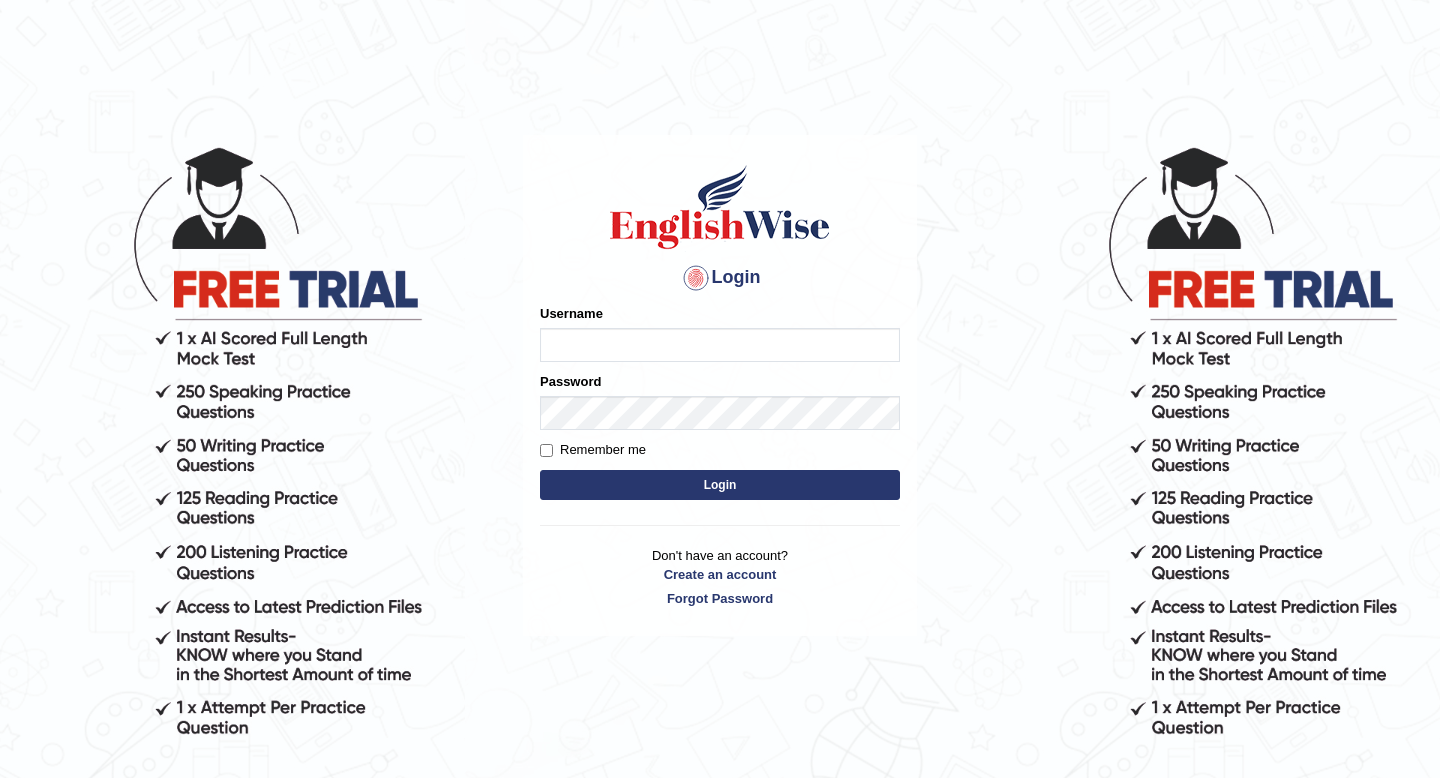 scroll, scrollTop: 0, scrollLeft: 0, axis: both 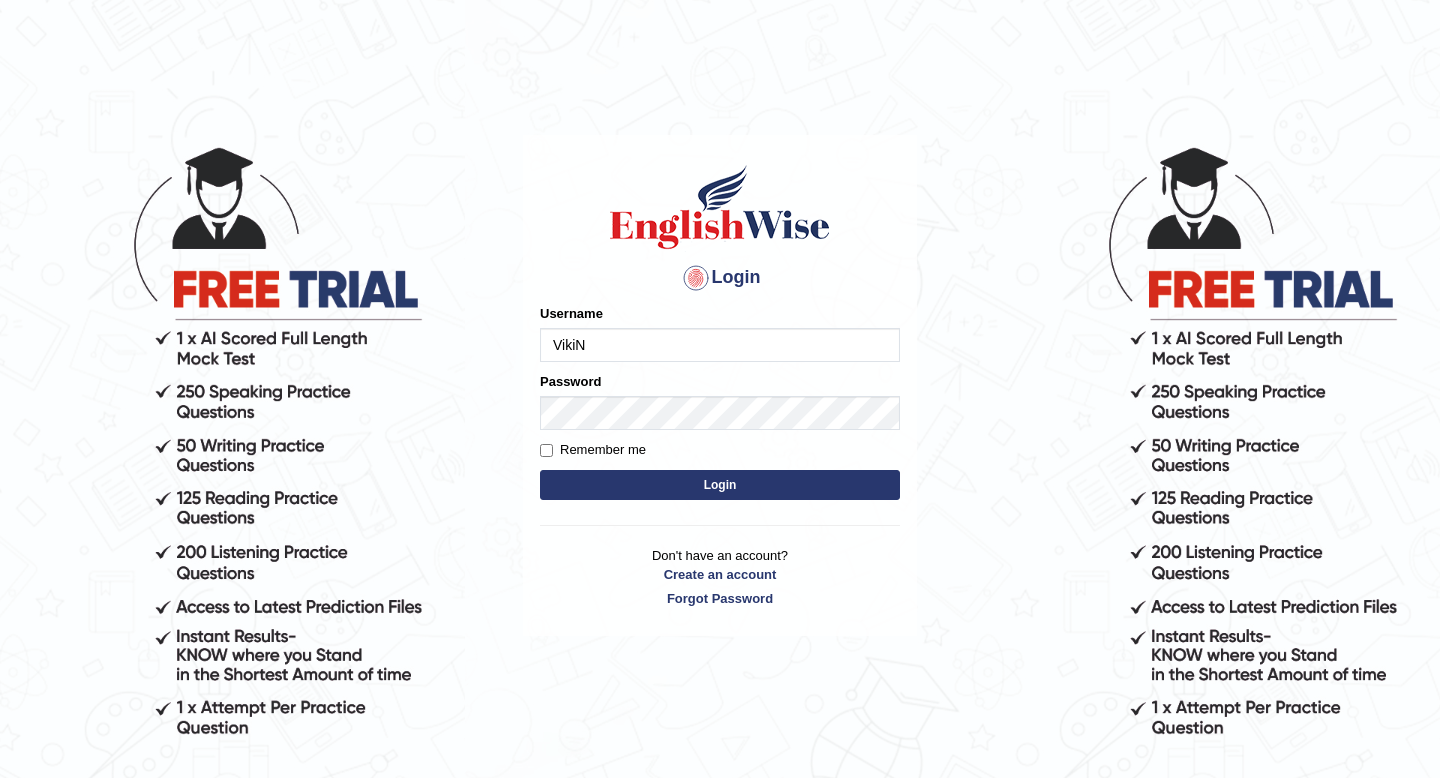 click on "Login" at bounding box center (720, 485) 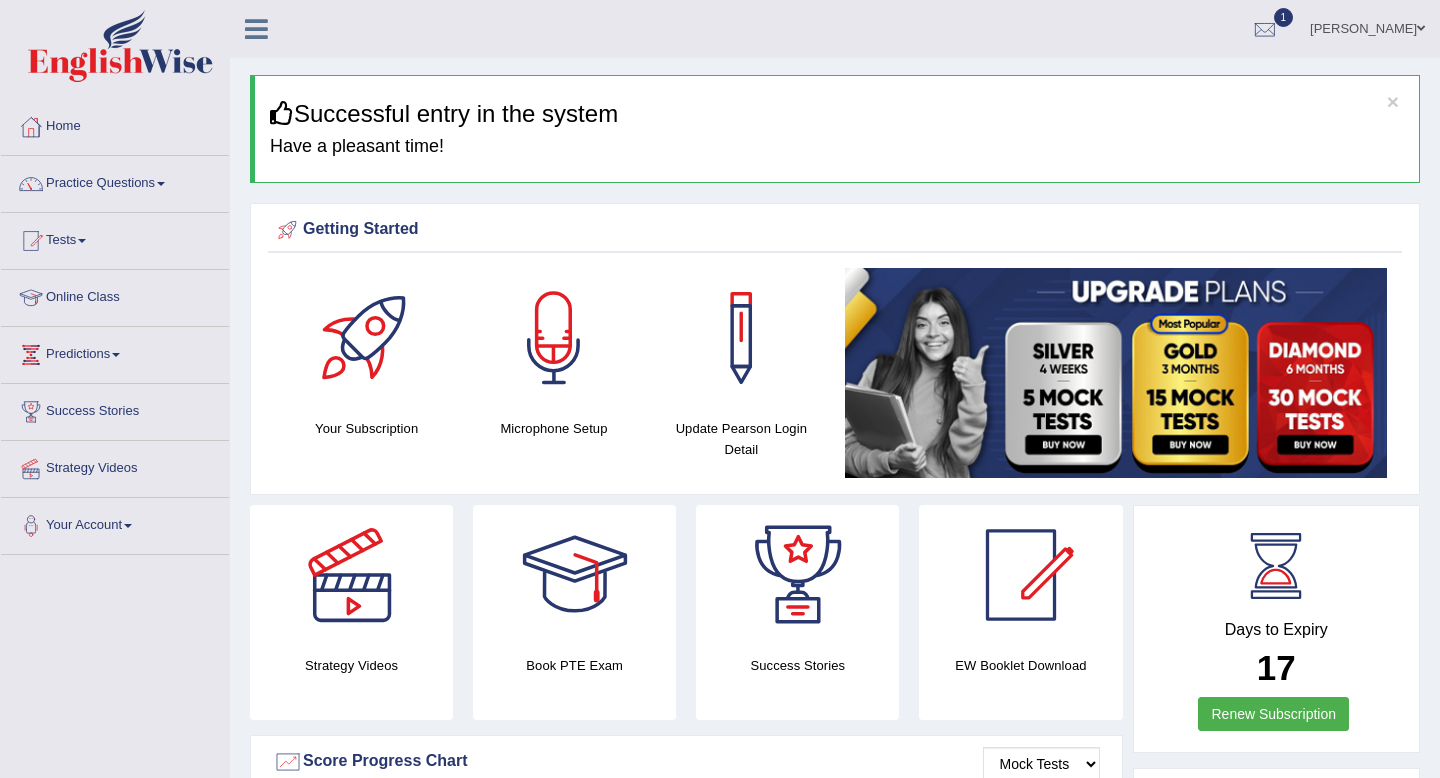 scroll, scrollTop: 0, scrollLeft: 0, axis: both 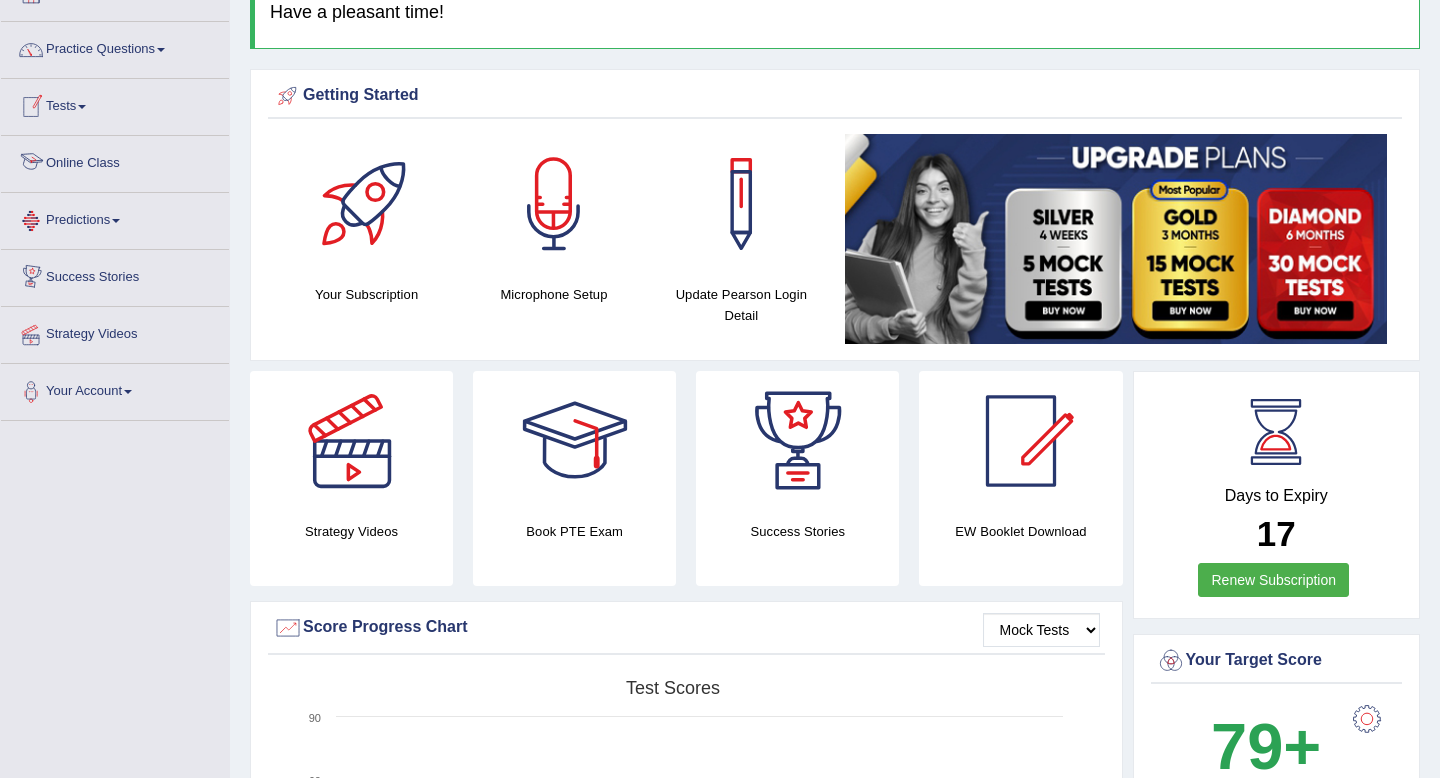 click on "Online Class" at bounding box center (115, 161) 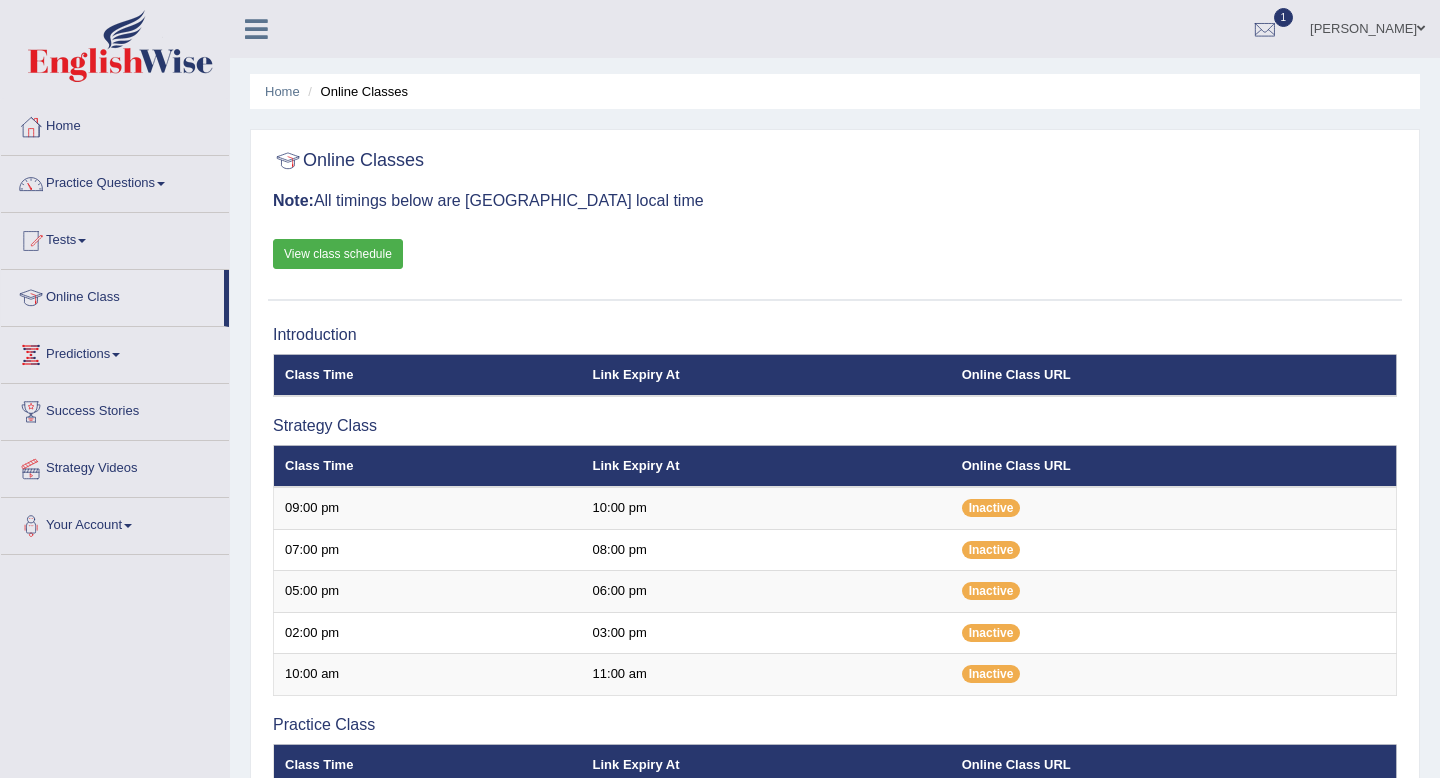 scroll, scrollTop: 0, scrollLeft: 0, axis: both 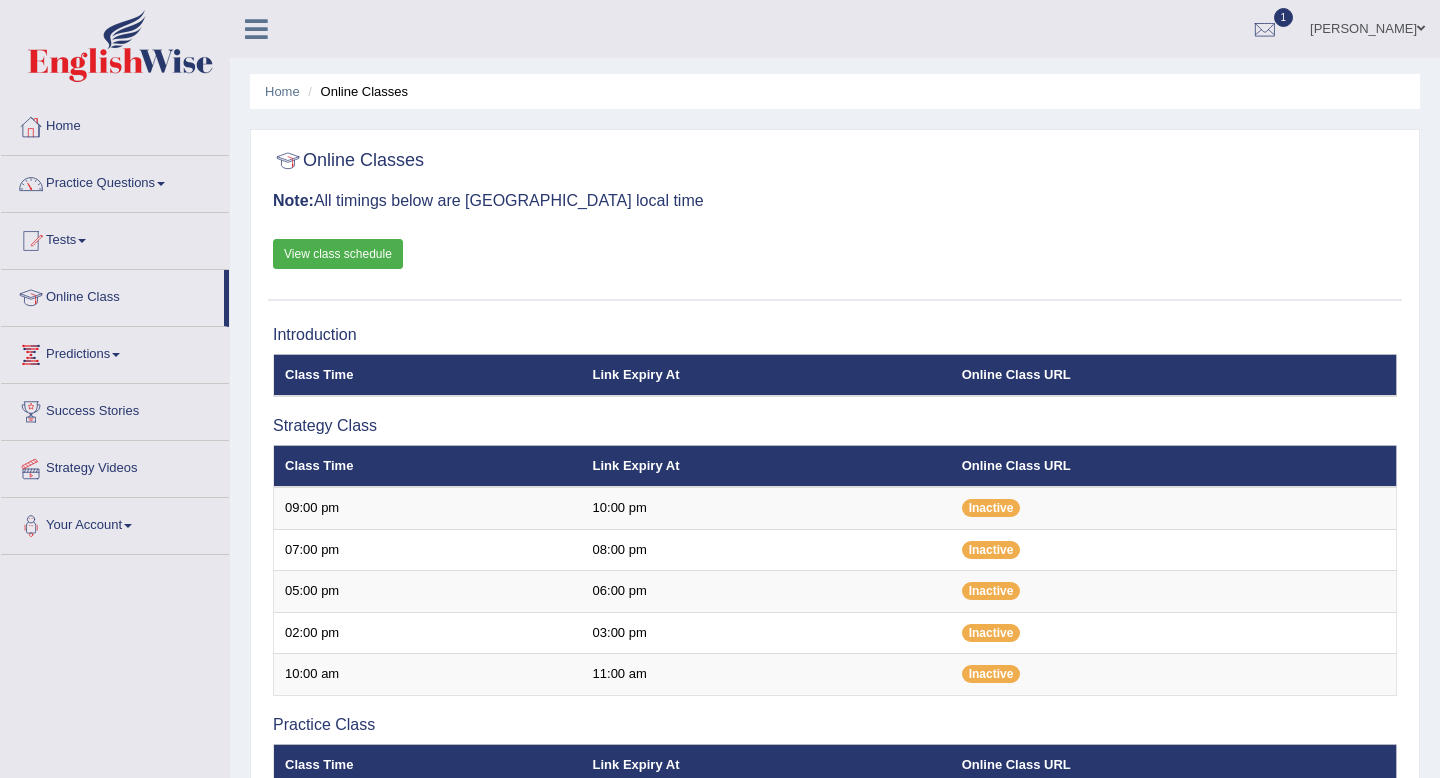 click on "View class schedule" at bounding box center (338, 254) 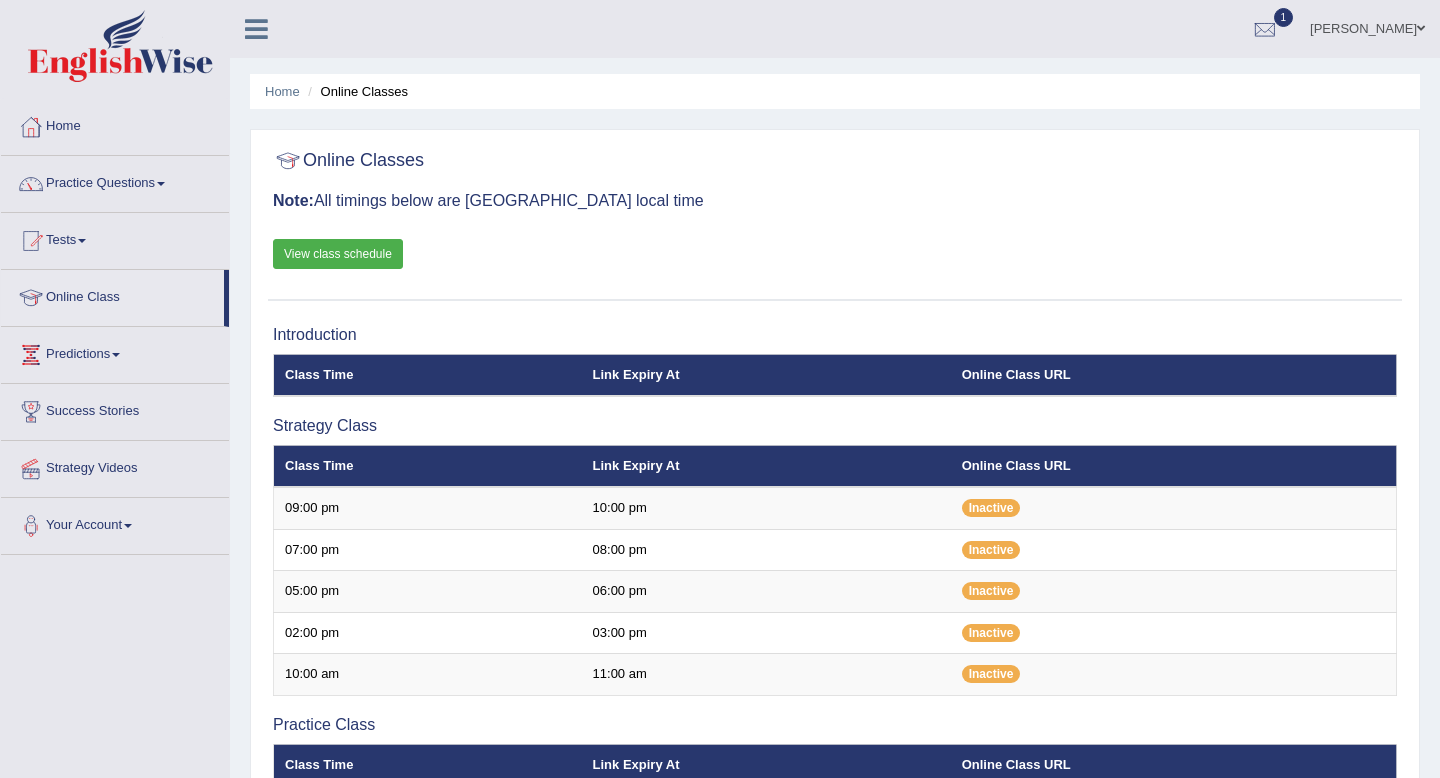 scroll, scrollTop: 0, scrollLeft: 0, axis: both 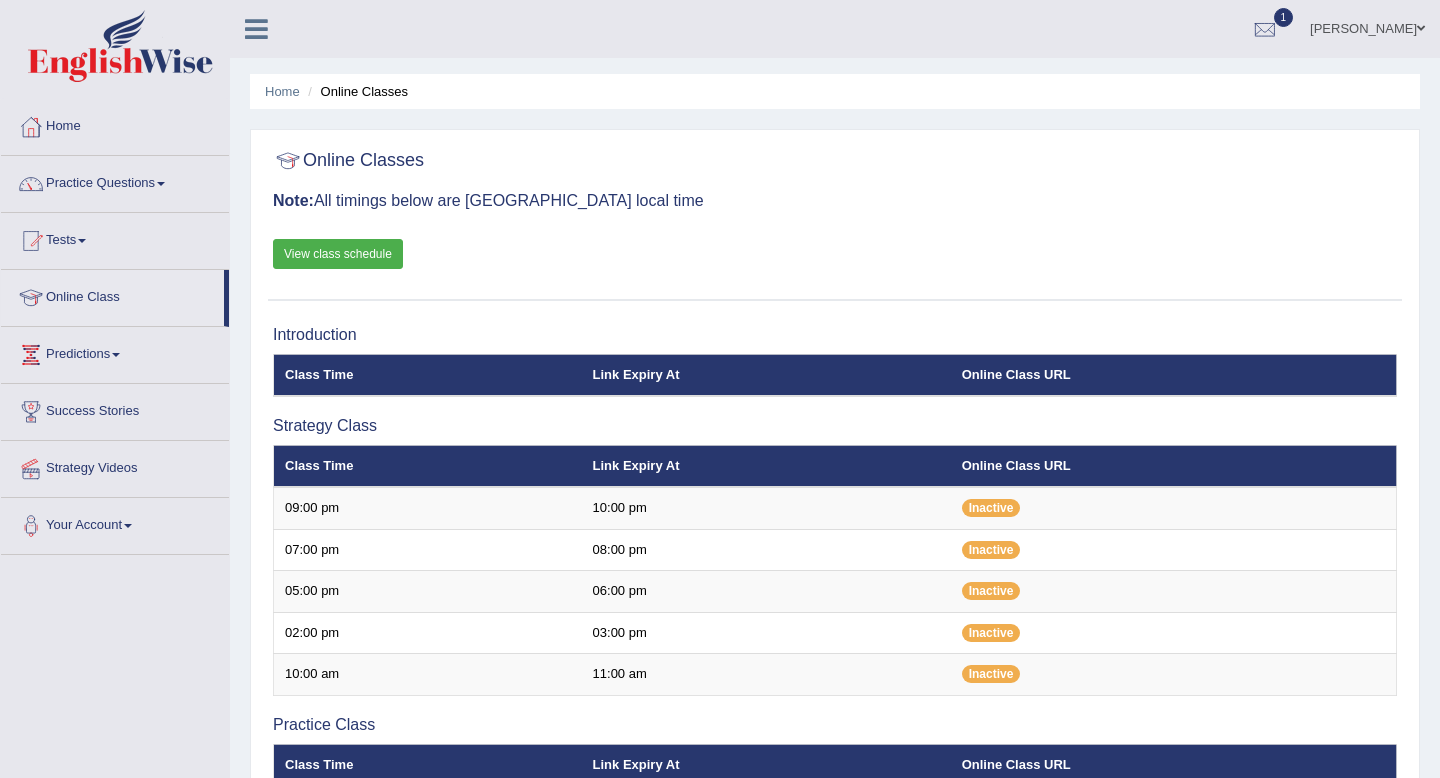 click on "Practice Questions" at bounding box center (115, 181) 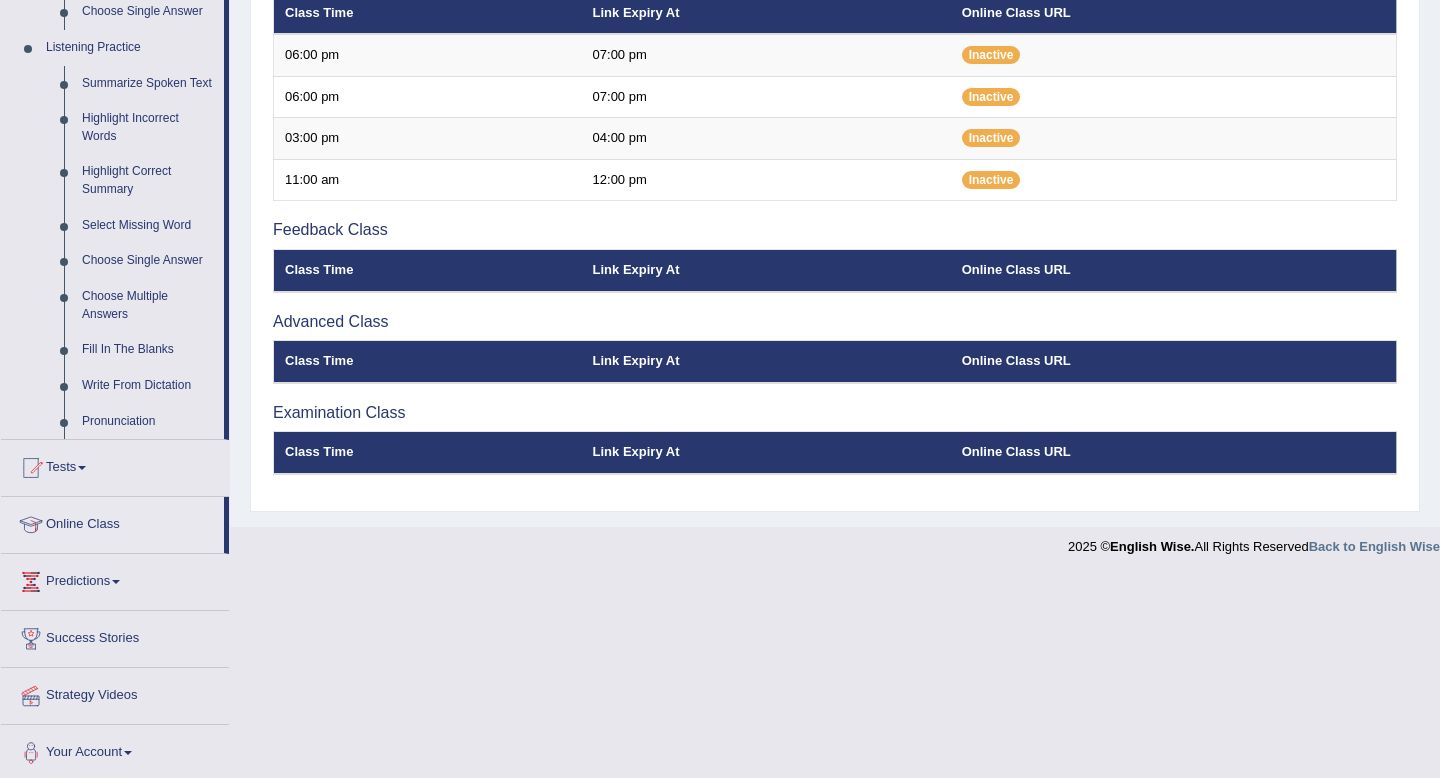 scroll, scrollTop: 763, scrollLeft: 0, axis: vertical 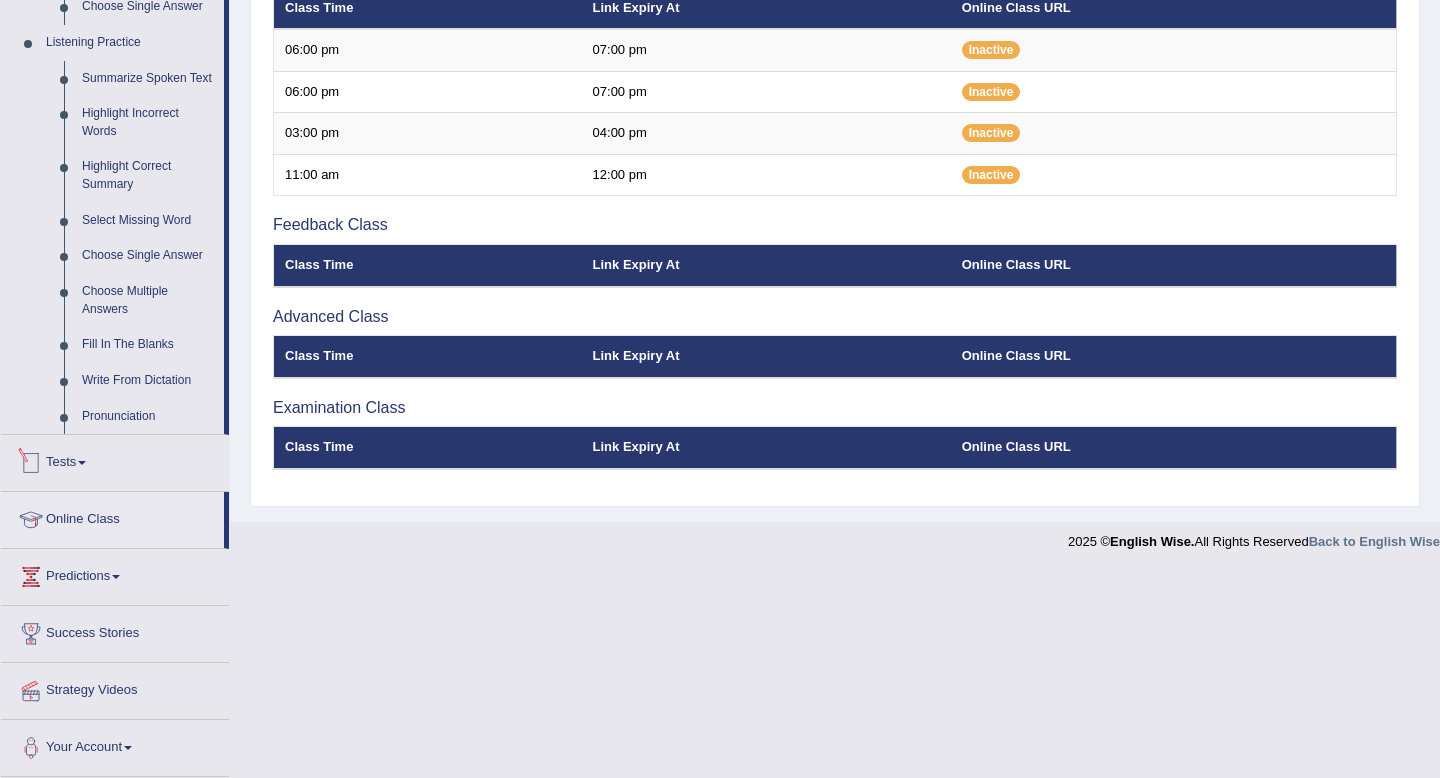 click on "Tests" at bounding box center [115, 460] 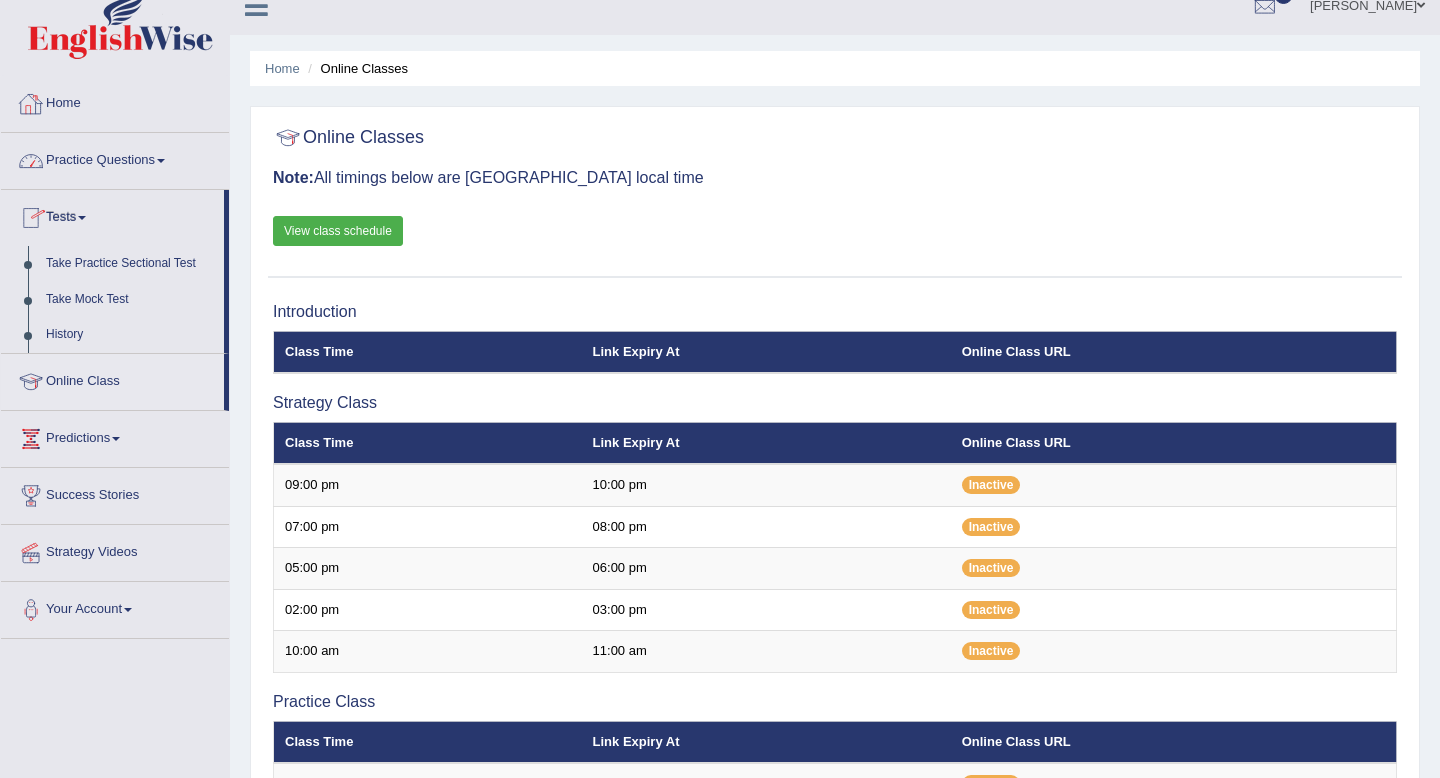 scroll, scrollTop: 0, scrollLeft: 0, axis: both 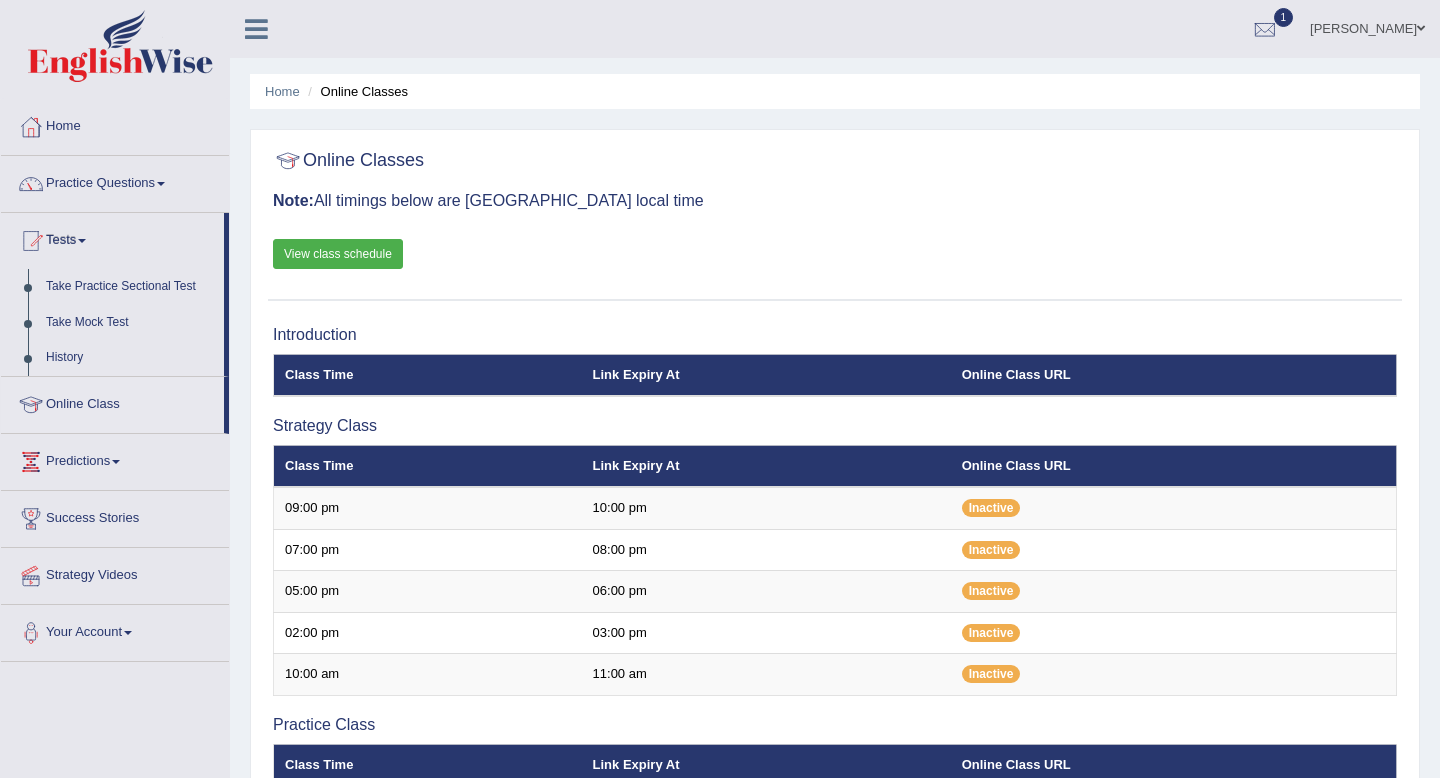click on "Practice Questions" at bounding box center [115, 181] 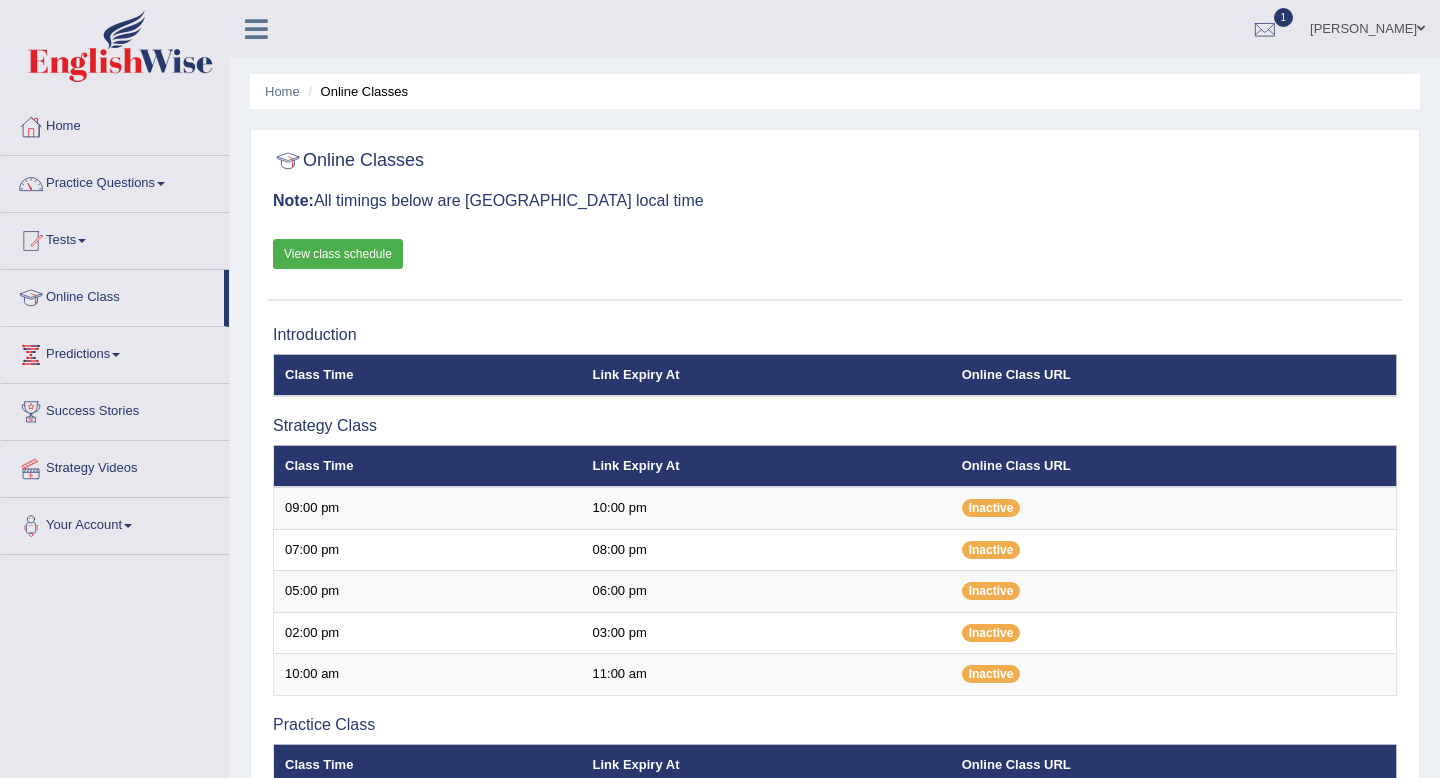 scroll, scrollTop: 0, scrollLeft: 0, axis: both 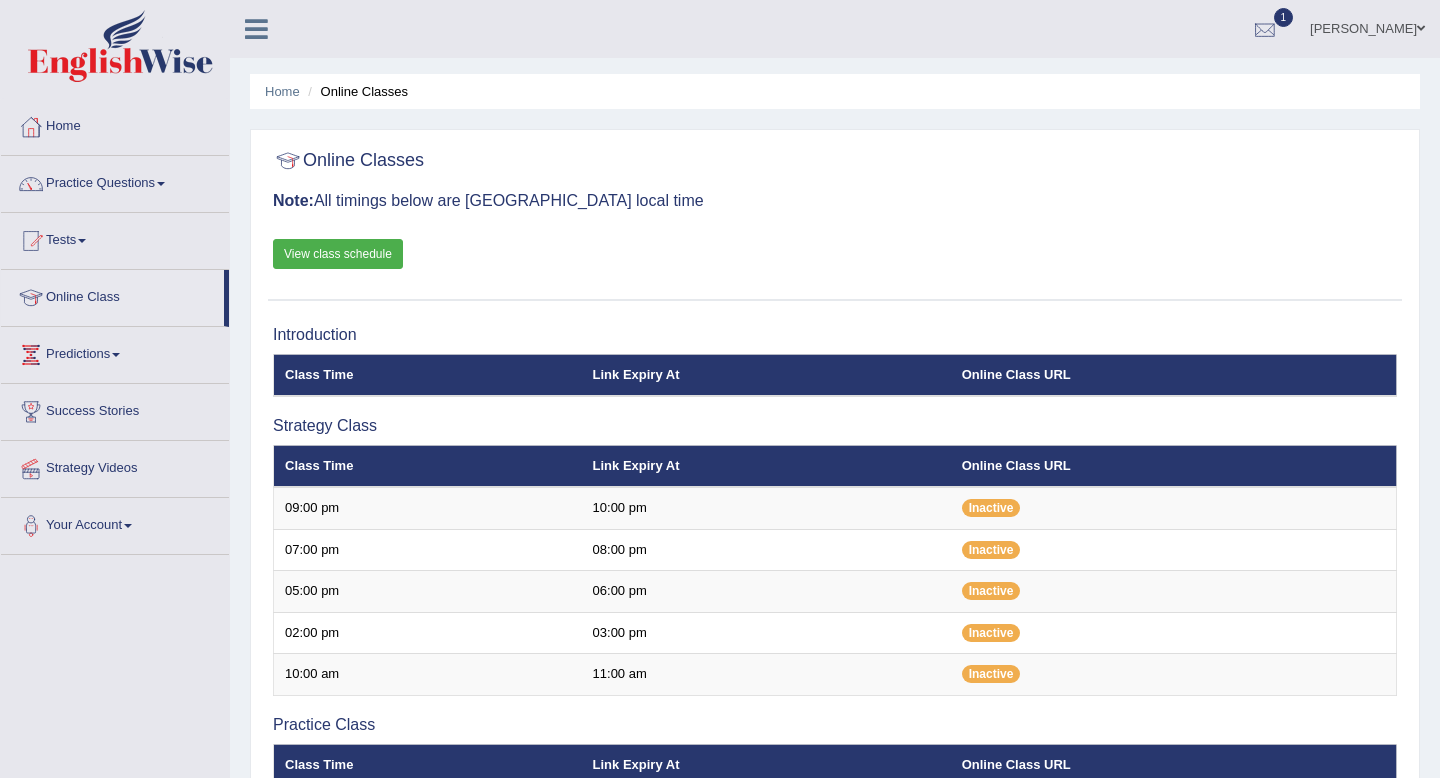 click at bounding box center [1265, 30] 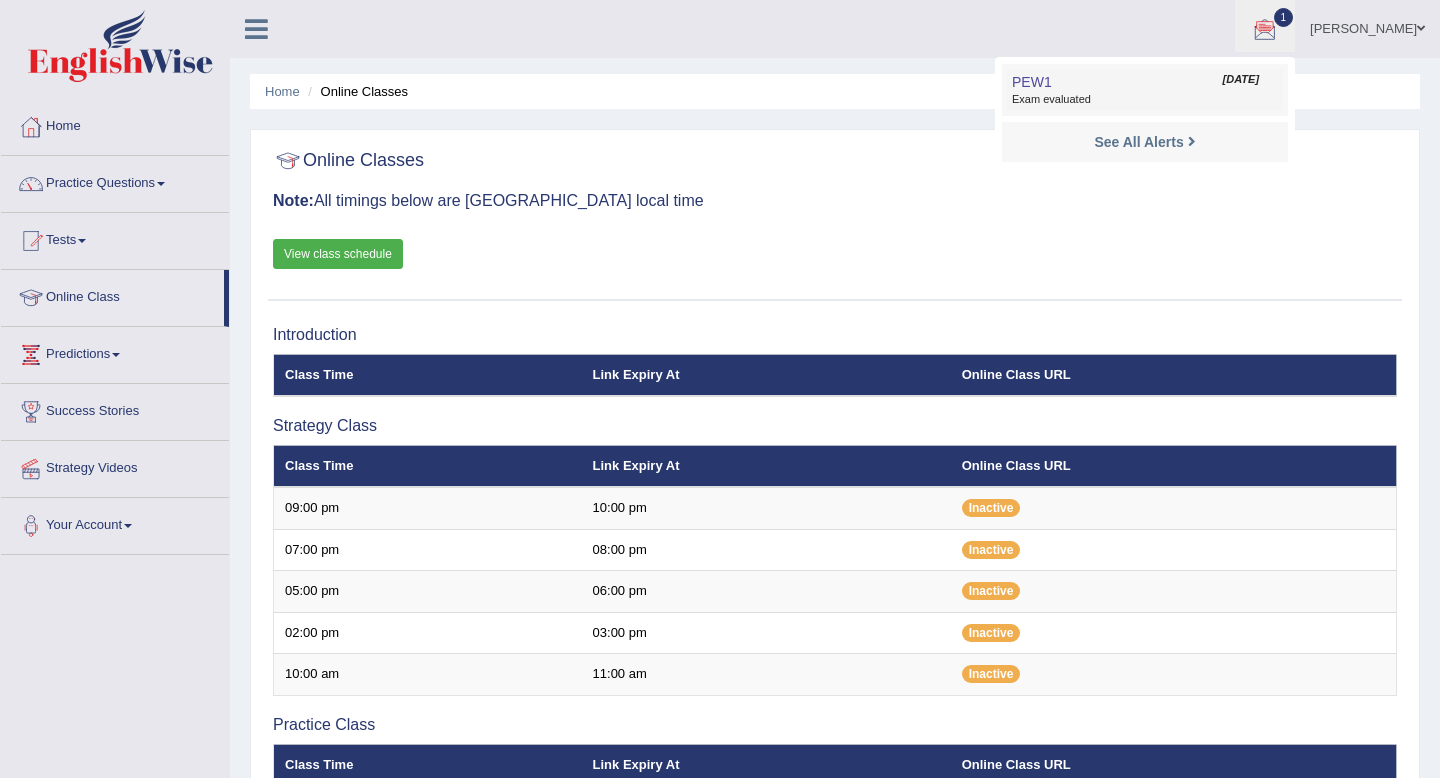 click on "Exam evaluated" at bounding box center (1145, 100) 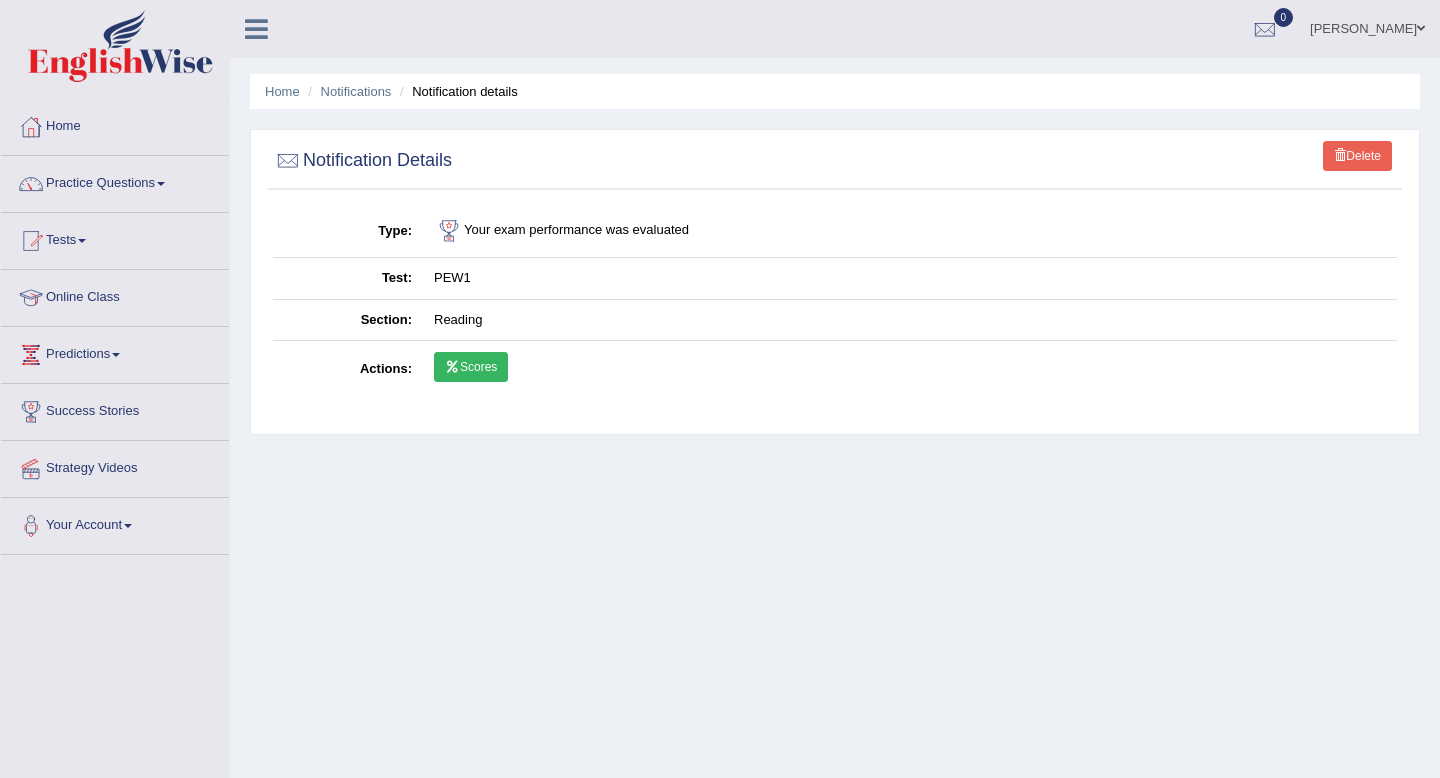 scroll, scrollTop: 0, scrollLeft: 0, axis: both 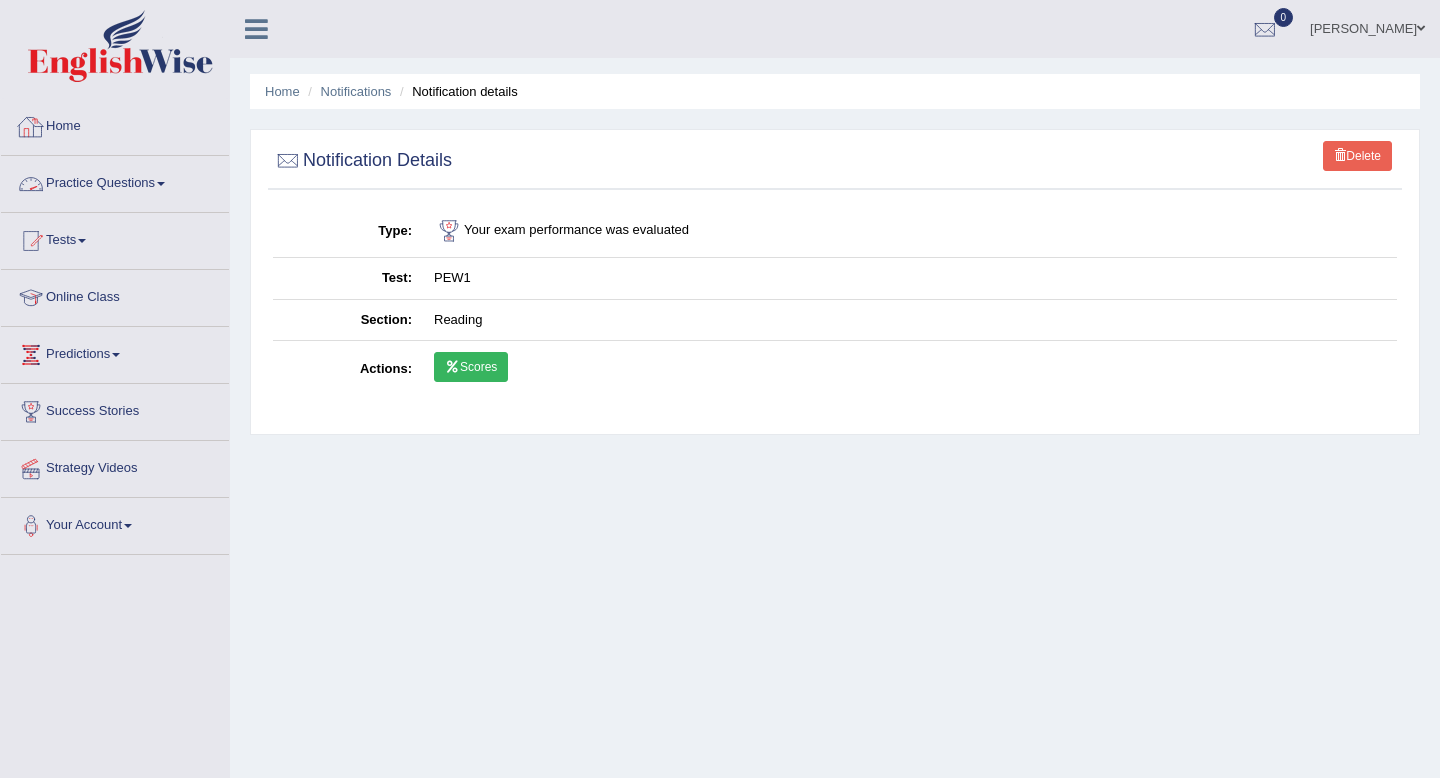 click on "Practice Questions" at bounding box center (115, 181) 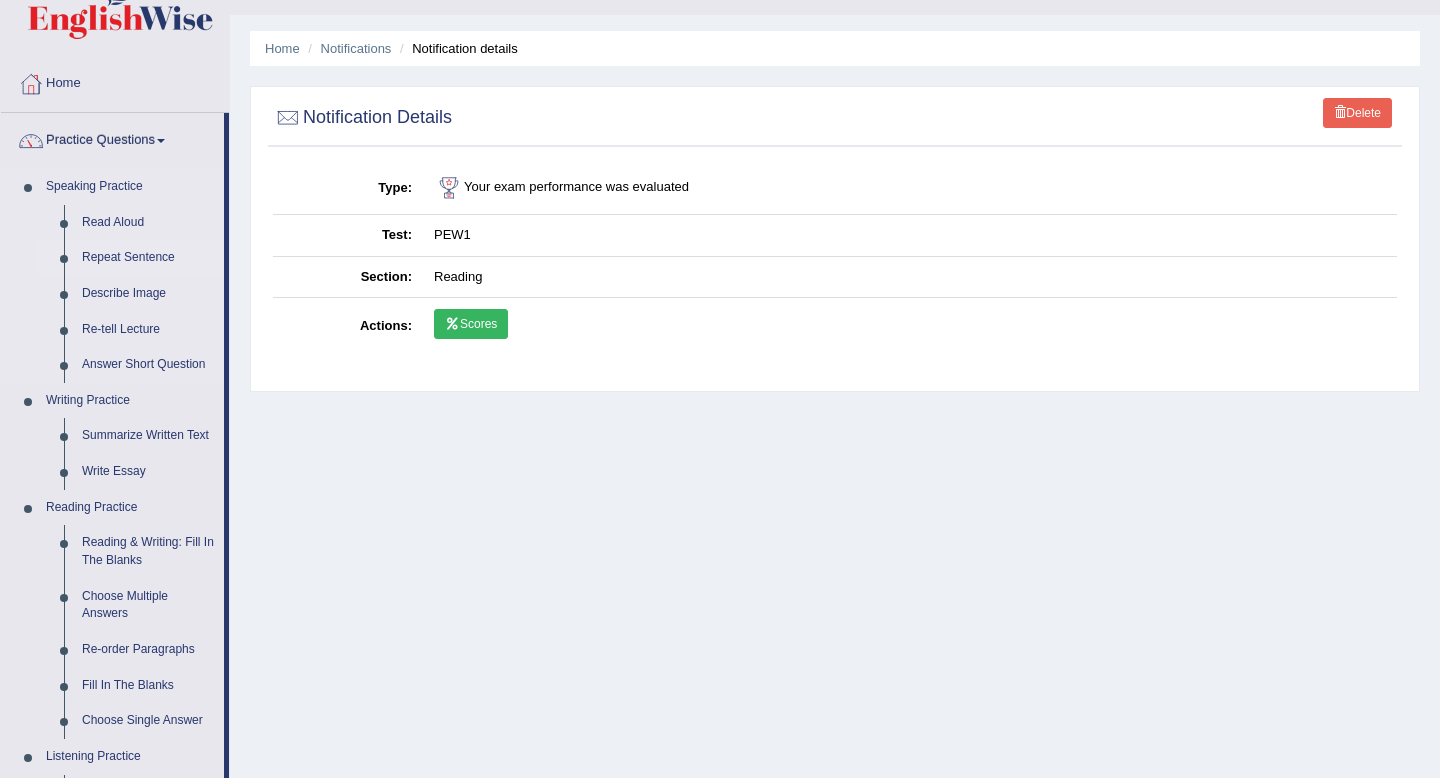 scroll, scrollTop: 60, scrollLeft: 0, axis: vertical 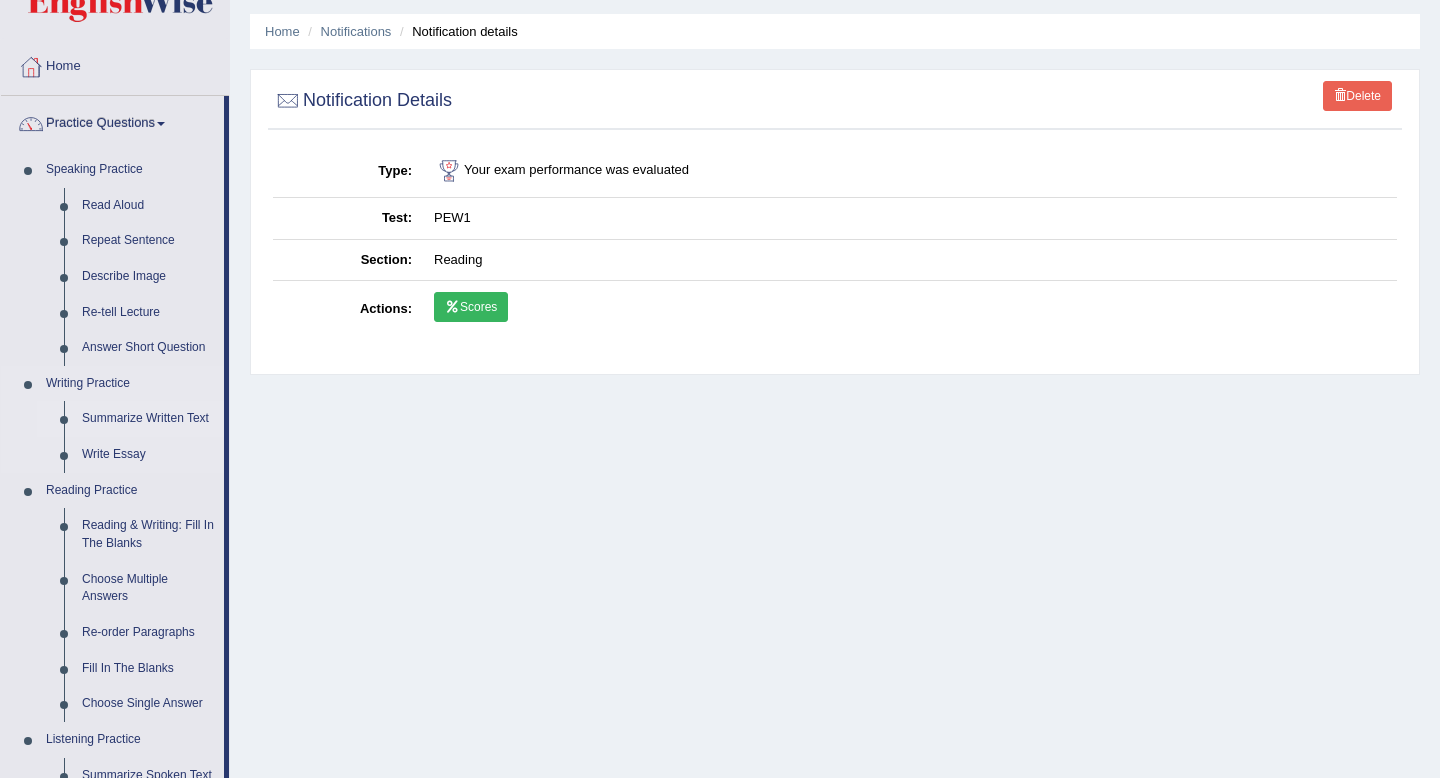 click on "Summarize Written Text" at bounding box center [148, 419] 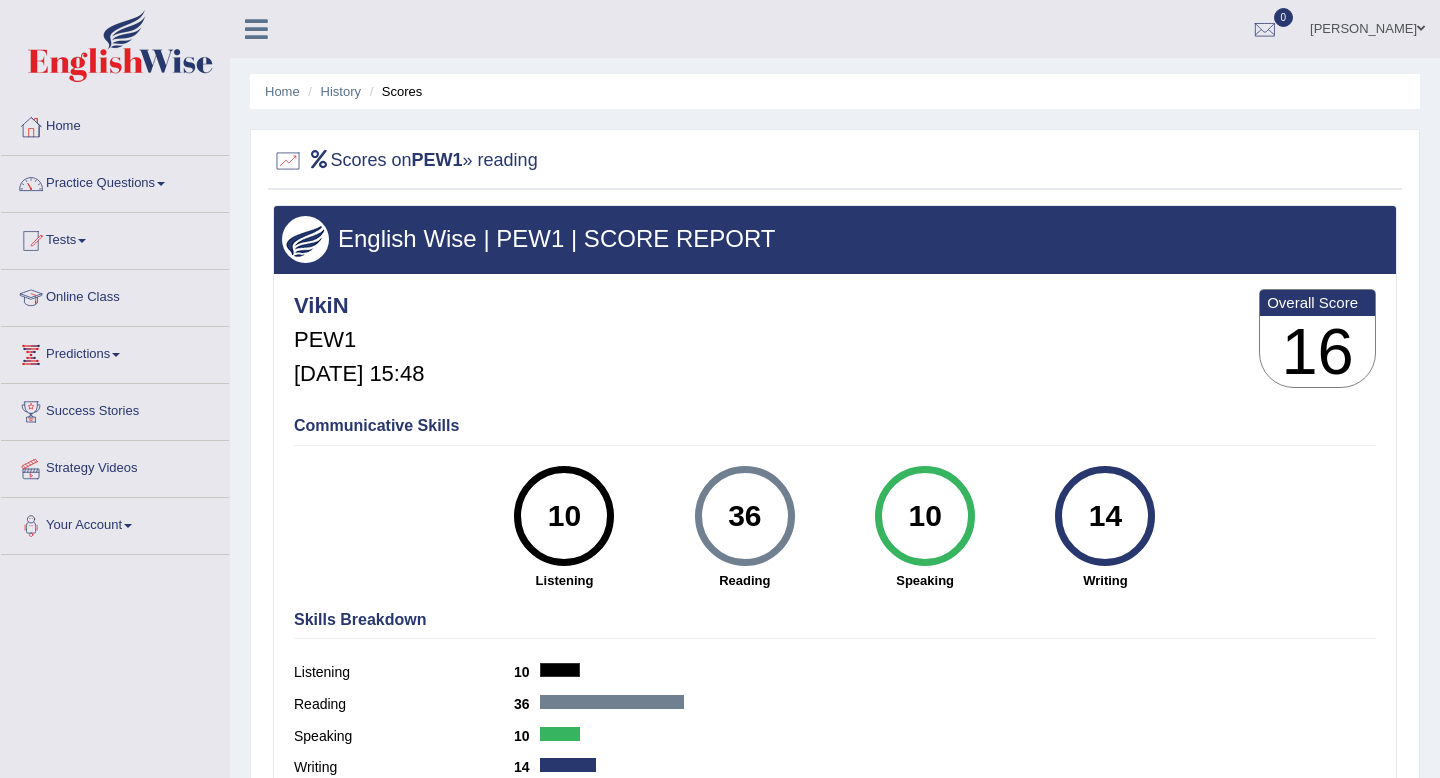 scroll, scrollTop: 0, scrollLeft: 0, axis: both 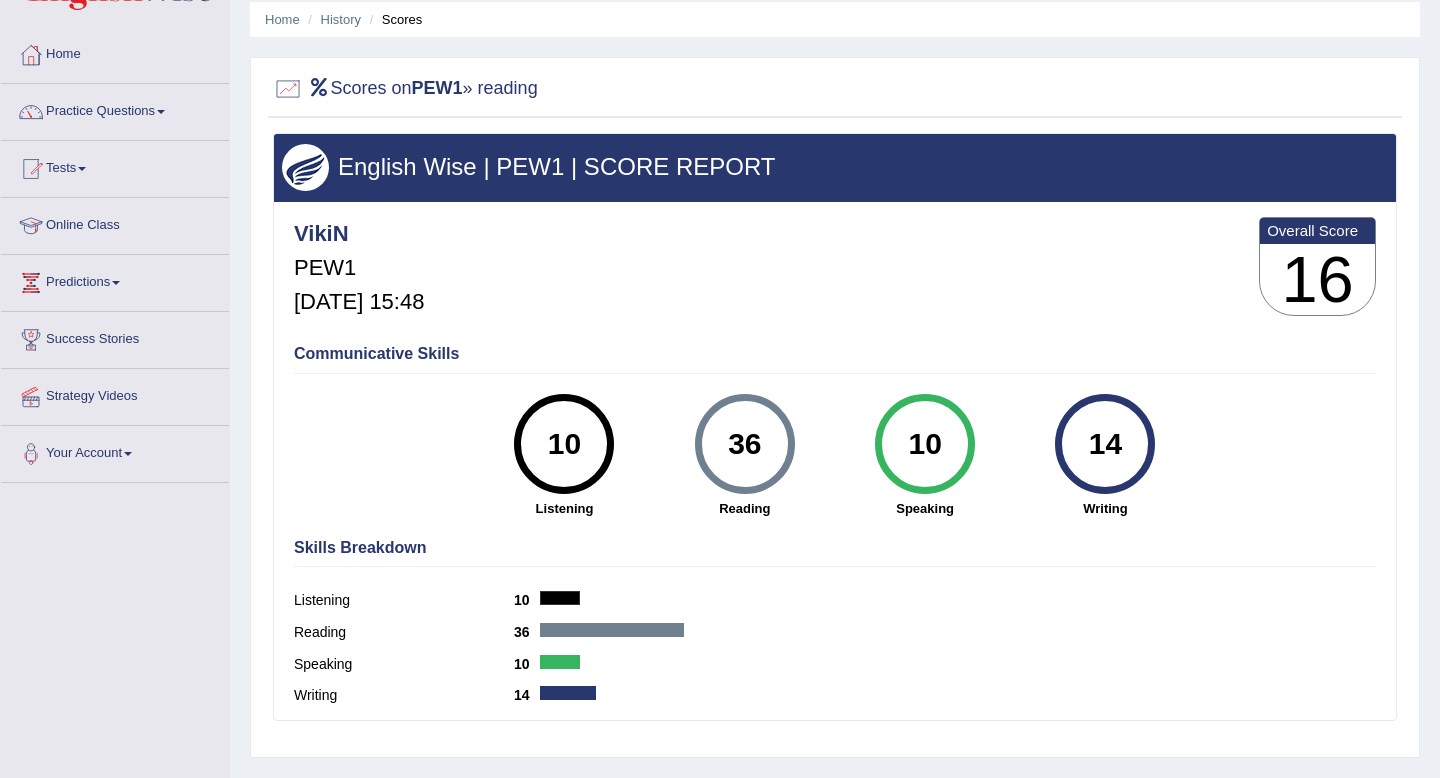 click on "Scores on  PEW1  » reading" at bounding box center [405, 89] 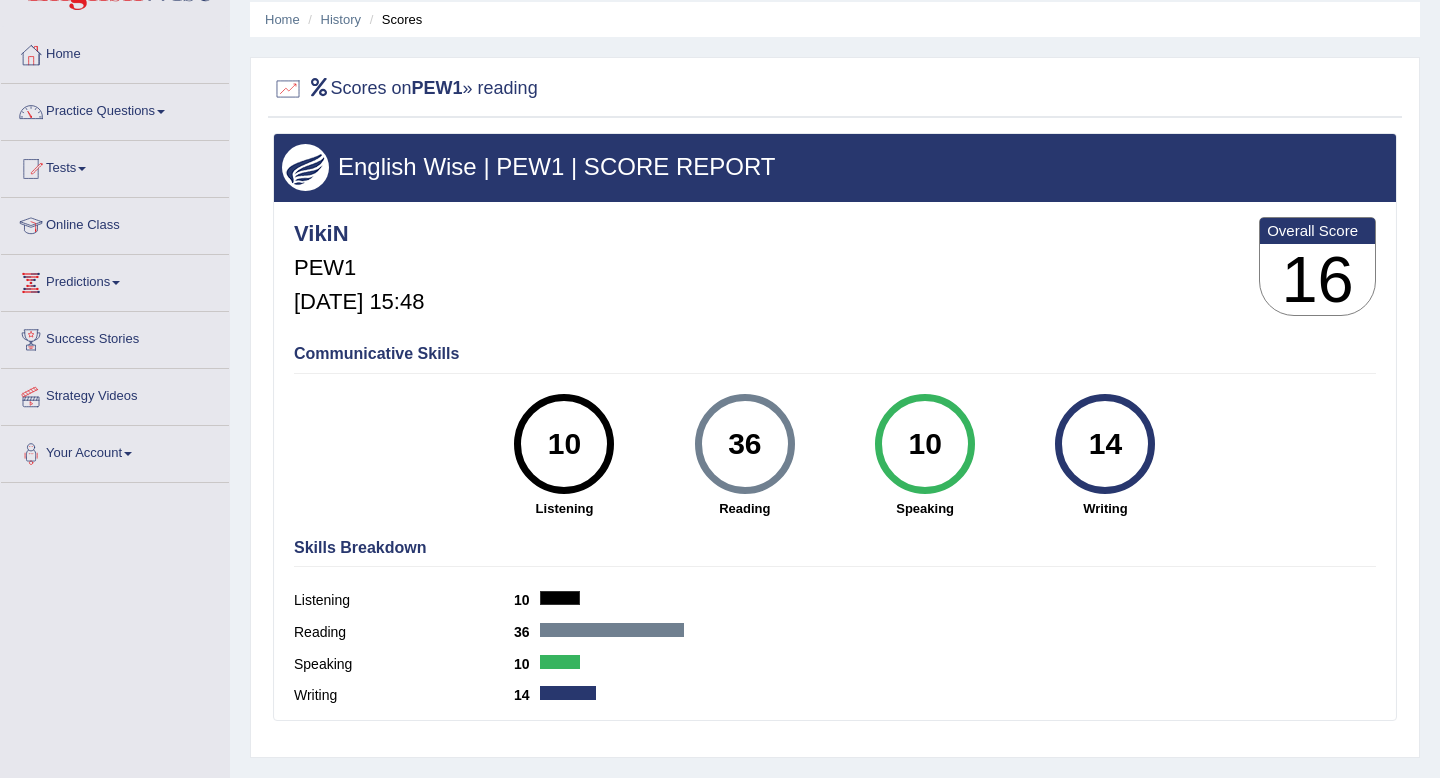 click at bounding box center [288, 89] 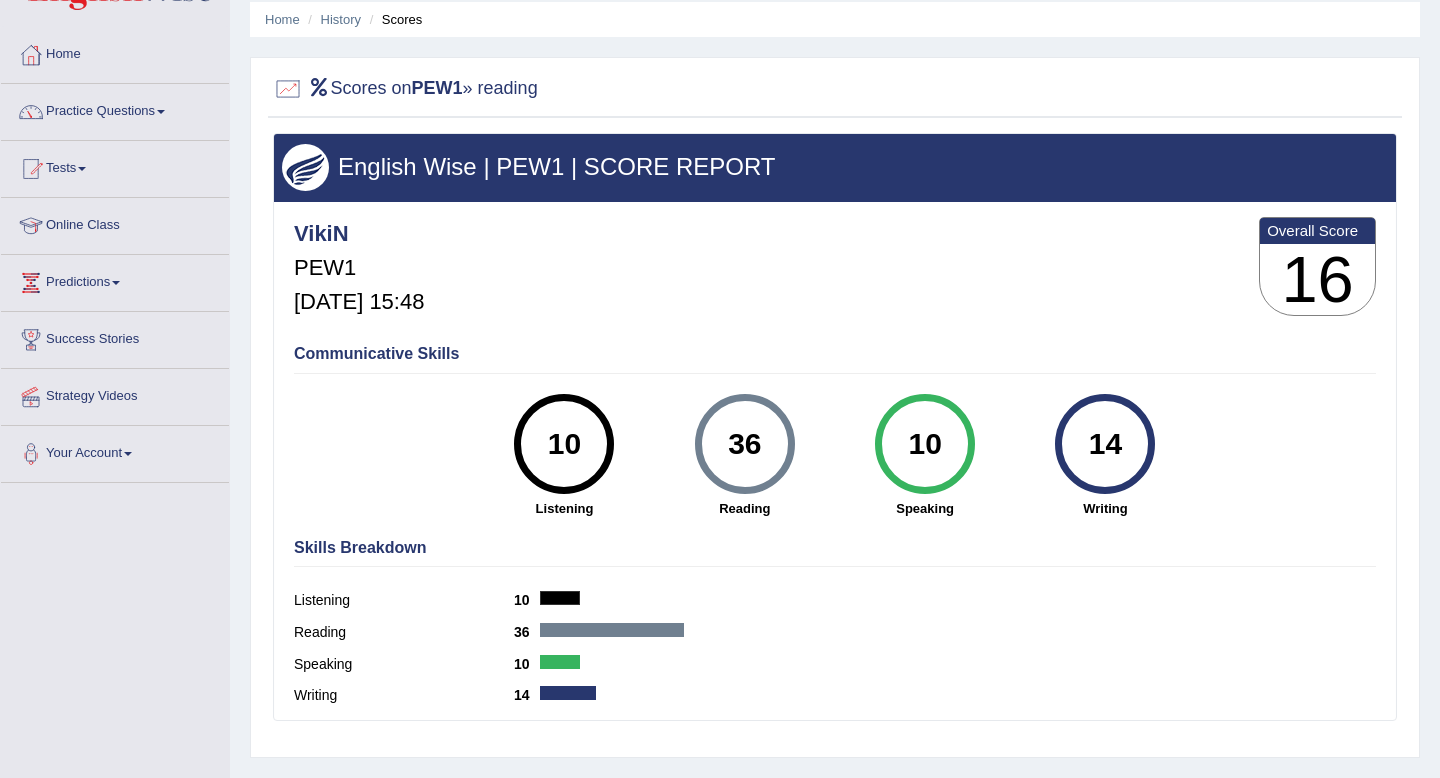 click on "Scores on  PEW1  » reading" at bounding box center (405, 89) 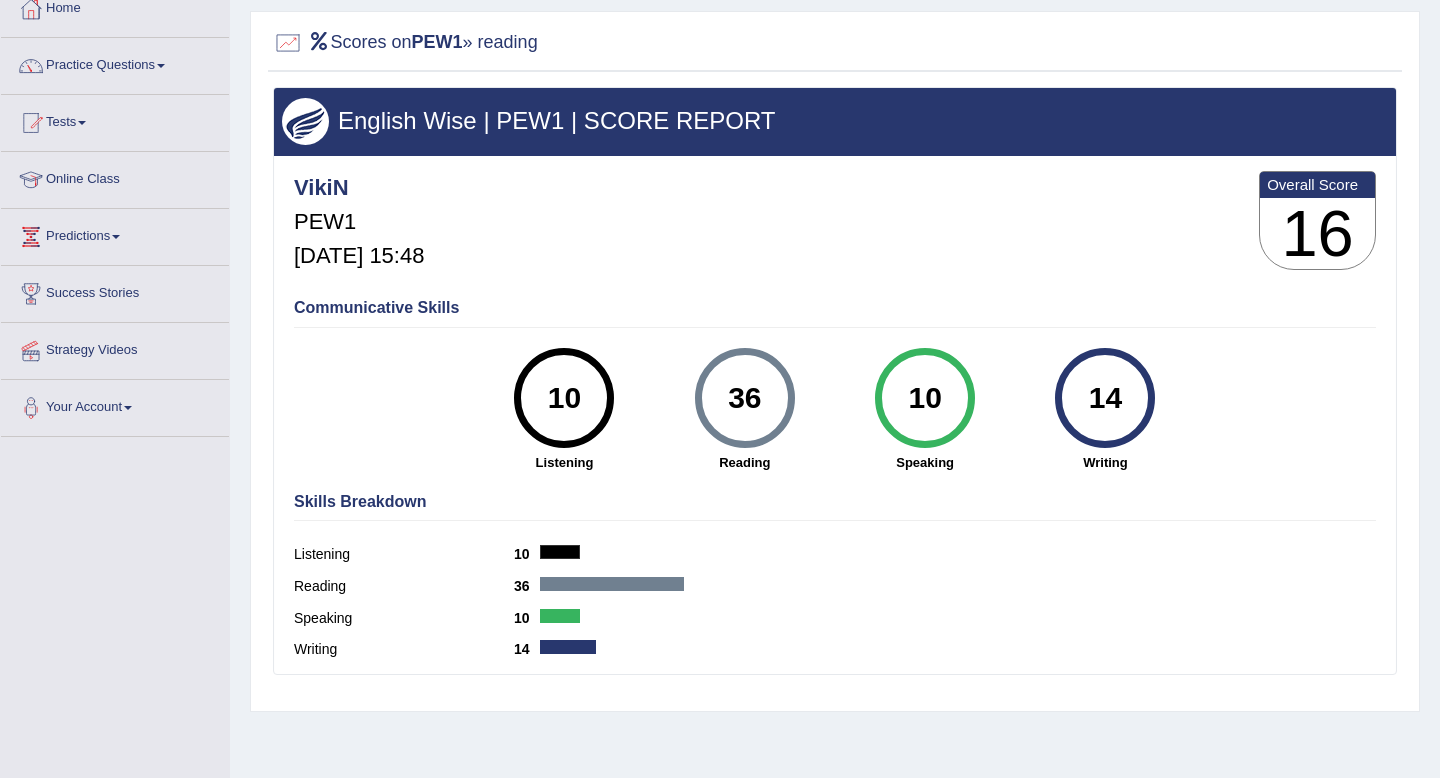 scroll, scrollTop: 0, scrollLeft: 0, axis: both 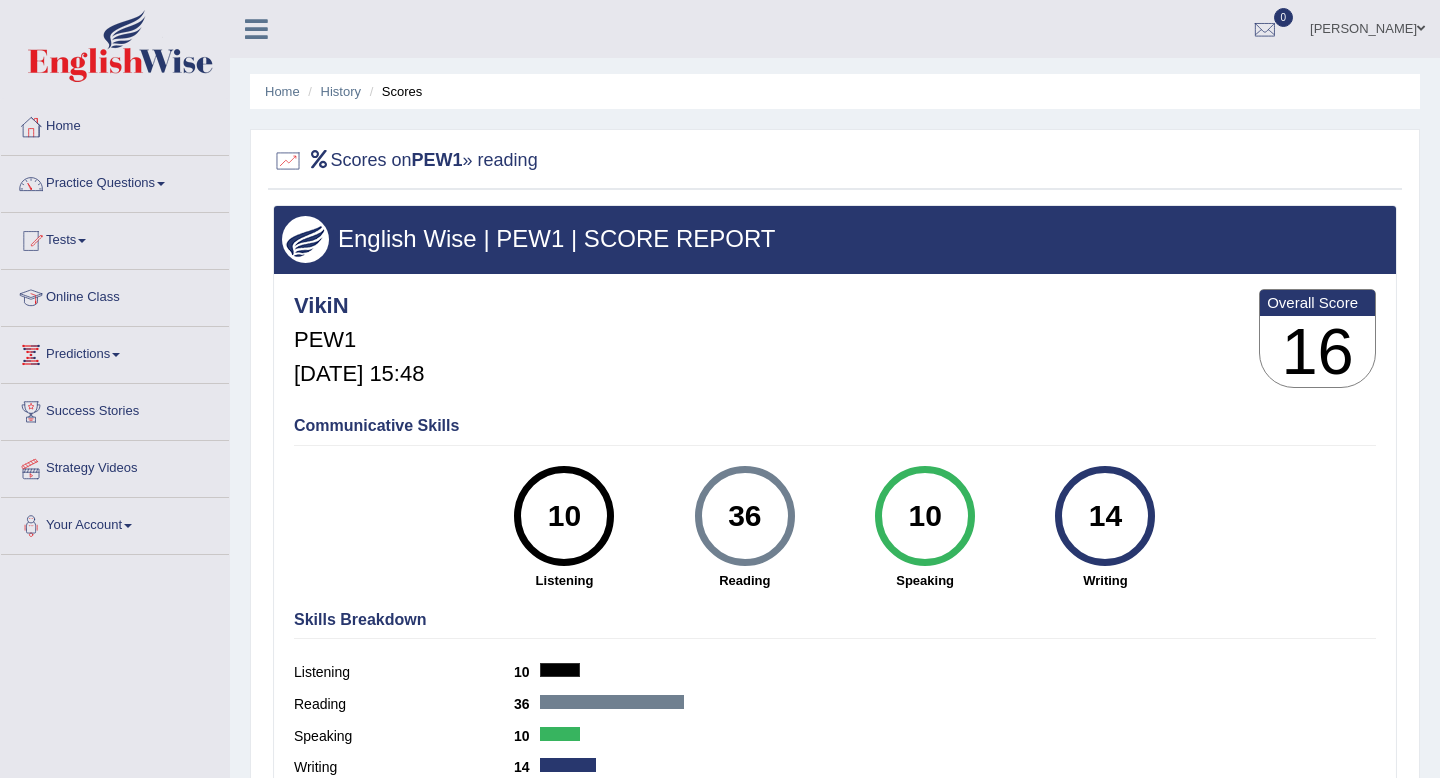 click on "Scores on  PEW1  » reading" at bounding box center (405, 161) 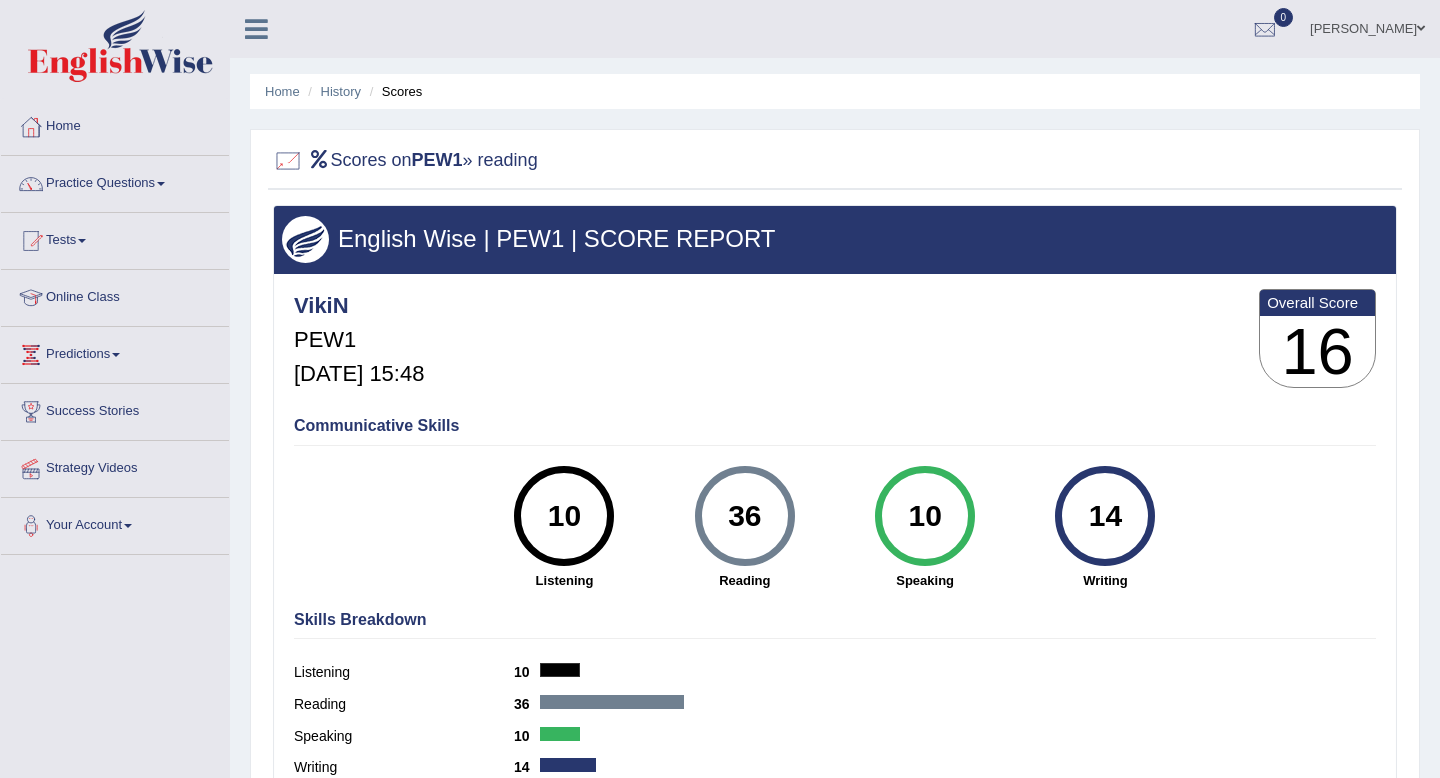 click at bounding box center [288, 161] 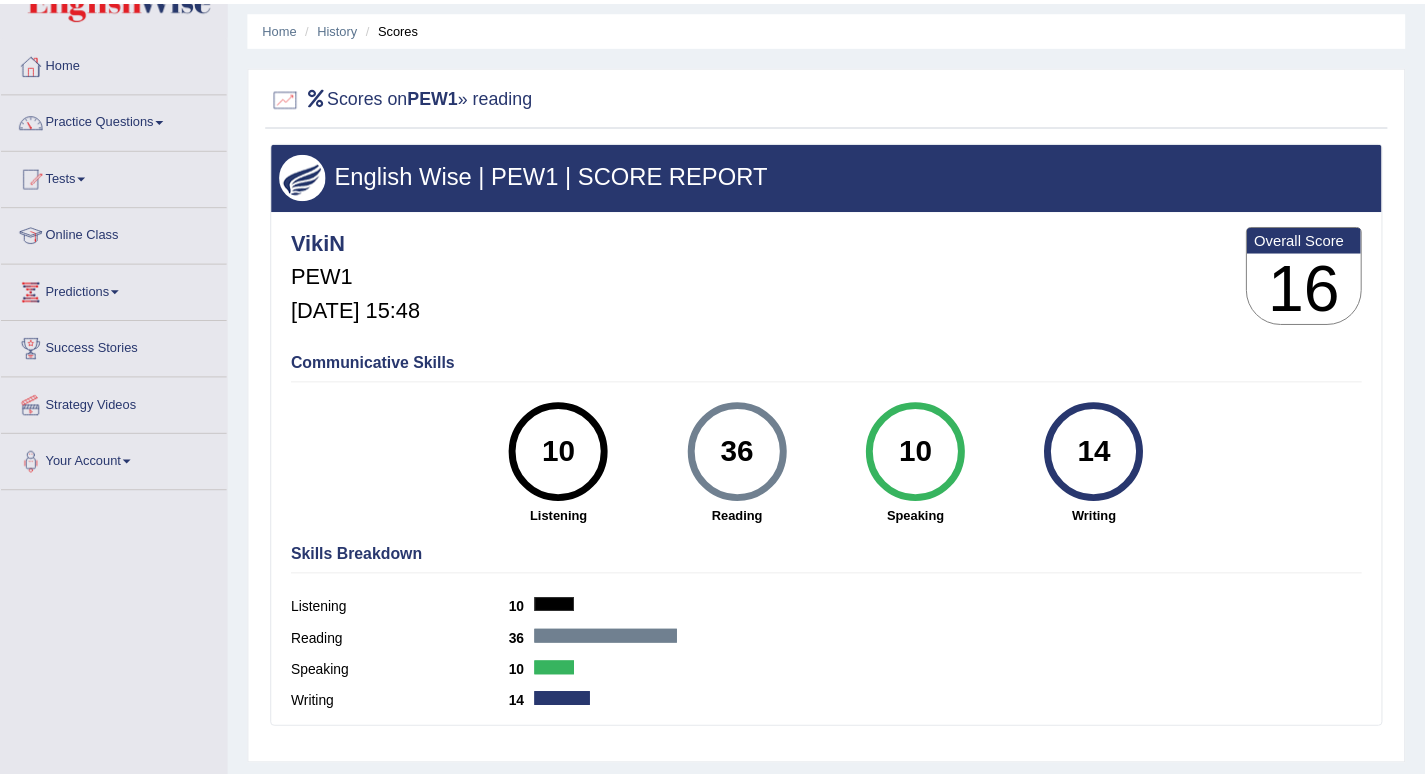 scroll, scrollTop: 67, scrollLeft: 0, axis: vertical 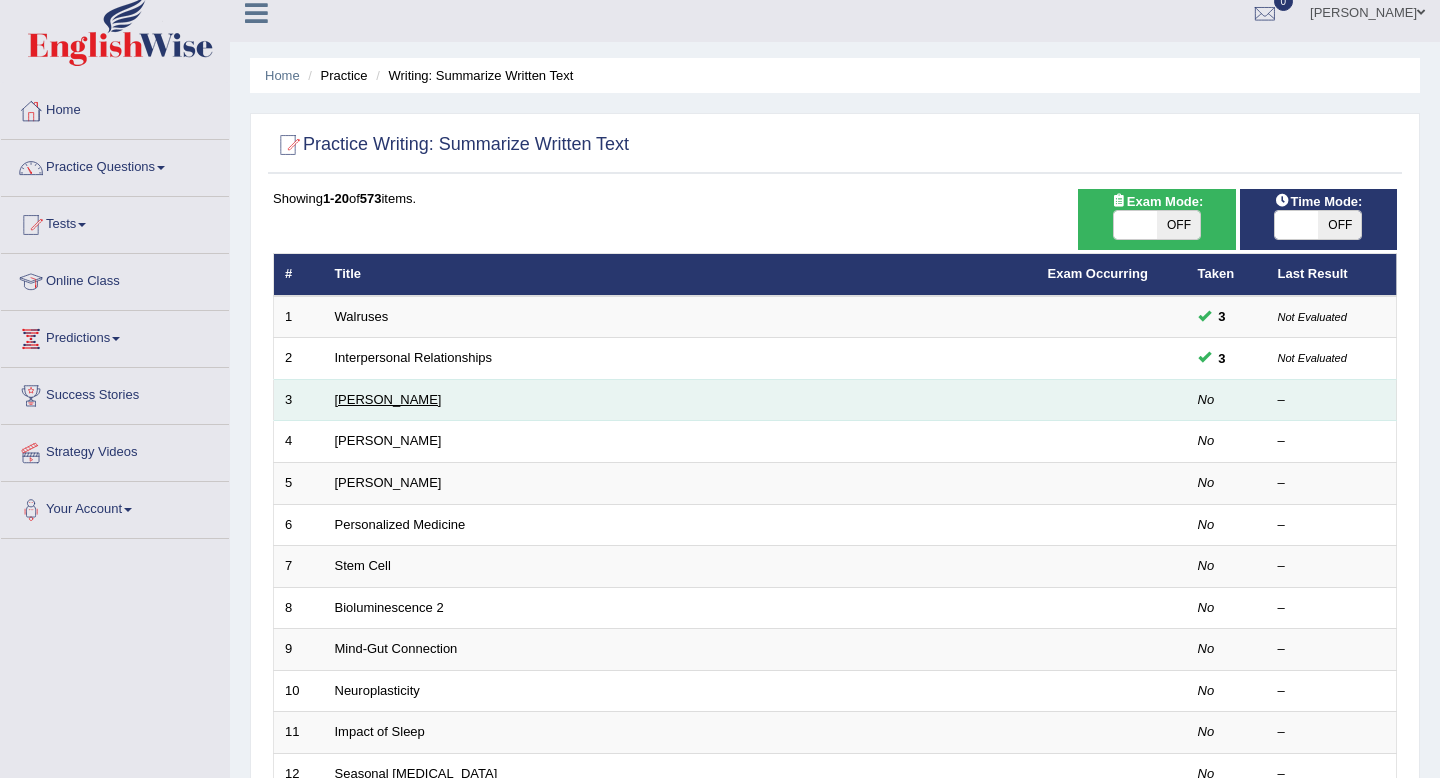 click on "[PERSON_NAME]" at bounding box center [388, 399] 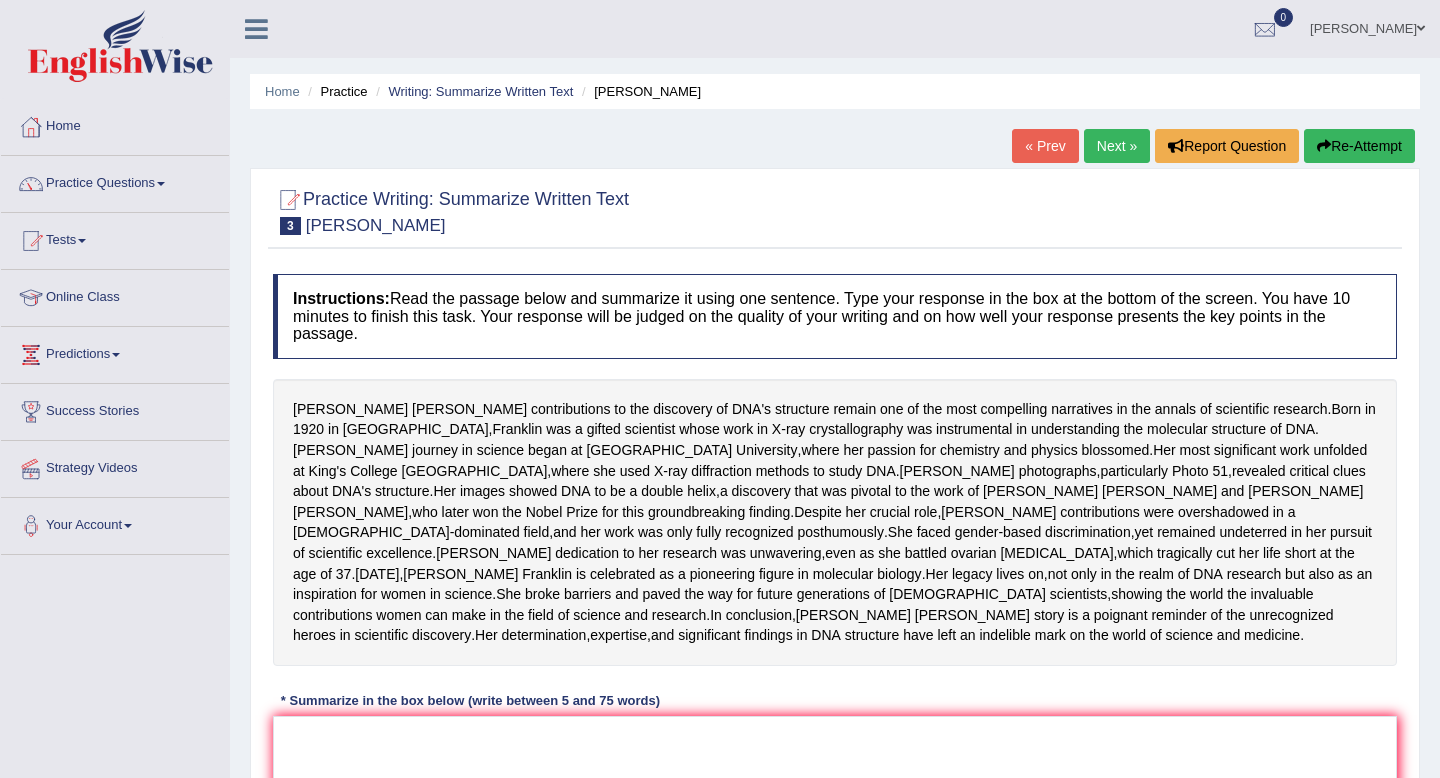 scroll, scrollTop: 0, scrollLeft: 0, axis: both 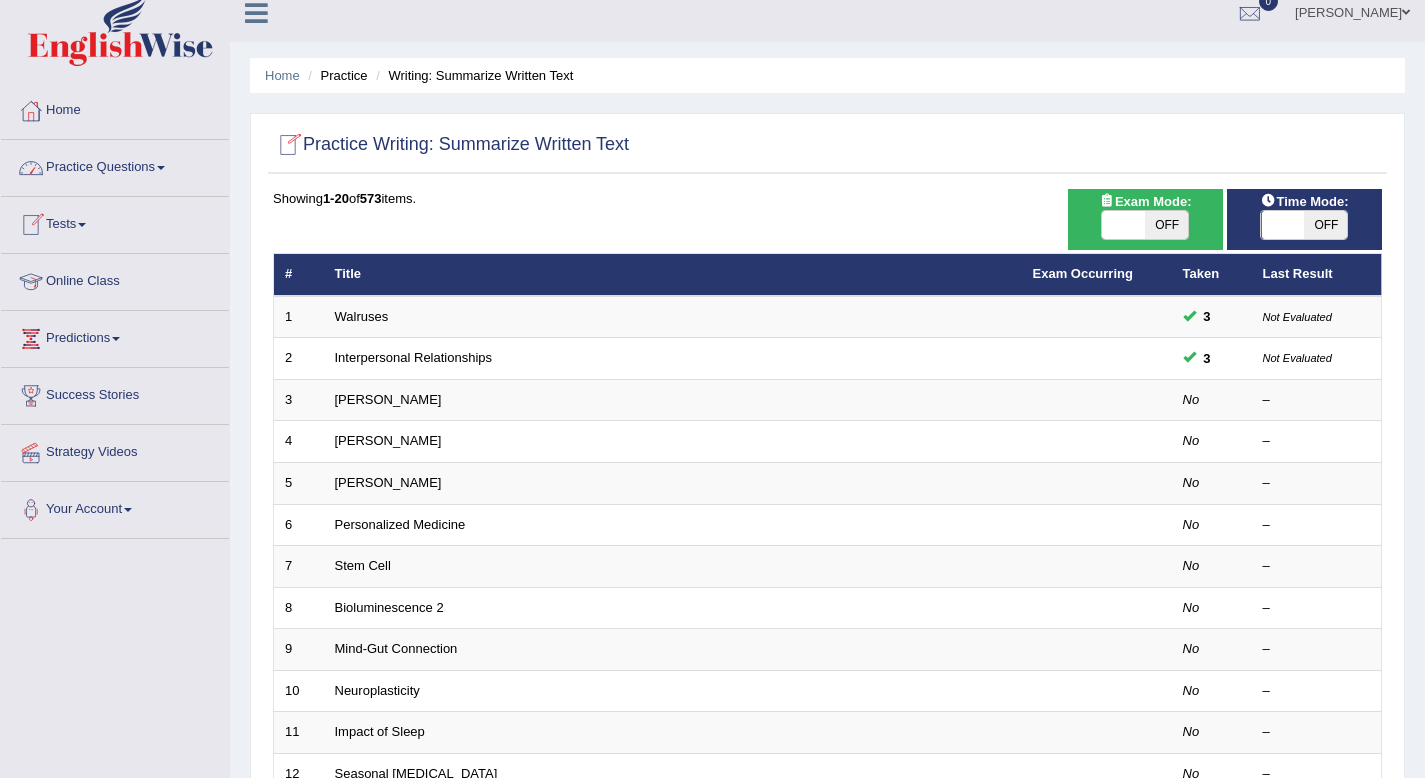 click on "Online Class" at bounding box center (115, 279) 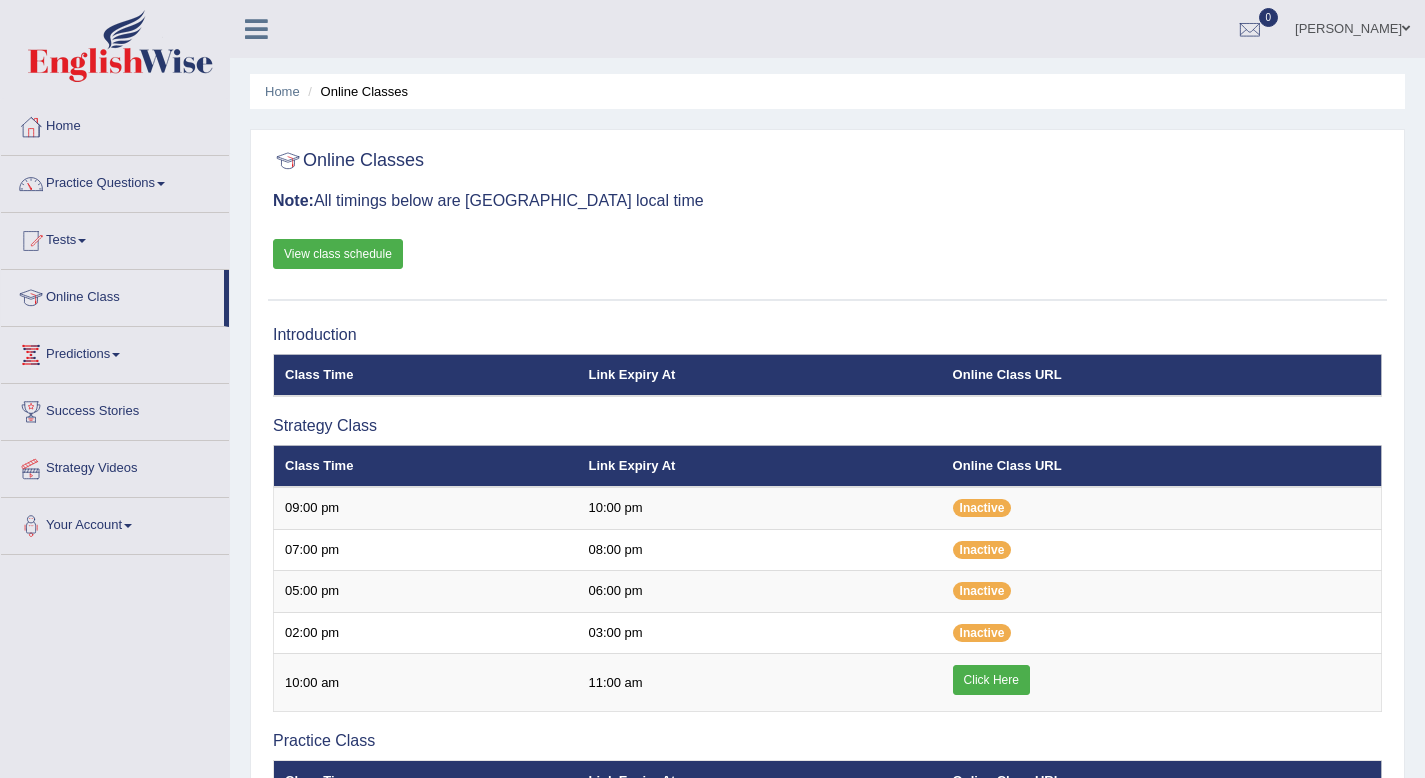 scroll, scrollTop: 0, scrollLeft: 0, axis: both 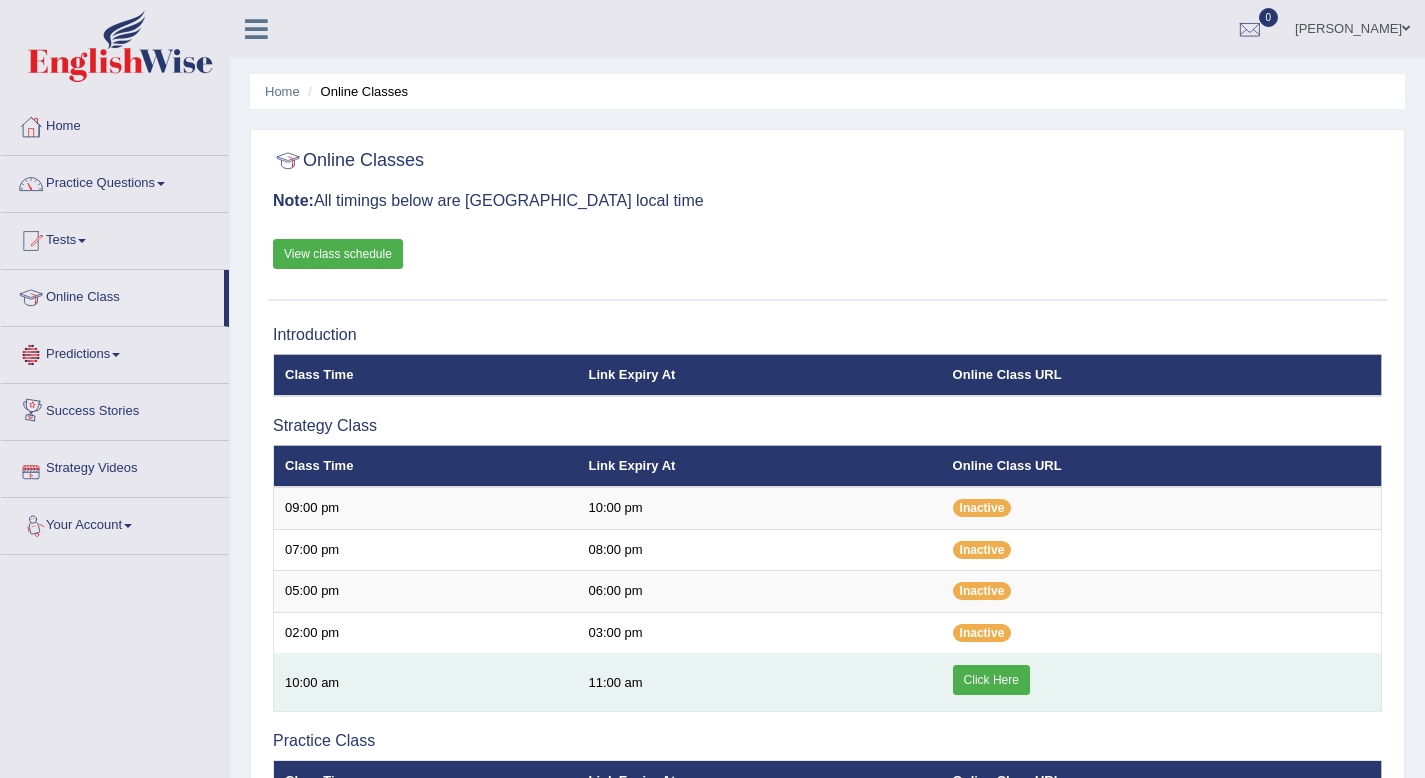 click on "Click Here" at bounding box center (991, 680) 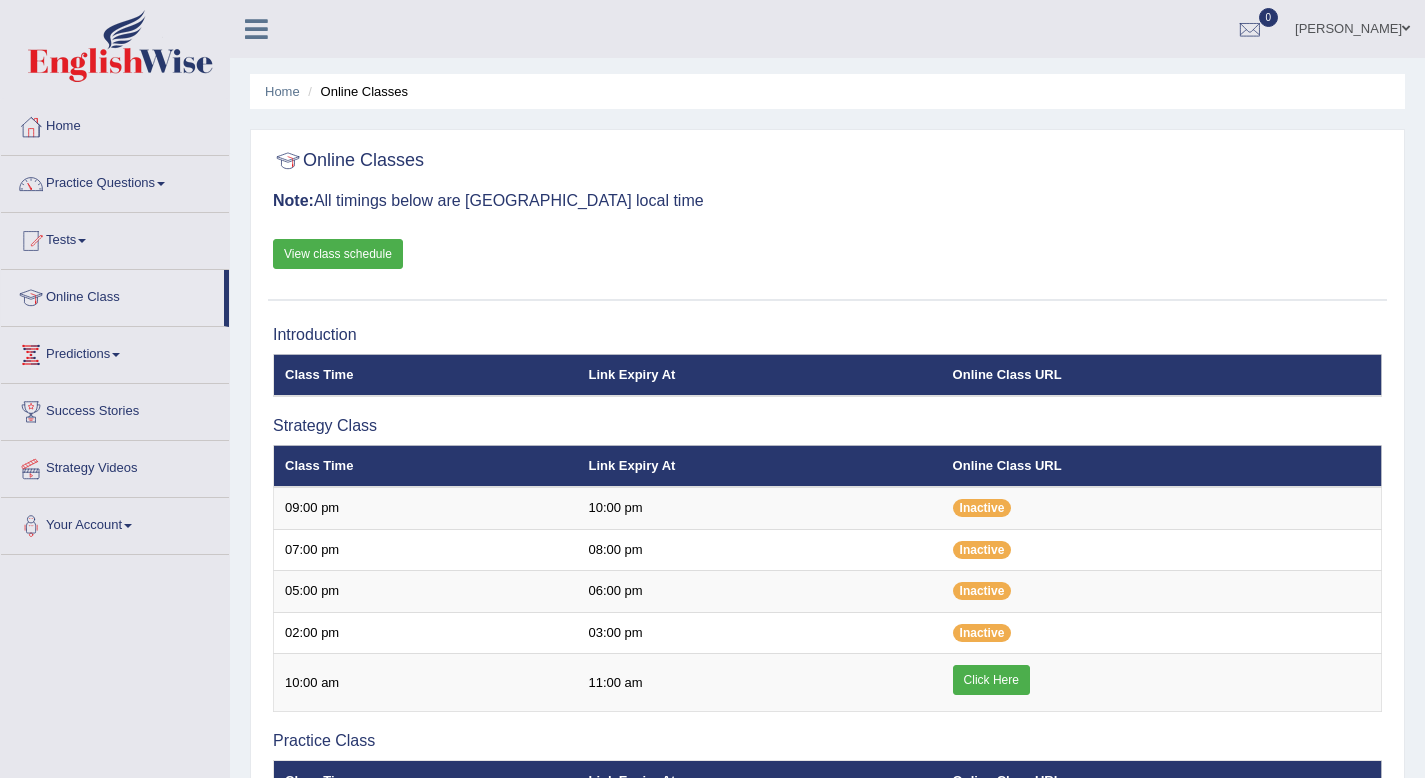 scroll, scrollTop: 0, scrollLeft: 0, axis: both 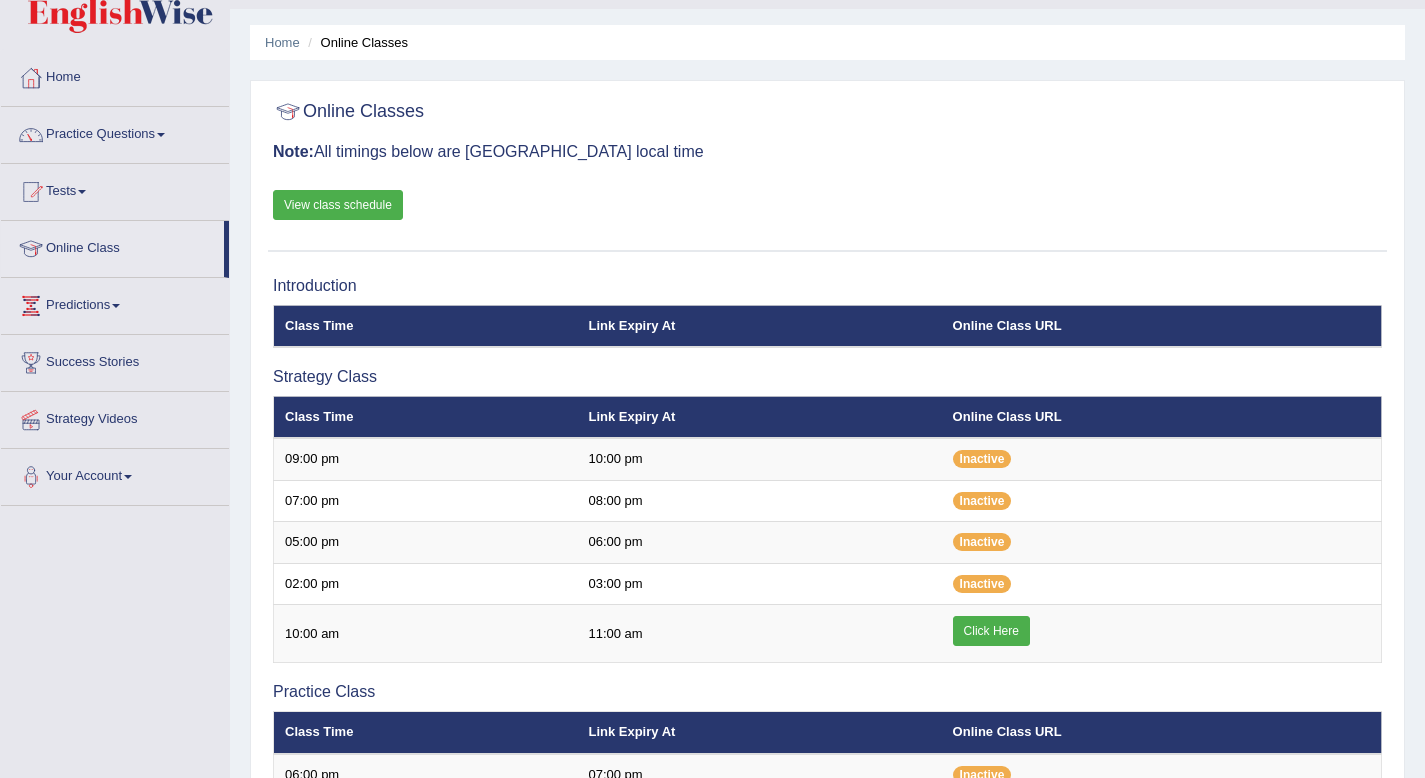 click on "Practice Questions" at bounding box center [115, 132] 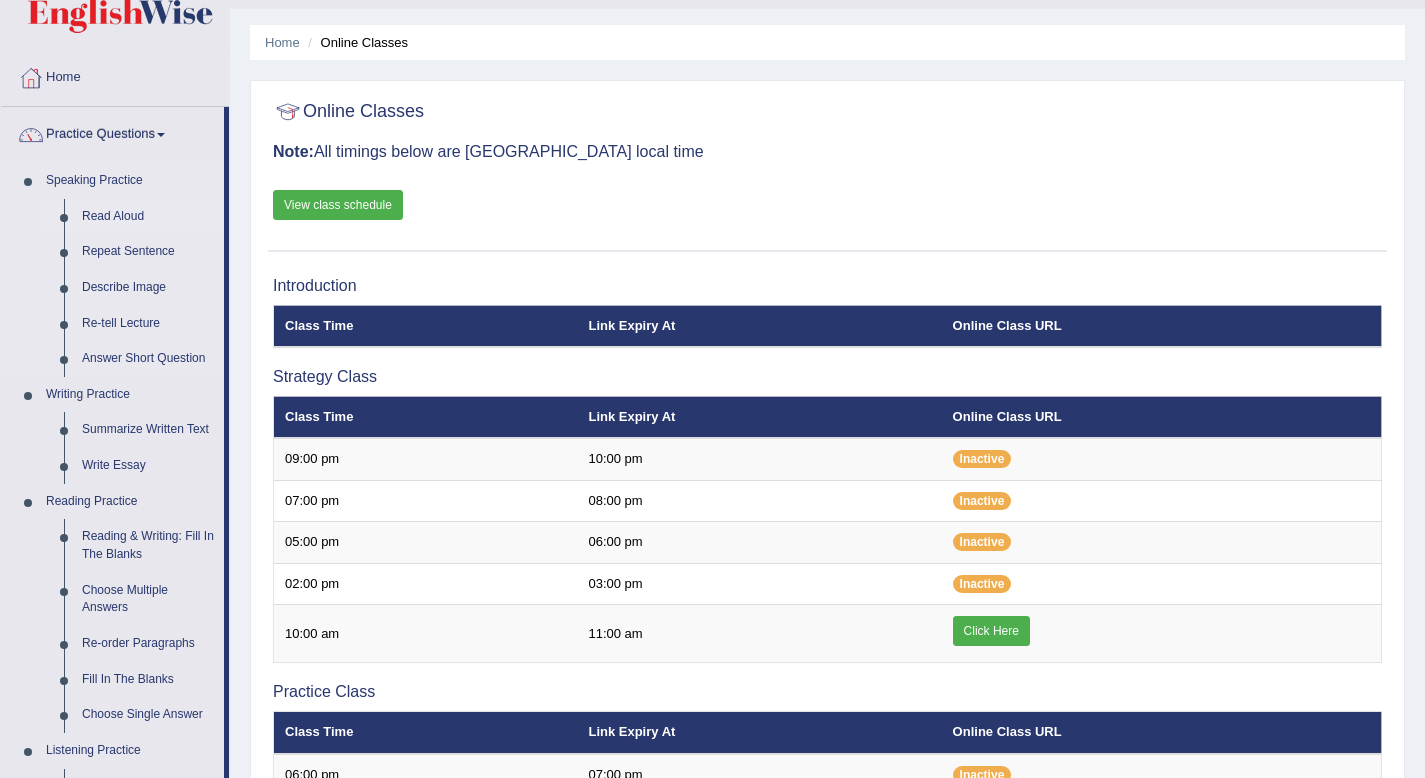 click on "Read Aloud" at bounding box center (148, 217) 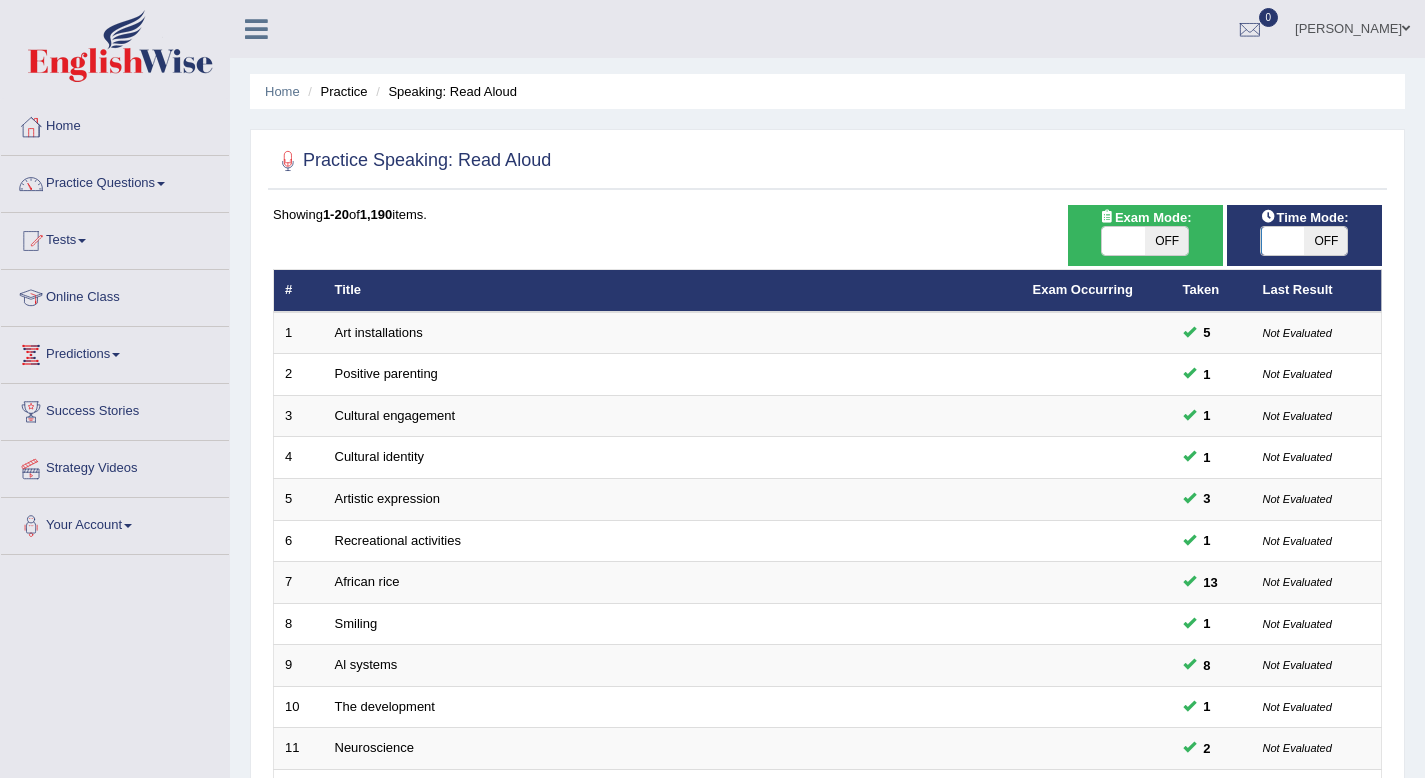scroll, scrollTop: 0, scrollLeft: 0, axis: both 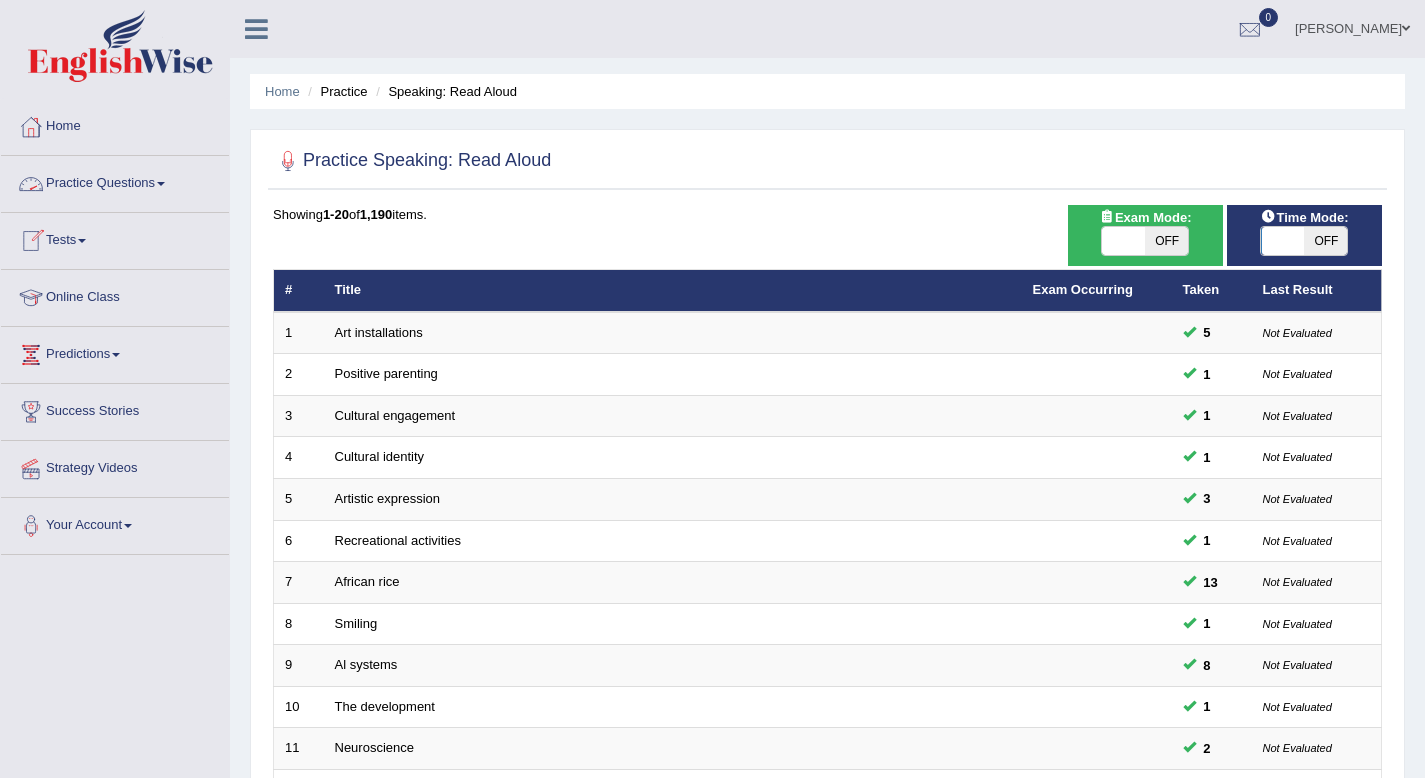click on "Practice Questions" at bounding box center (115, 181) 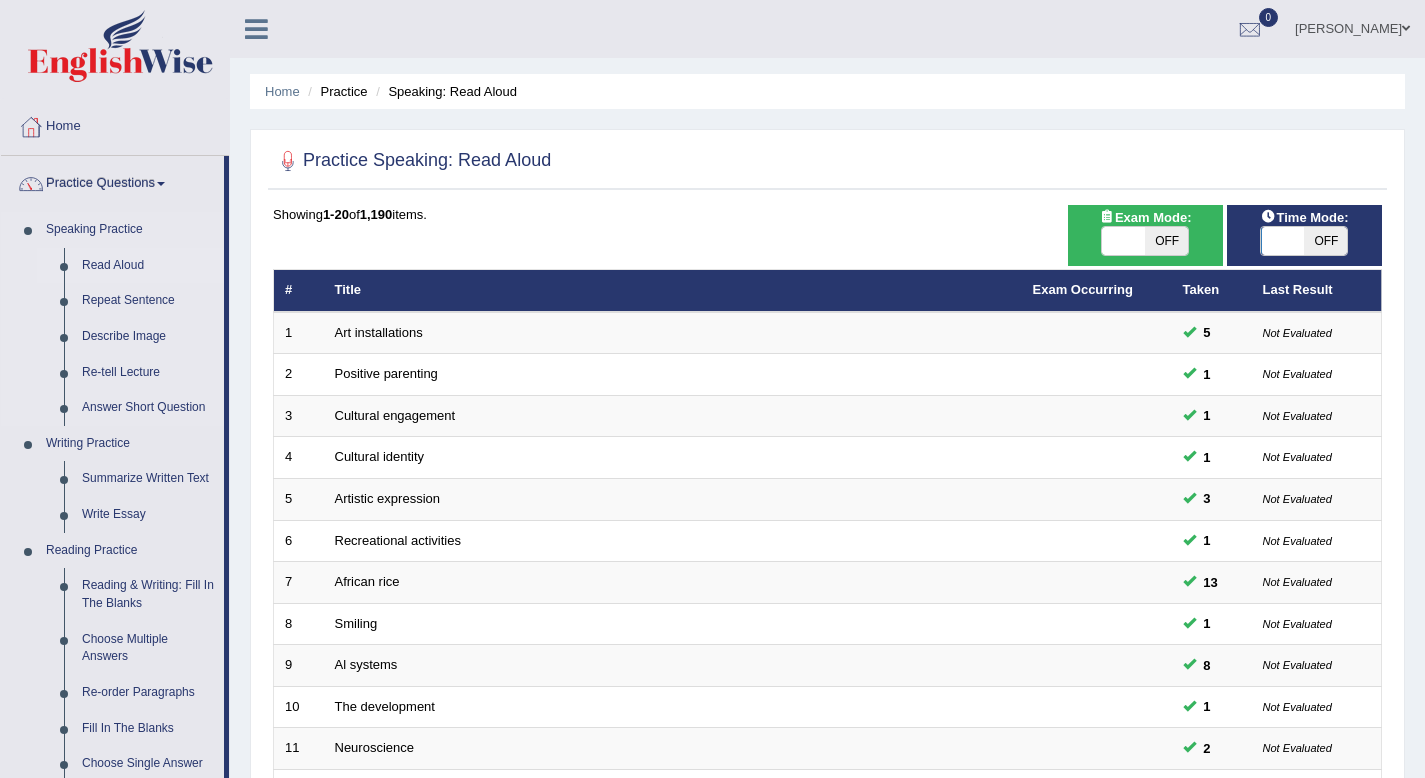 click on "Read Aloud" at bounding box center (148, 266) 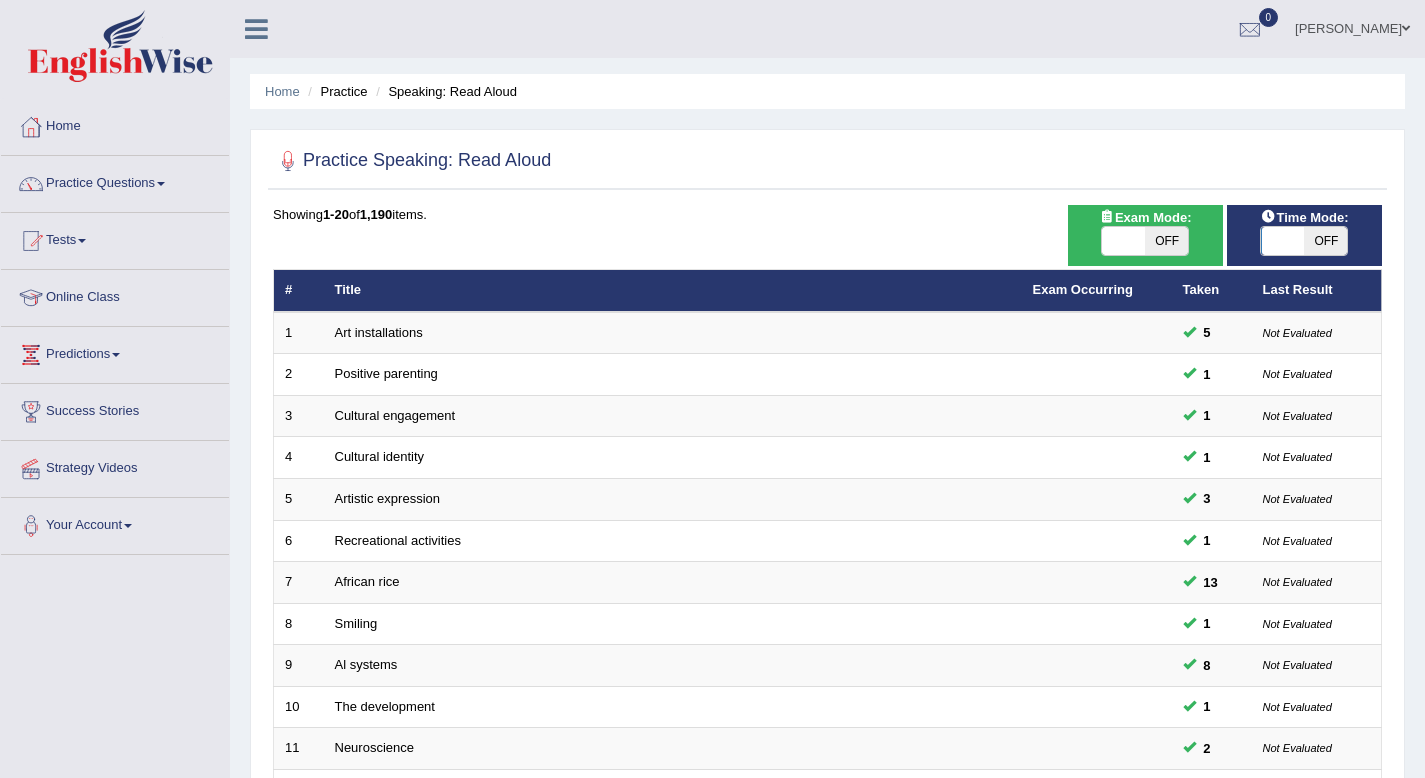 scroll, scrollTop: 0, scrollLeft: 0, axis: both 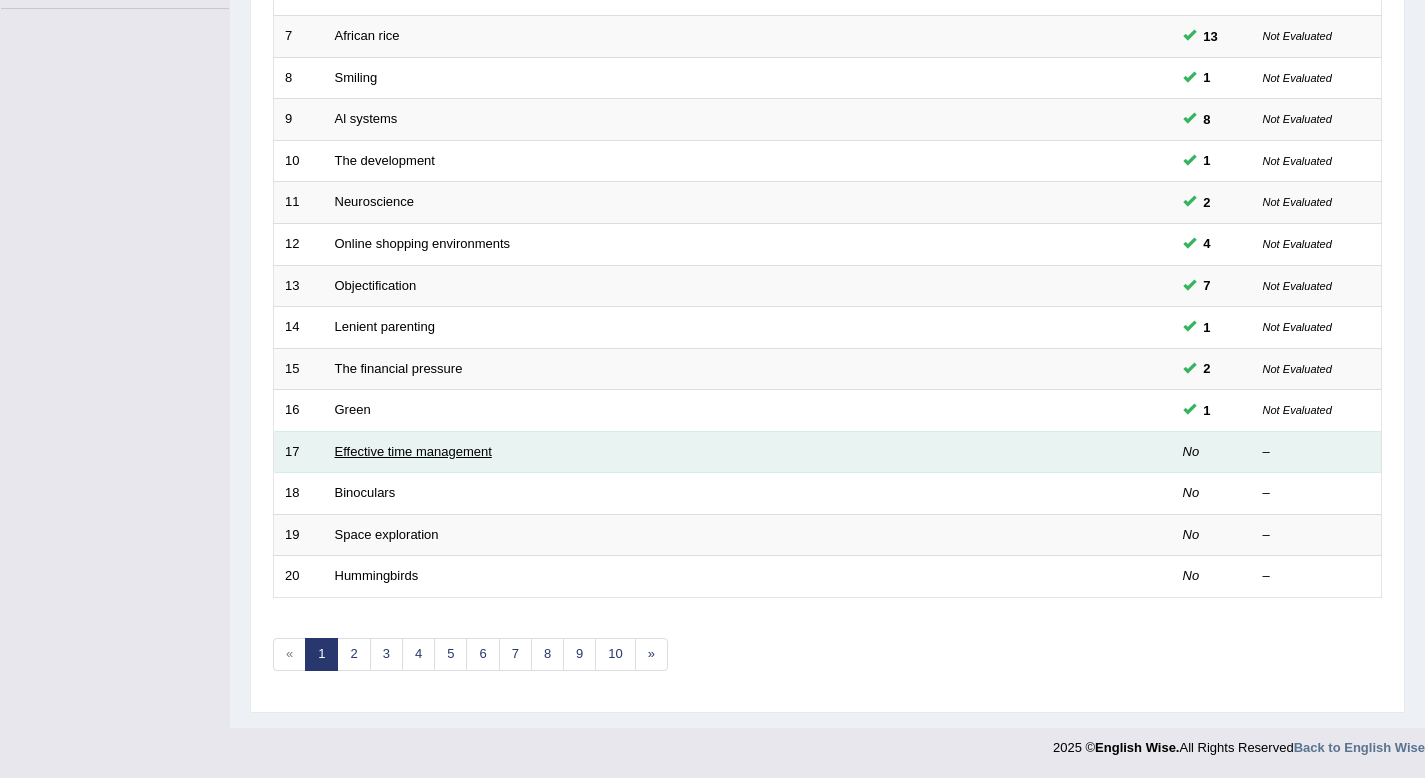 click on "Effective time management" at bounding box center (413, 451) 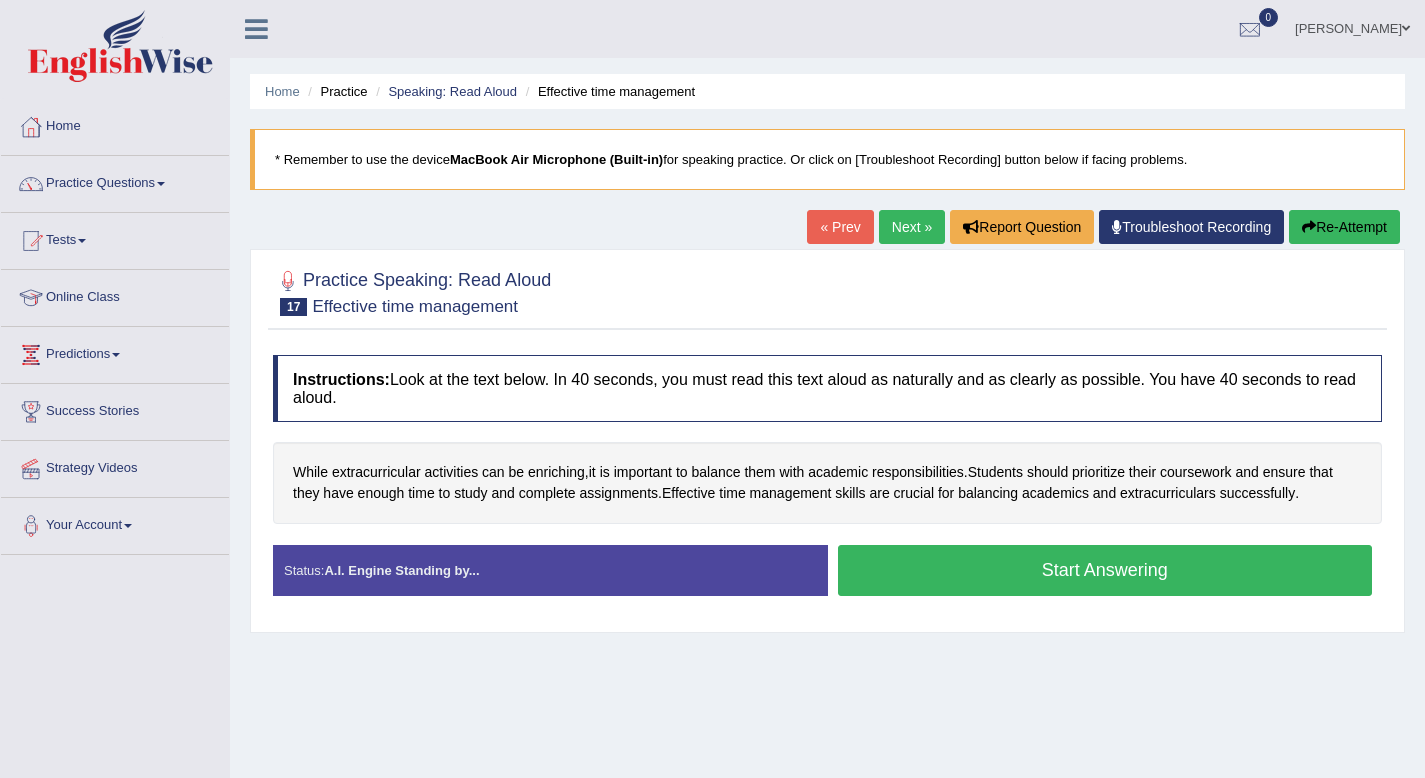 scroll, scrollTop: 0, scrollLeft: 0, axis: both 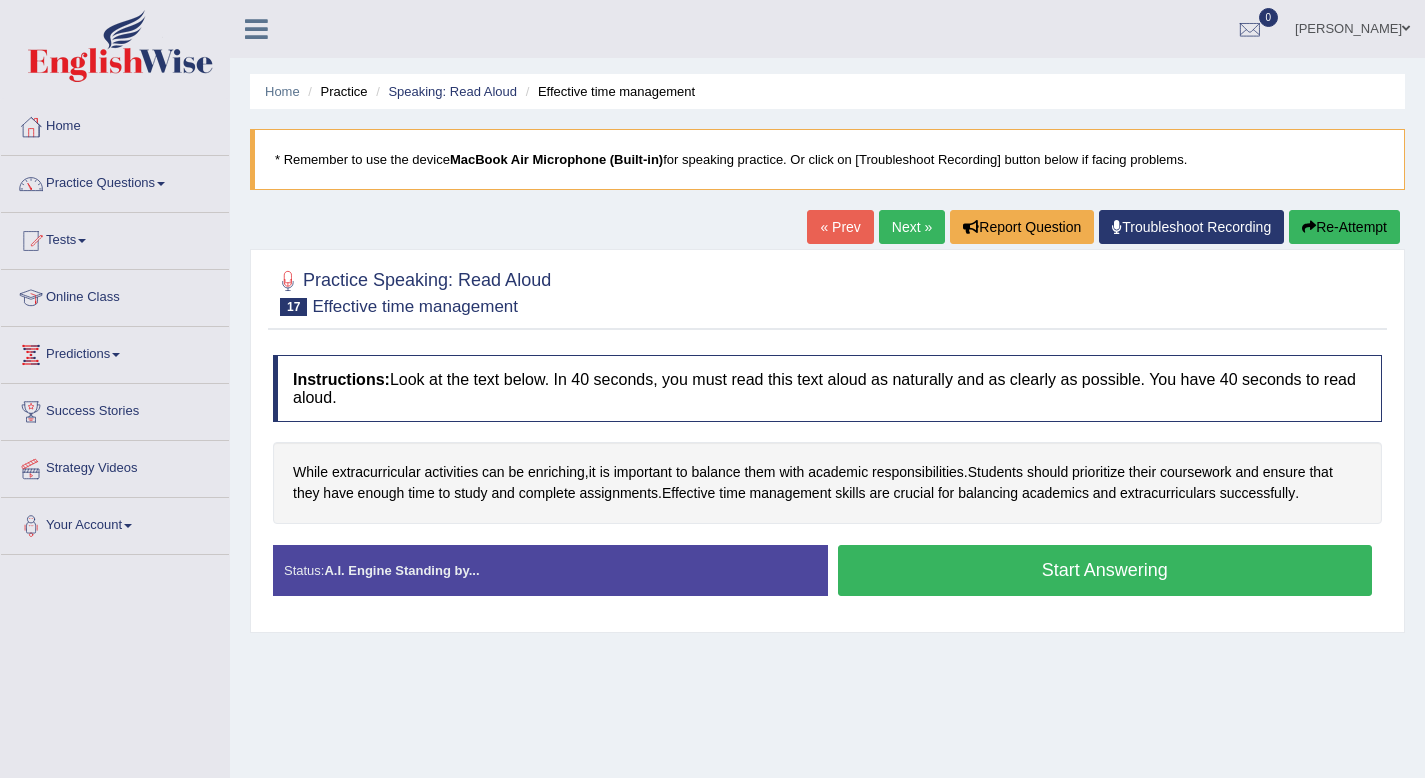 click on "Start Answering" at bounding box center [1105, 570] 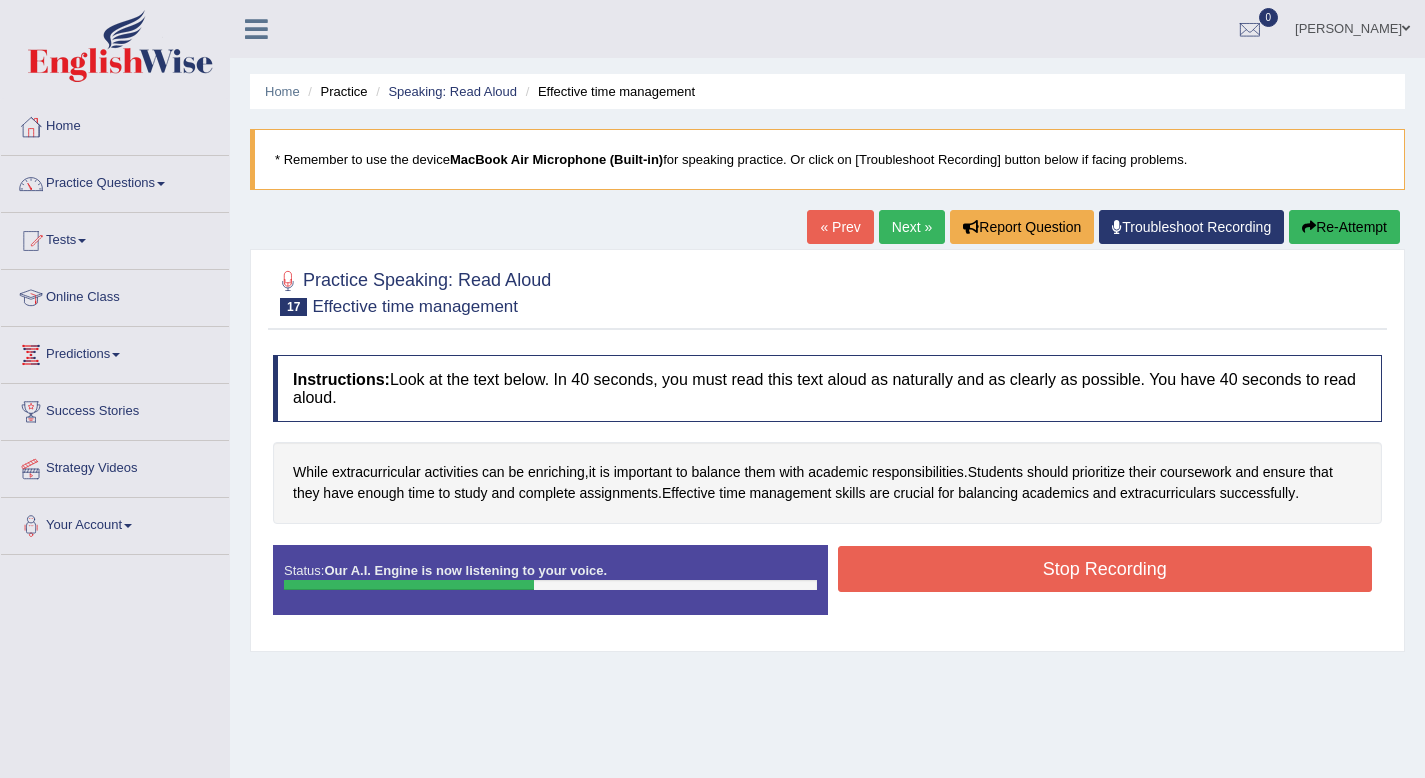 click on "Stop Recording" at bounding box center (1105, 569) 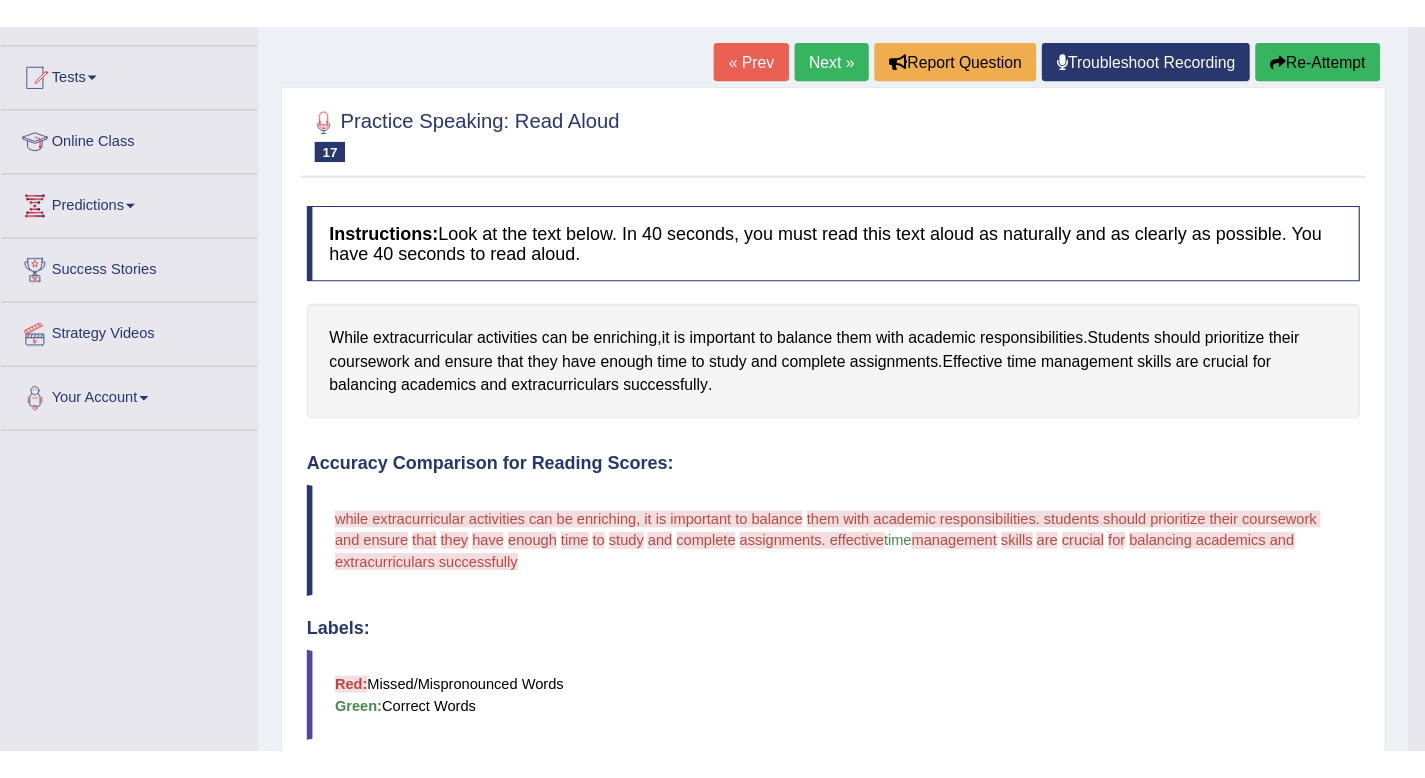 scroll, scrollTop: 0, scrollLeft: 0, axis: both 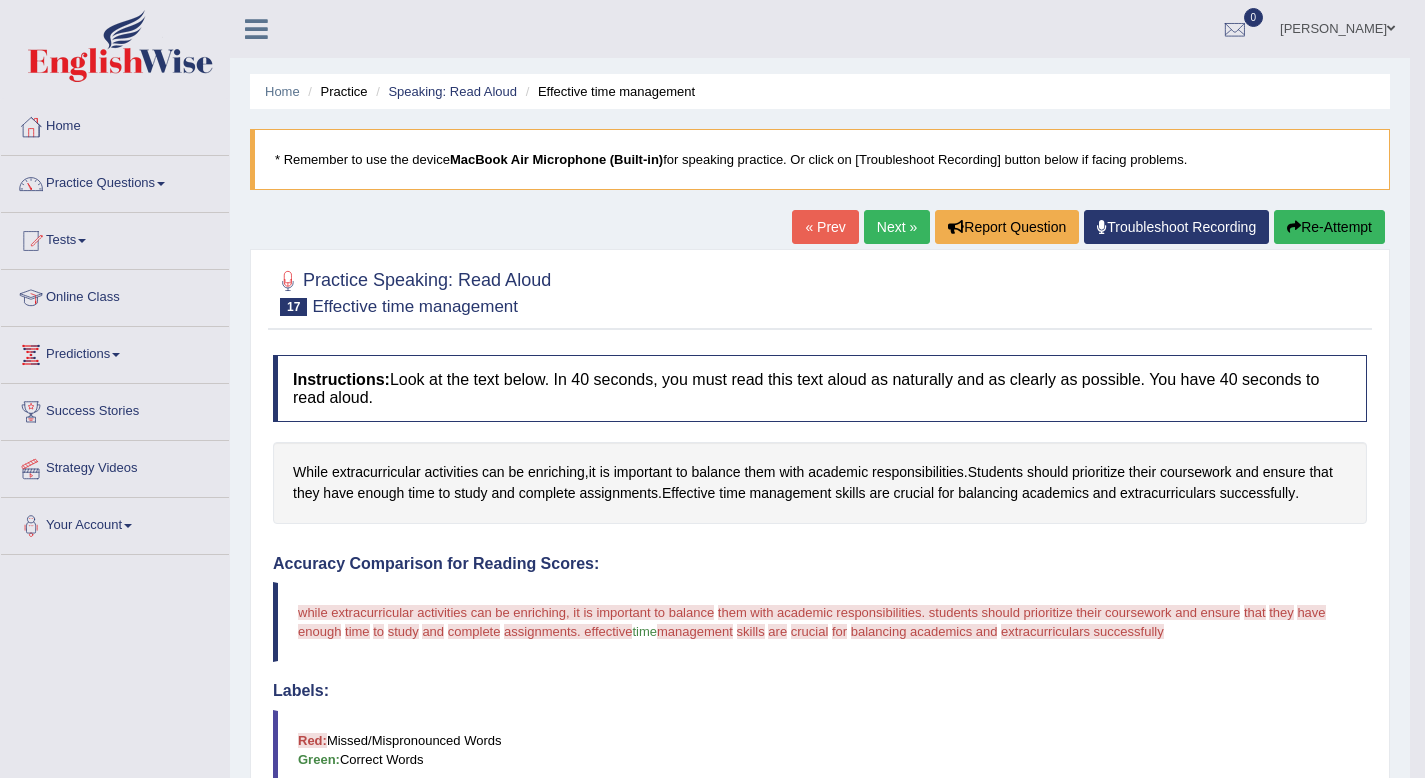 click on "Re-Attempt" at bounding box center [1329, 227] 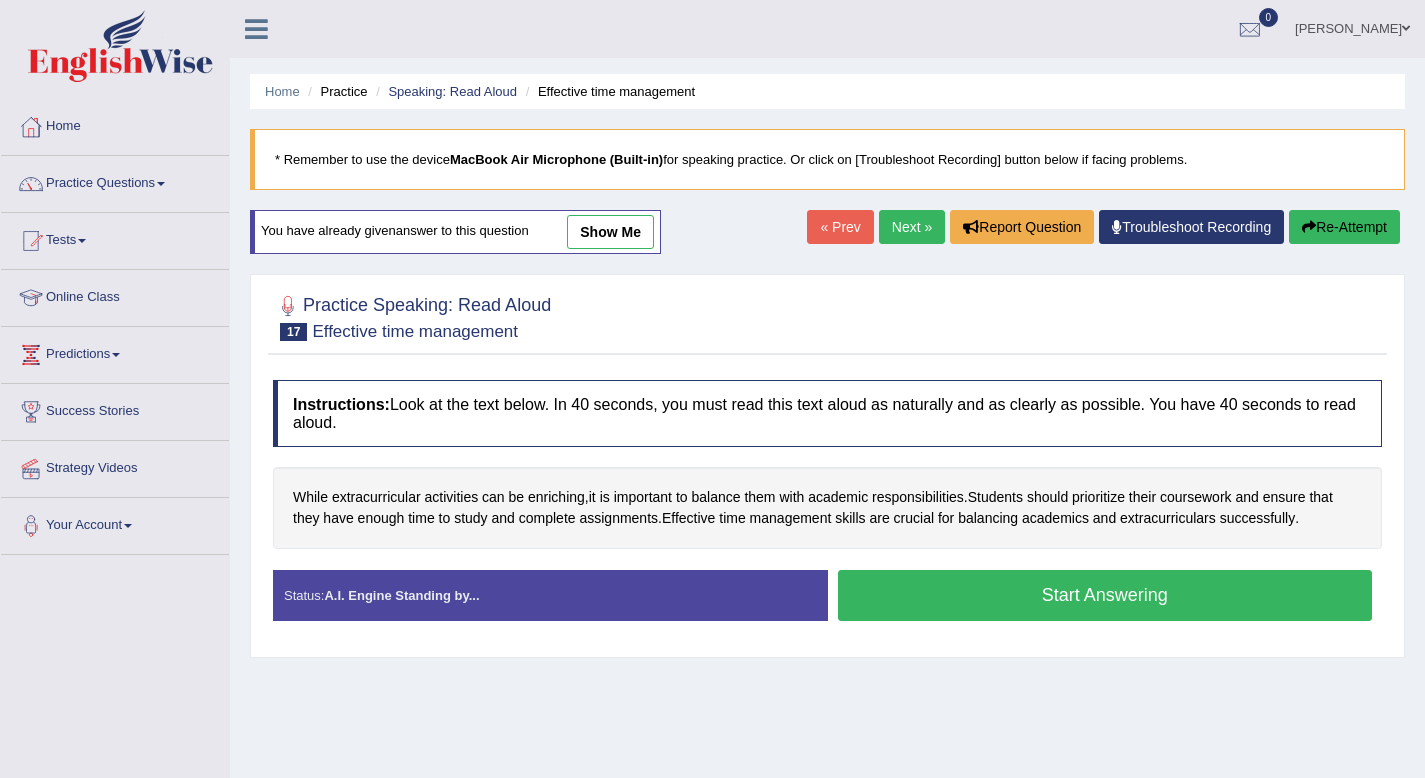 scroll, scrollTop: 0, scrollLeft: 0, axis: both 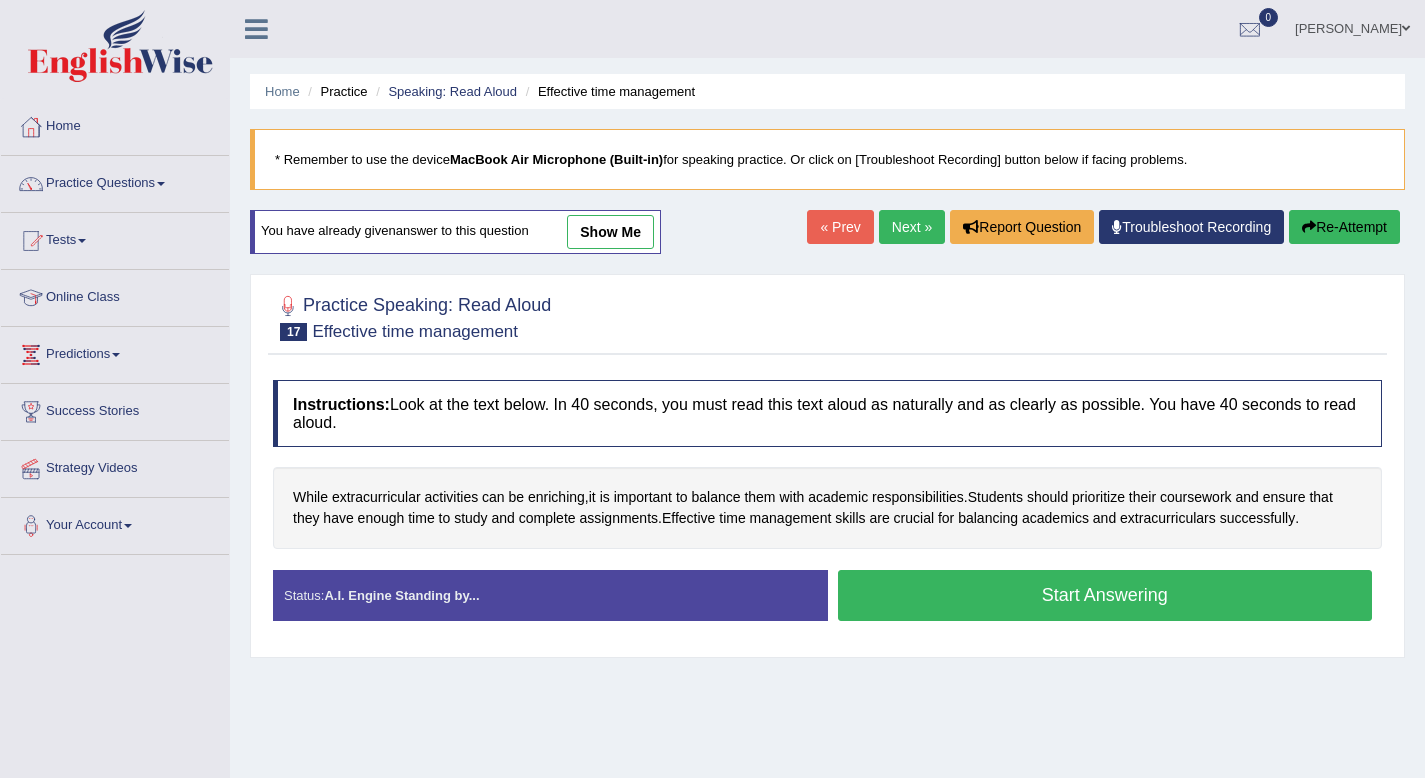 click on "Start Answering" at bounding box center [1105, 595] 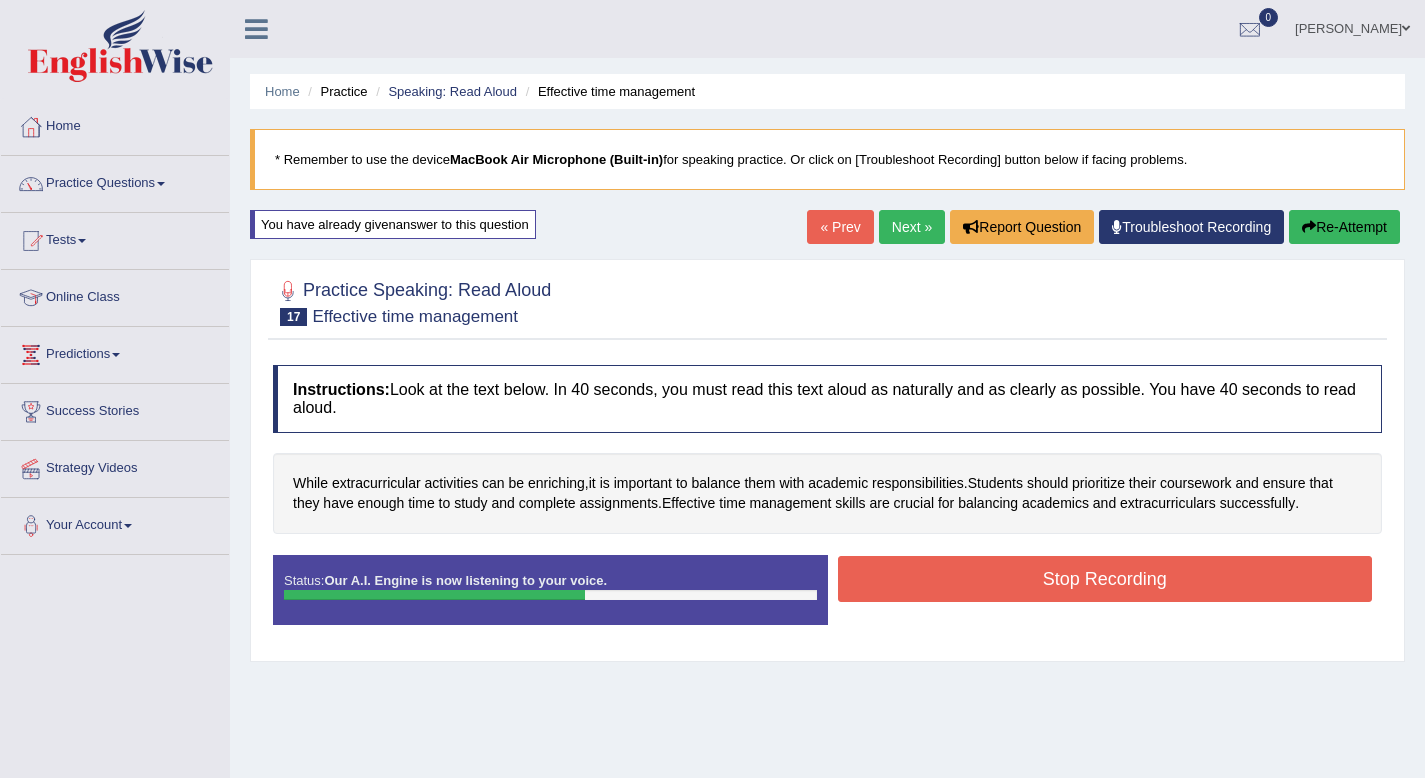 click on "Stop Recording" at bounding box center (1105, 579) 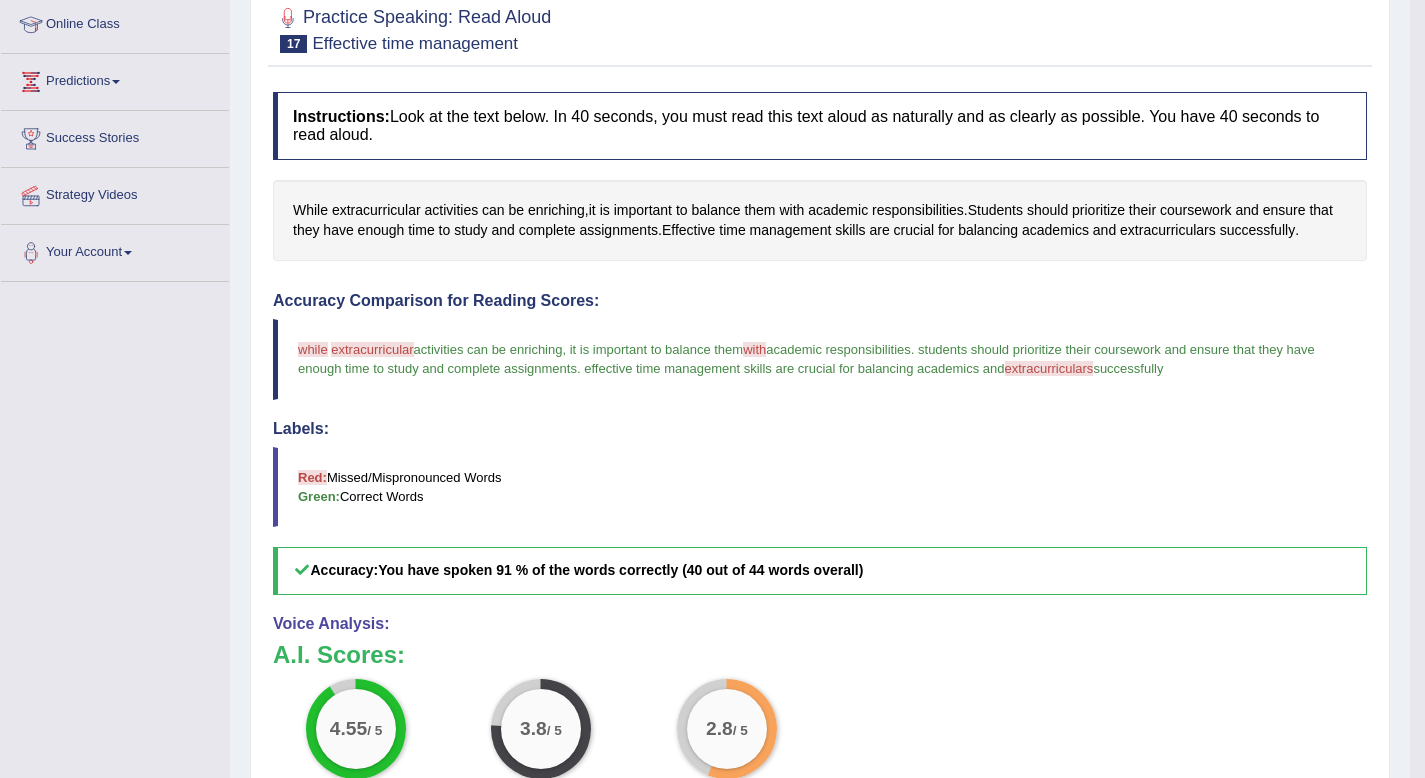 scroll, scrollTop: 0, scrollLeft: 0, axis: both 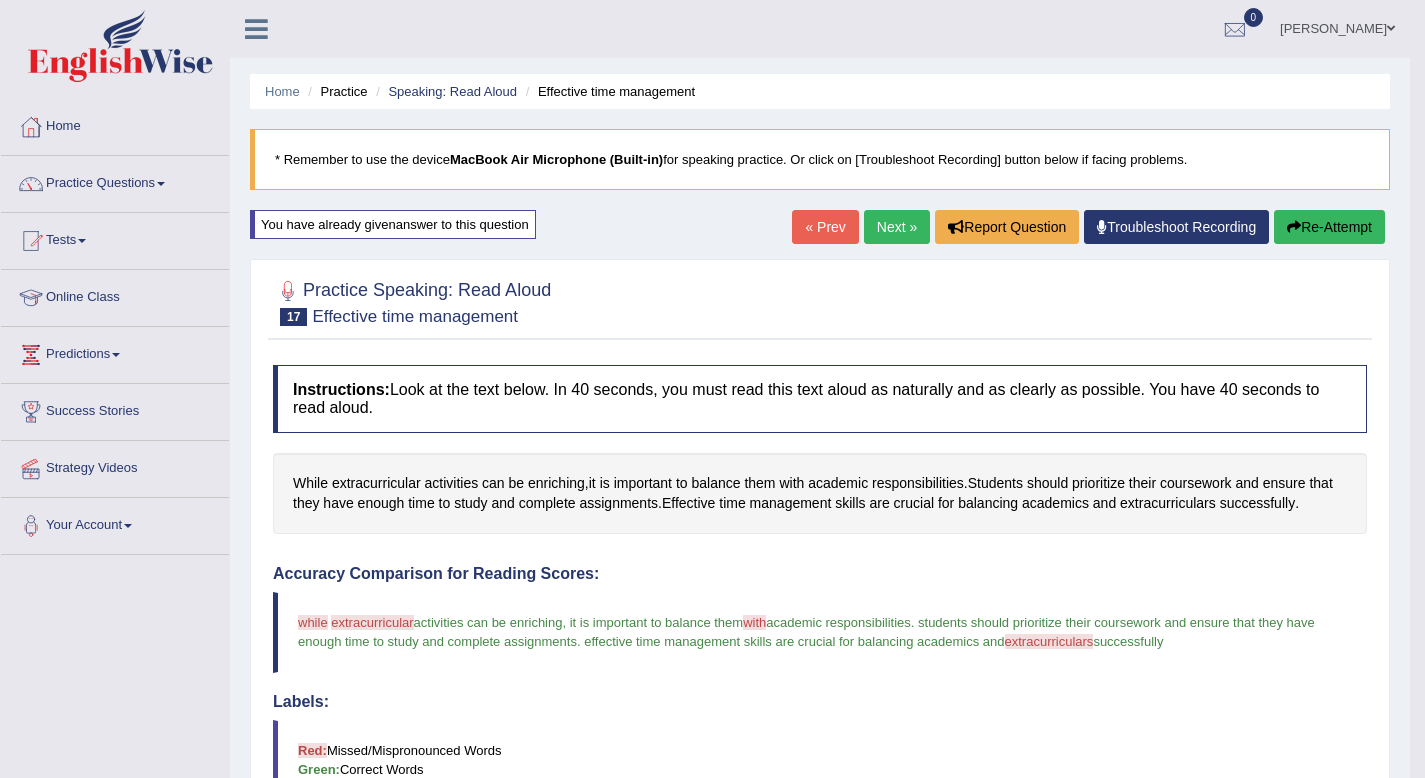 click on "Next »" at bounding box center [897, 227] 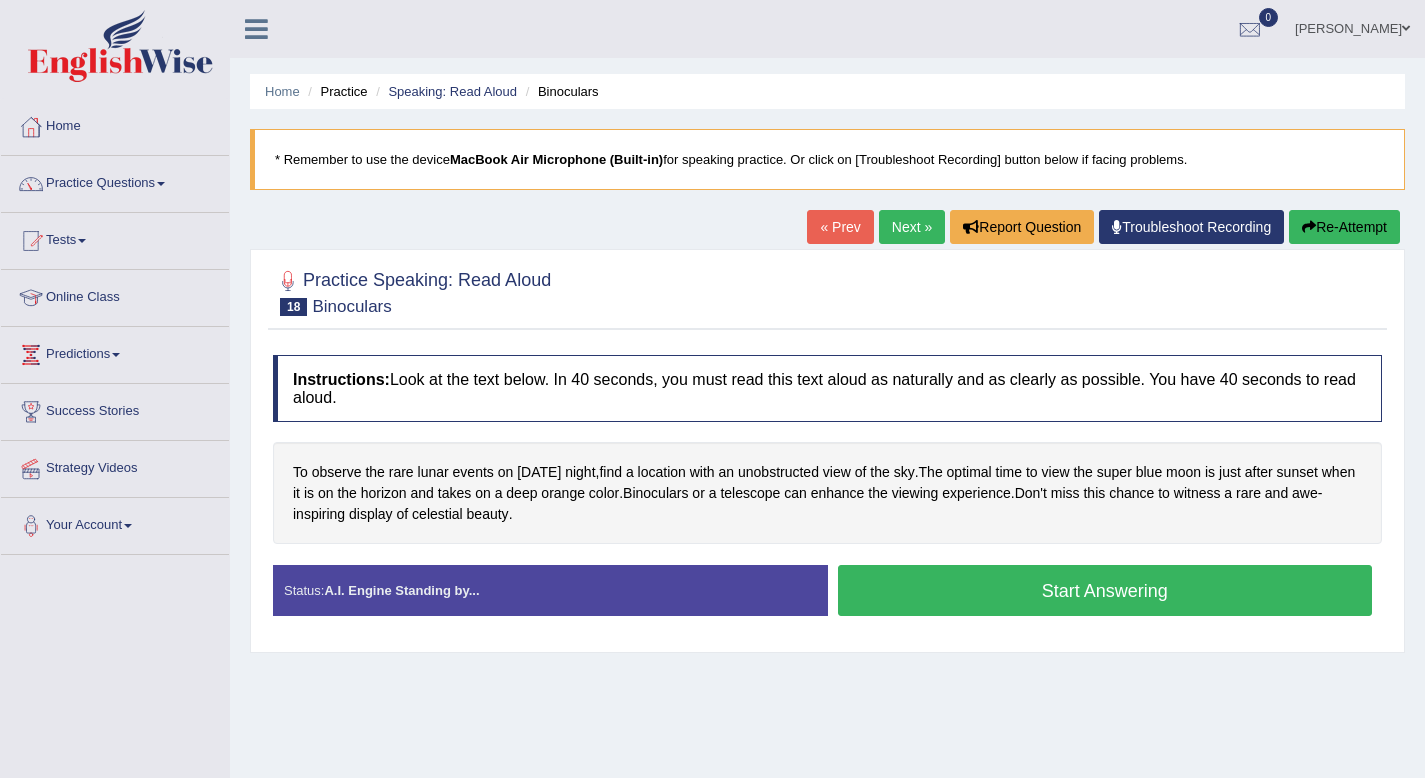 scroll, scrollTop: 0, scrollLeft: 0, axis: both 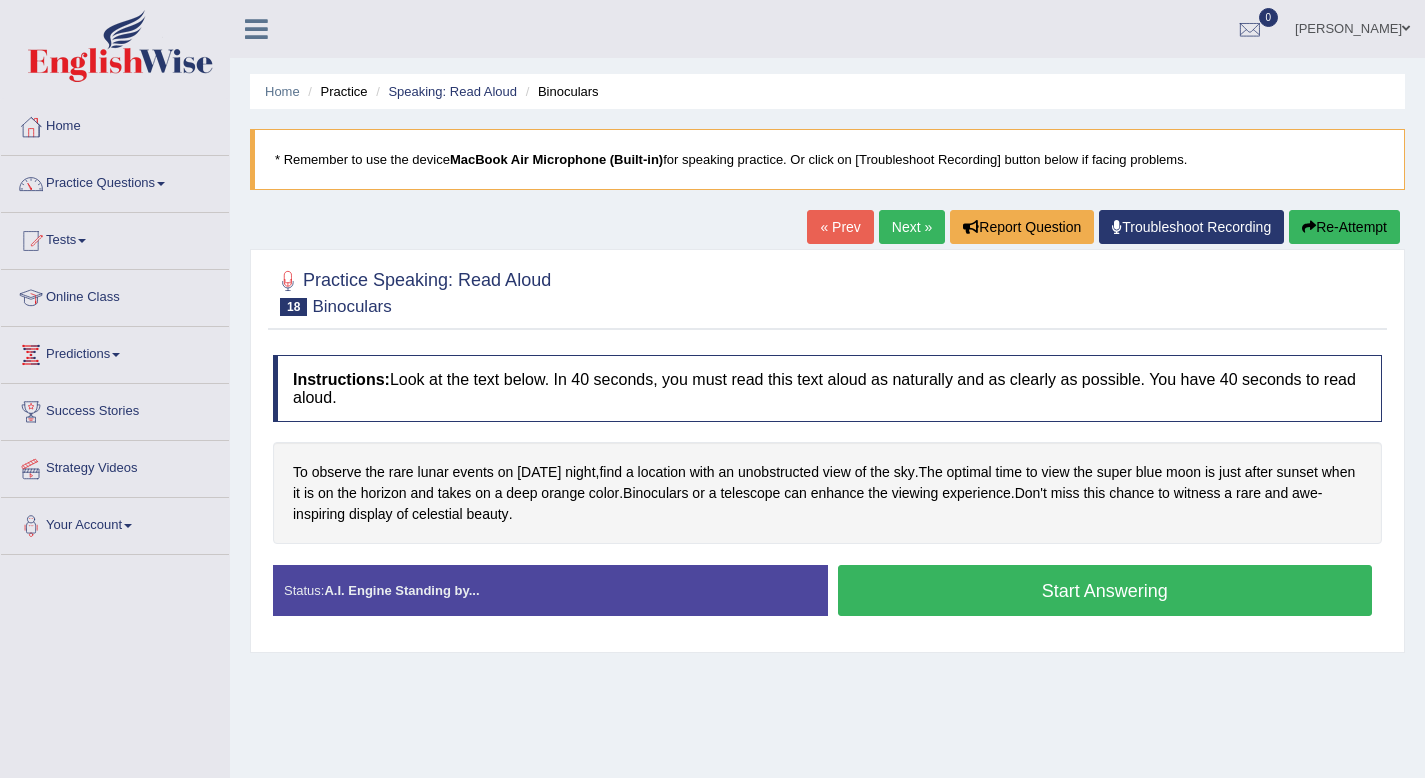 click on "Start Answering" at bounding box center [1105, 590] 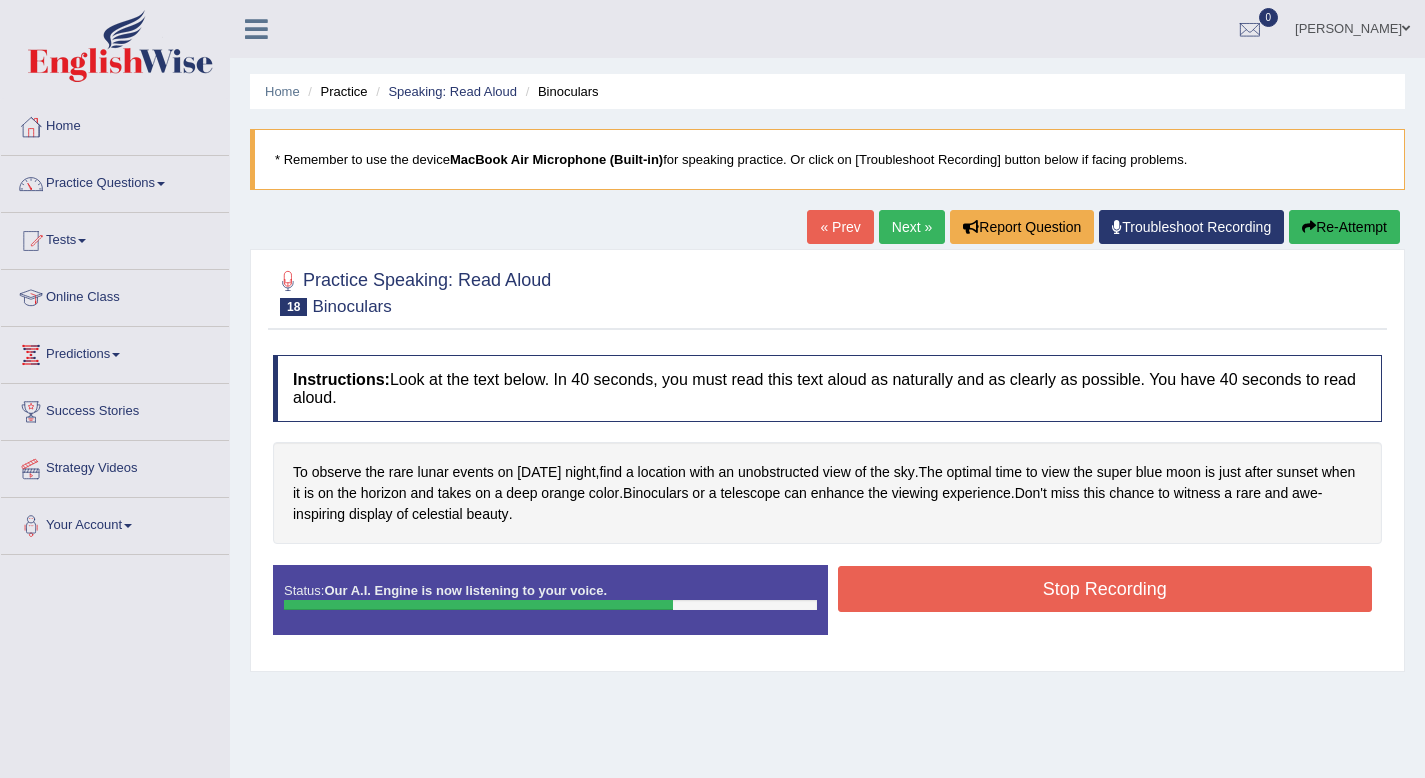 click on "Stop Recording" at bounding box center [1105, 589] 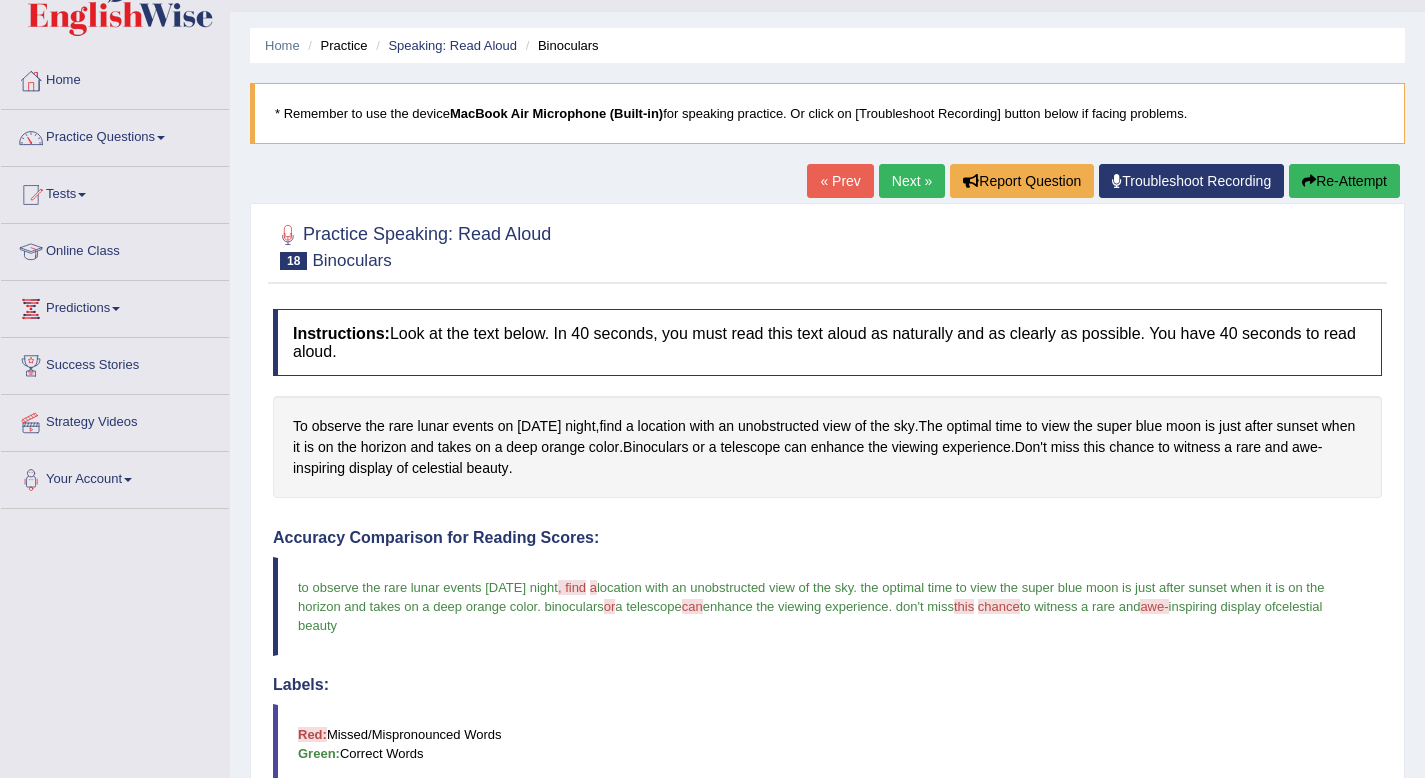 scroll, scrollTop: 0, scrollLeft: 0, axis: both 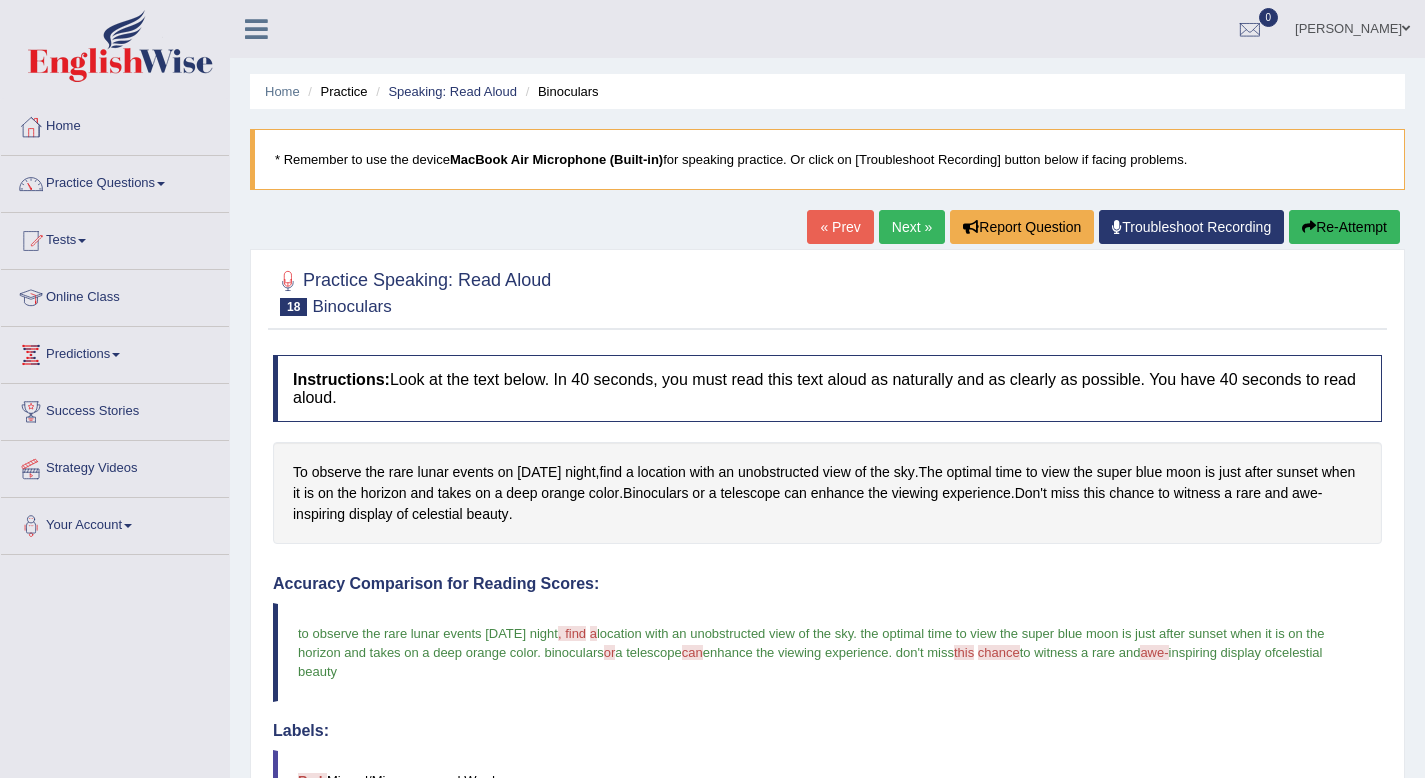 click on "Next »" at bounding box center (912, 227) 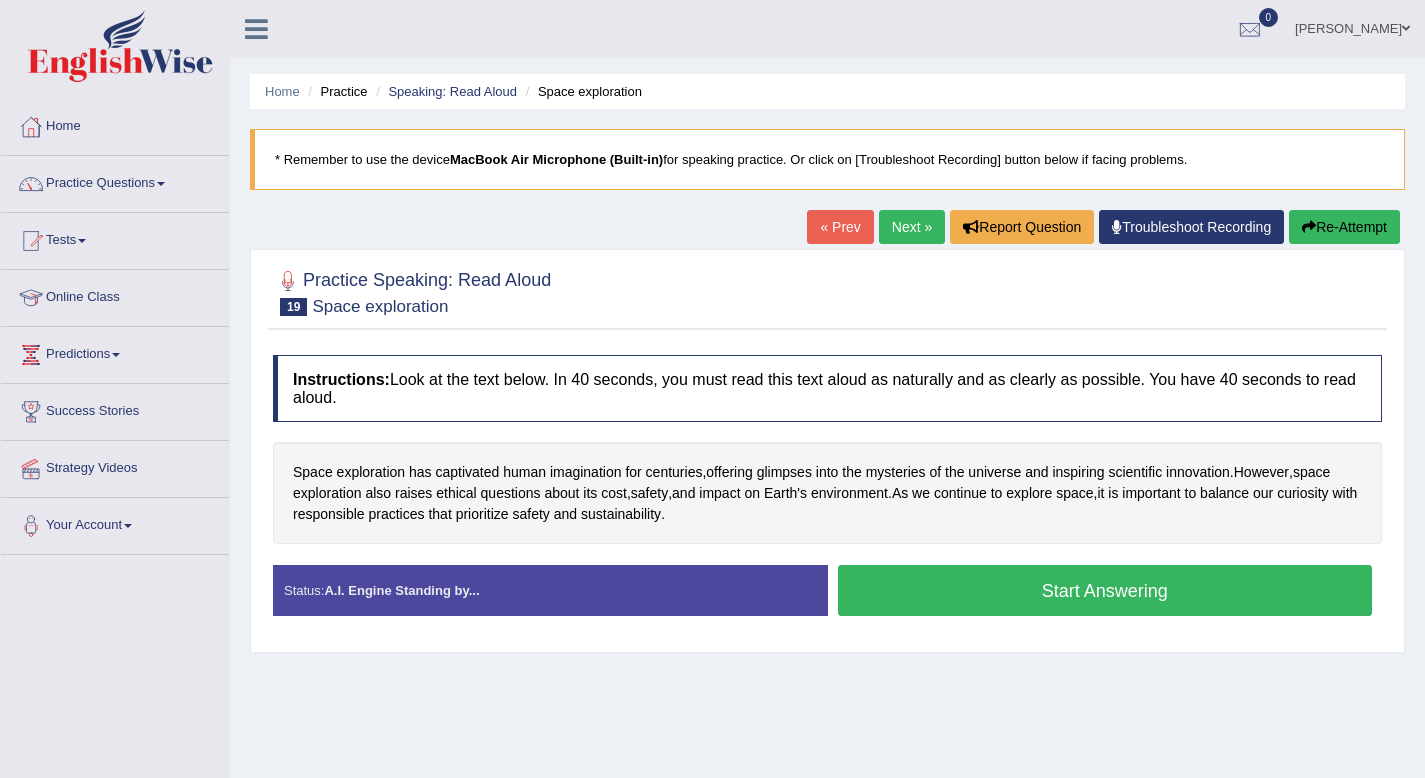 scroll, scrollTop: 0, scrollLeft: 0, axis: both 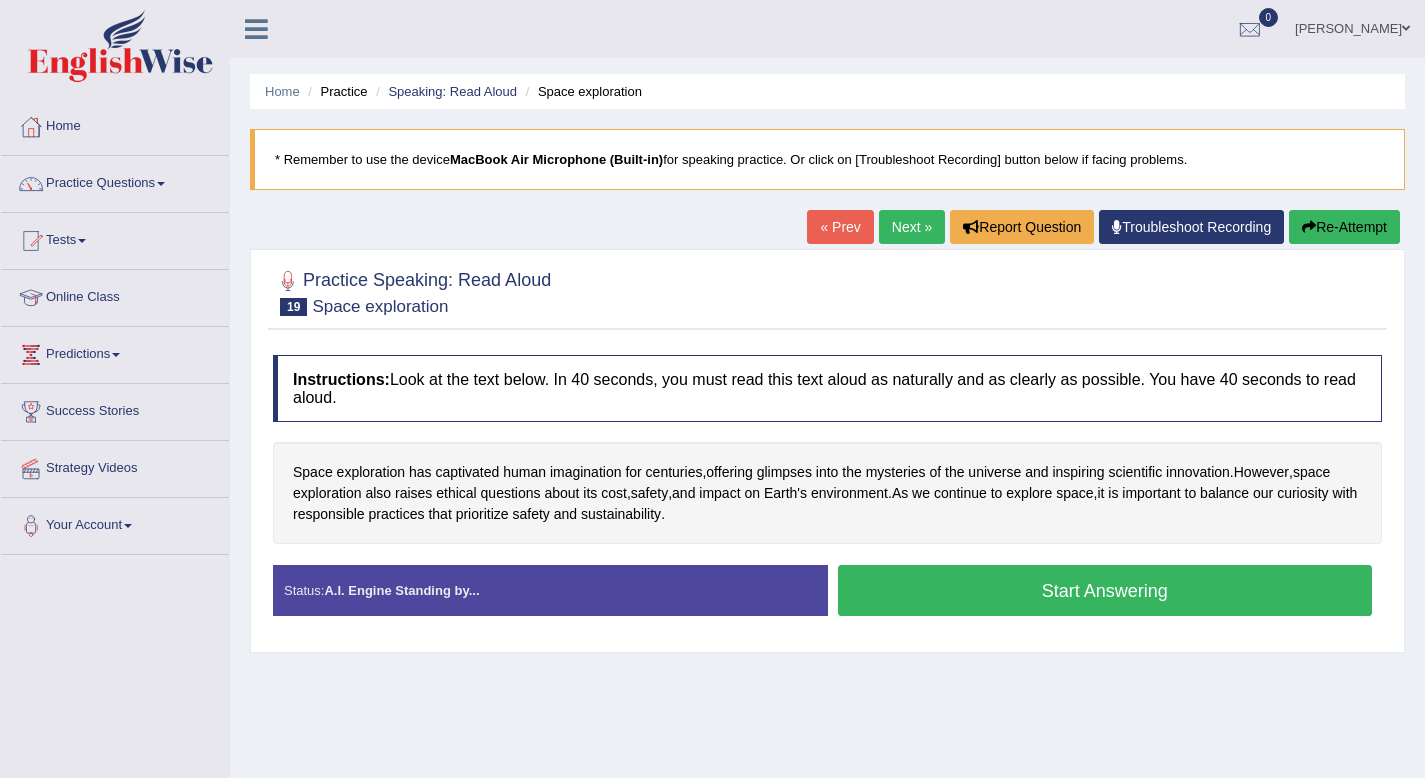 click on "Start Answering" at bounding box center [1105, 590] 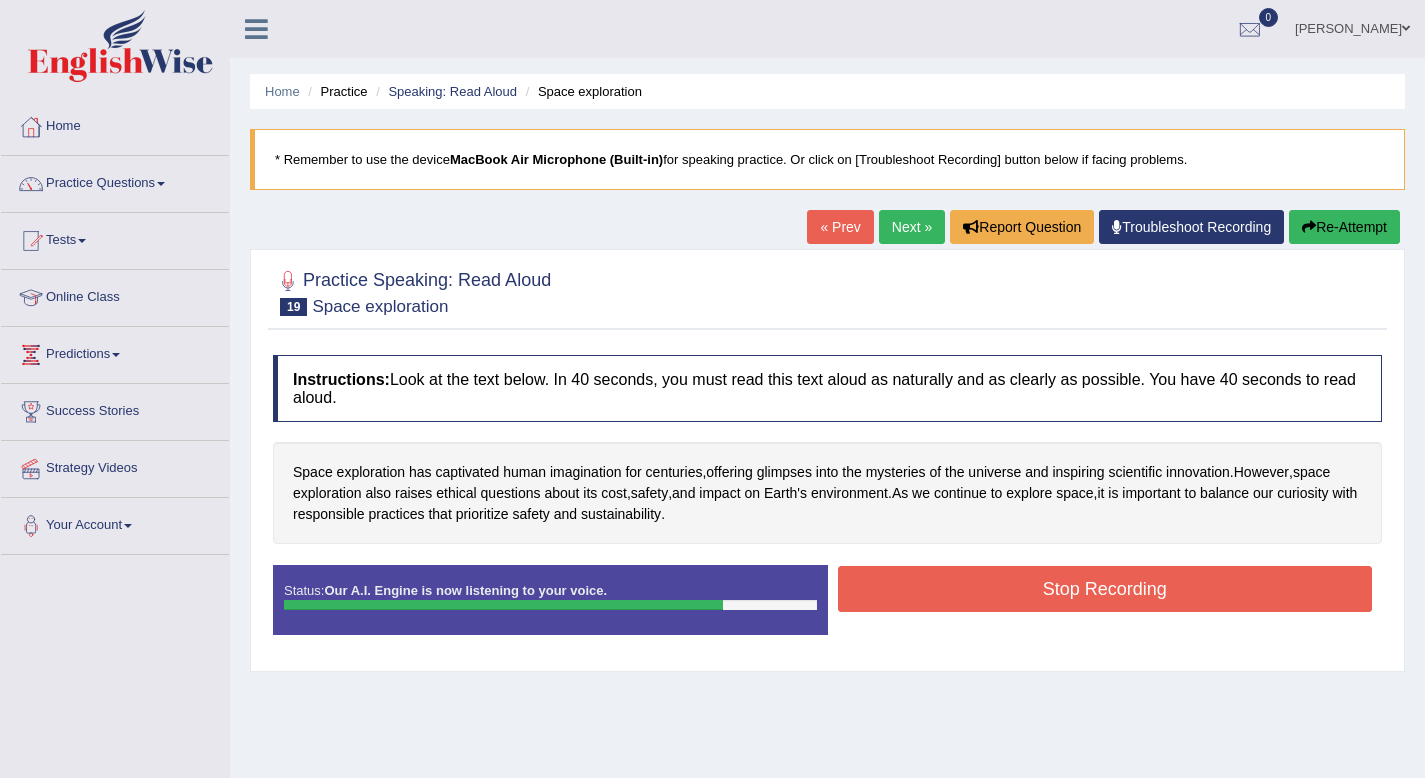 click on "Stop Recording" at bounding box center [1105, 589] 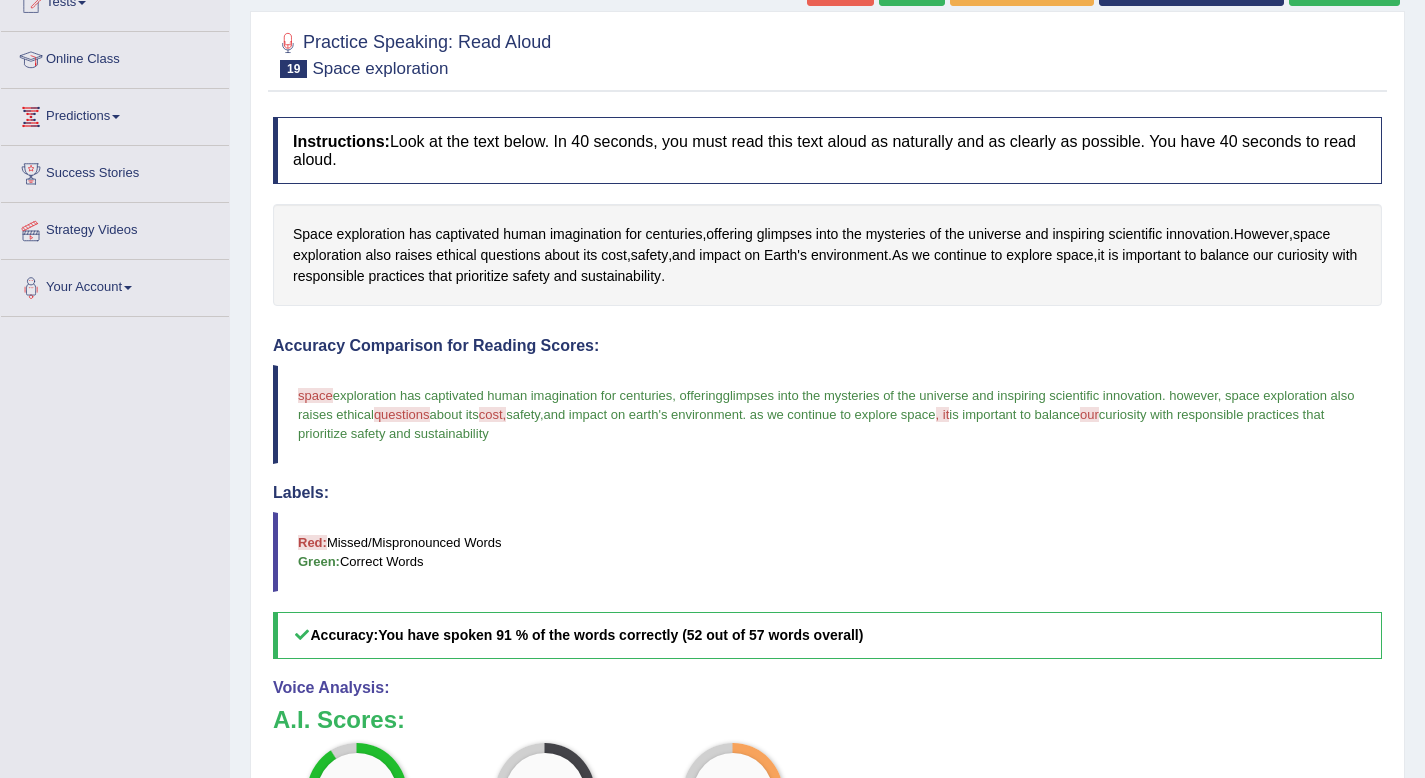 scroll, scrollTop: 0, scrollLeft: 0, axis: both 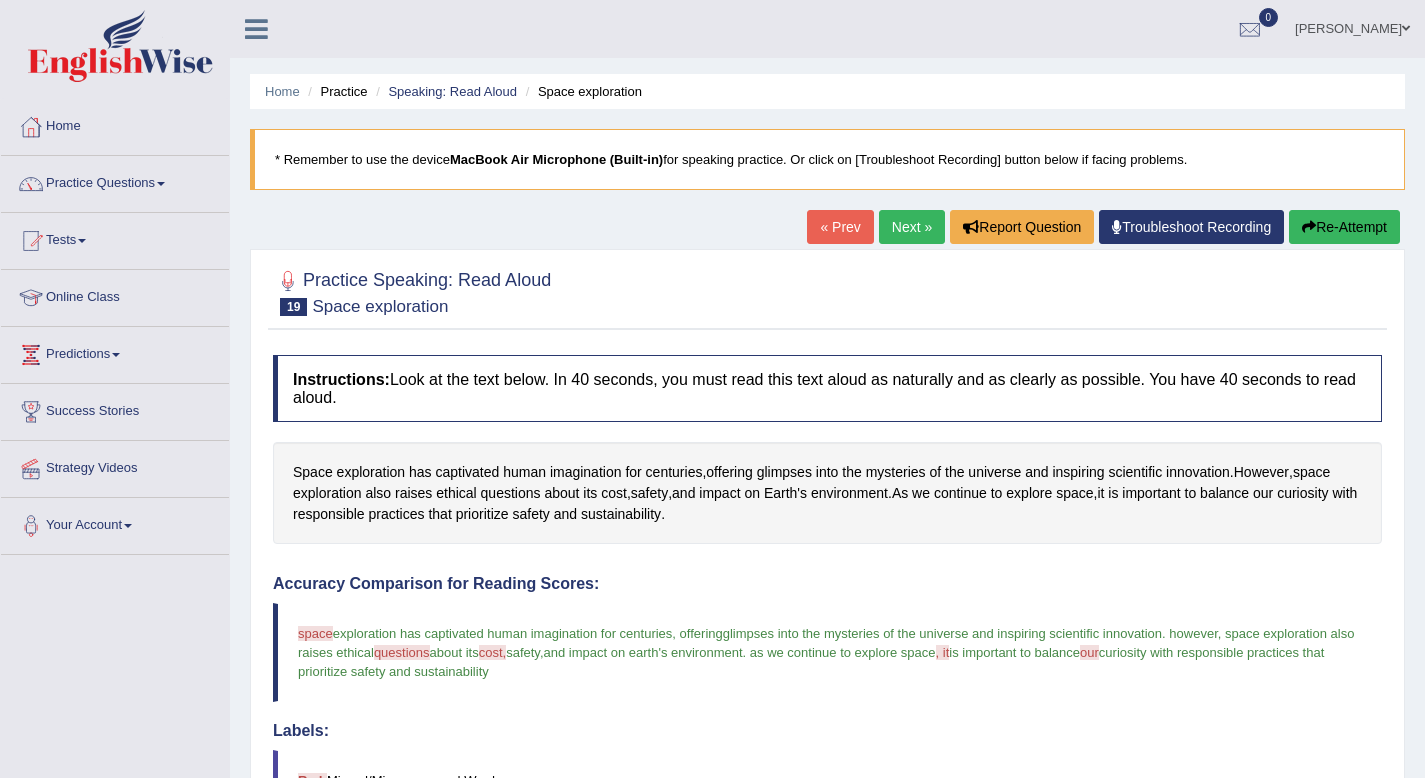 click on "Next »" at bounding box center [912, 227] 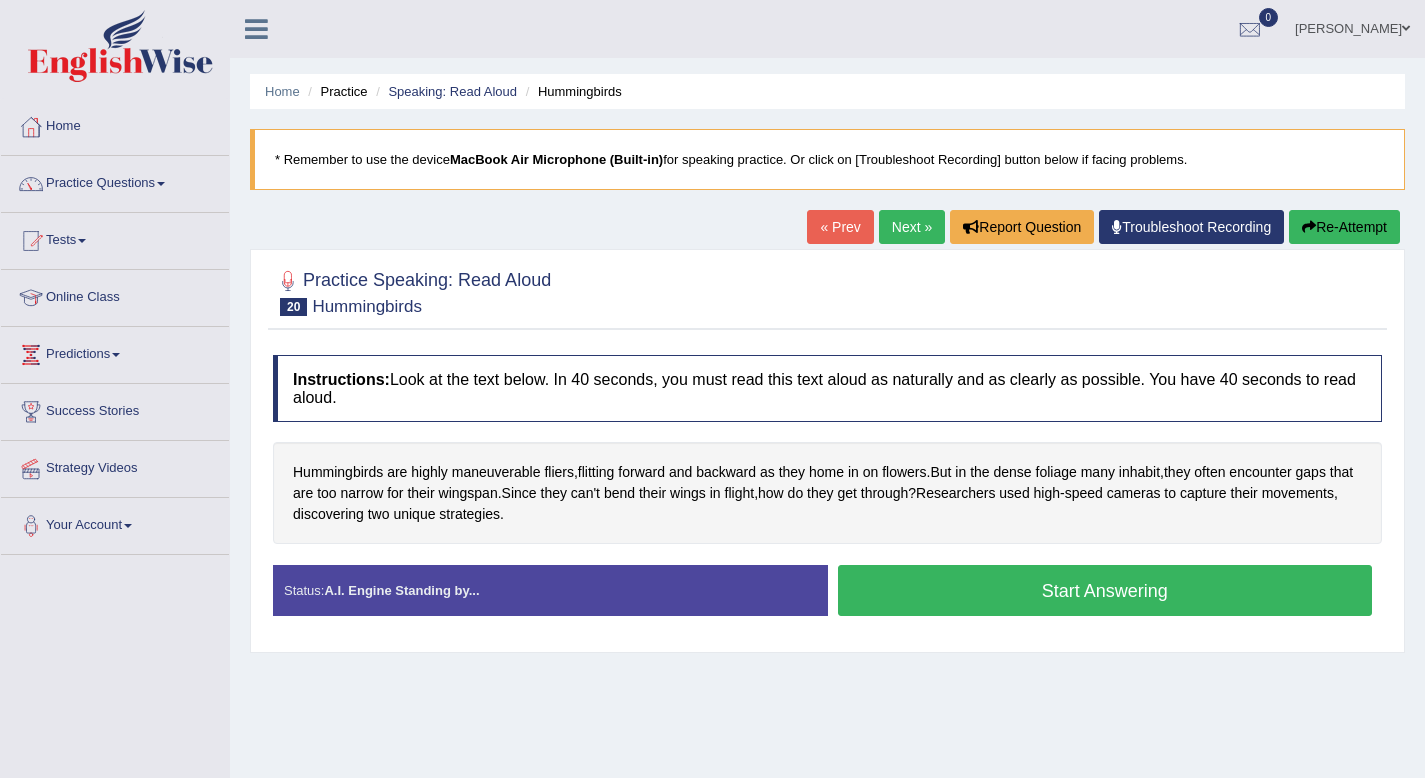 scroll, scrollTop: 0, scrollLeft: 0, axis: both 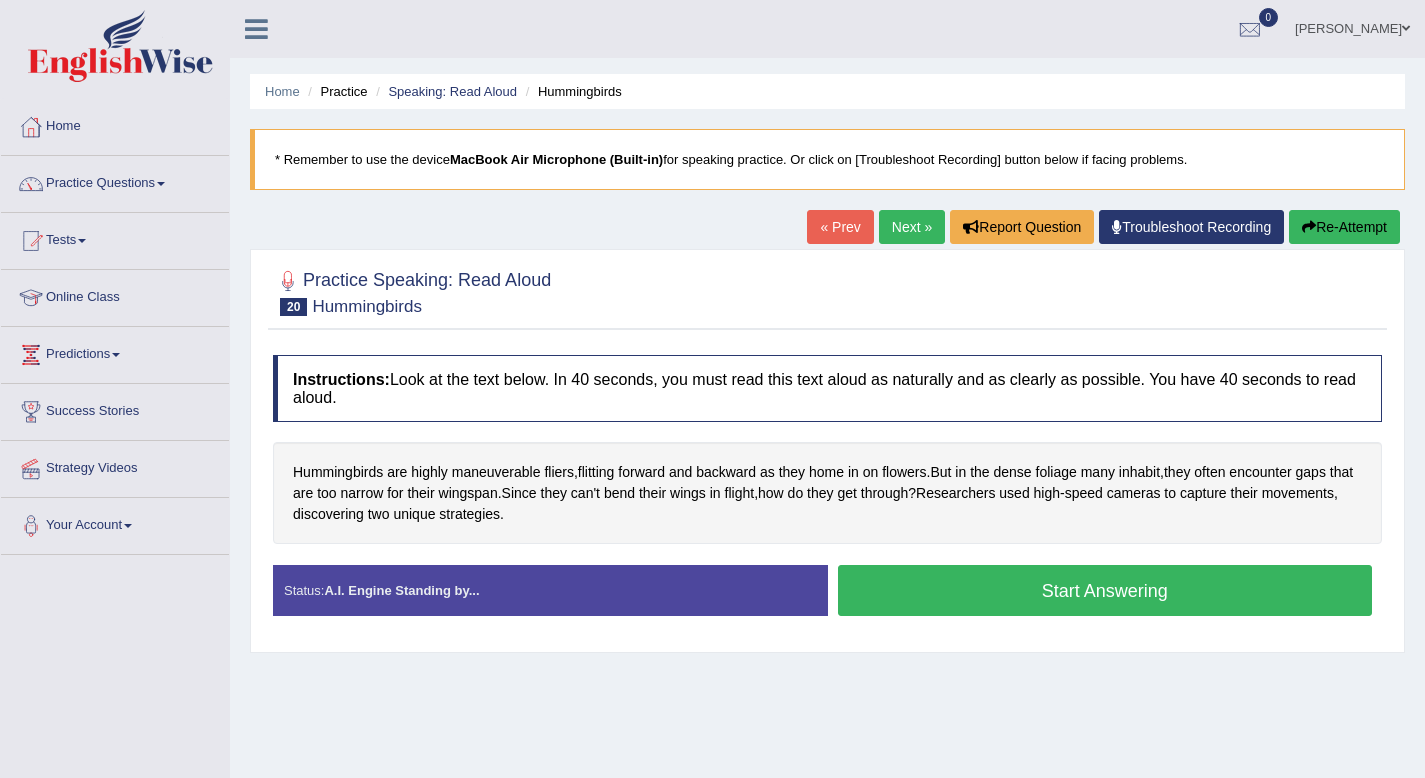 click on "Start Answering" at bounding box center [1105, 590] 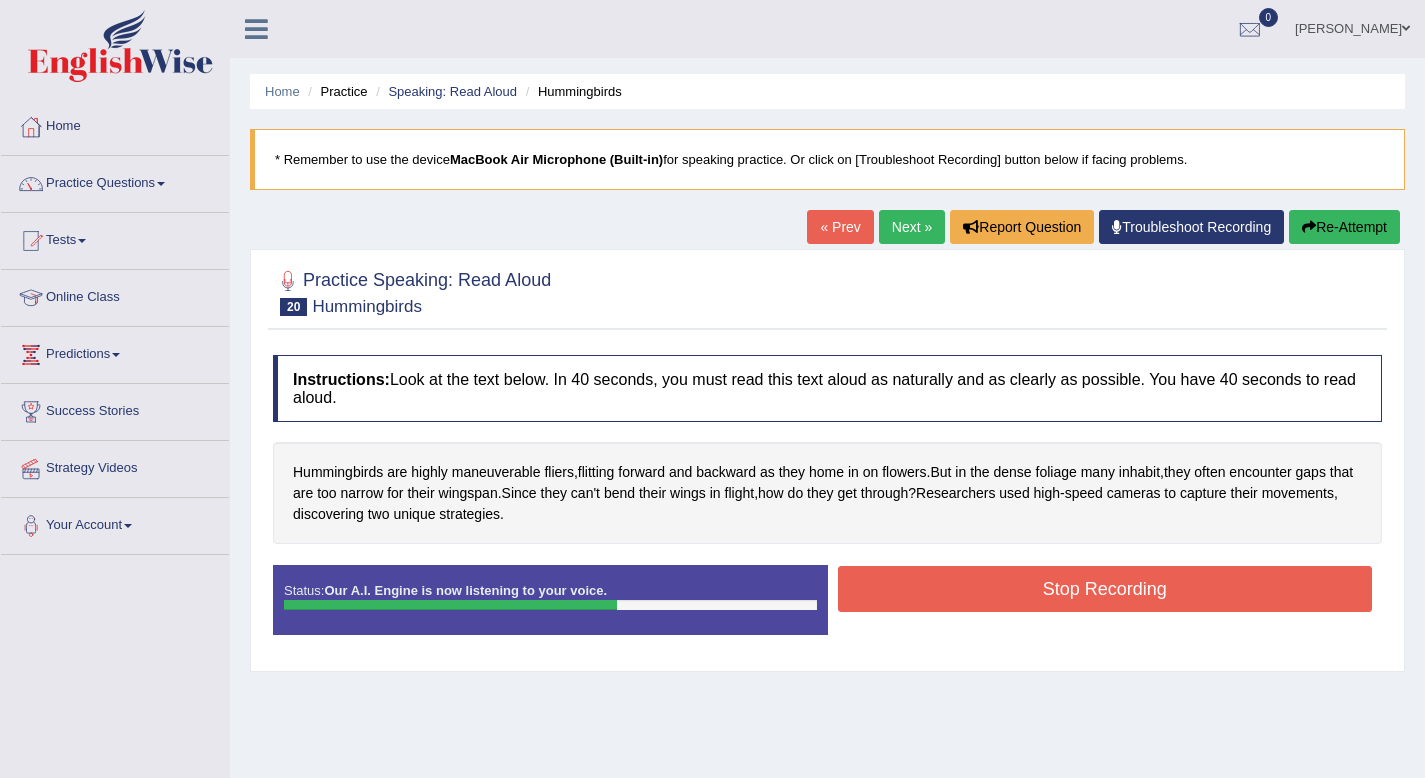 click on "Stop Recording" at bounding box center [1105, 589] 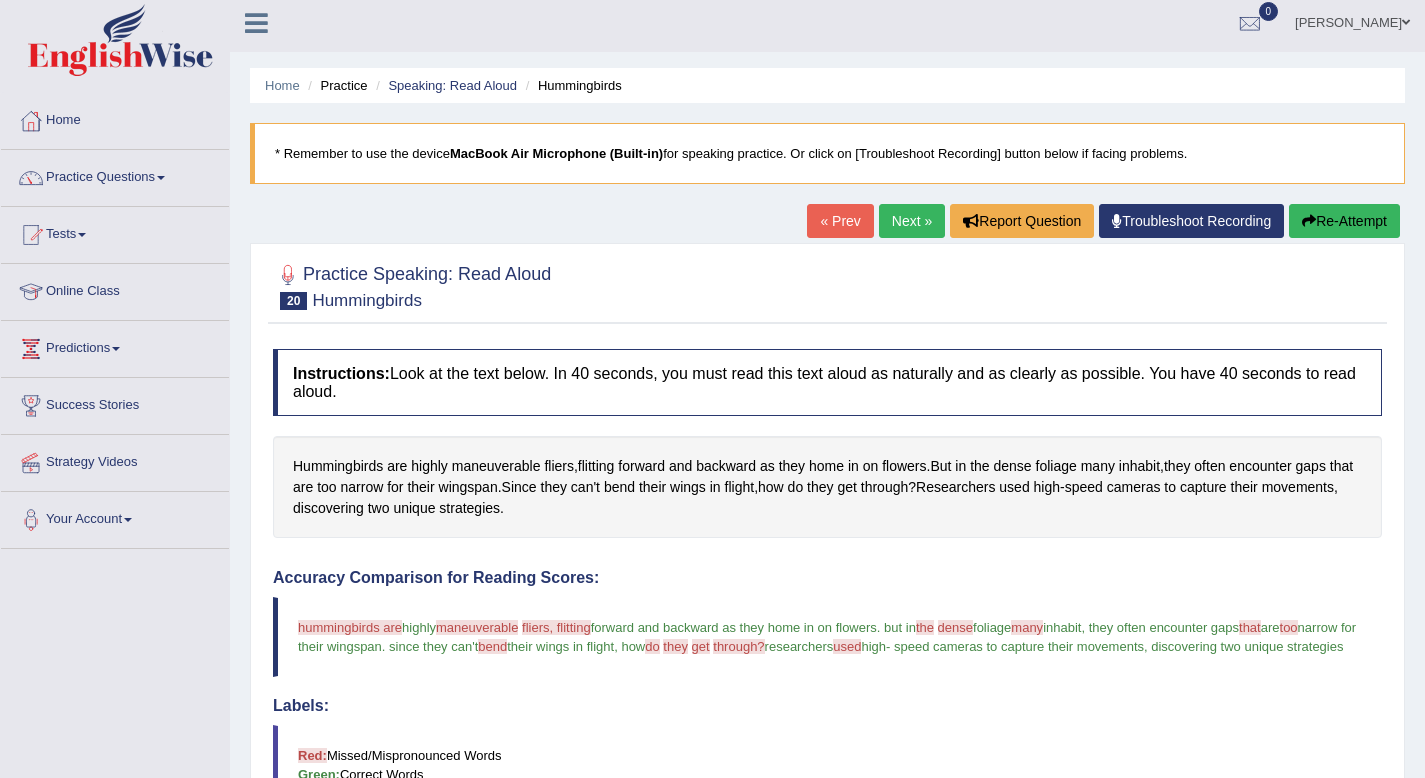 scroll, scrollTop: 0, scrollLeft: 0, axis: both 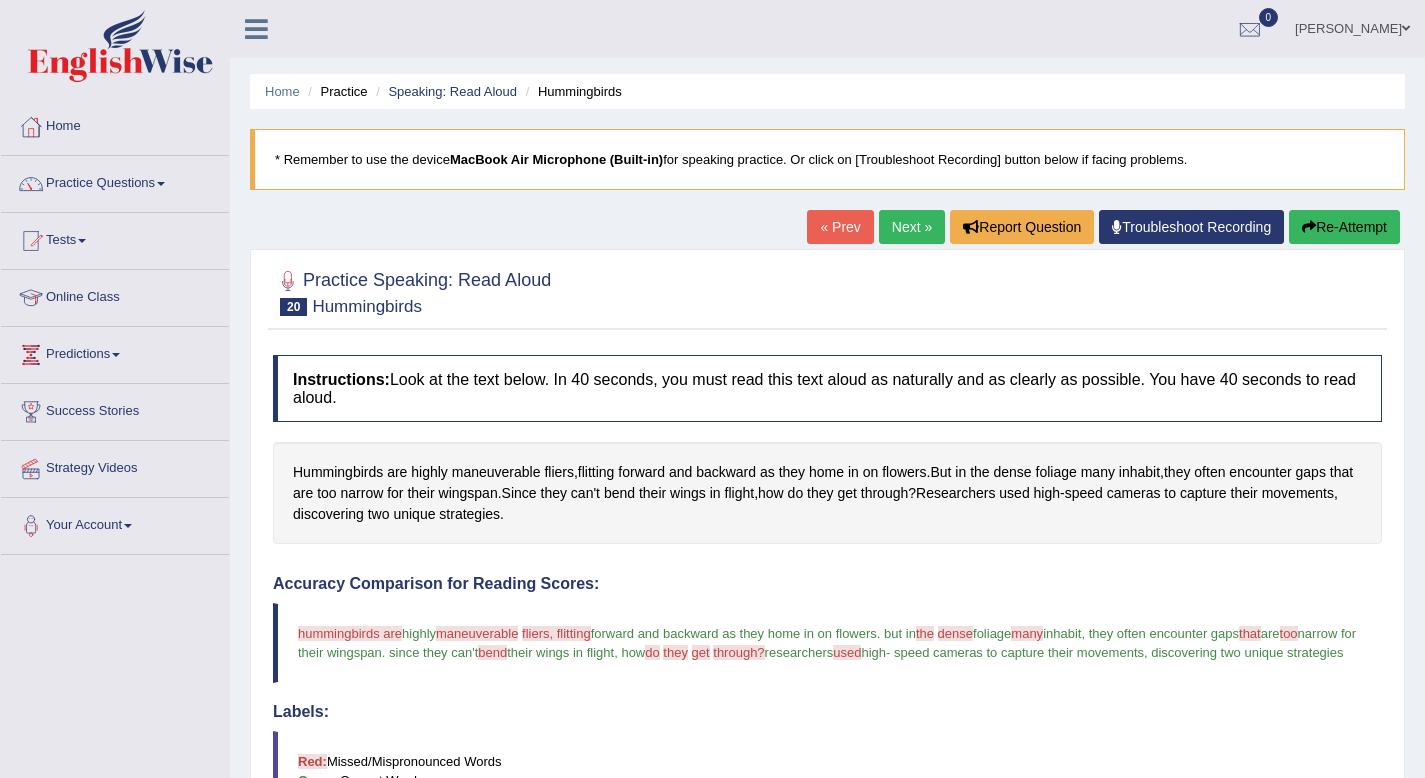 click on "Next »" at bounding box center [912, 227] 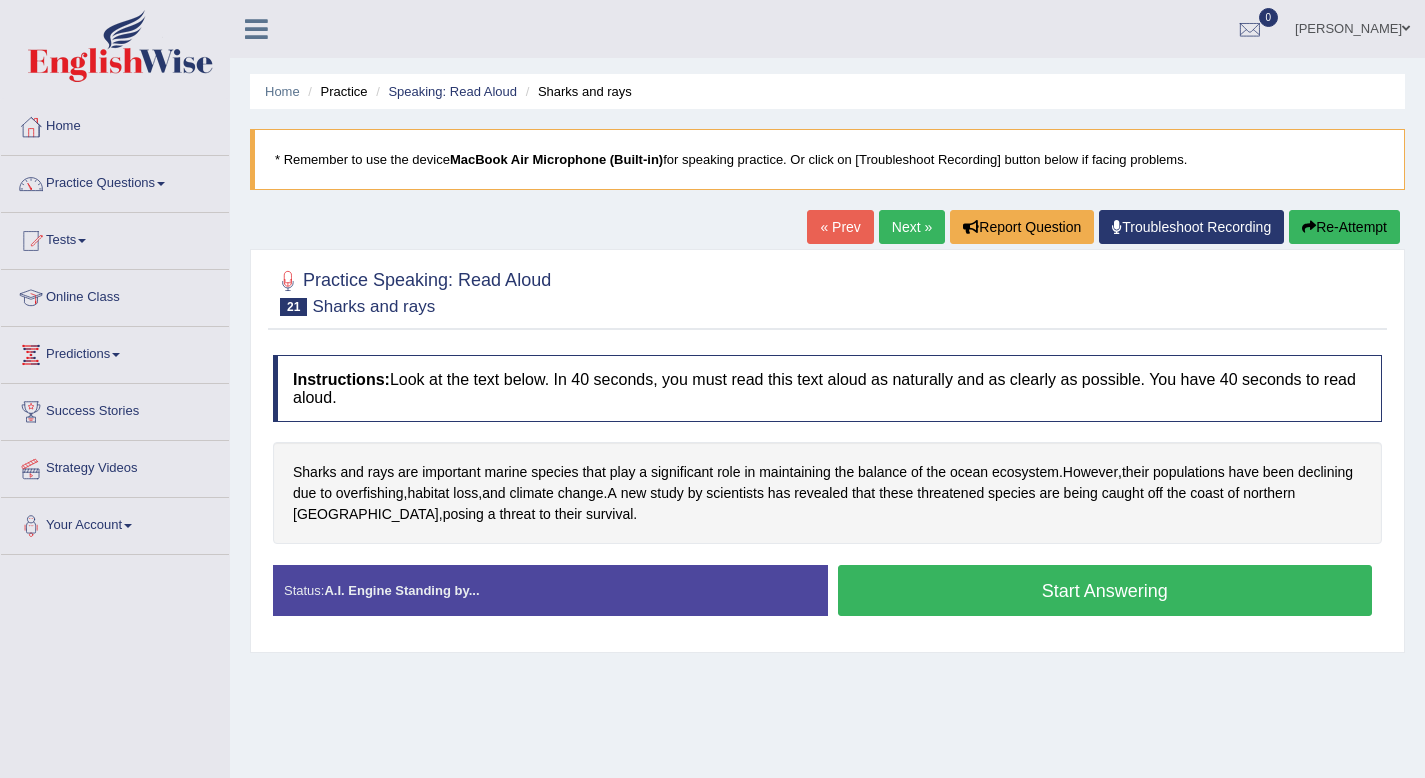 scroll, scrollTop: 0, scrollLeft: 0, axis: both 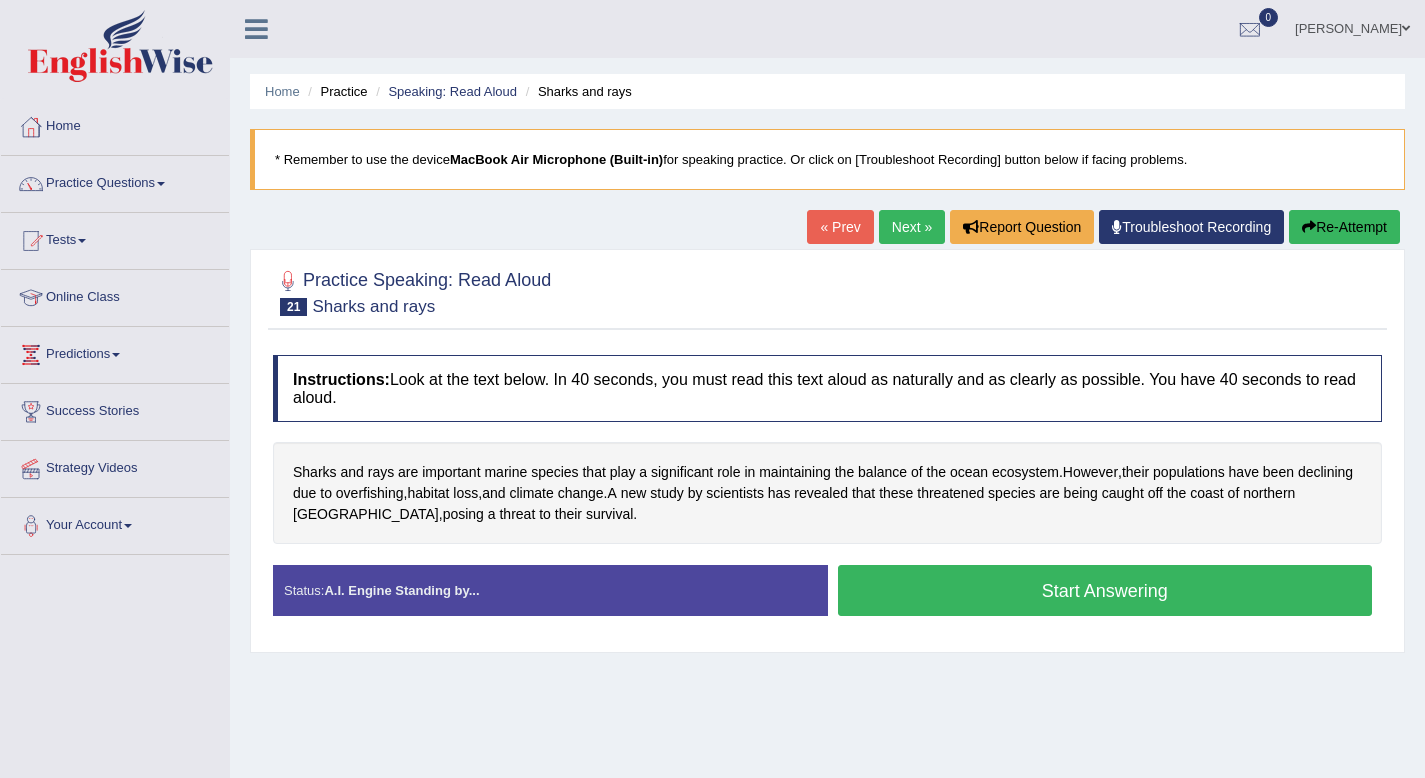 click on "Start Answering" at bounding box center (1105, 590) 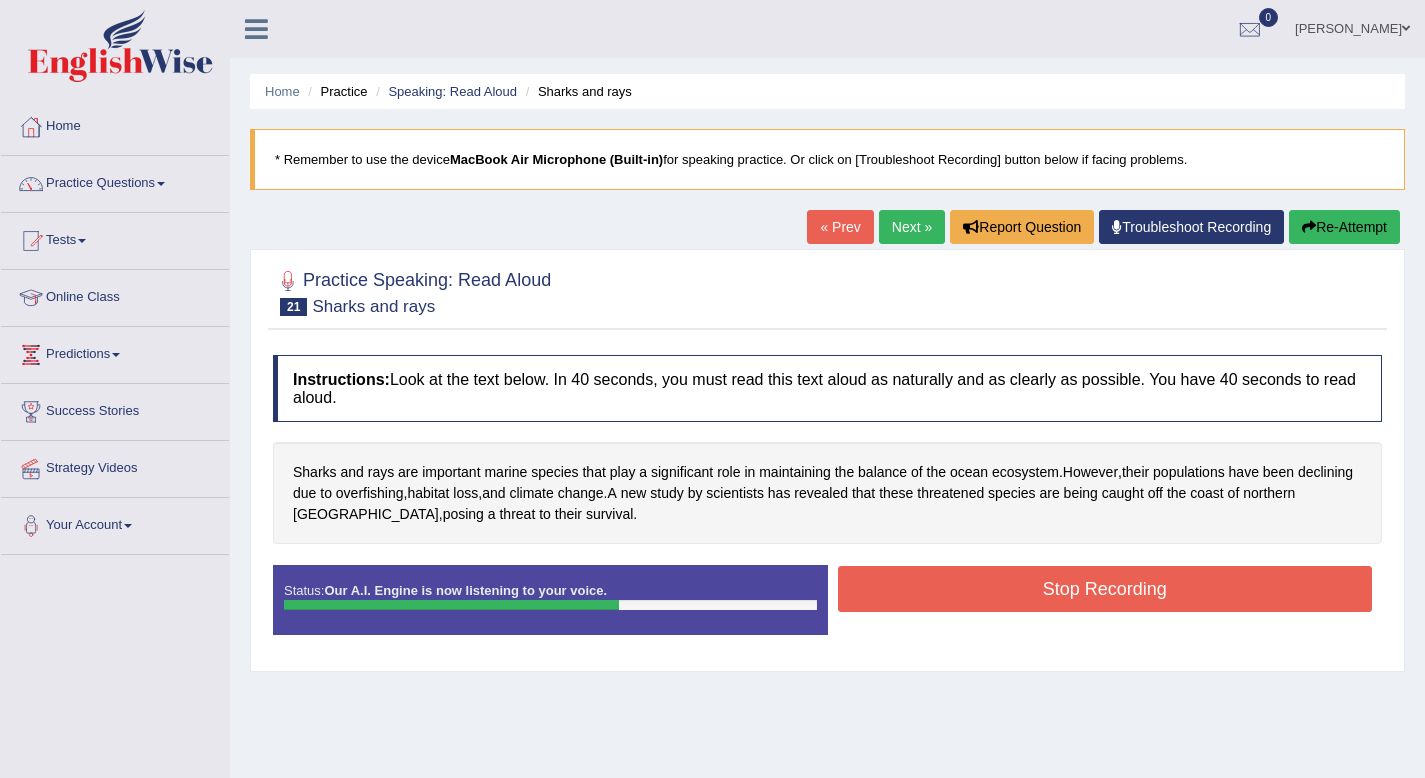 click on "Stop Recording" at bounding box center (1105, 589) 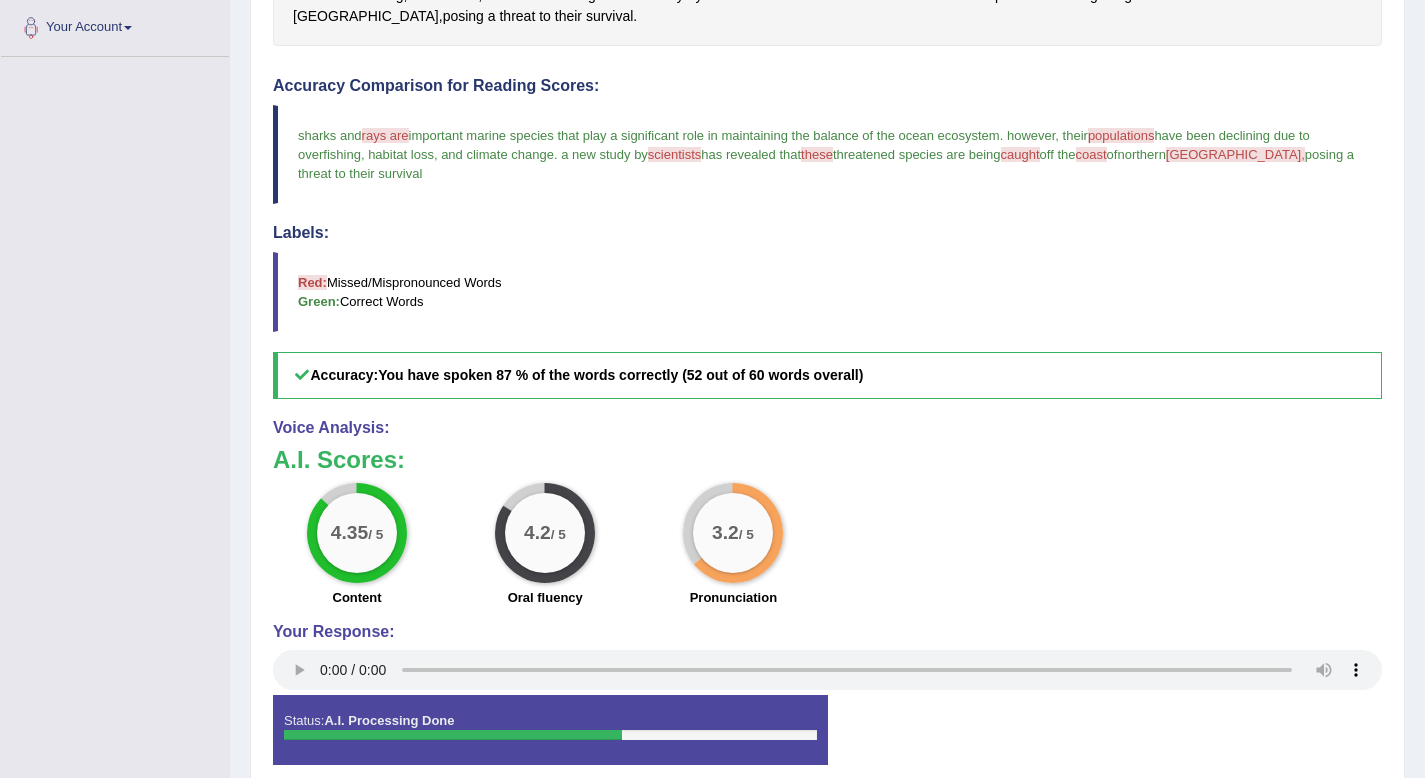 scroll, scrollTop: 0, scrollLeft: 0, axis: both 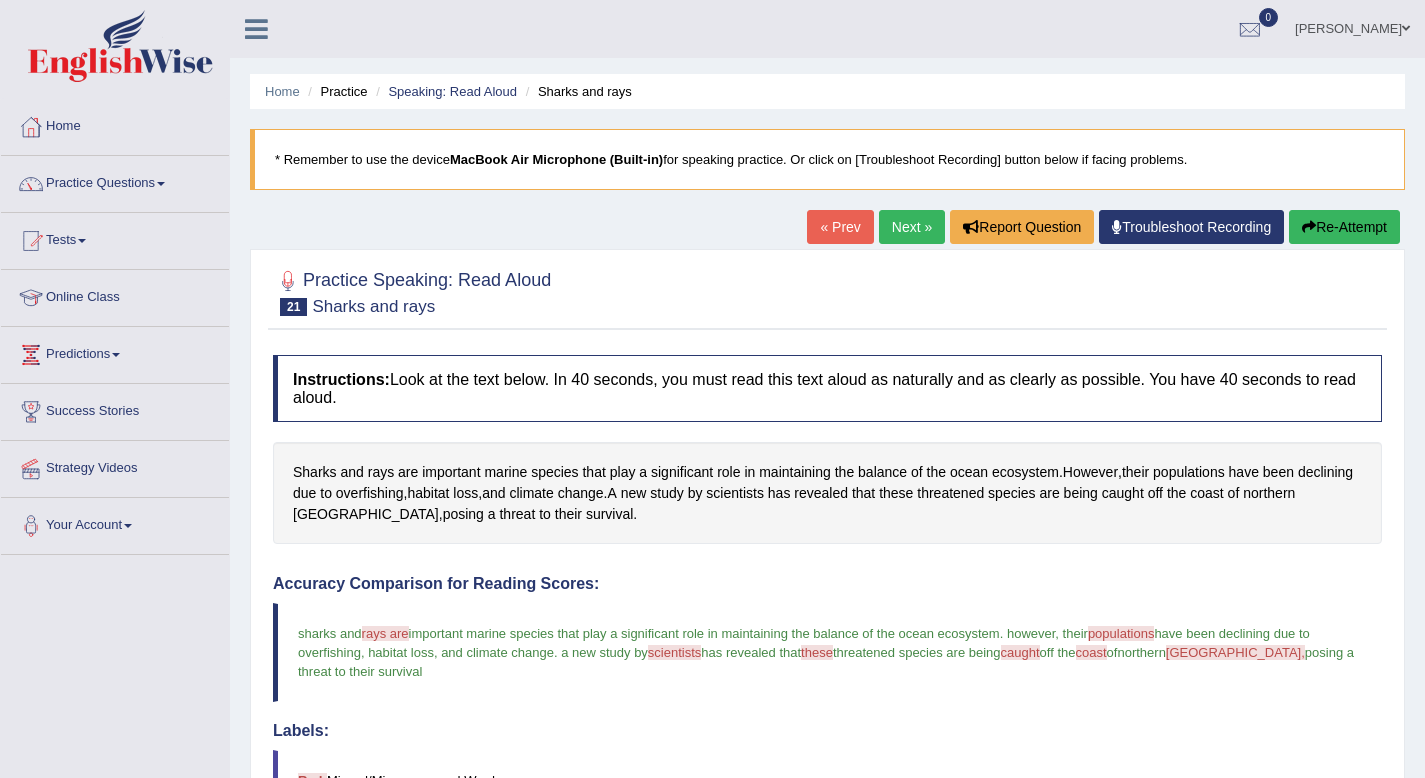 click on "Next »" at bounding box center (912, 227) 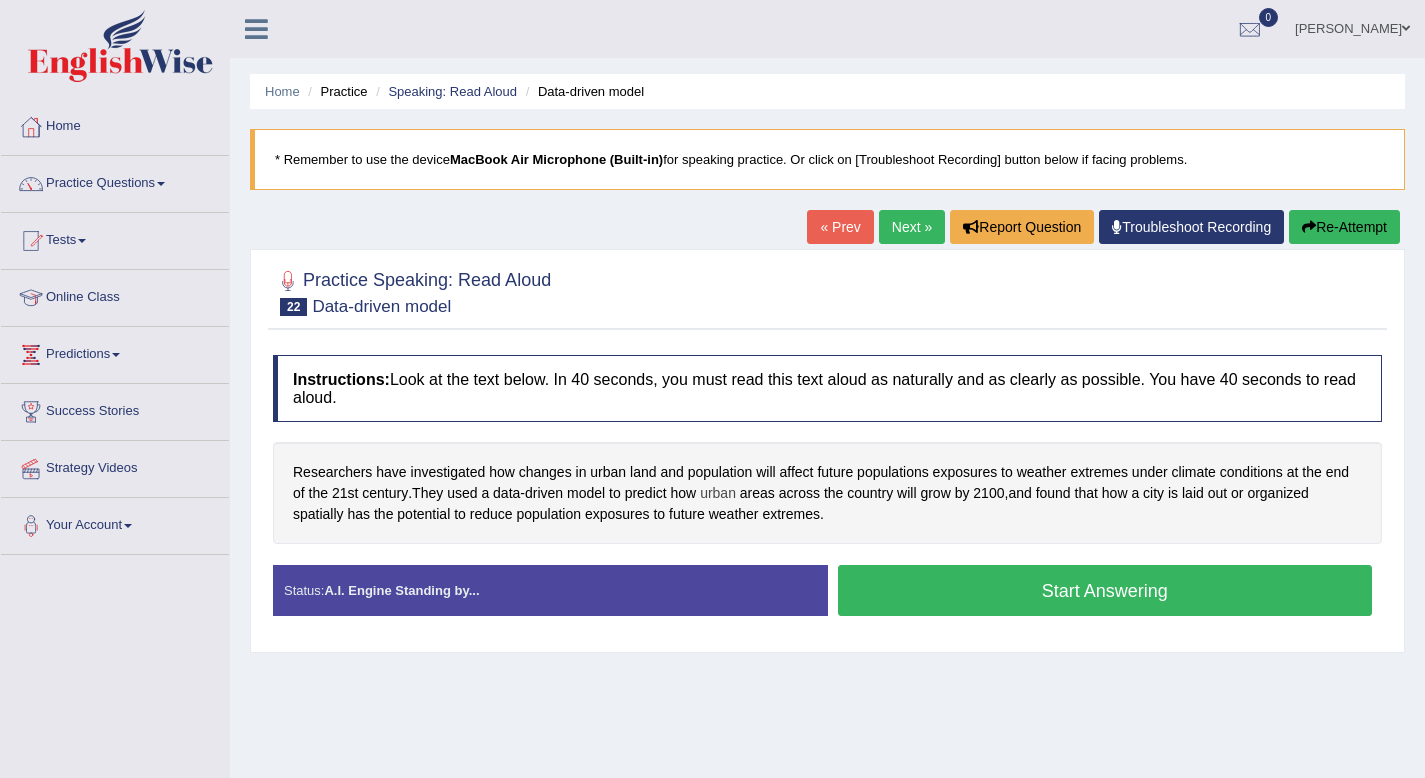 scroll, scrollTop: 0, scrollLeft: 0, axis: both 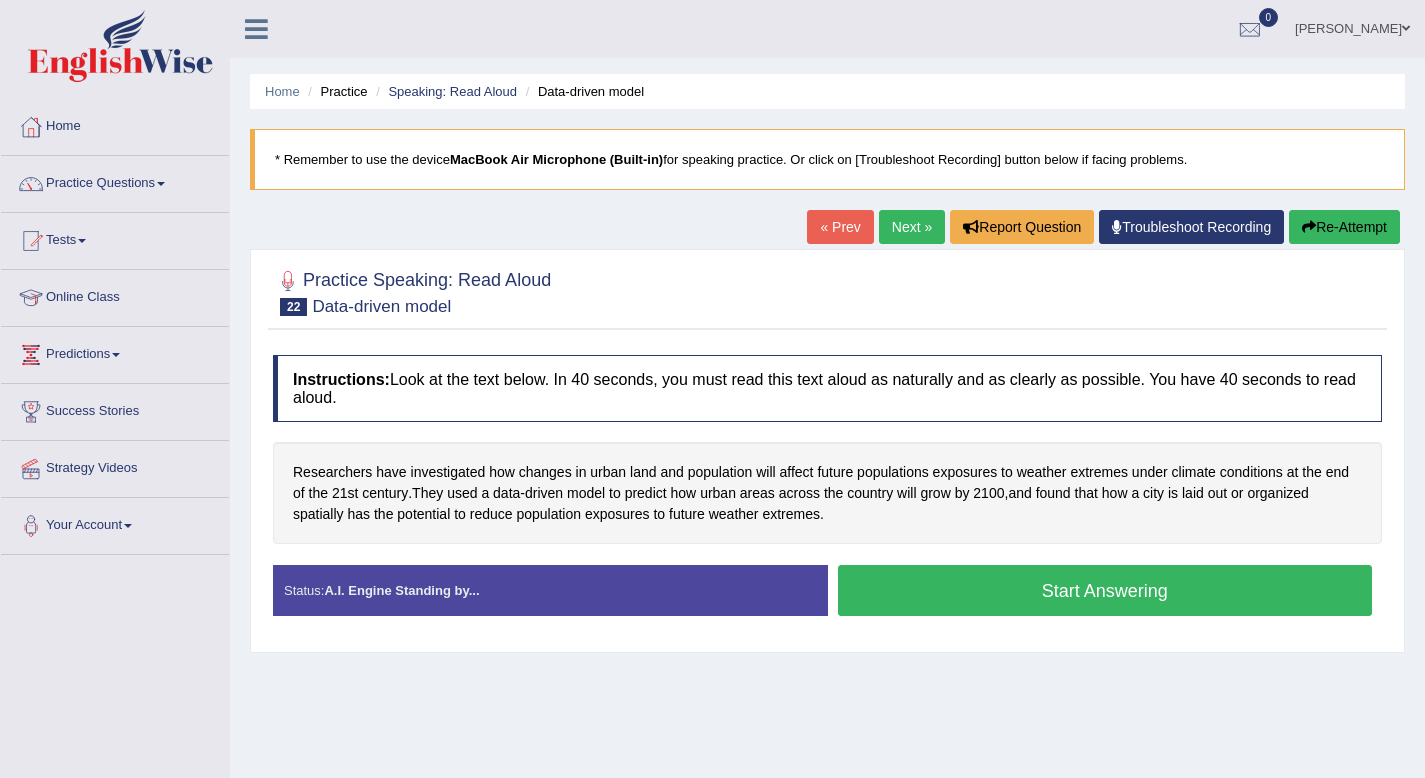click on "Start Answering" at bounding box center [1105, 590] 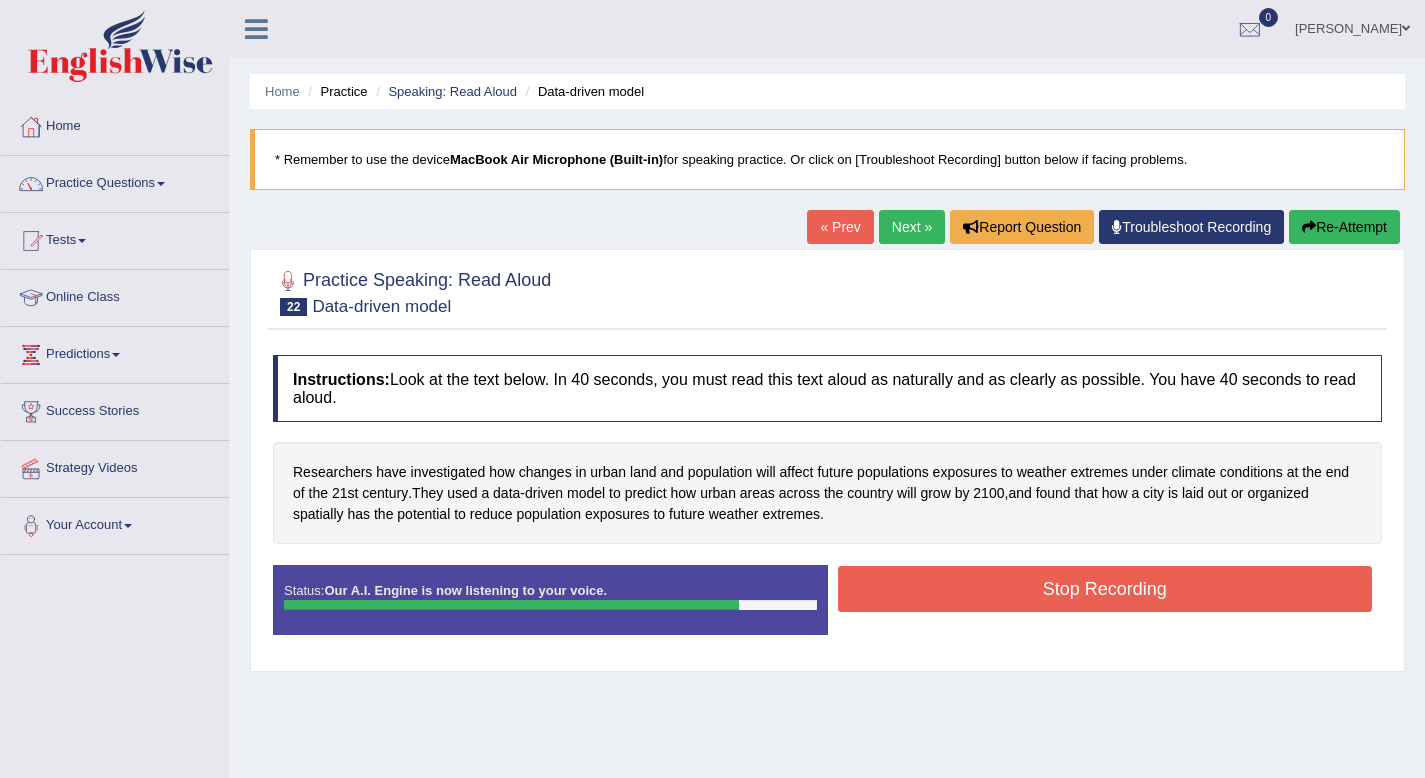 click on "Stop Recording" at bounding box center [1105, 589] 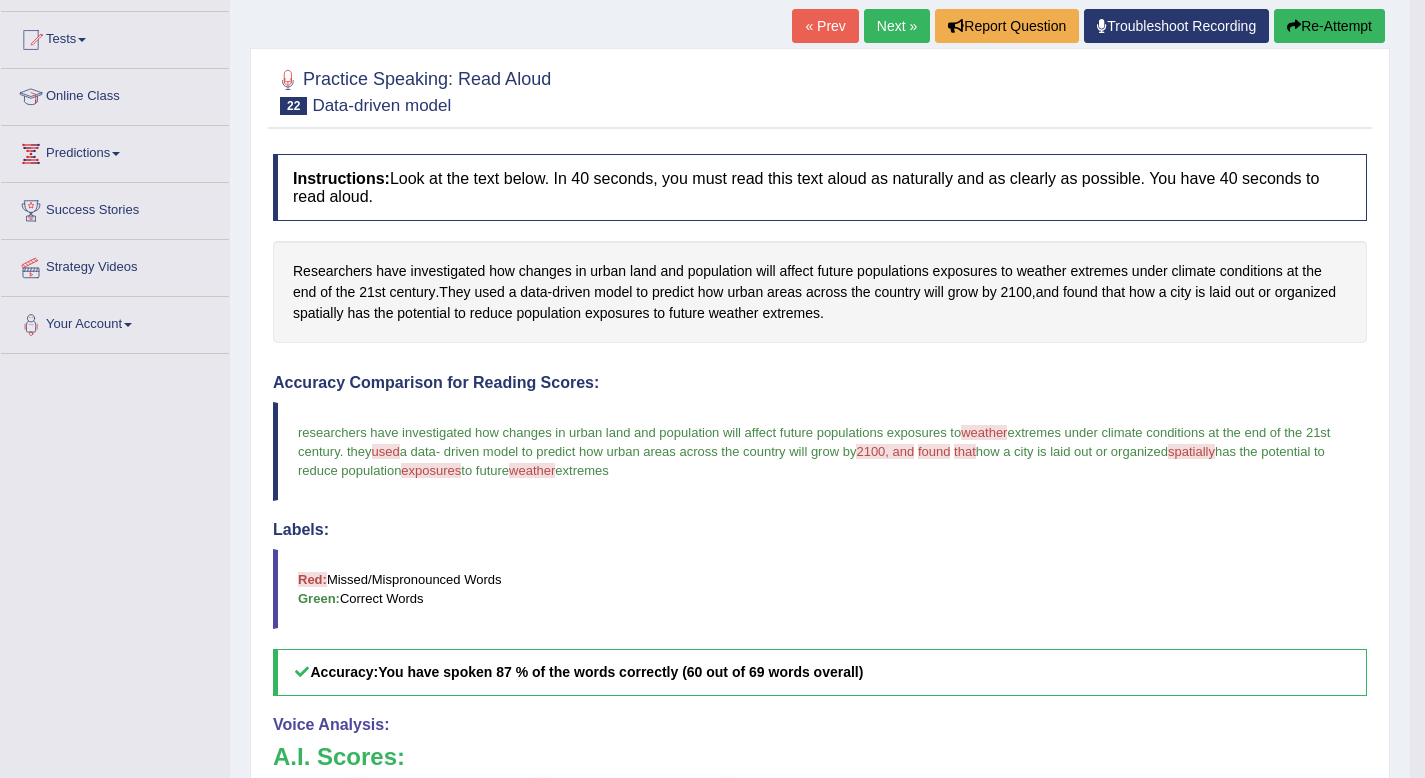 scroll, scrollTop: 0, scrollLeft: 0, axis: both 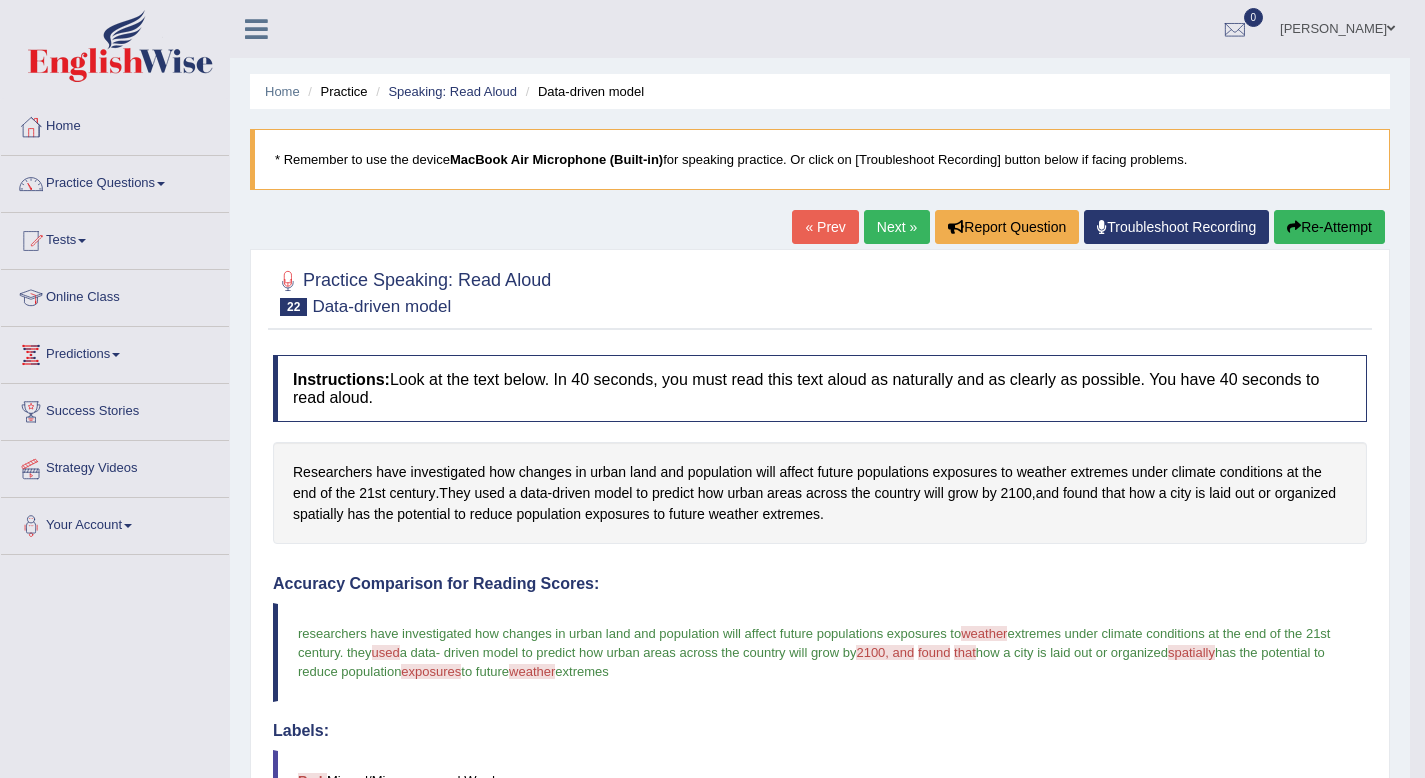 click on "Next »" at bounding box center (897, 227) 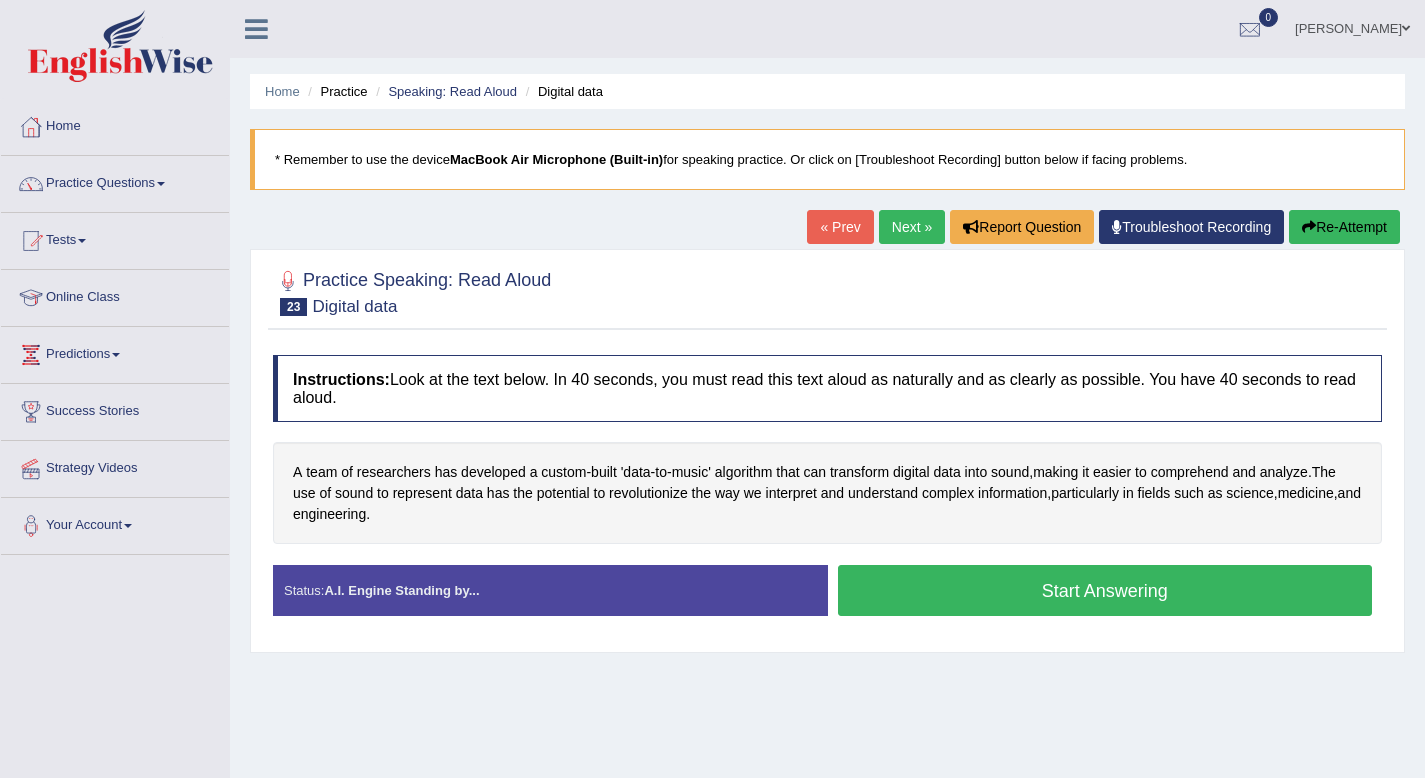 scroll, scrollTop: 0, scrollLeft: 0, axis: both 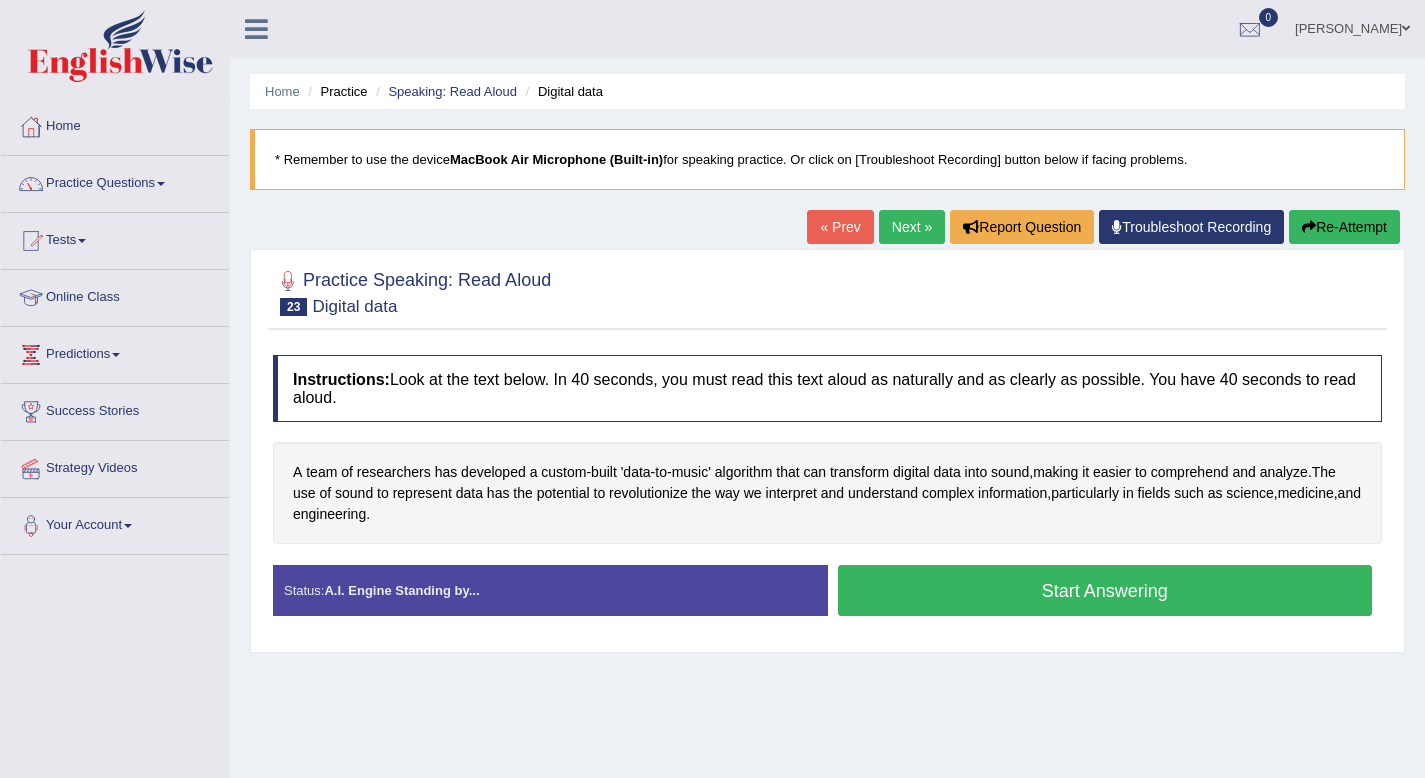 click on "Start Answering" at bounding box center [1105, 590] 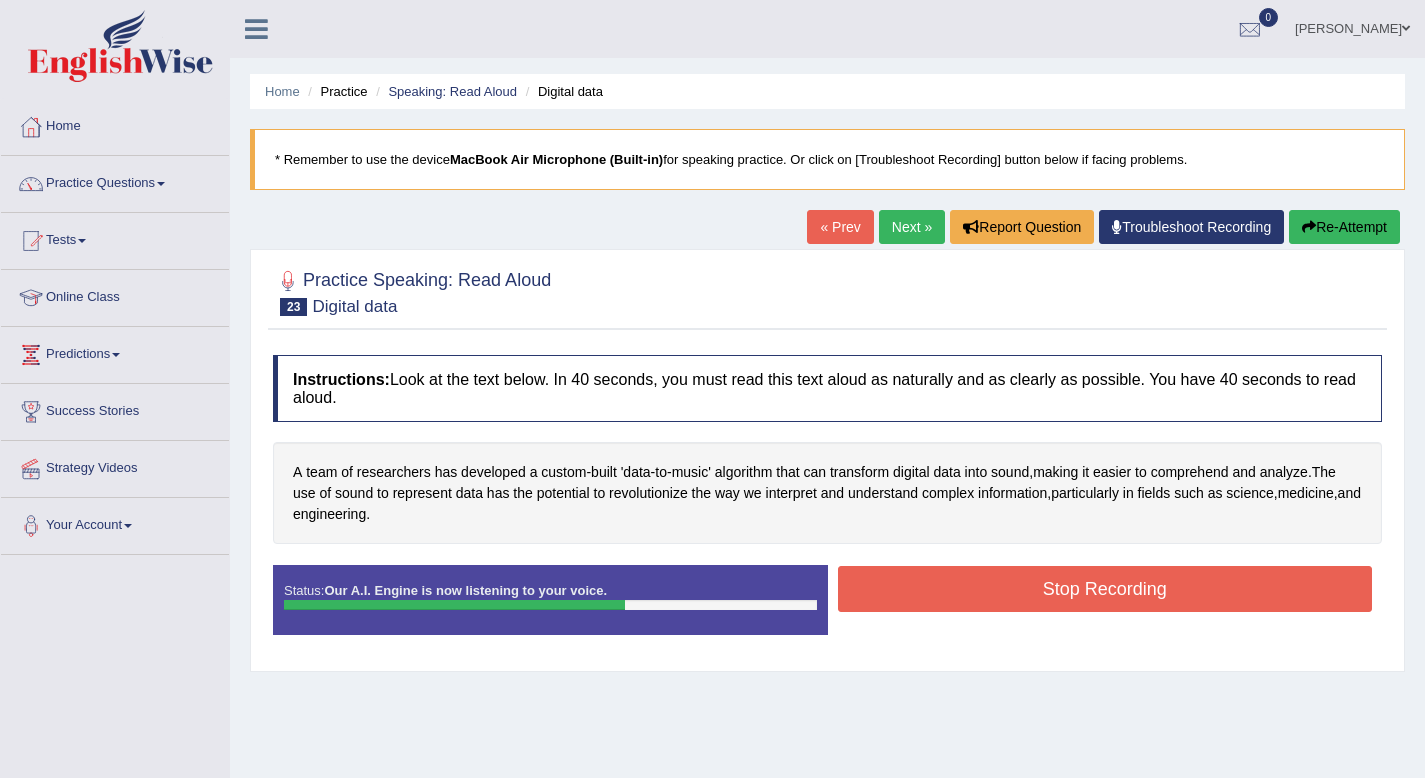 click on "Stop Recording" at bounding box center (1105, 589) 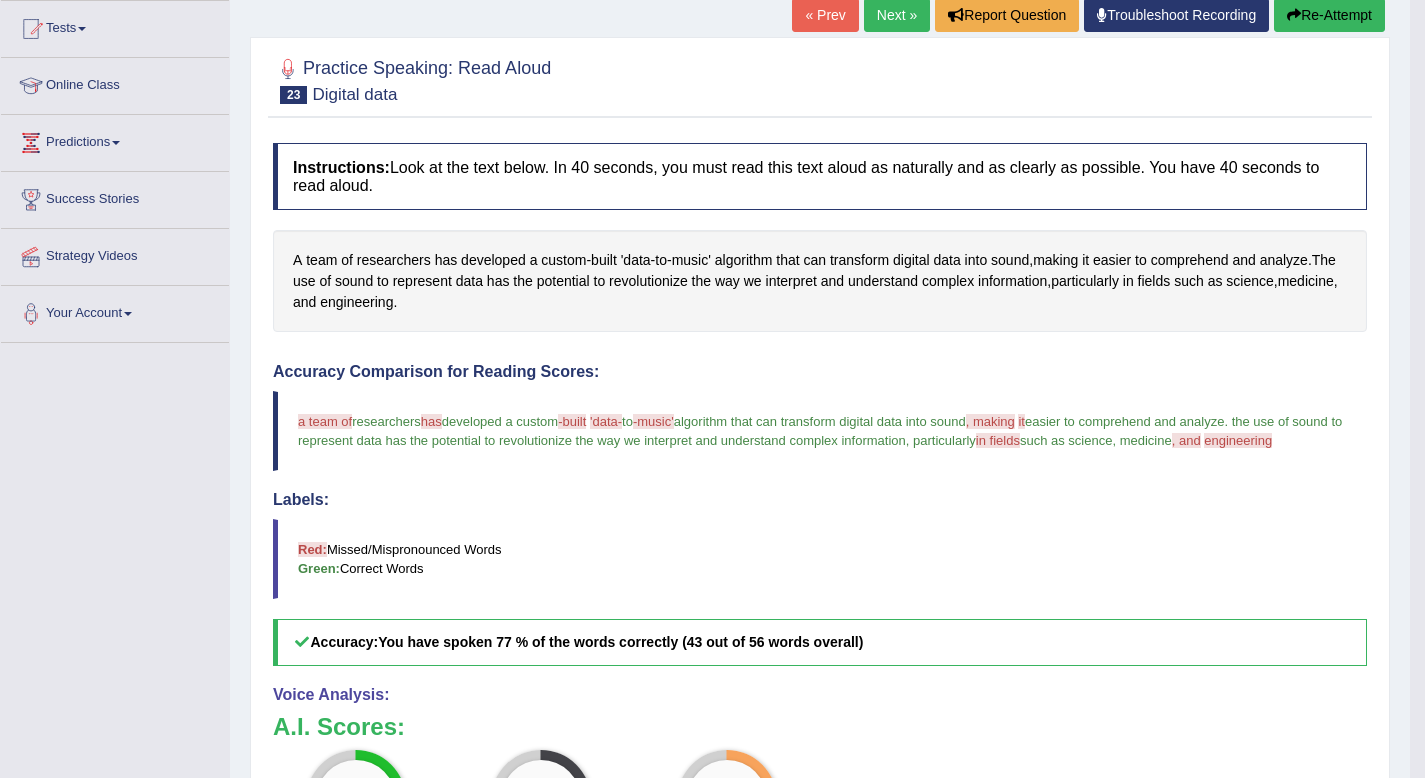 scroll, scrollTop: 0, scrollLeft: 0, axis: both 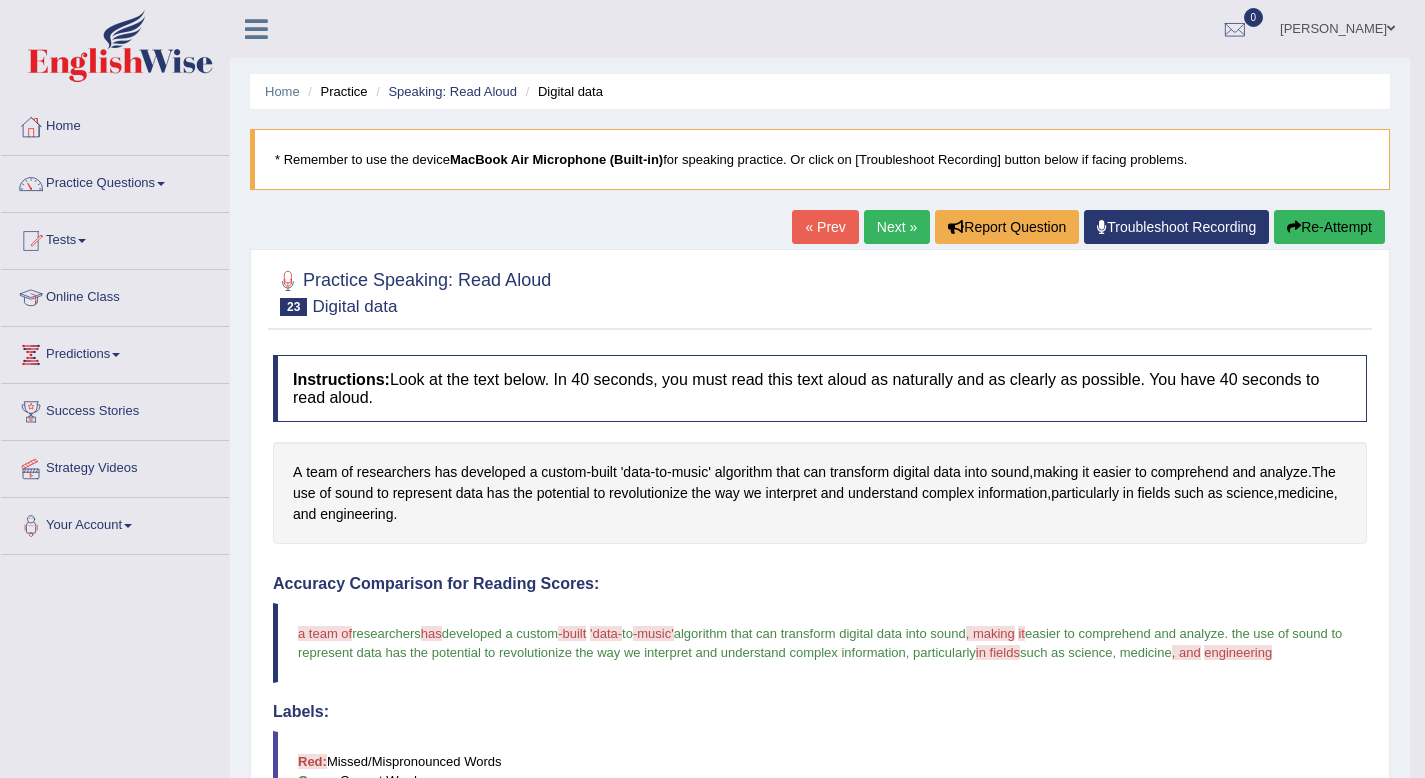 click on "Next »" at bounding box center (897, 227) 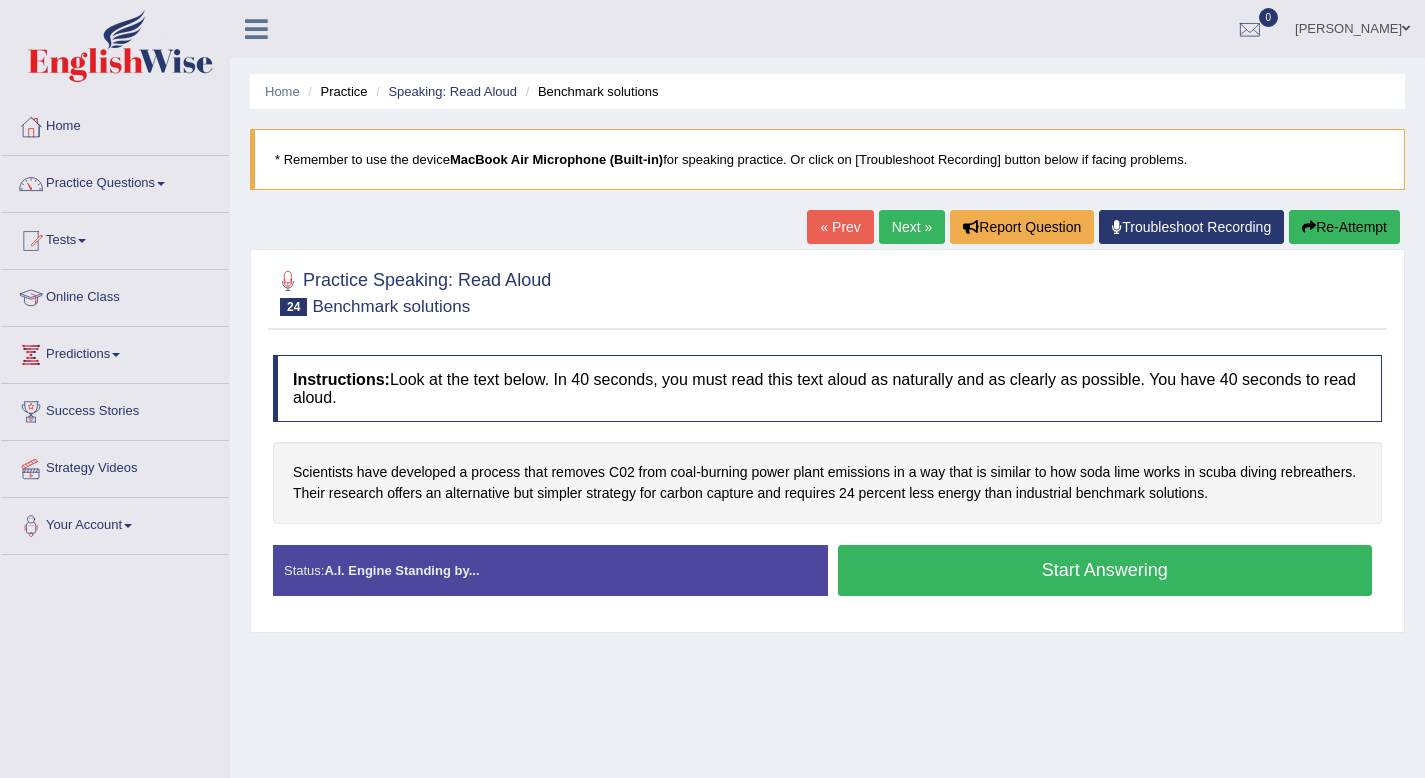 scroll, scrollTop: 0, scrollLeft: 0, axis: both 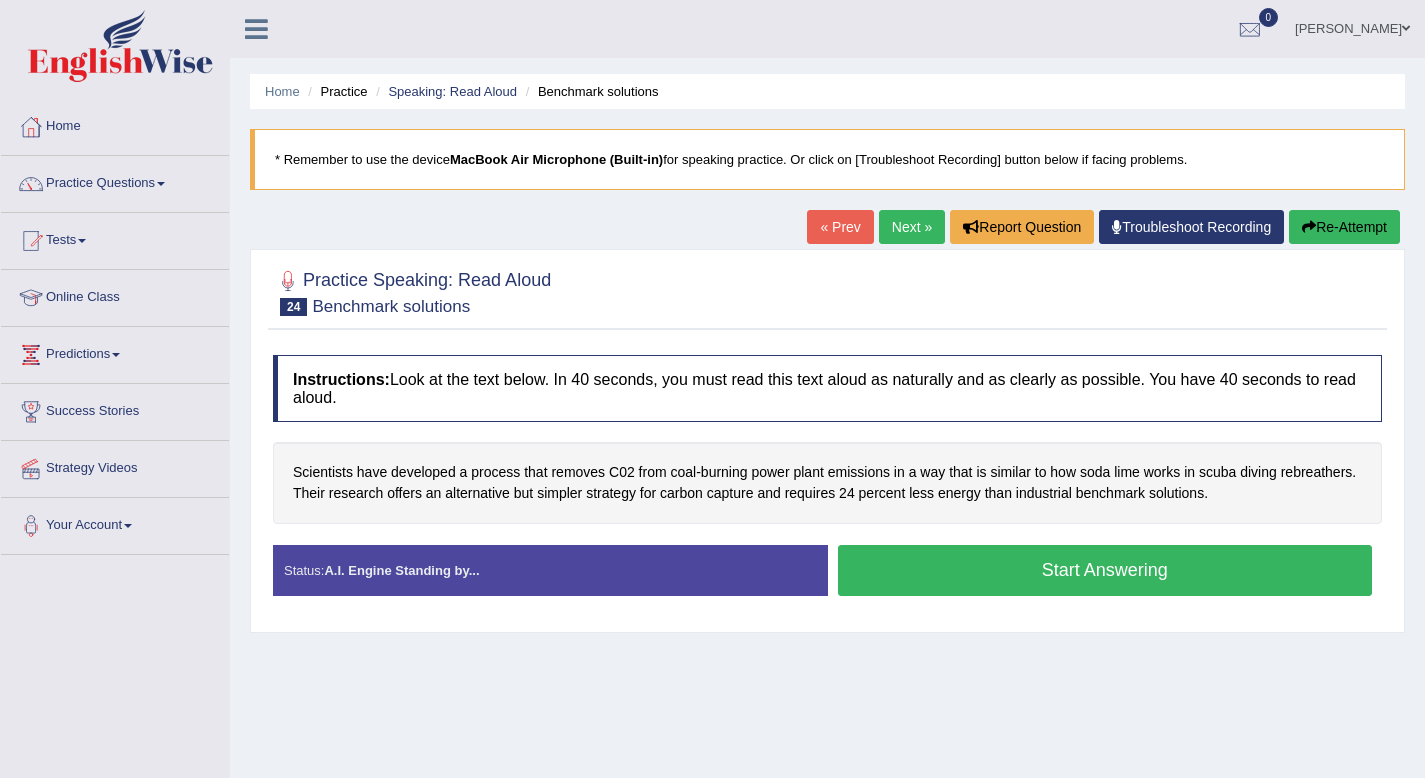 click on "Start Answering" at bounding box center (1105, 570) 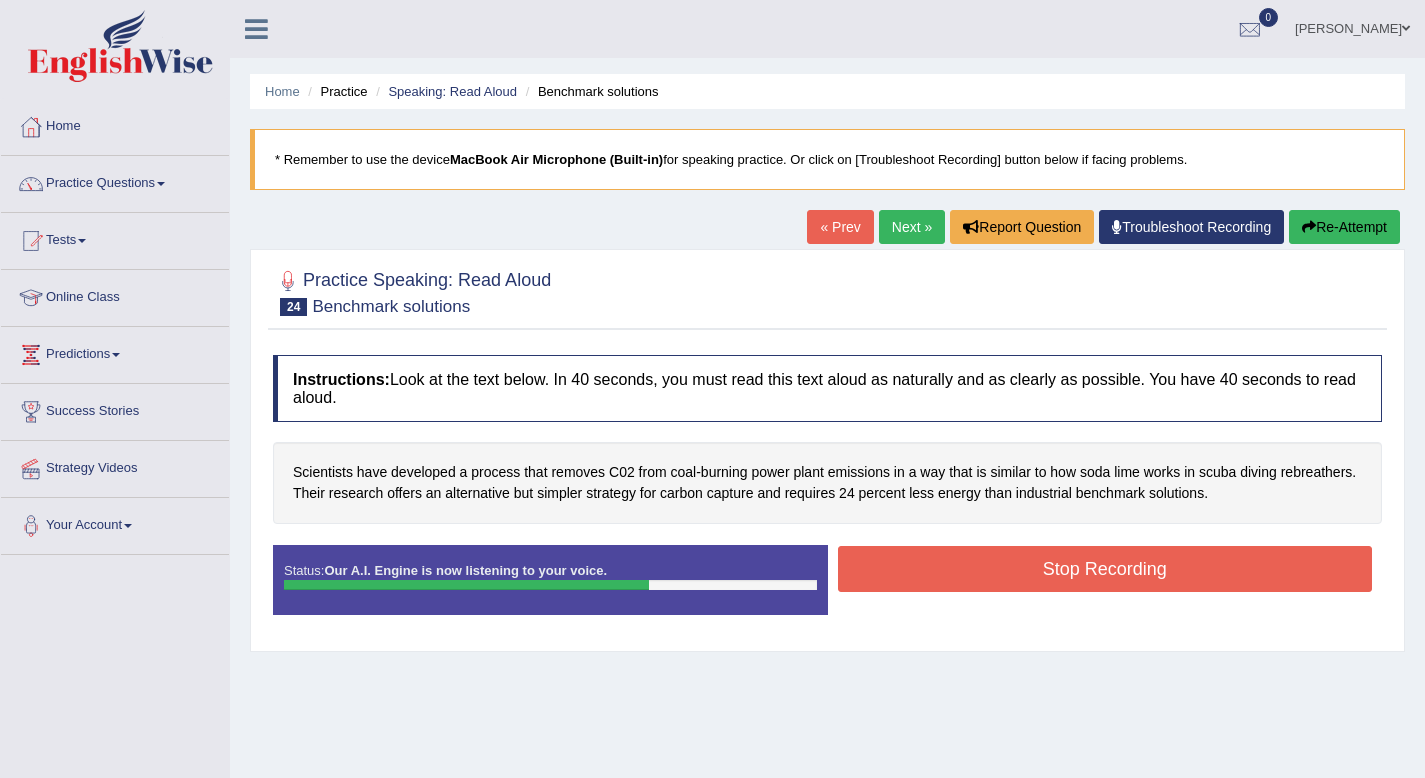 click on "Stop Recording" at bounding box center (1105, 569) 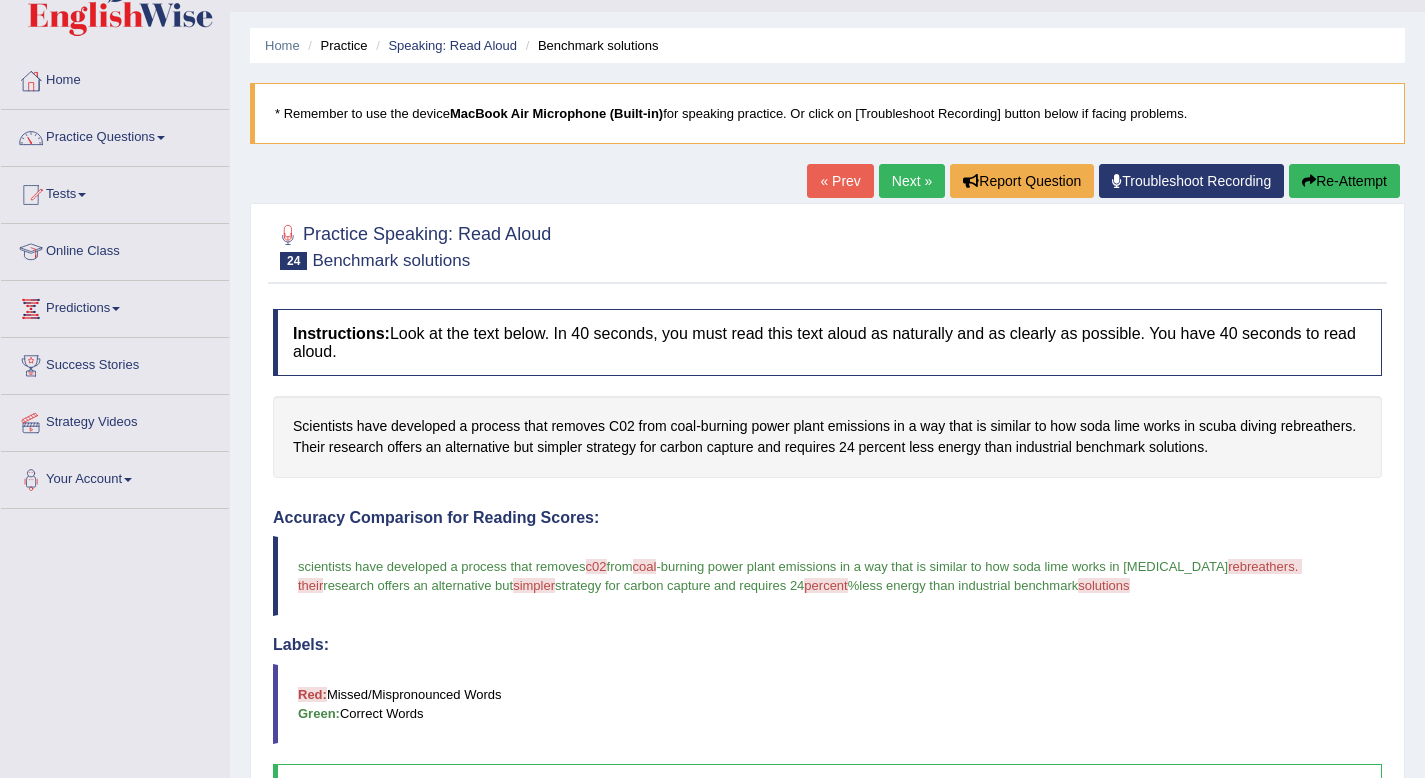 scroll, scrollTop: 17, scrollLeft: 0, axis: vertical 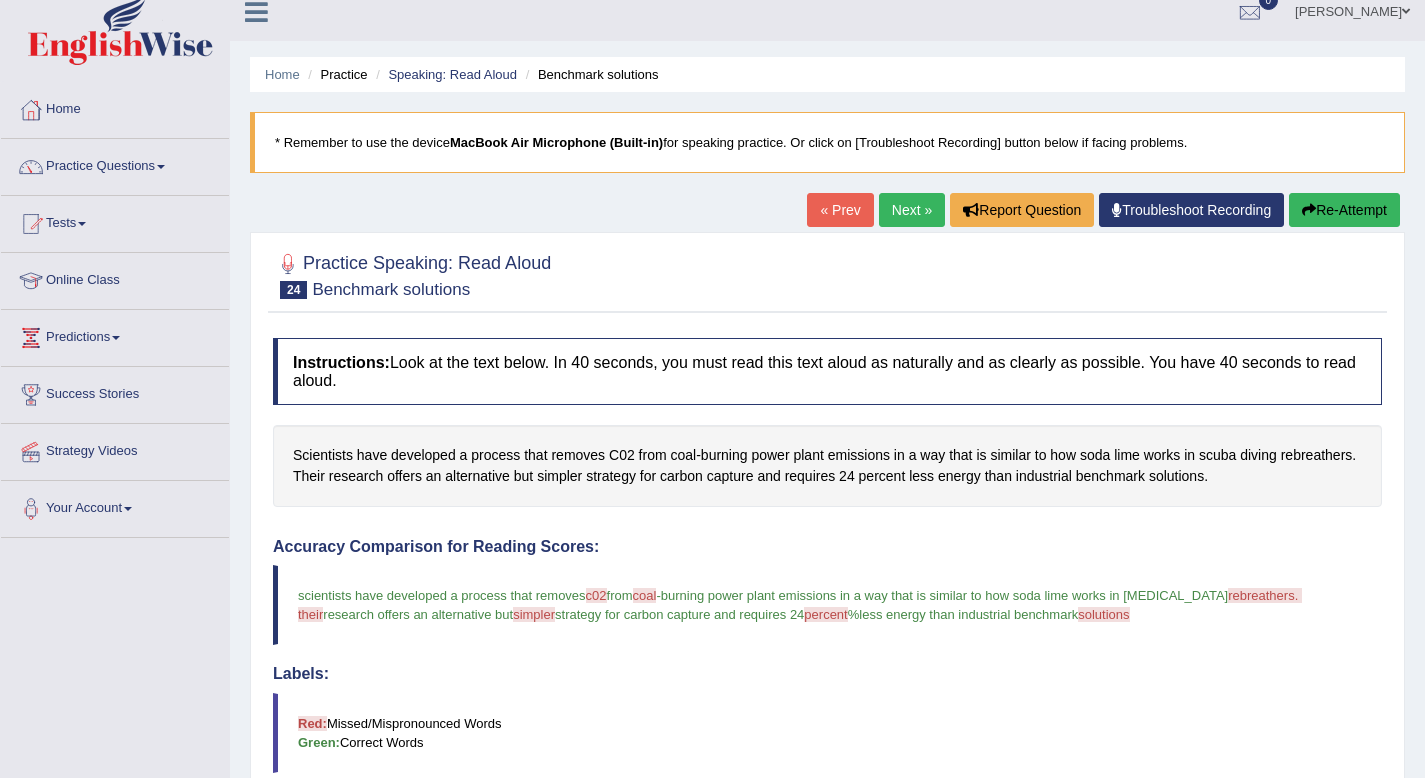 click on "Next »" at bounding box center [912, 210] 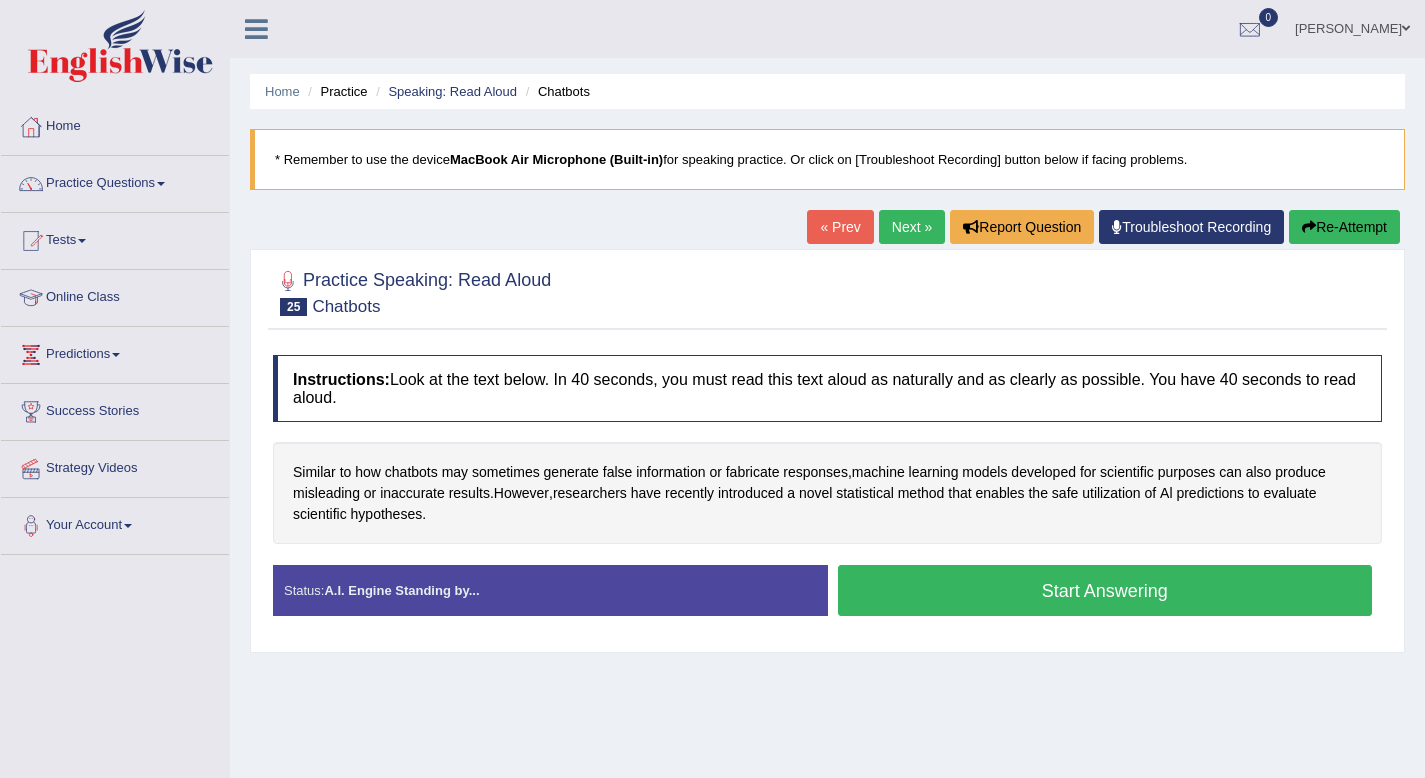 scroll, scrollTop: 0, scrollLeft: 0, axis: both 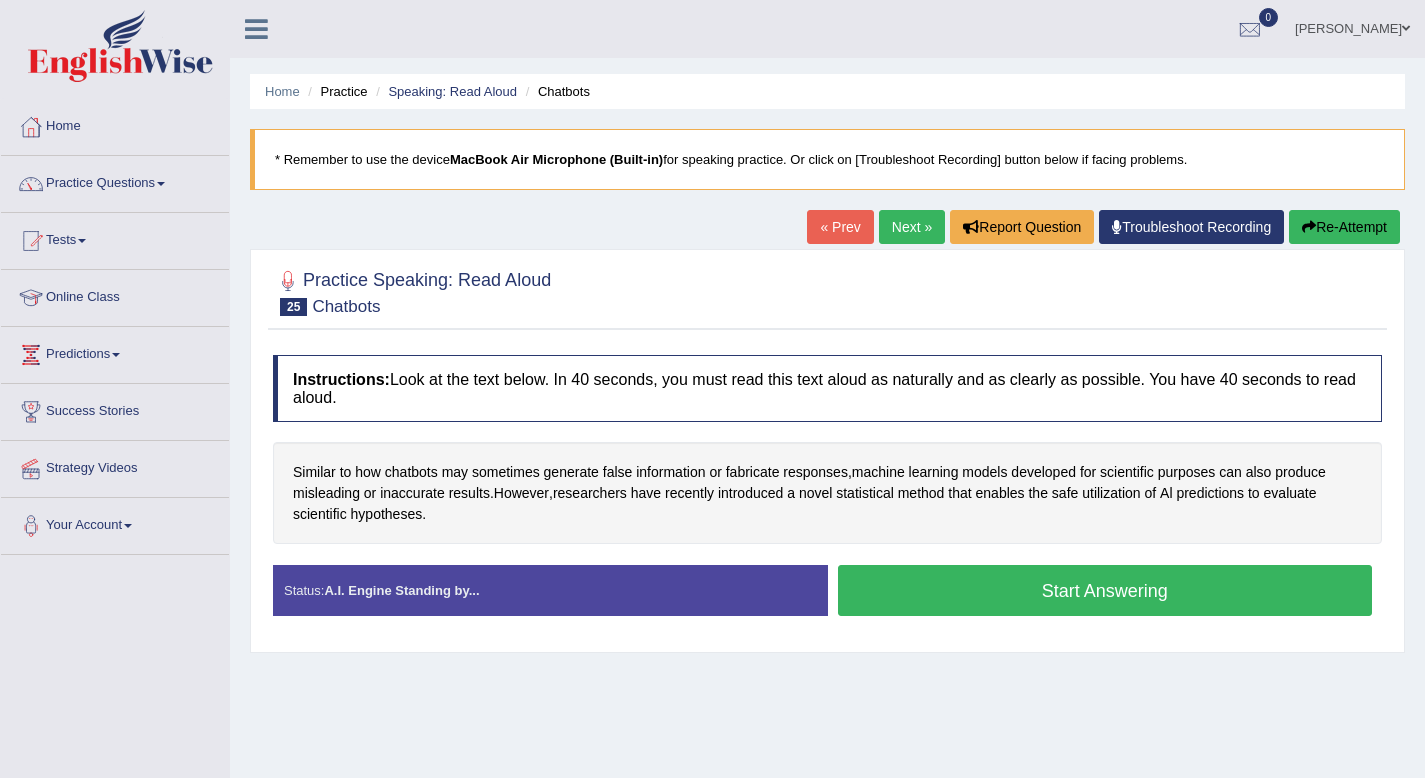 click on "Start Answering" at bounding box center (1105, 590) 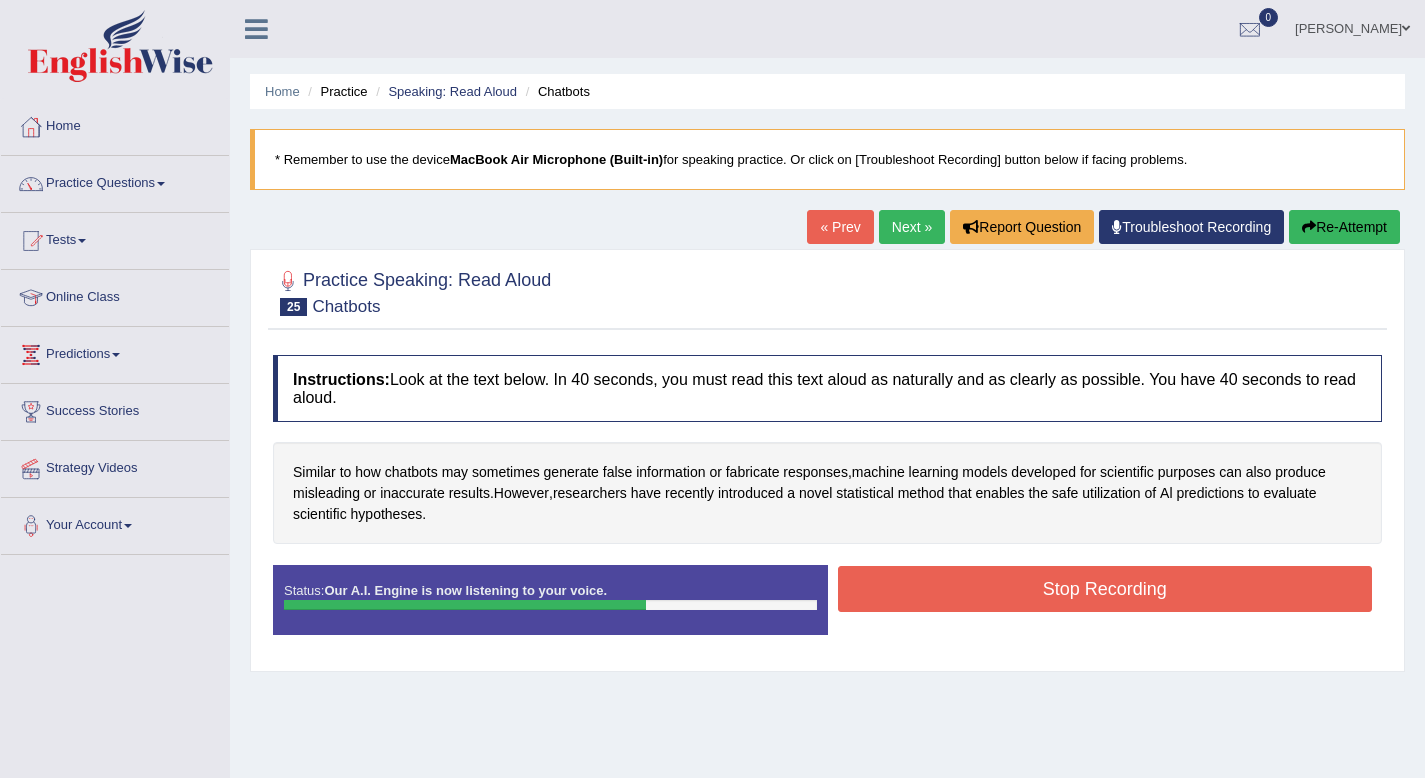 click on "Stop Recording" at bounding box center (1105, 589) 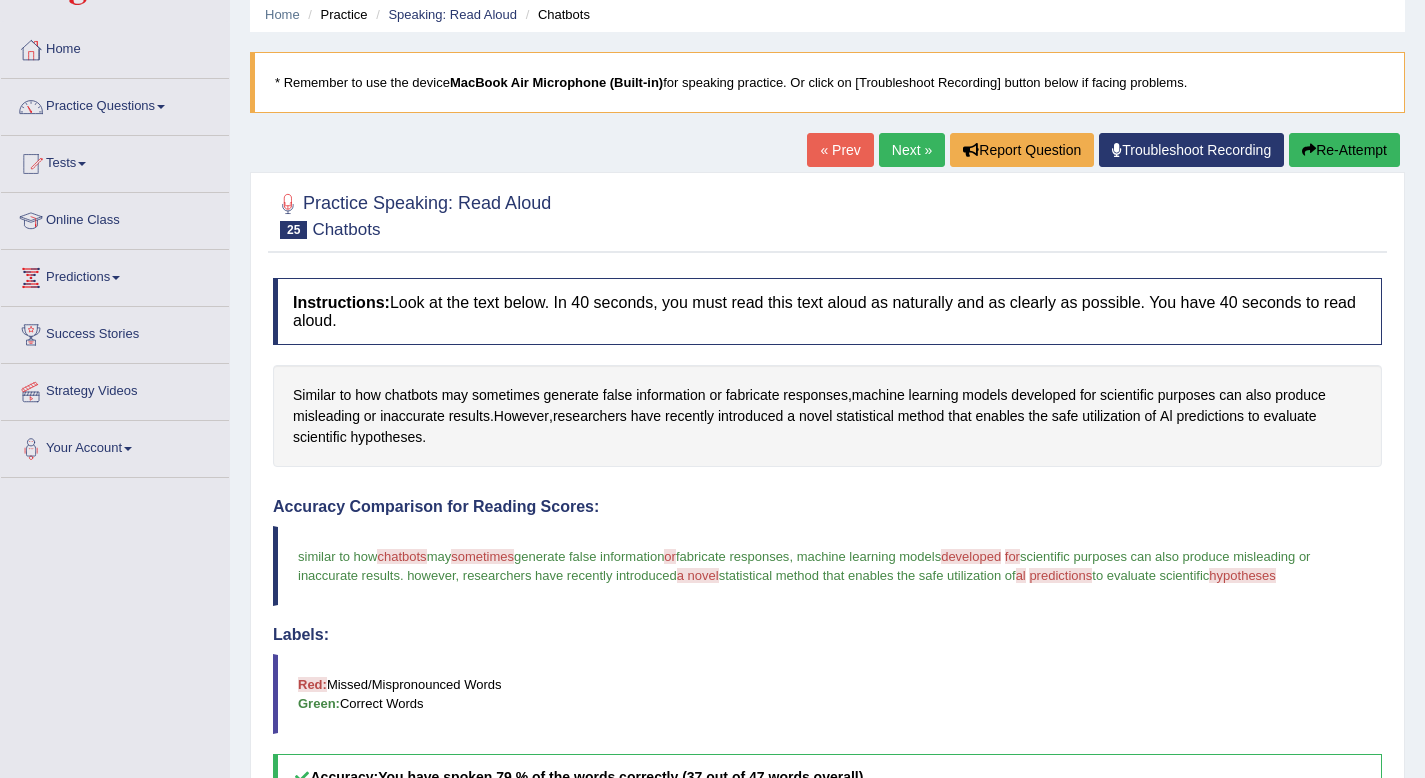 scroll, scrollTop: 25, scrollLeft: 0, axis: vertical 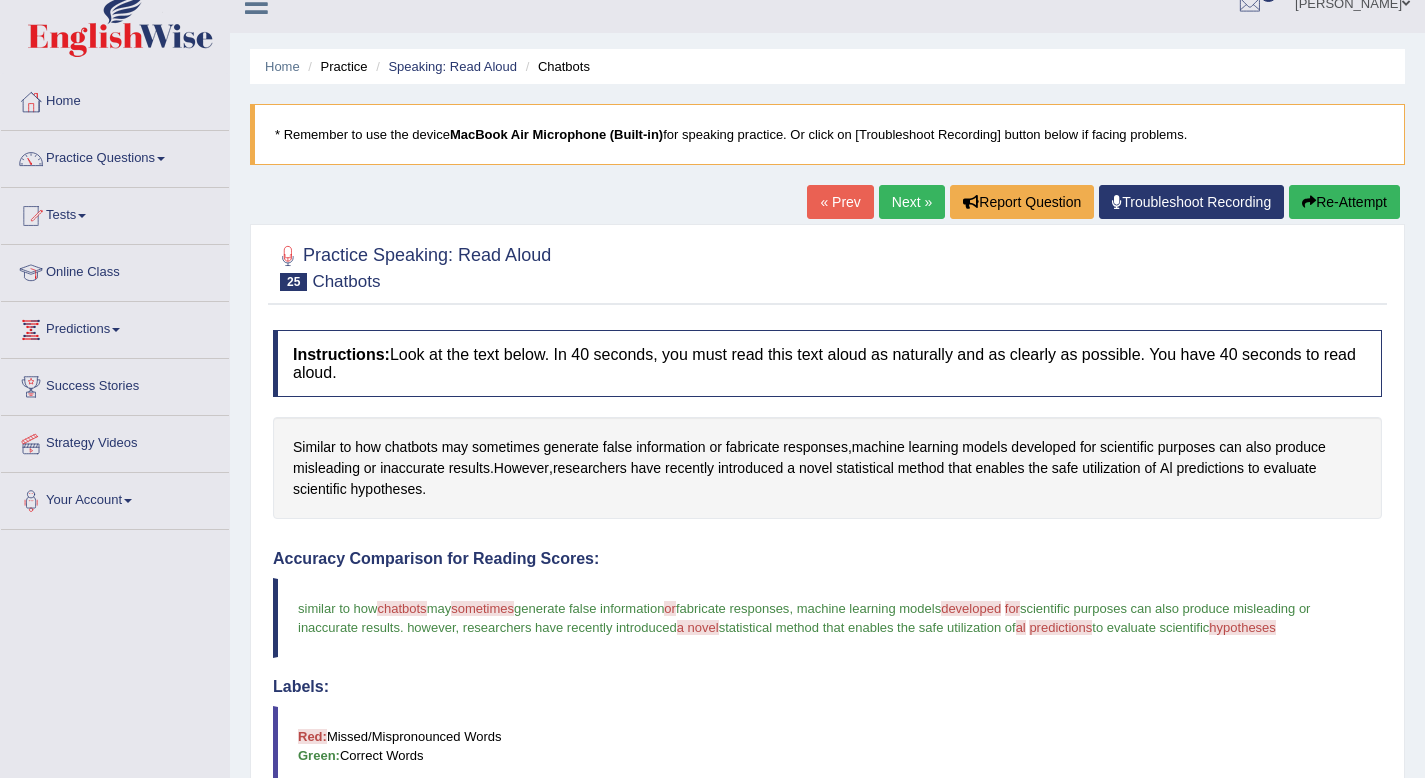 click on "Next »" at bounding box center [912, 202] 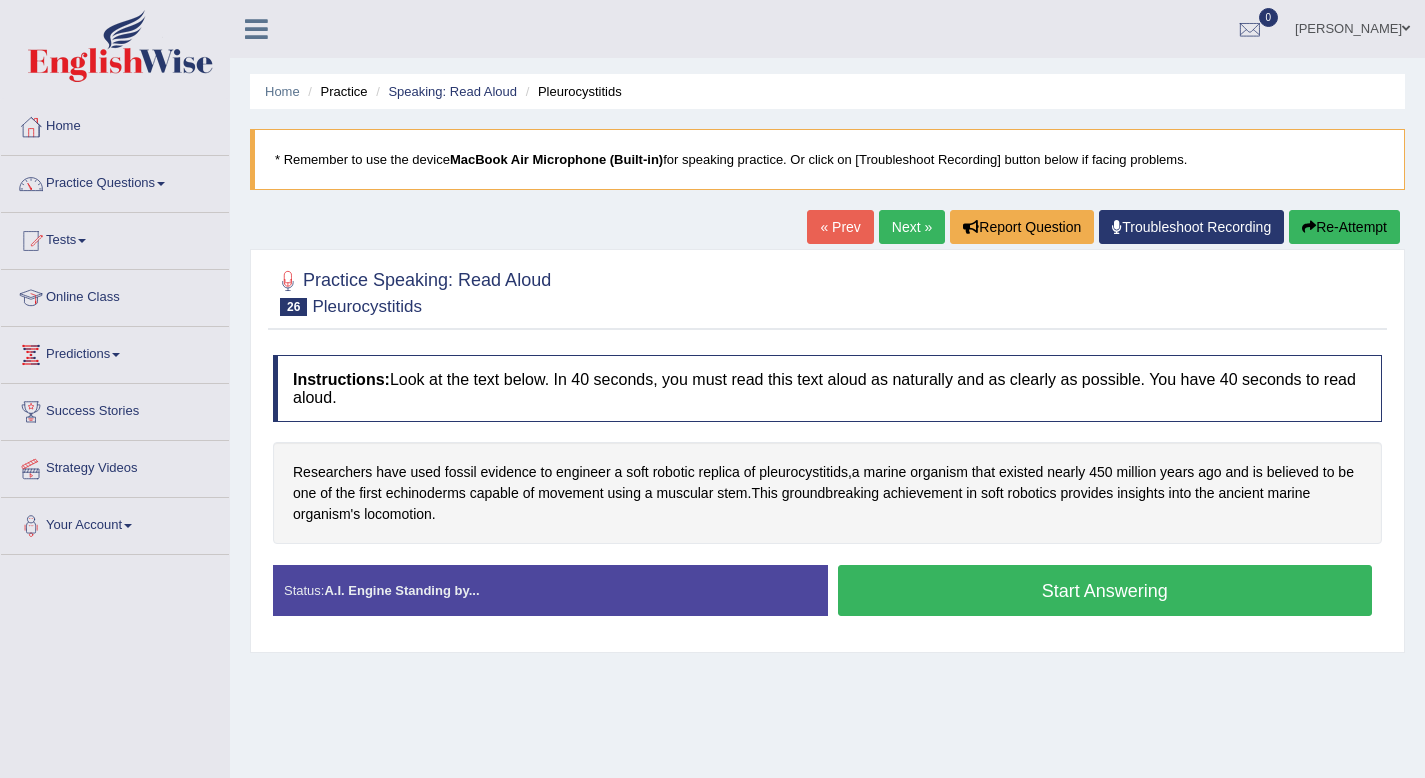 scroll, scrollTop: 0, scrollLeft: 0, axis: both 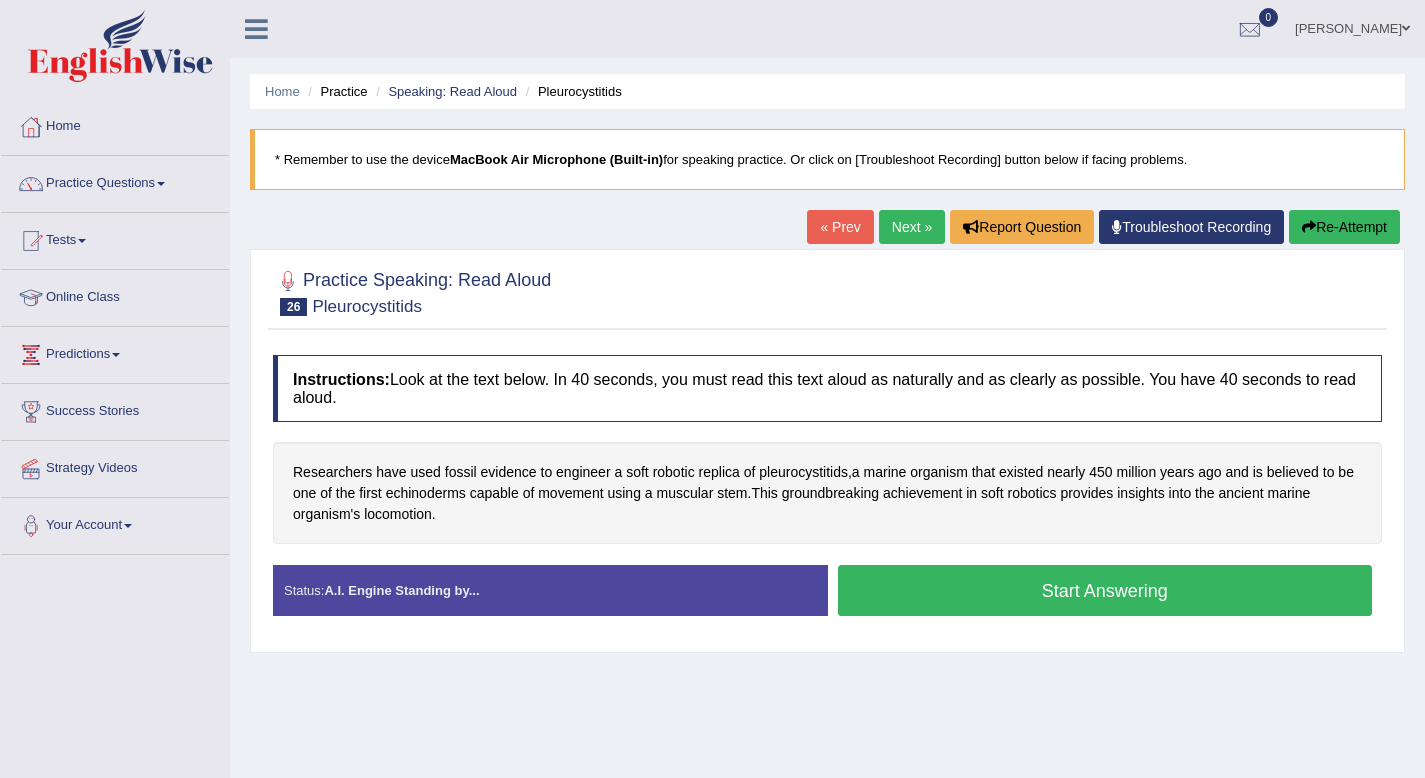 click on "Start Answering" at bounding box center (1105, 590) 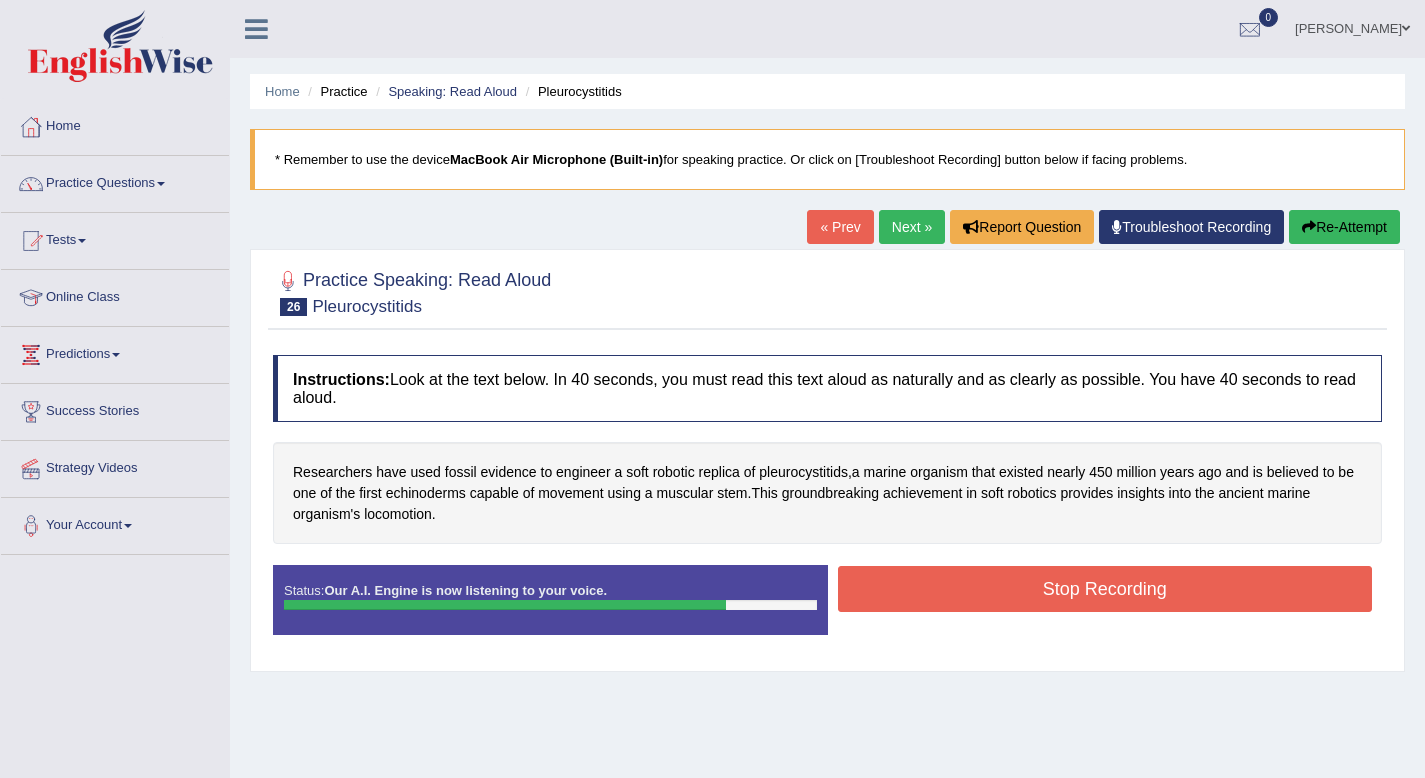 click on "Stop Recording" at bounding box center [1105, 589] 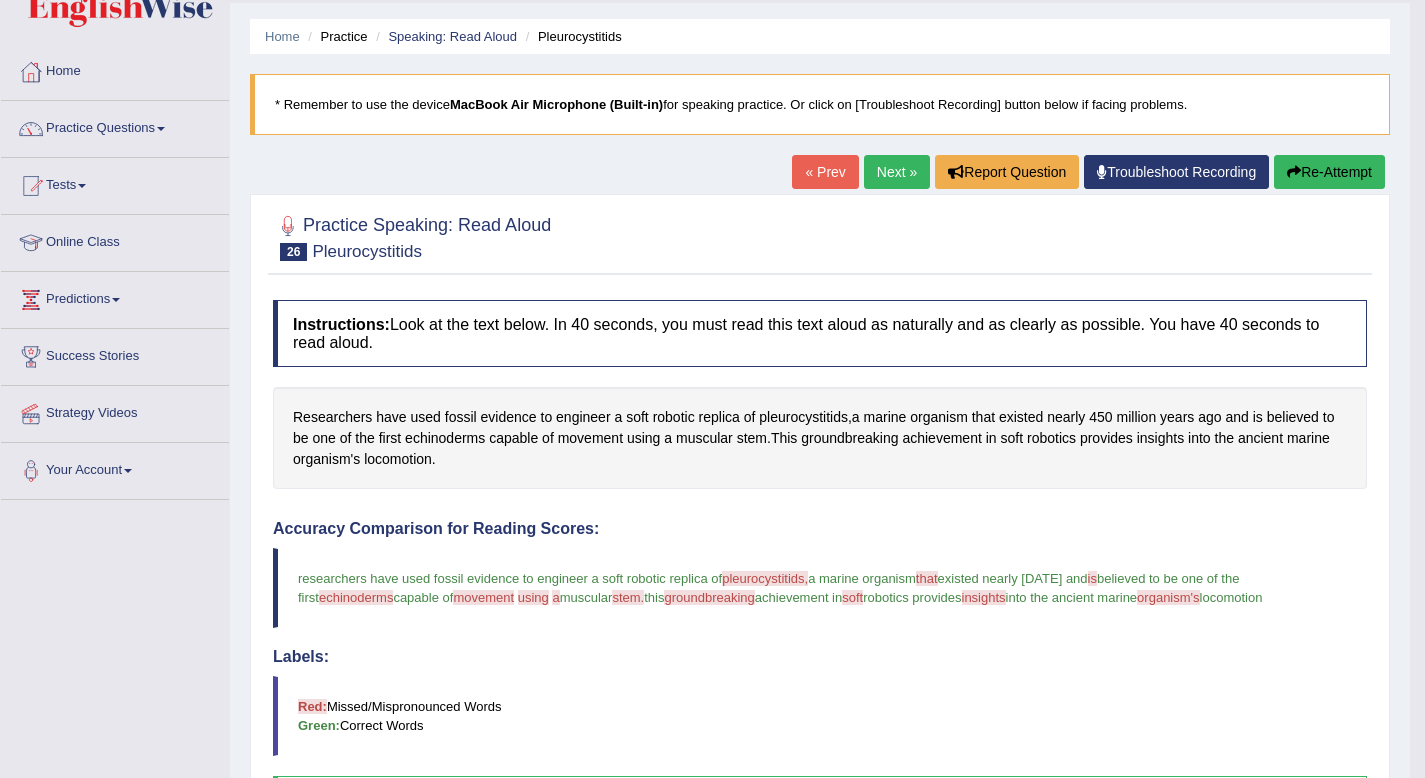 scroll, scrollTop: 0, scrollLeft: 0, axis: both 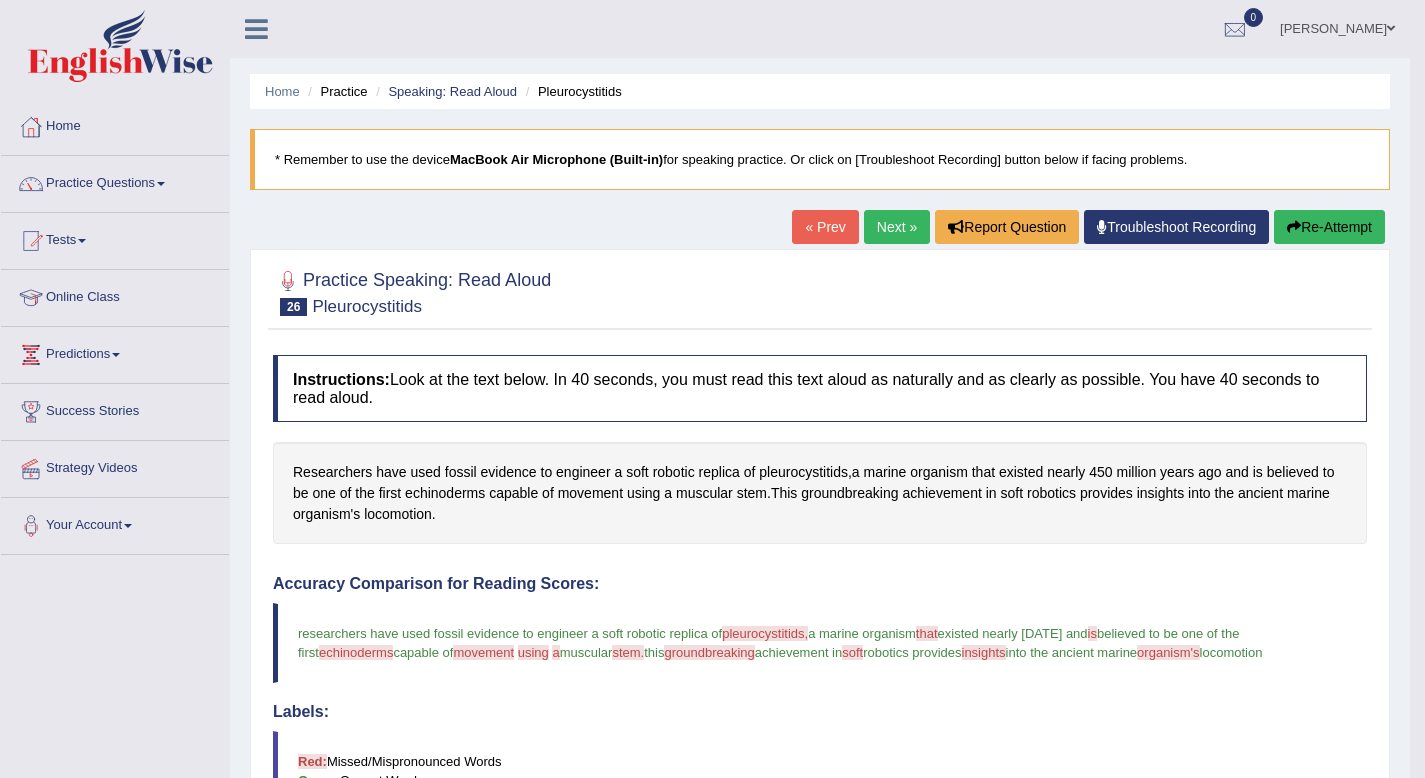click on "Next »" at bounding box center (897, 227) 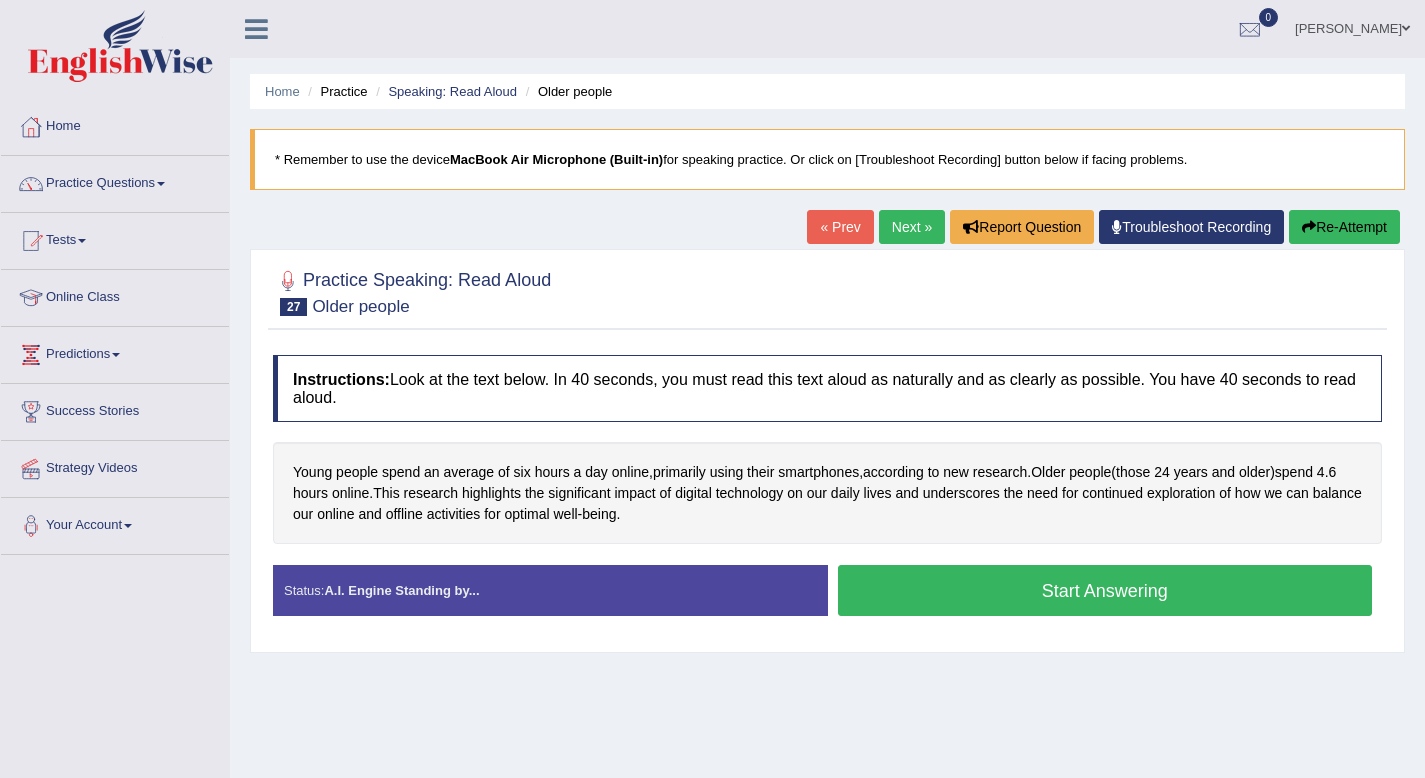scroll, scrollTop: 0, scrollLeft: 0, axis: both 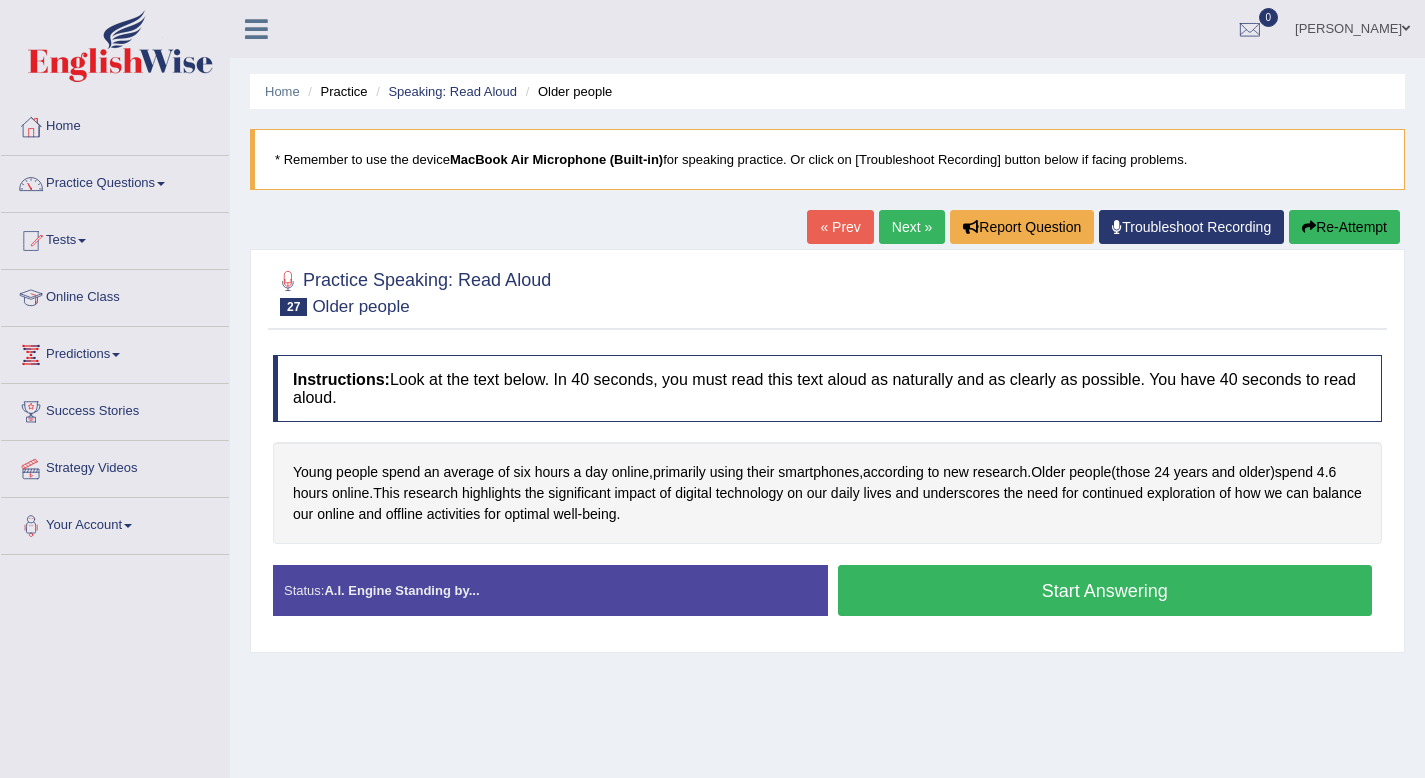 click on "Start Answering" at bounding box center (1105, 590) 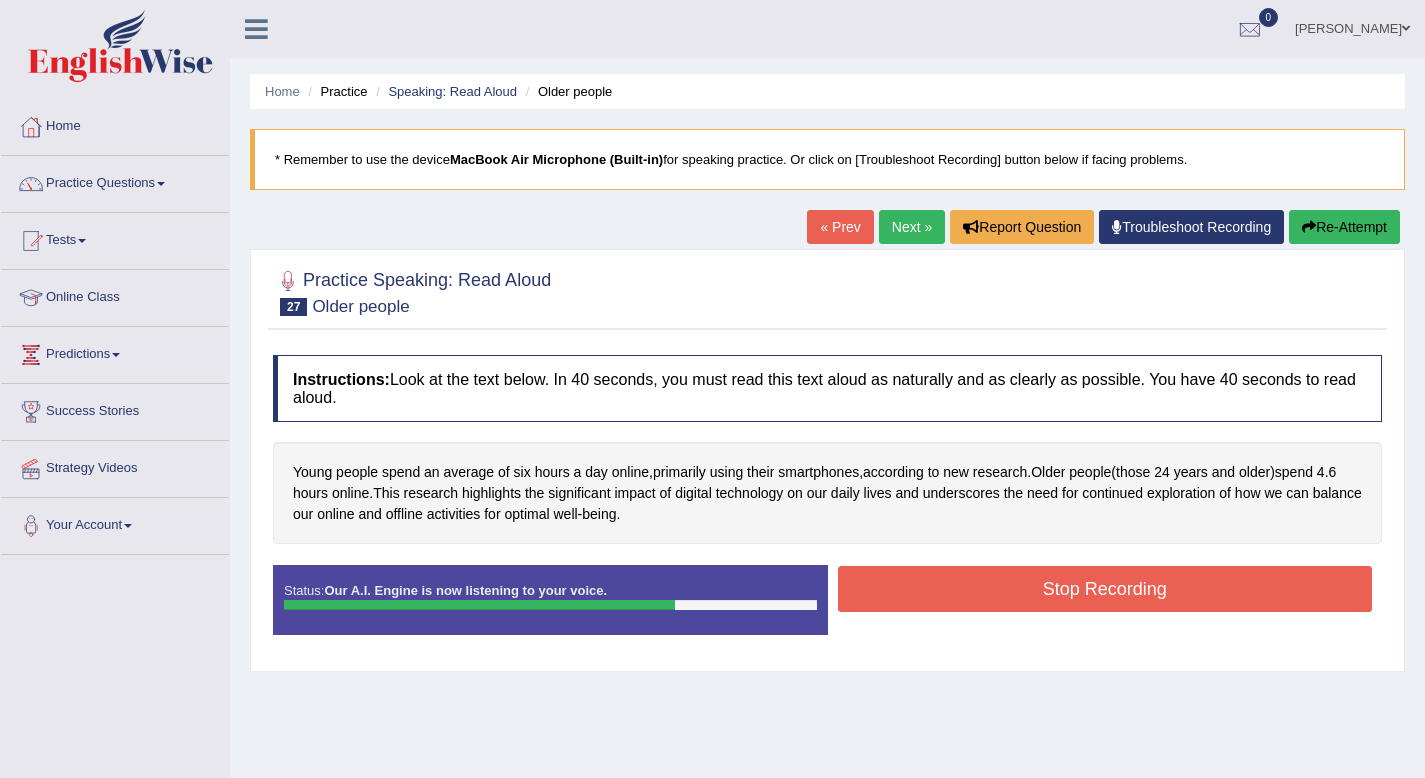 click on "Stop Recording" at bounding box center (1105, 589) 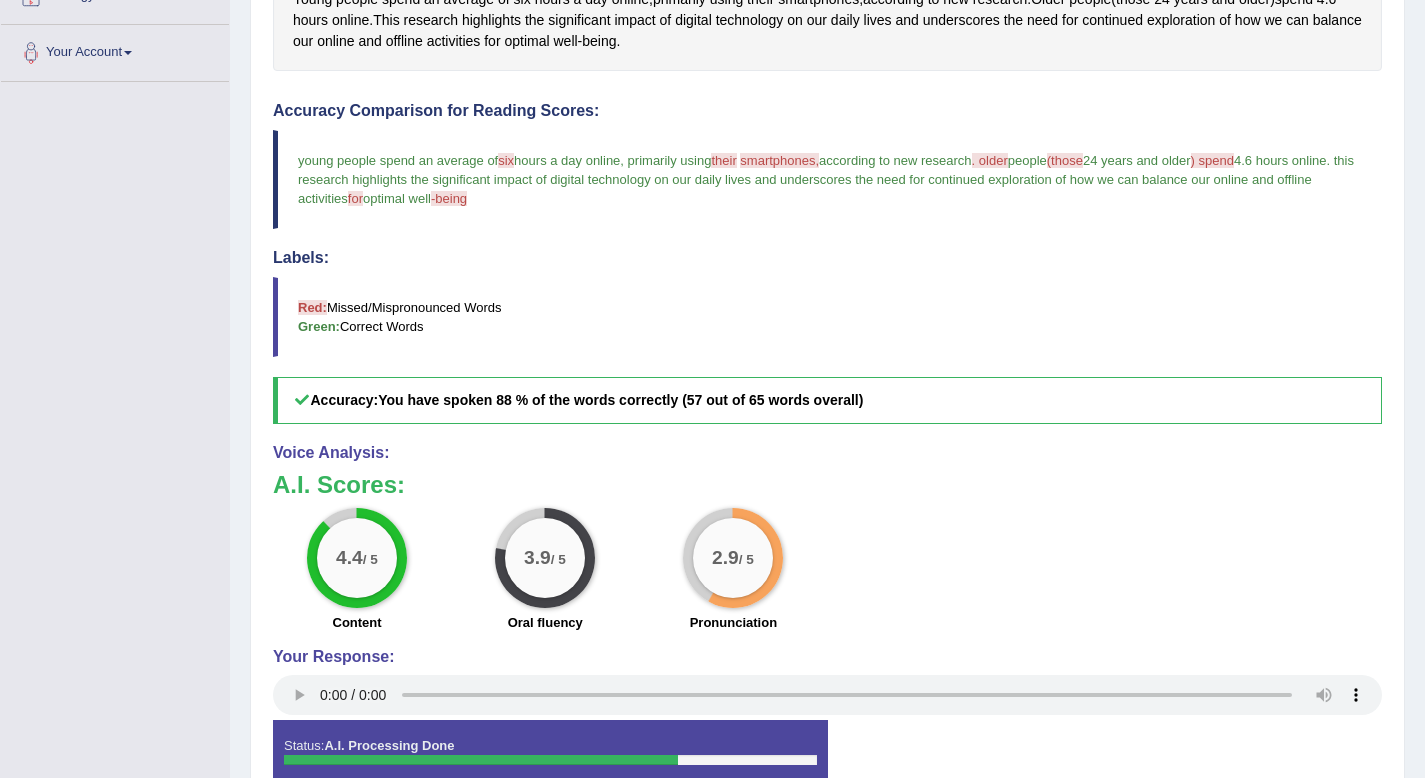 scroll, scrollTop: 0, scrollLeft: 0, axis: both 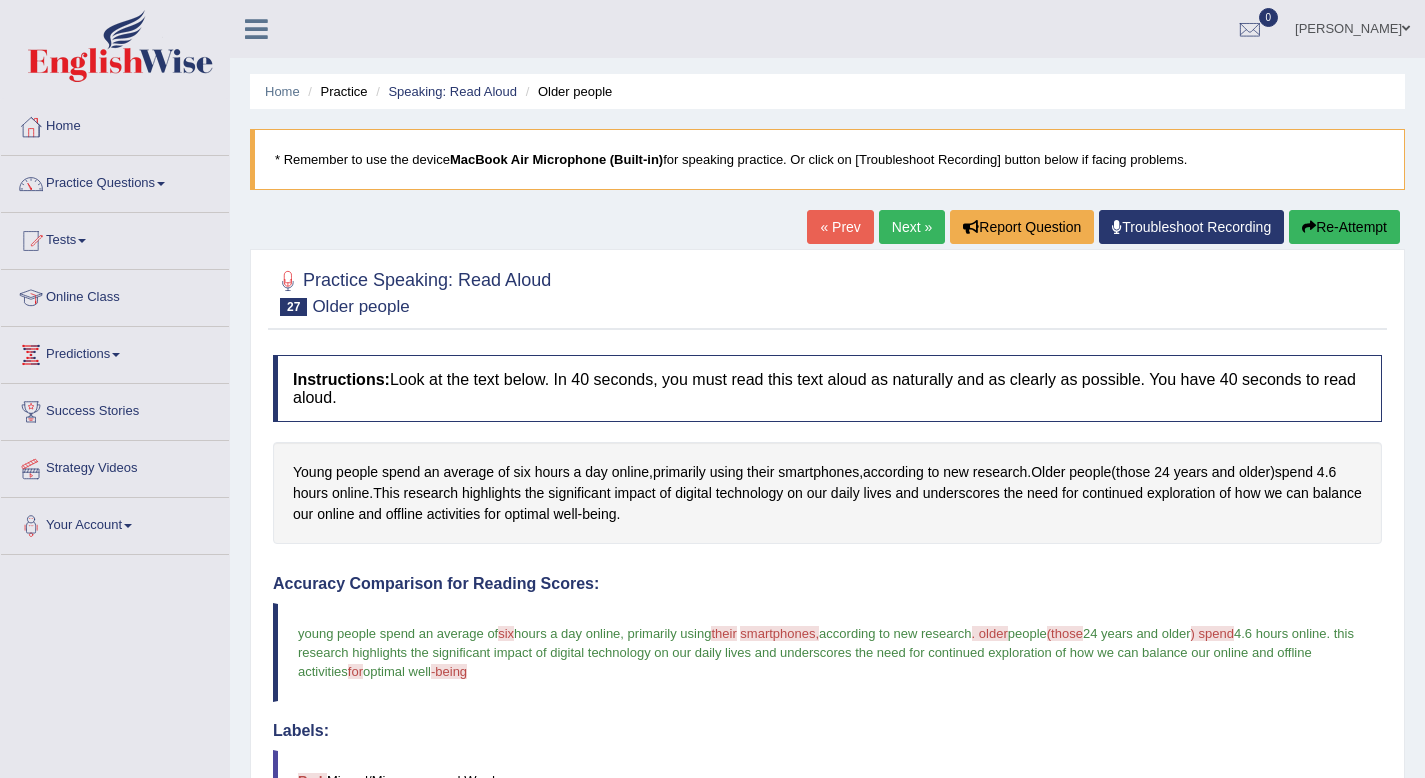 click on "Next »" at bounding box center [912, 227] 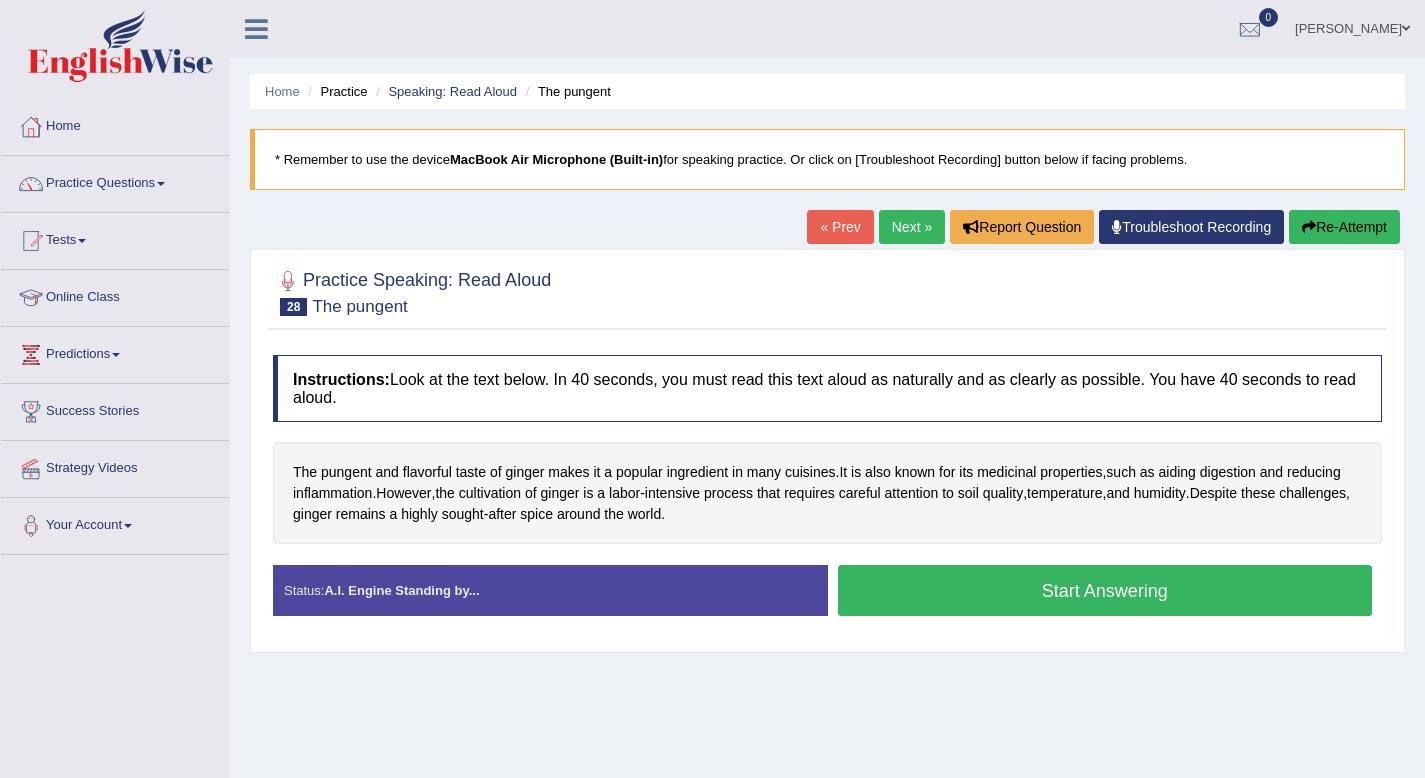 scroll, scrollTop: 0, scrollLeft: 0, axis: both 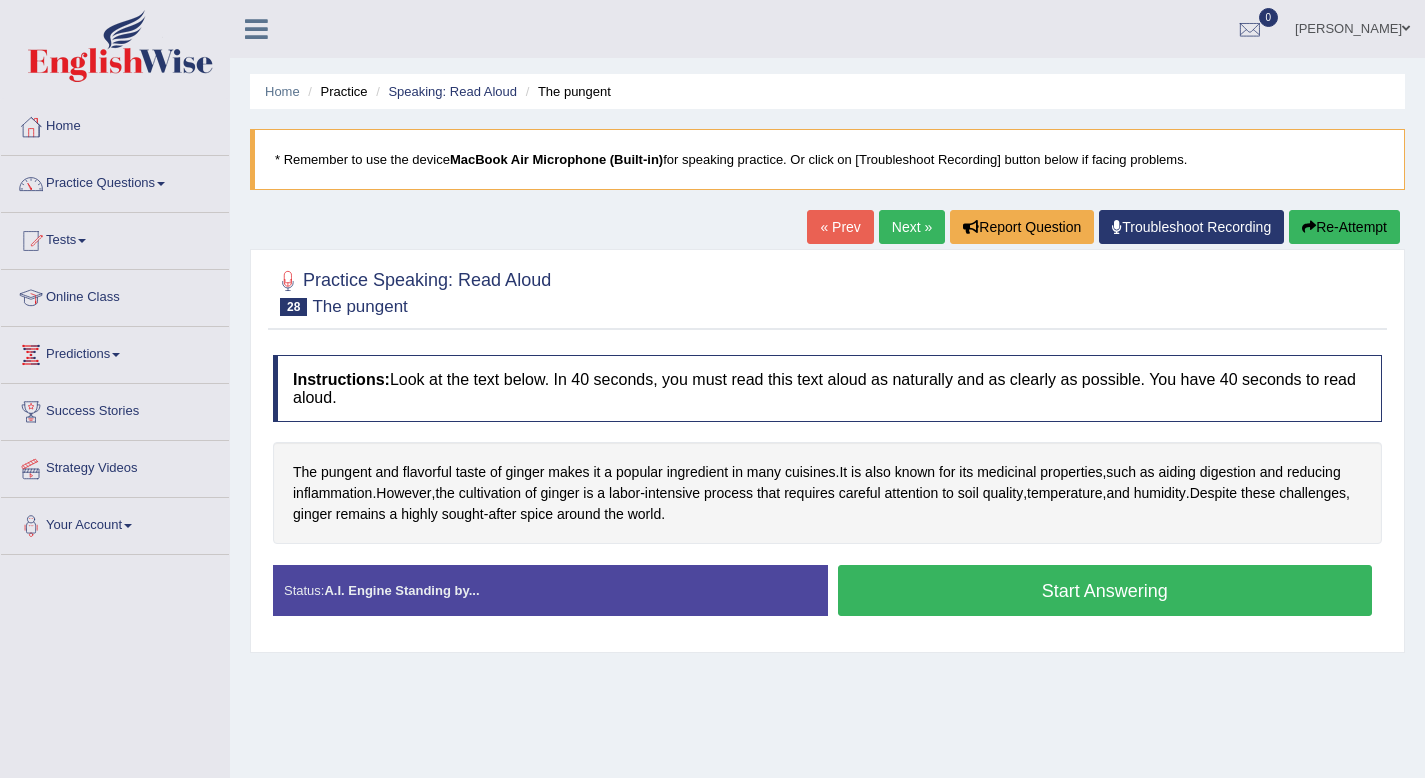 click on "Start Answering" at bounding box center [1105, 590] 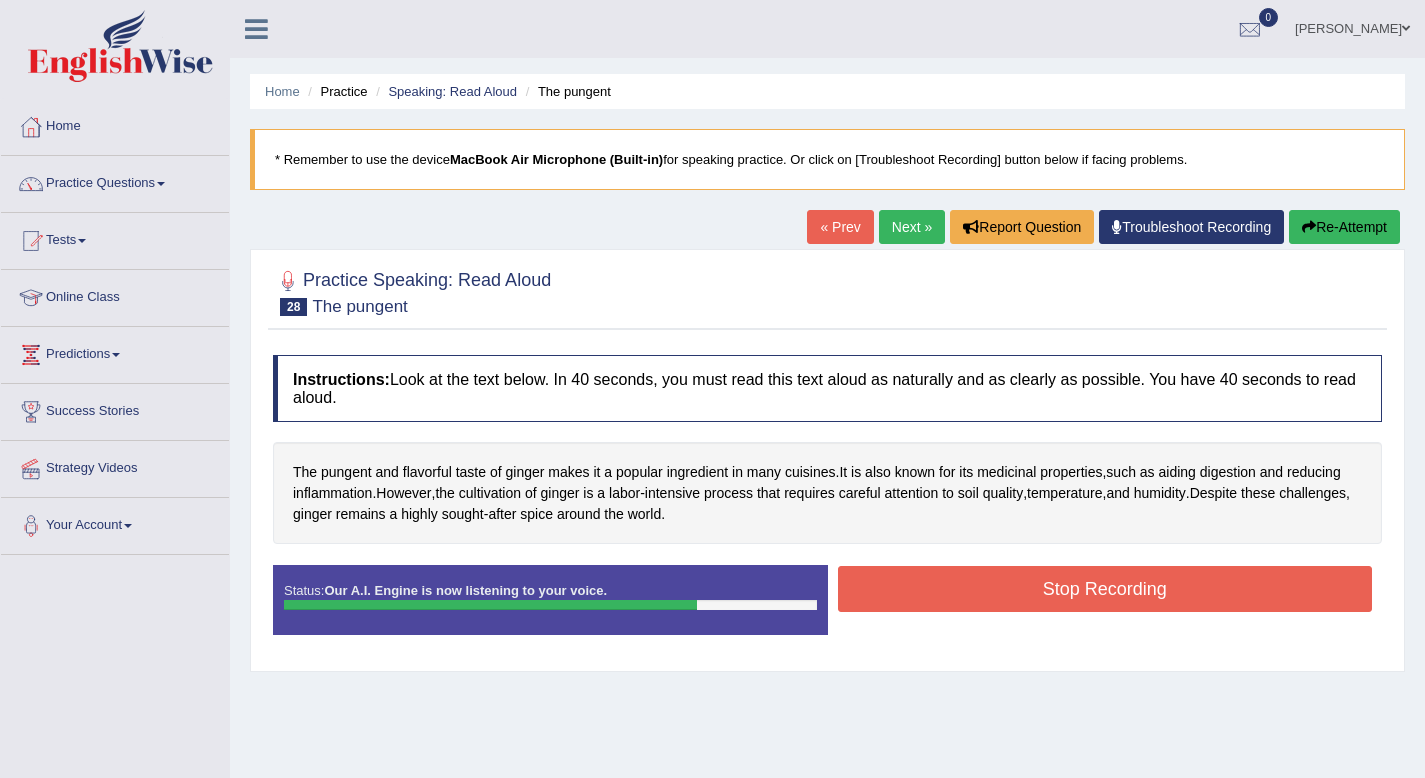 click on "Stop Recording" at bounding box center [1105, 589] 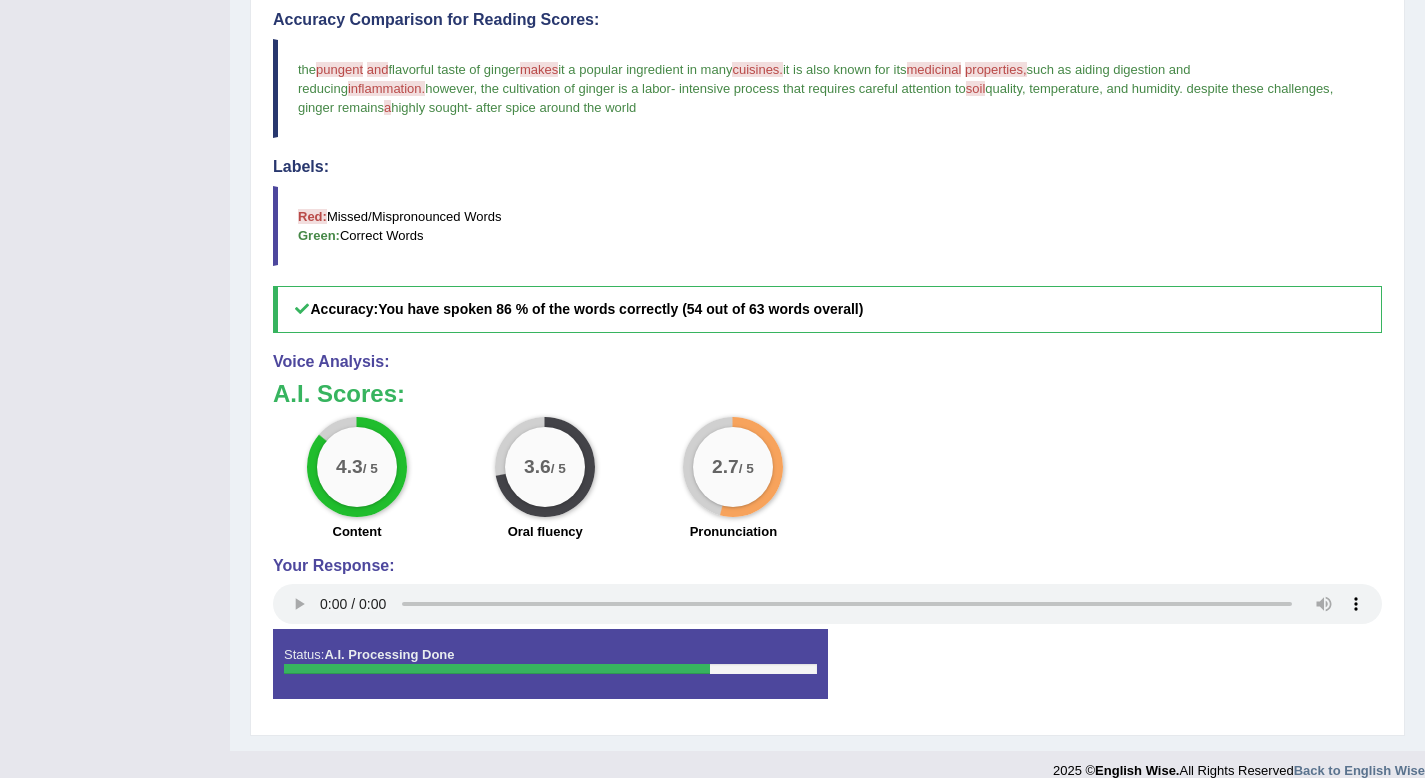scroll, scrollTop: 0, scrollLeft: 0, axis: both 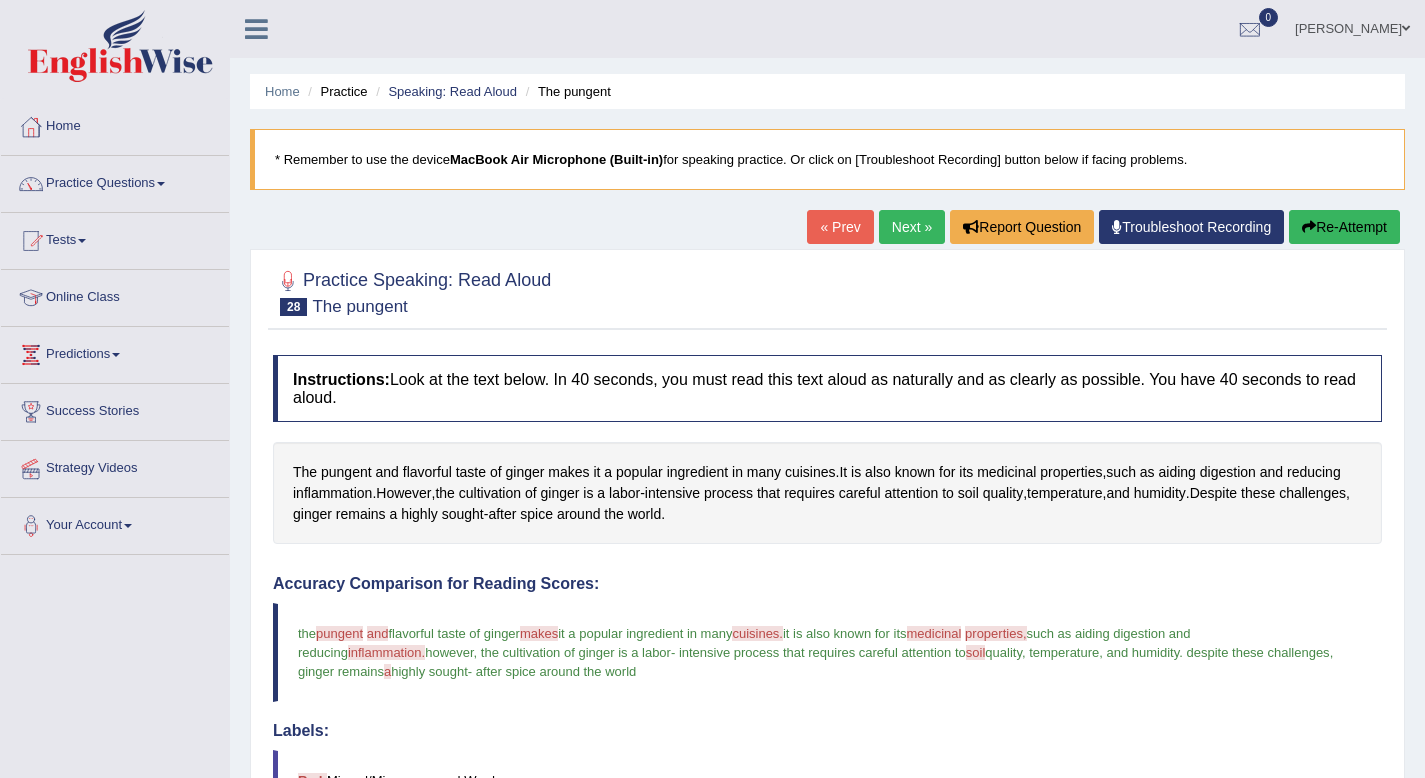 click on "Next »" at bounding box center (912, 227) 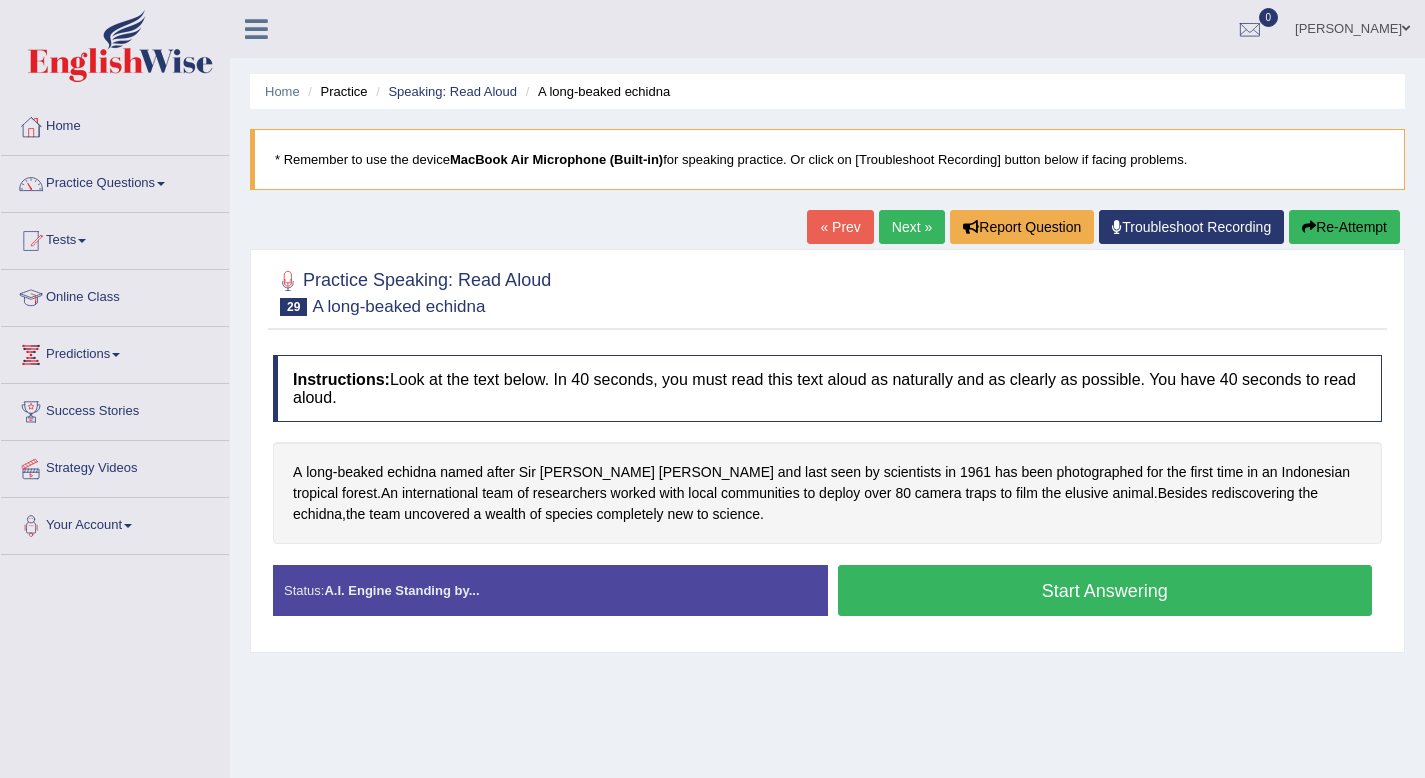scroll, scrollTop: 0, scrollLeft: 0, axis: both 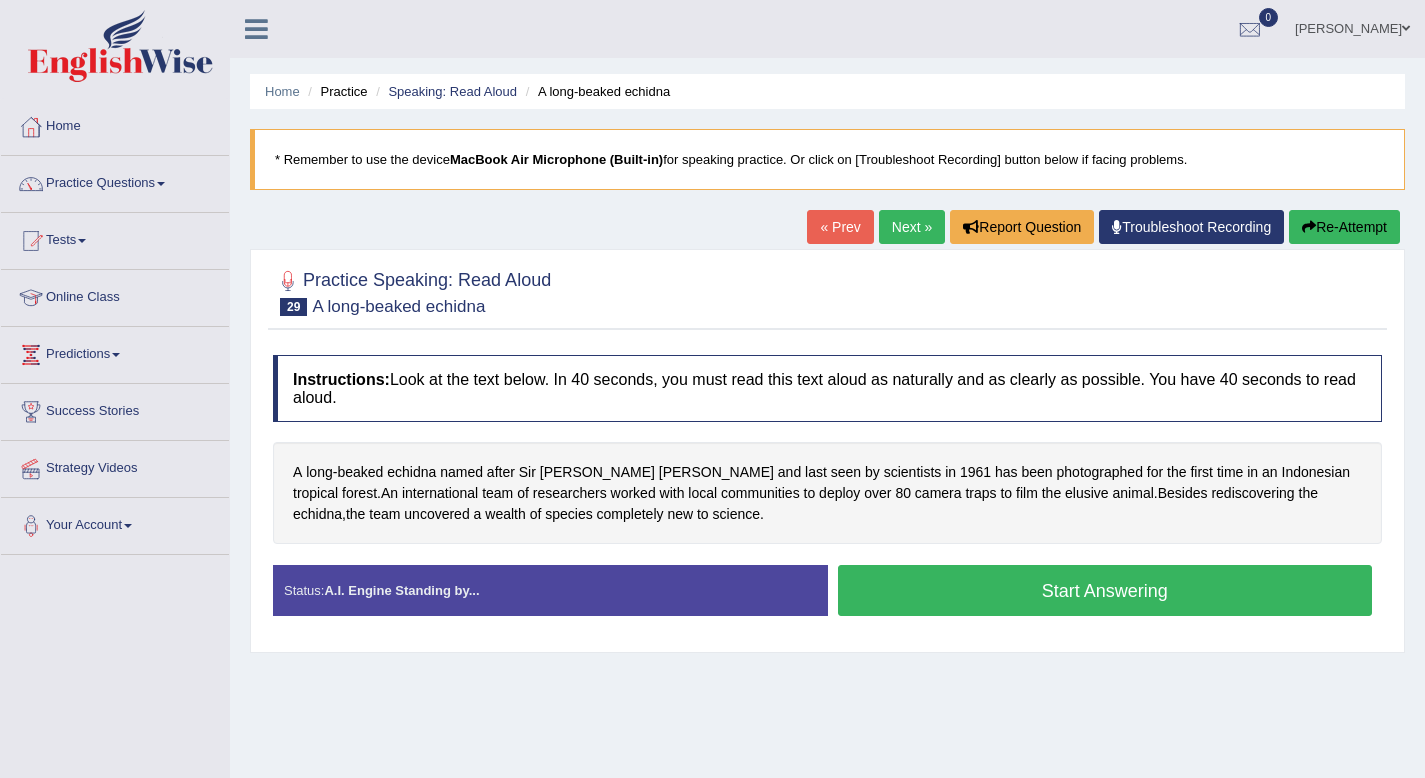 click on "Start Answering" at bounding box center (1105, 590) 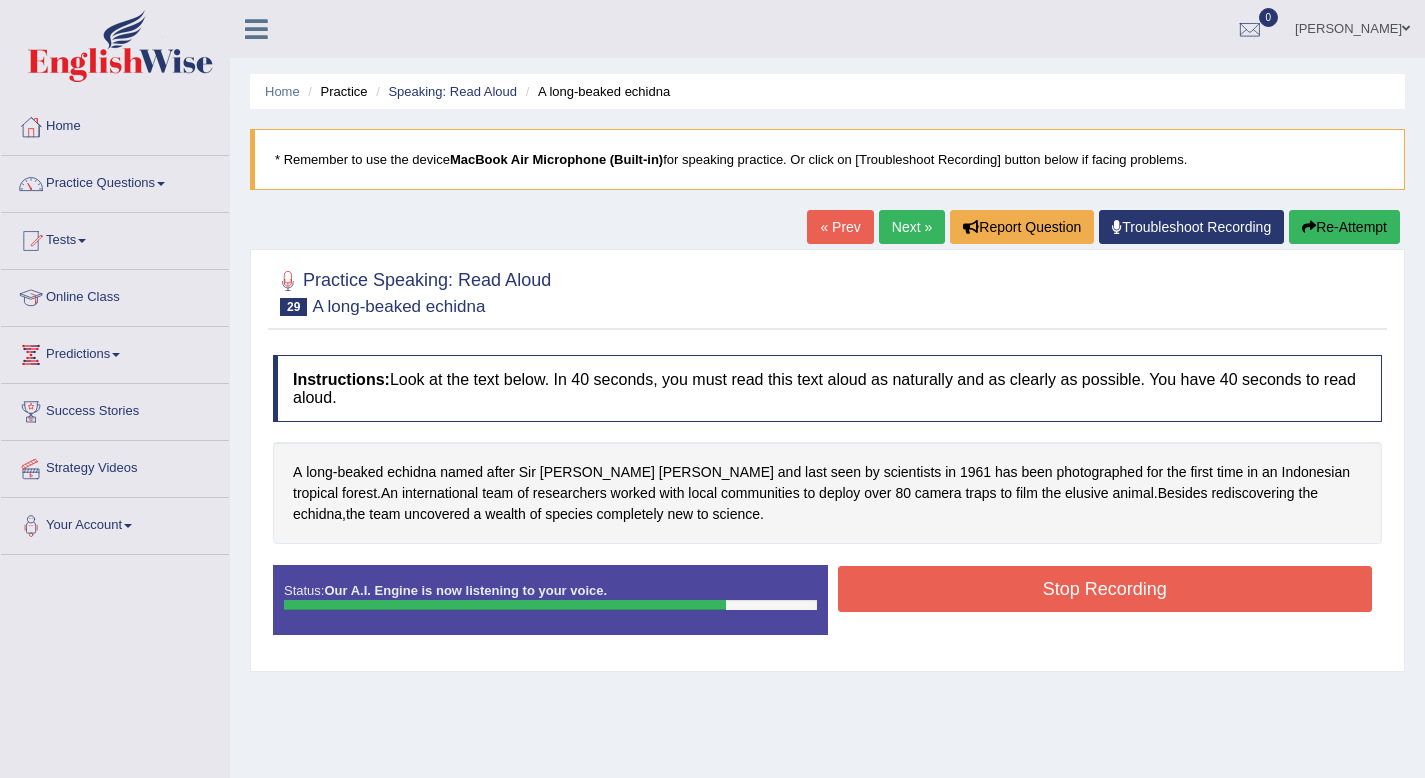 click on "Stop Recording" at bounding box center (1105, 589) 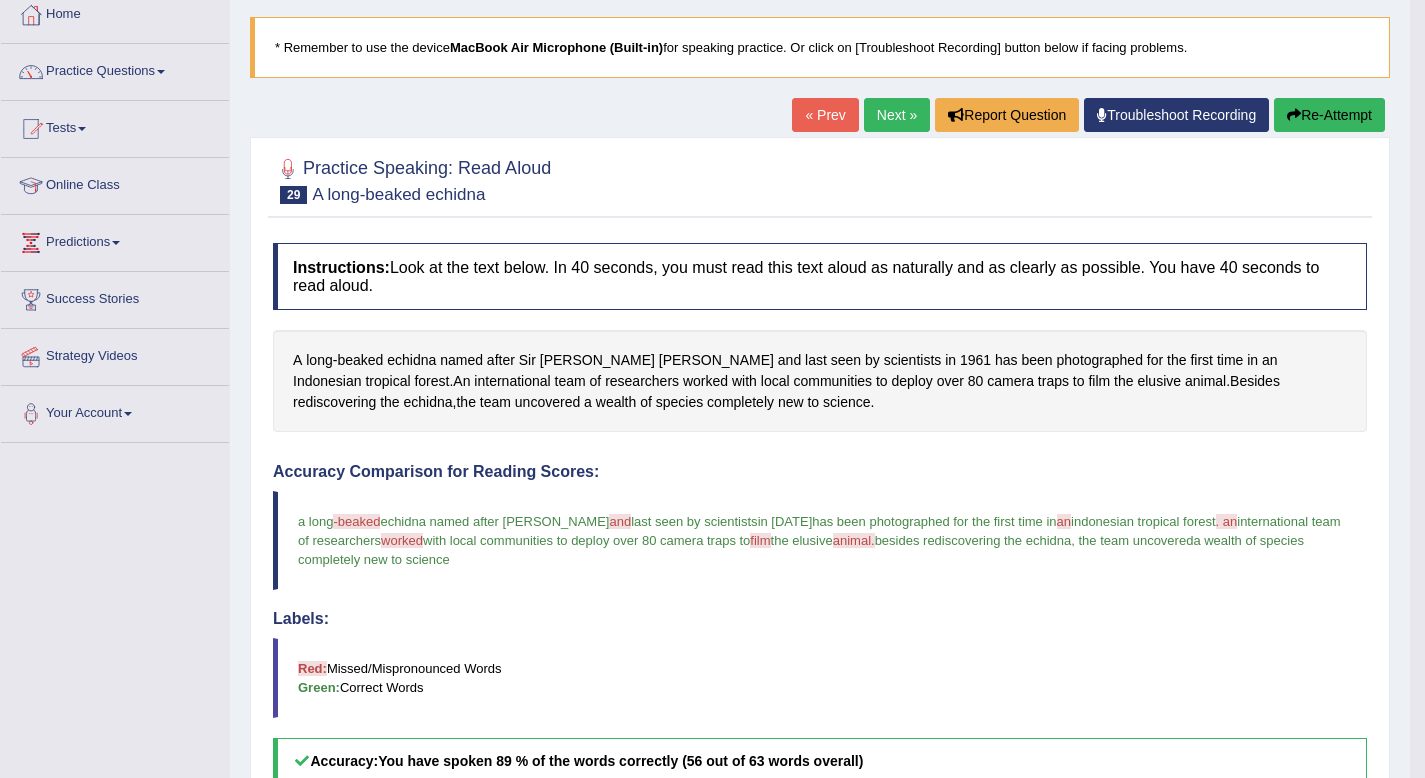 scroll, scrollTop: 0, scrollLeft: 0, axis: both 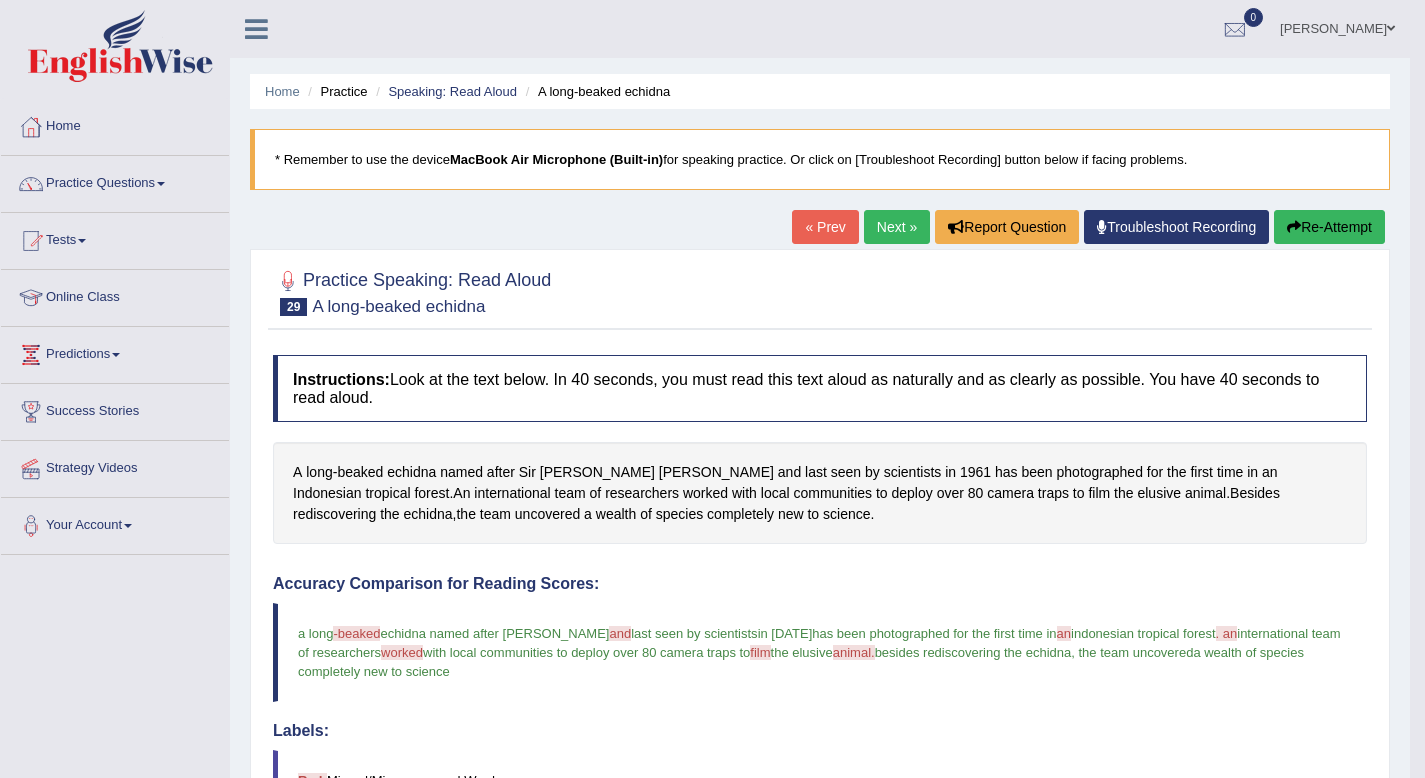 click on "Next »" at bounding box center [897, 227] 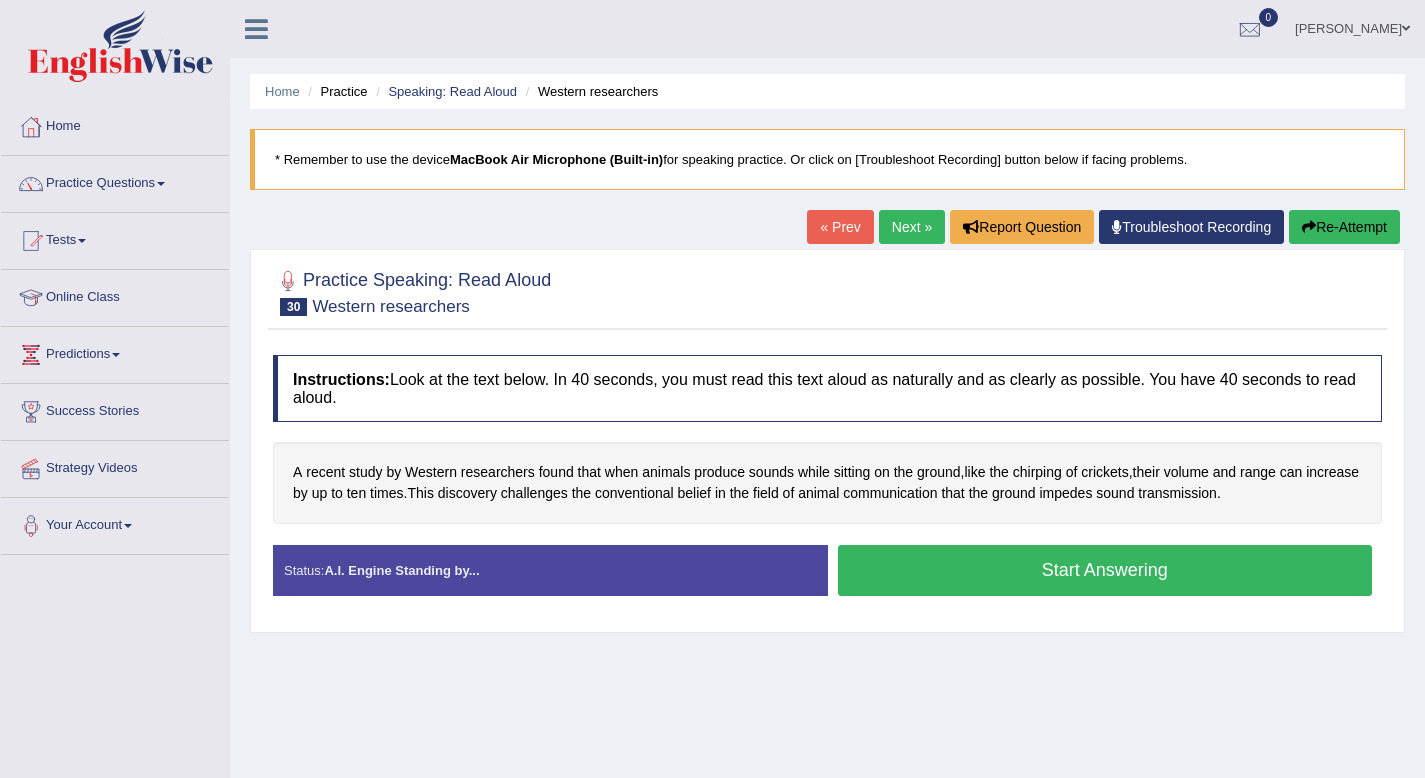 scroll, scrollTop: 0, scrollLeft: 0, axis: both 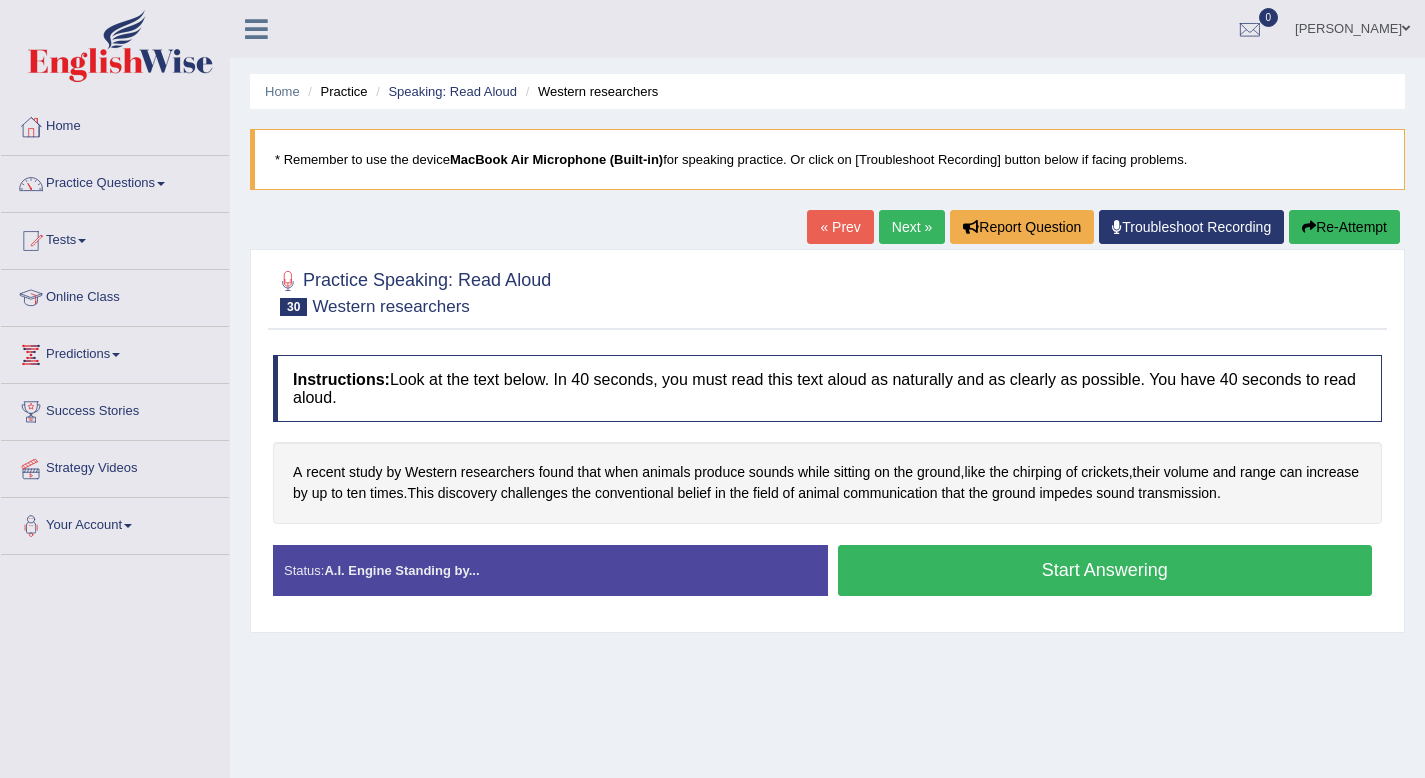 click on "Start Answering" at bounding box center (1105, 570) 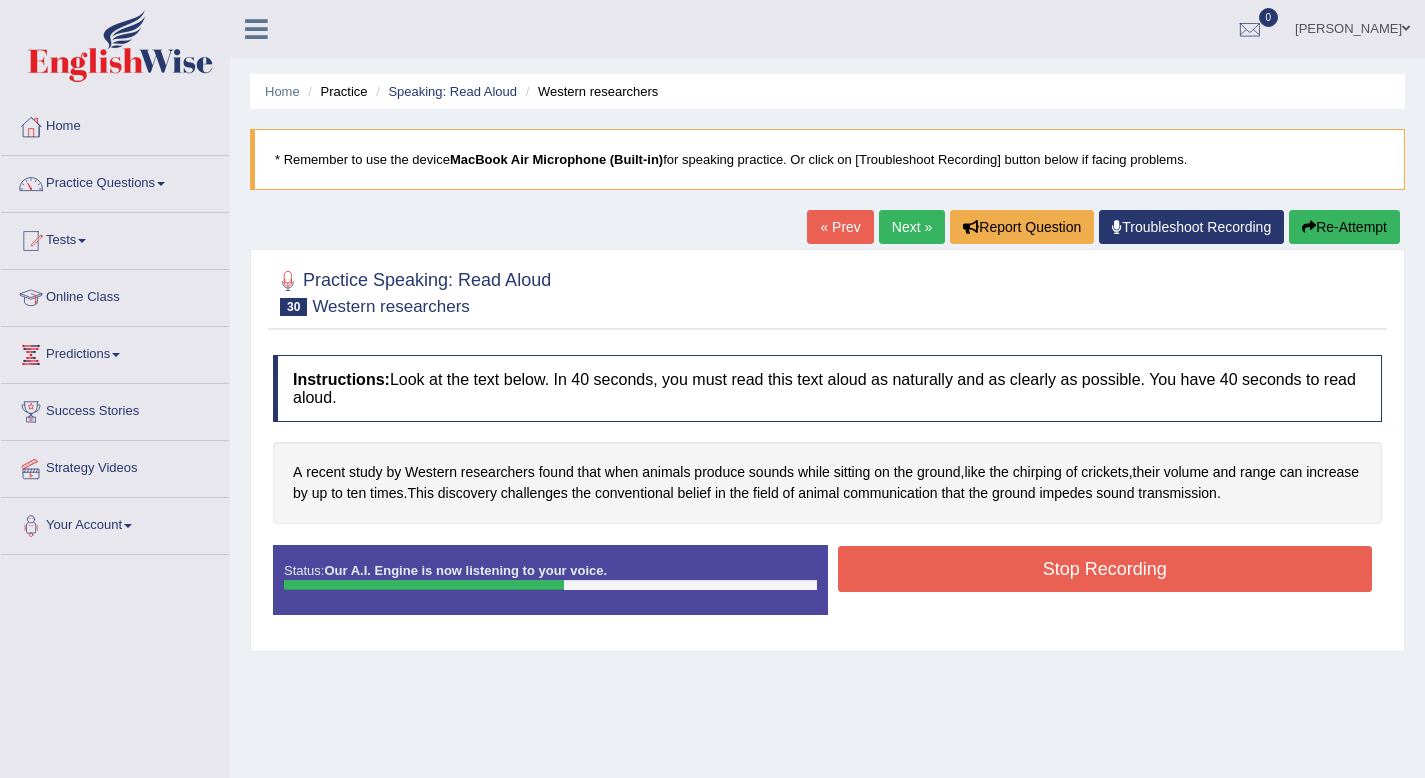 click on "Stop Recording" at bounding box center (1105, 569) 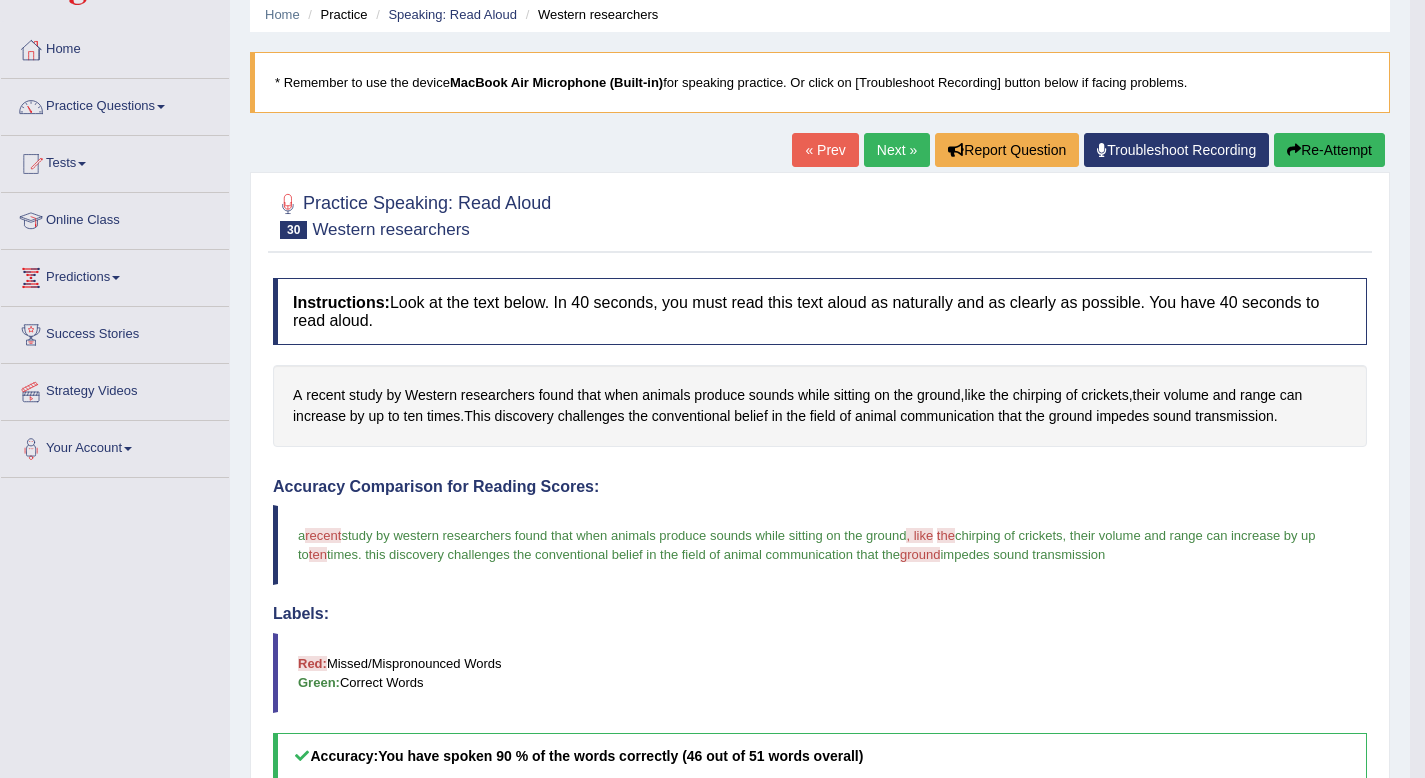 scroll, scrollTop: 75, scrollLeft: 0, axis: vertical 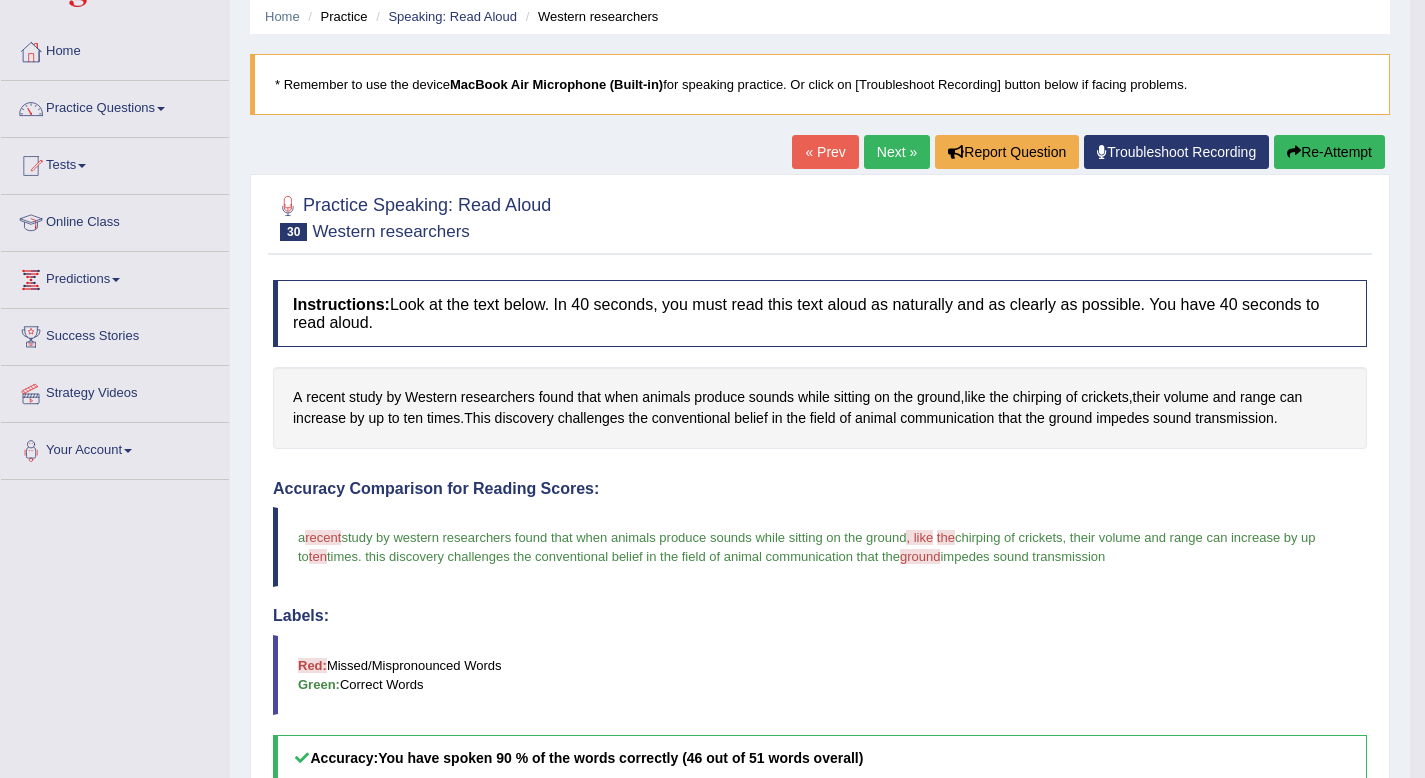 click on "Next »" at bounding box center (897, 152) 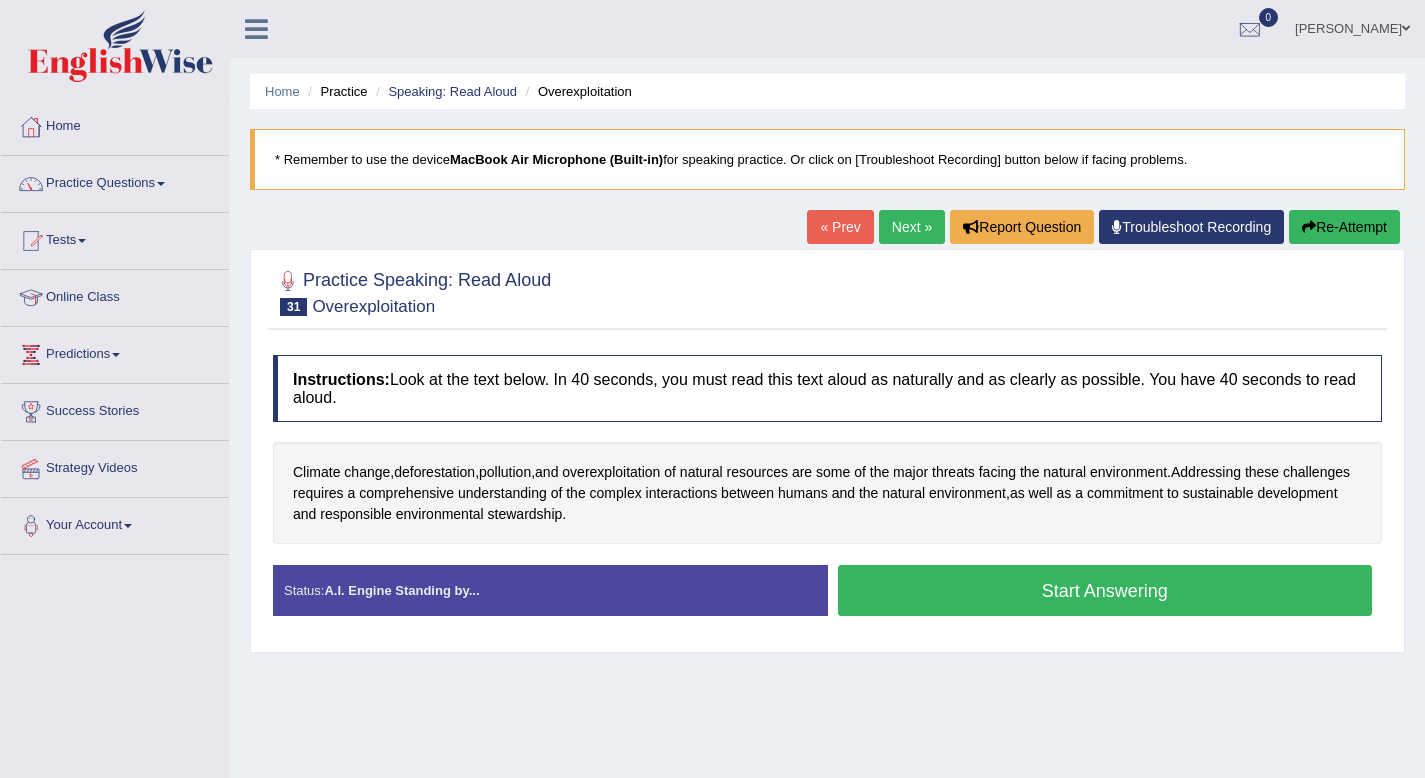 scroll, scrollTop: 0, scrollLeft: 0, axis: both 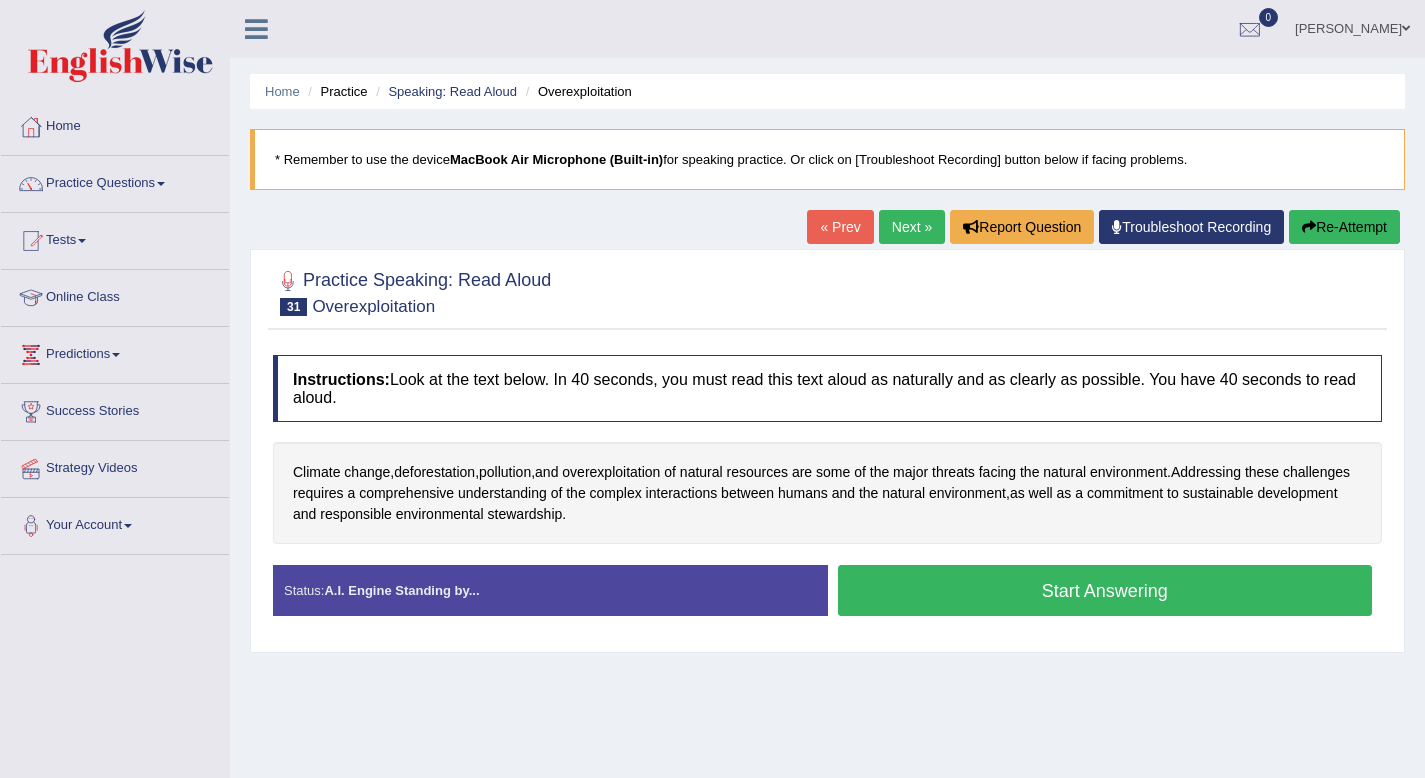 click on "Start Answering" at bounding box center (1105, 590) 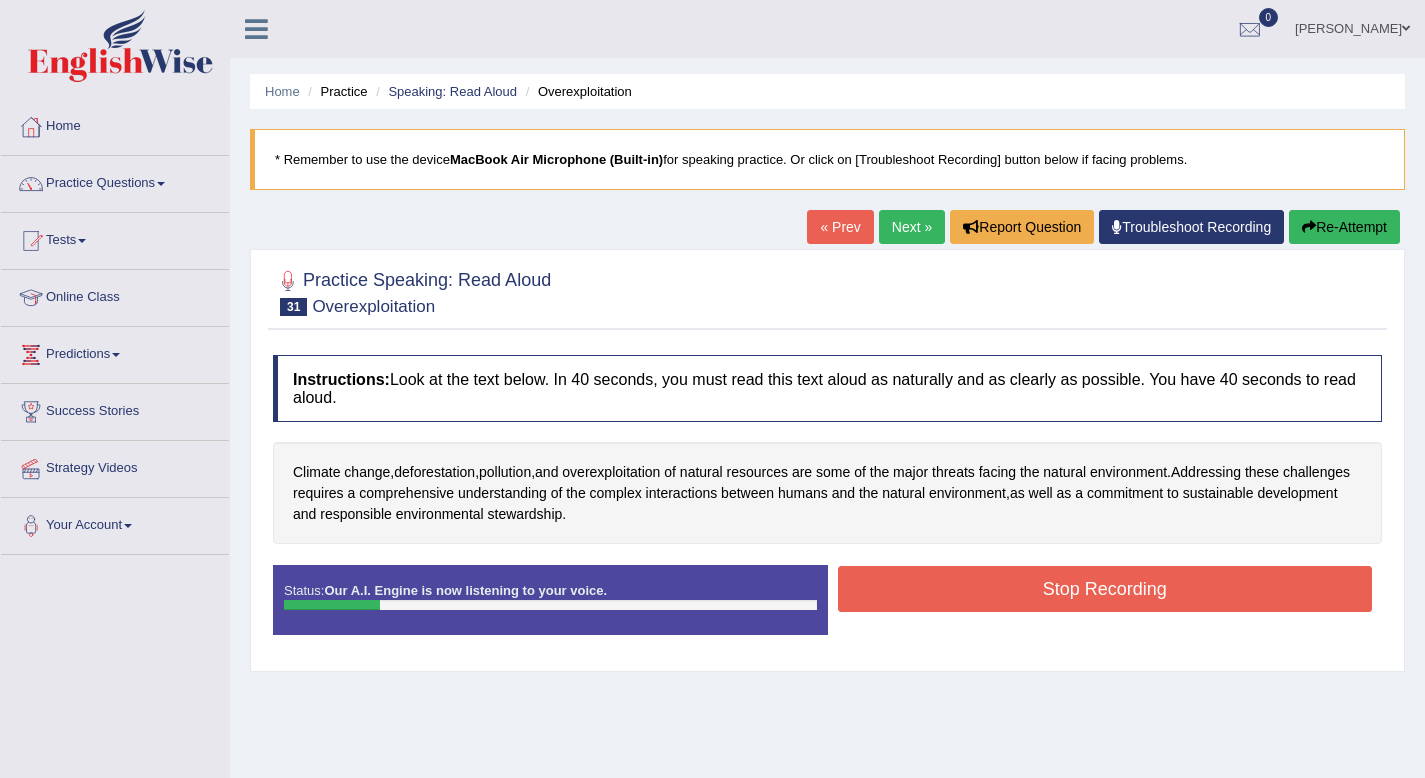 click on "Re-Attempt" at bounding box center (1344, 227) 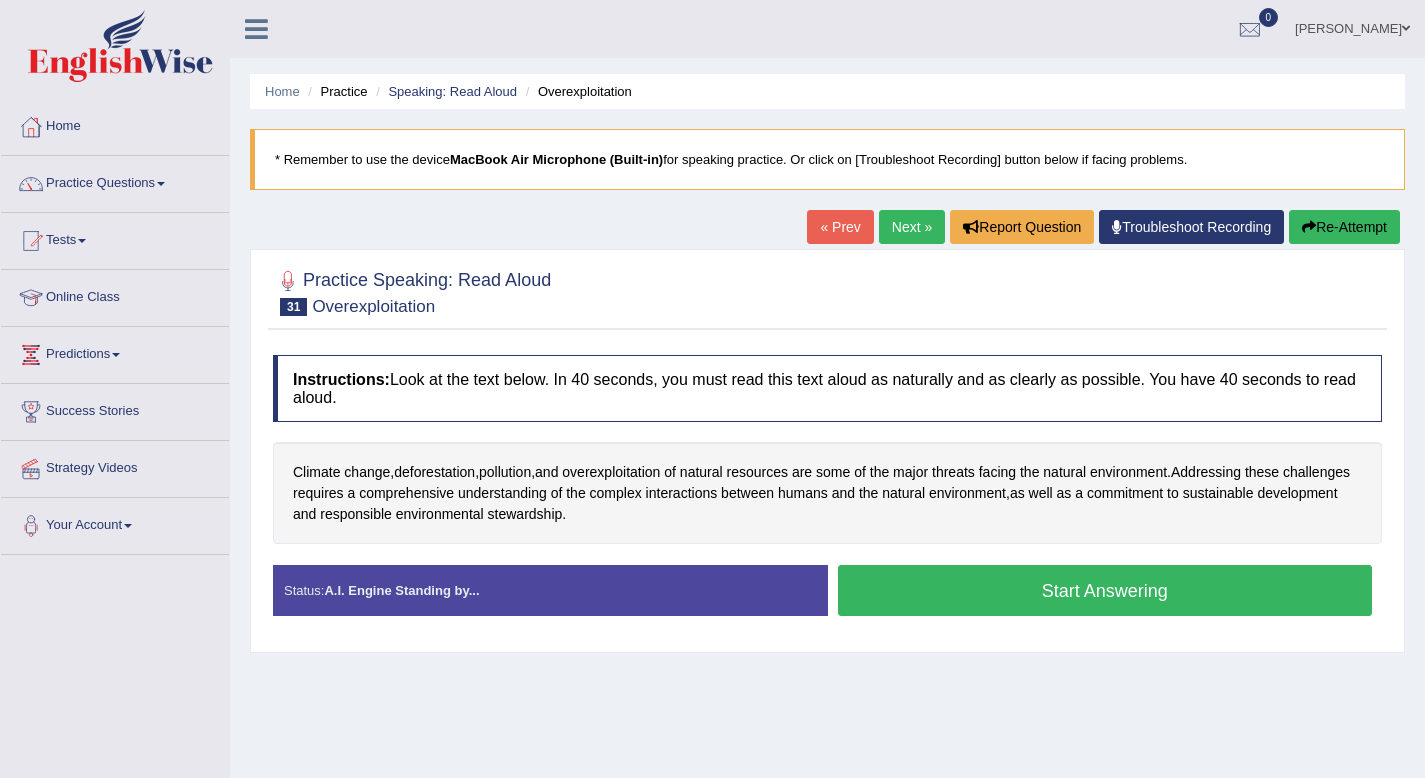 scroll, scrollTop: 0, scrollLeft: 0, axis: both 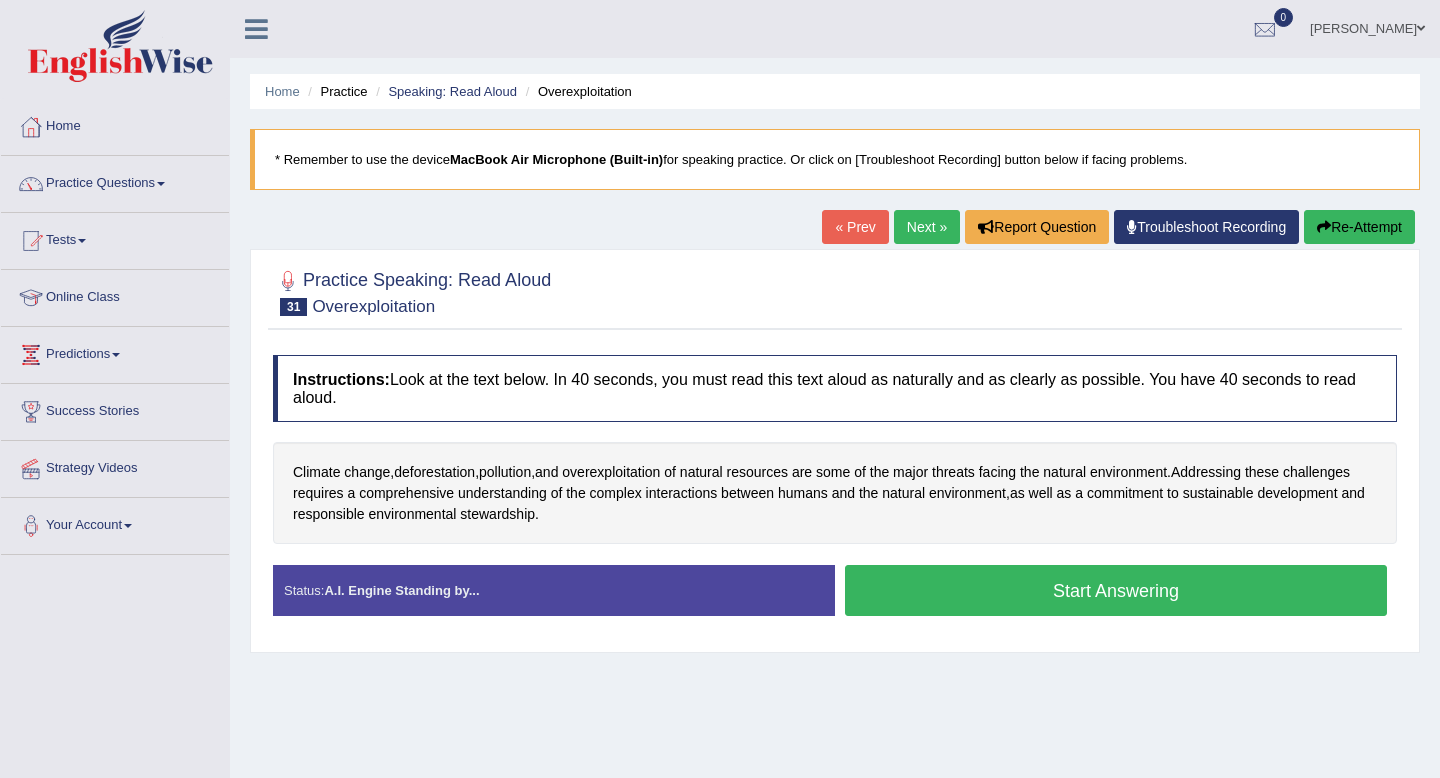 click on "Start Answering" at bounding box center [1116, 590] 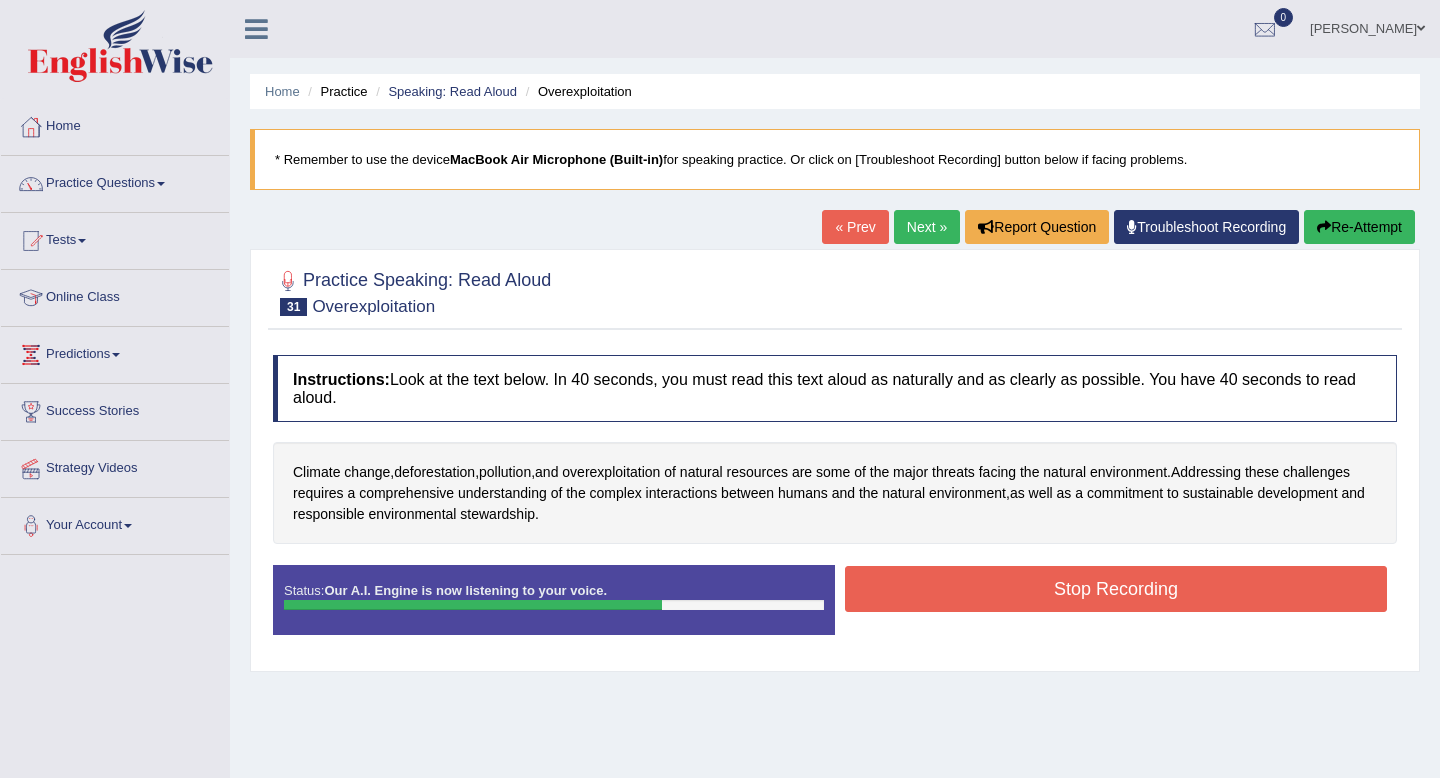 click on "Stop Recording" at bounding box center [1116, 589] 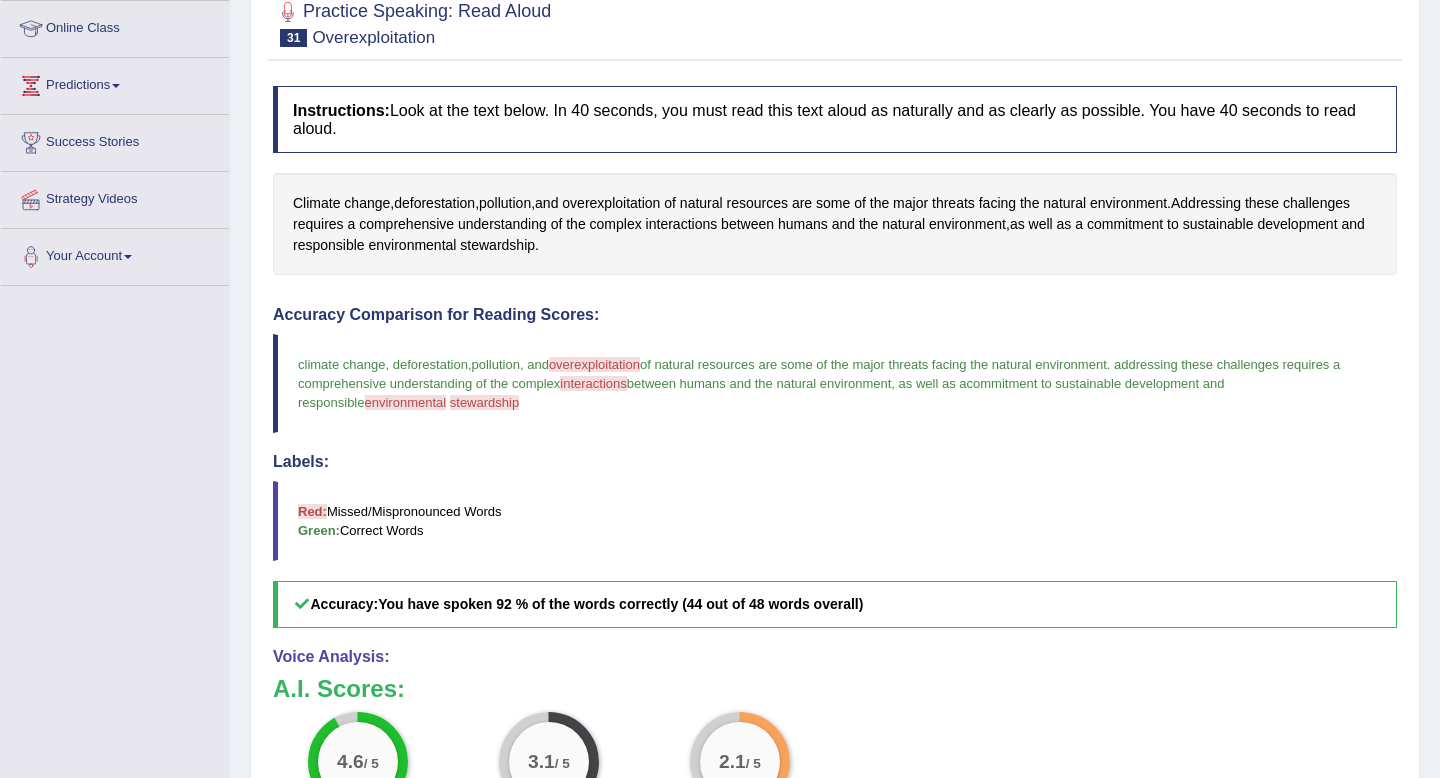 scroll, scrollTop: 0, scrollLeft: 0, axis: both 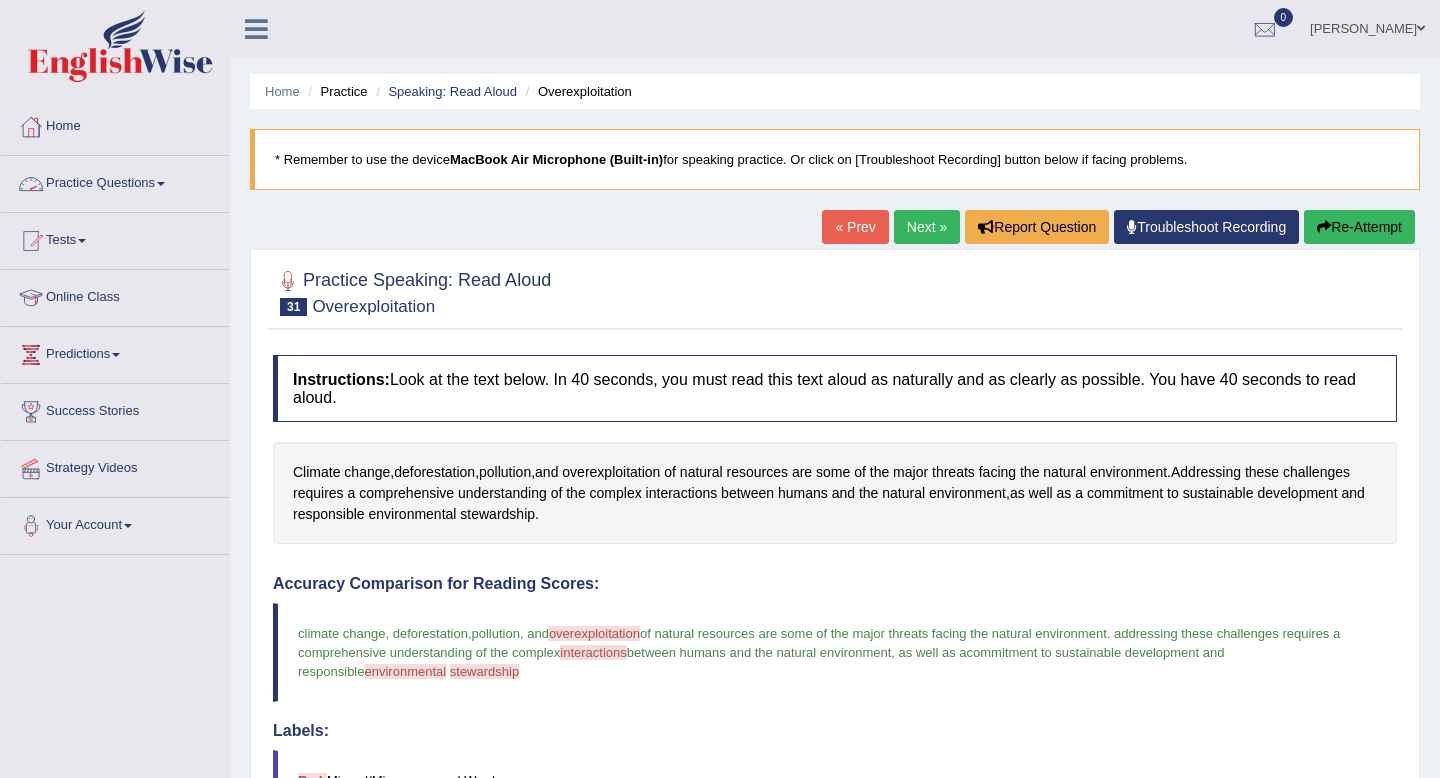 click at bounding box center (161, 184) 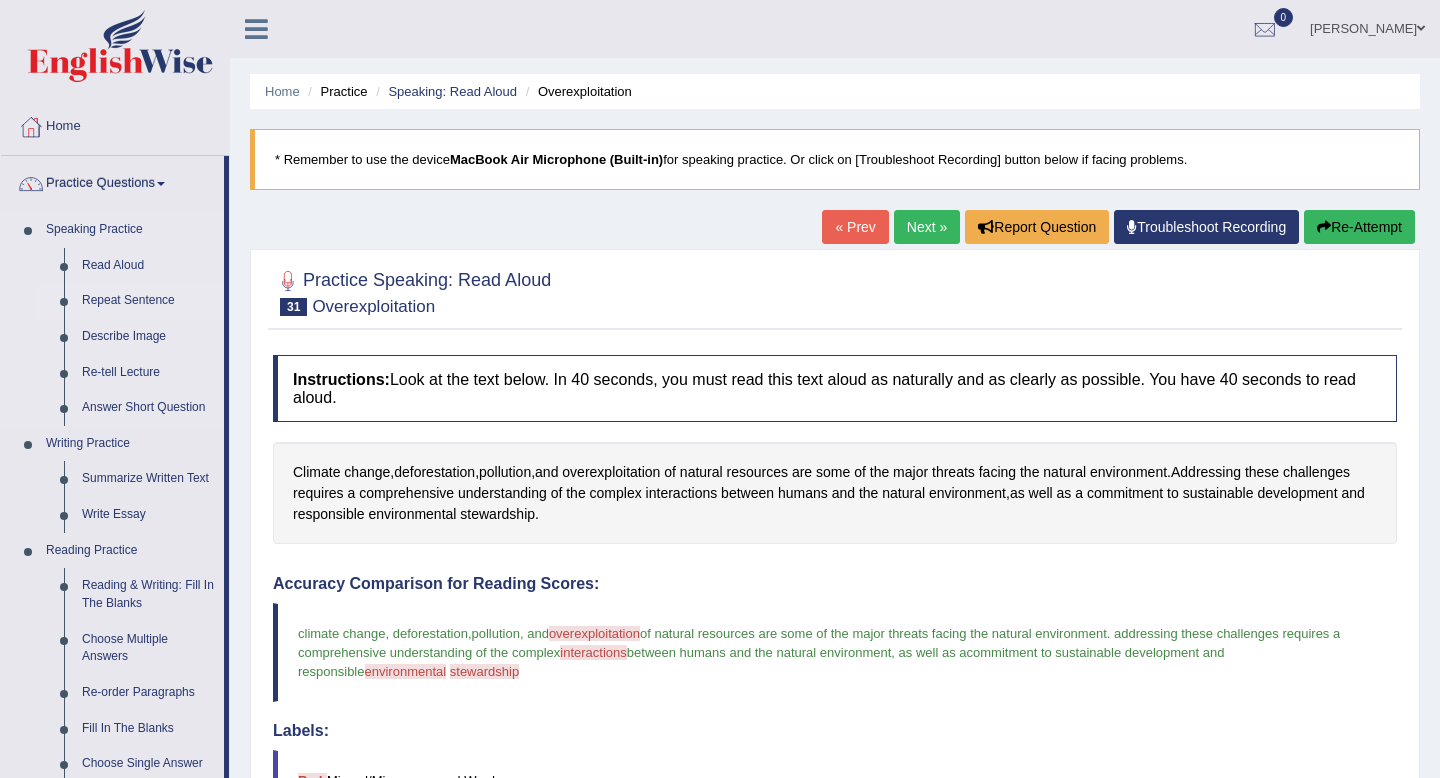 click on "Repeat Sentence" at bounding box center [148, 301] 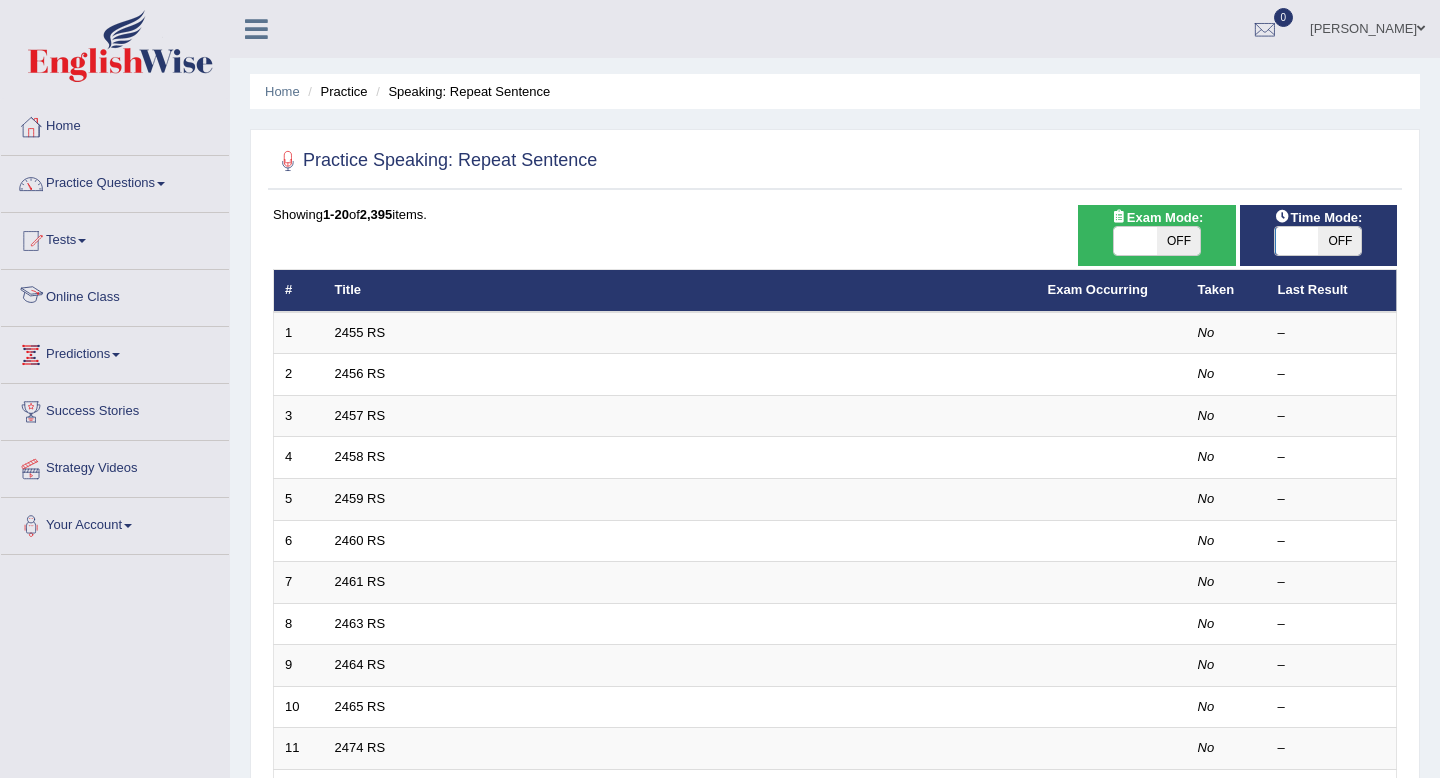 scroll, scrollTop: 0, scrollLeft: 0, axis: both 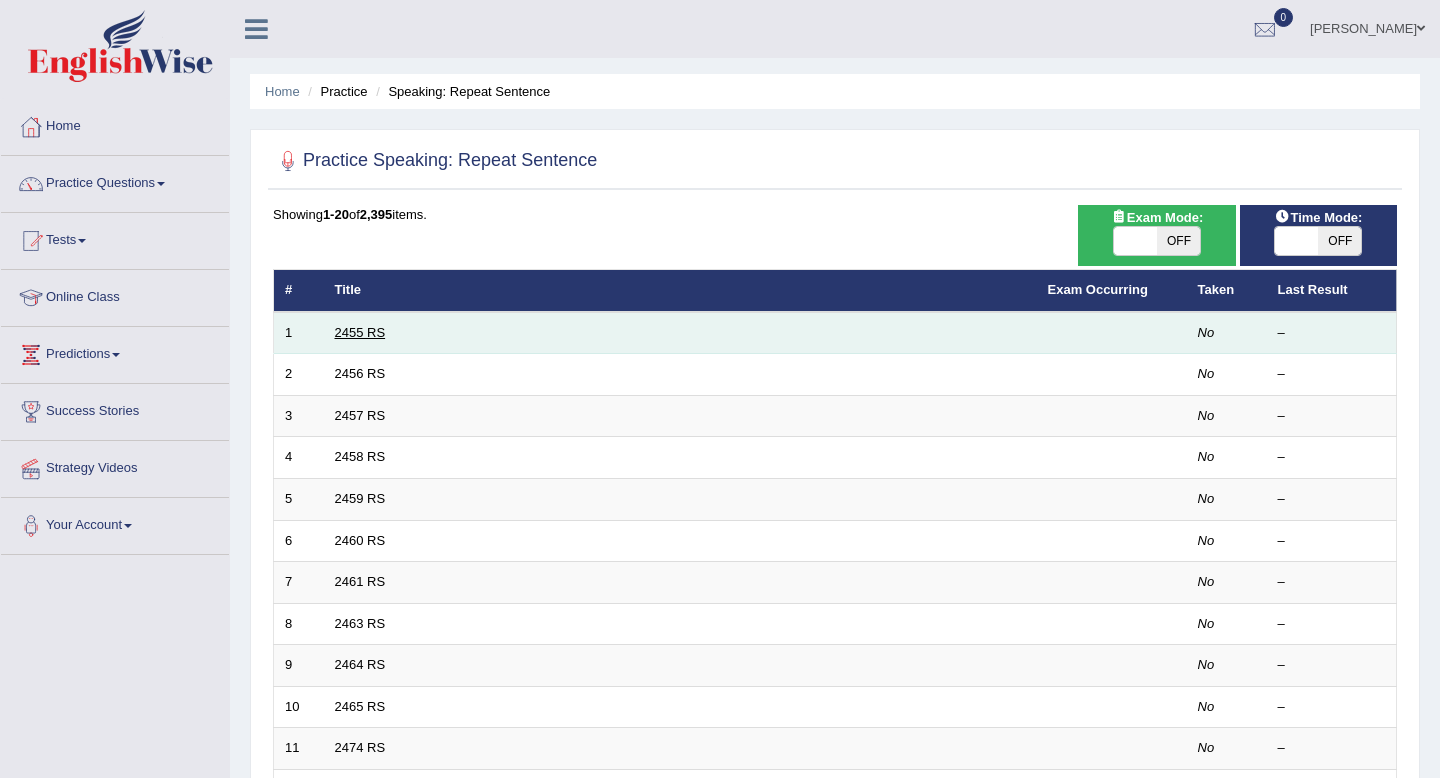 click on "2455 RS" at bounding box center (360, 332) 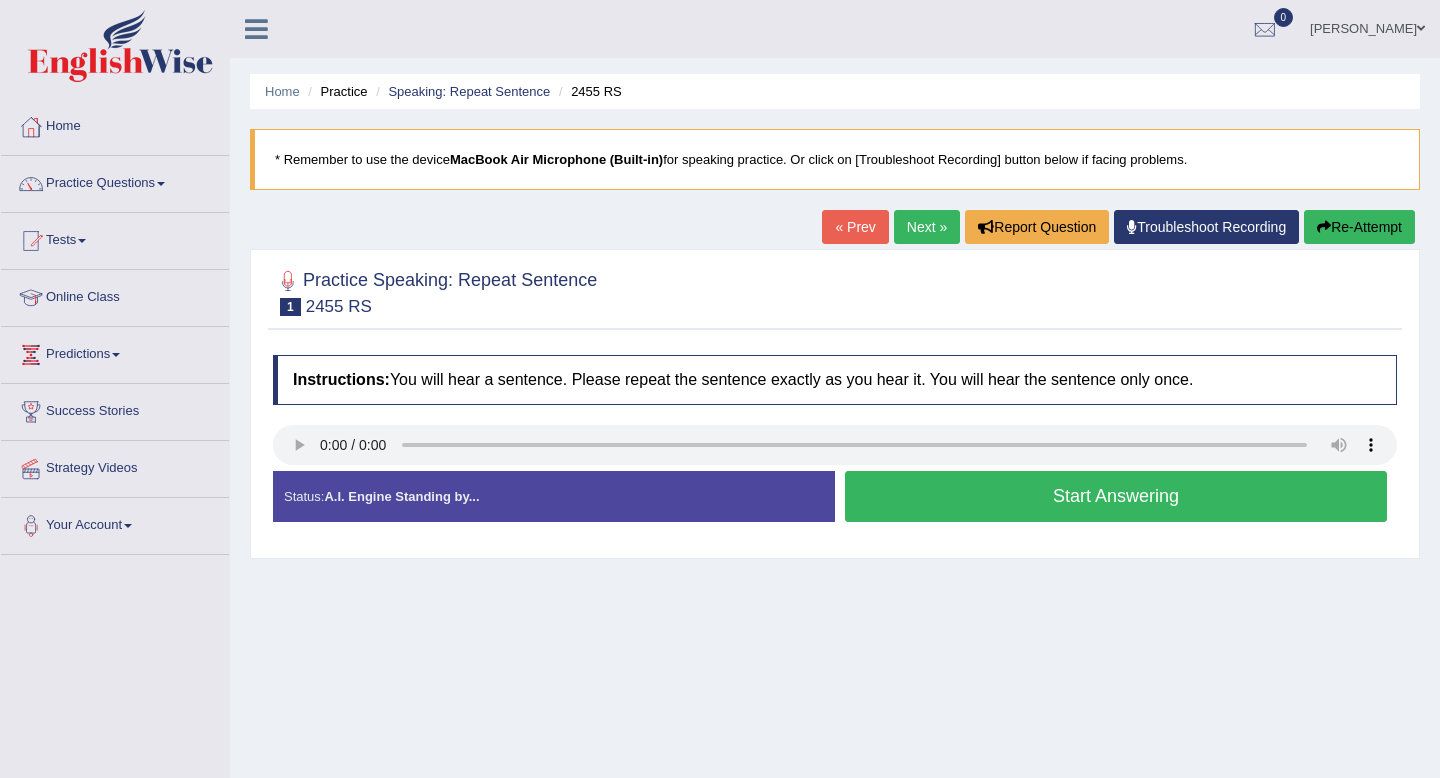 scroll, scrollTop: 0, scrollLeft: 0, axis: both 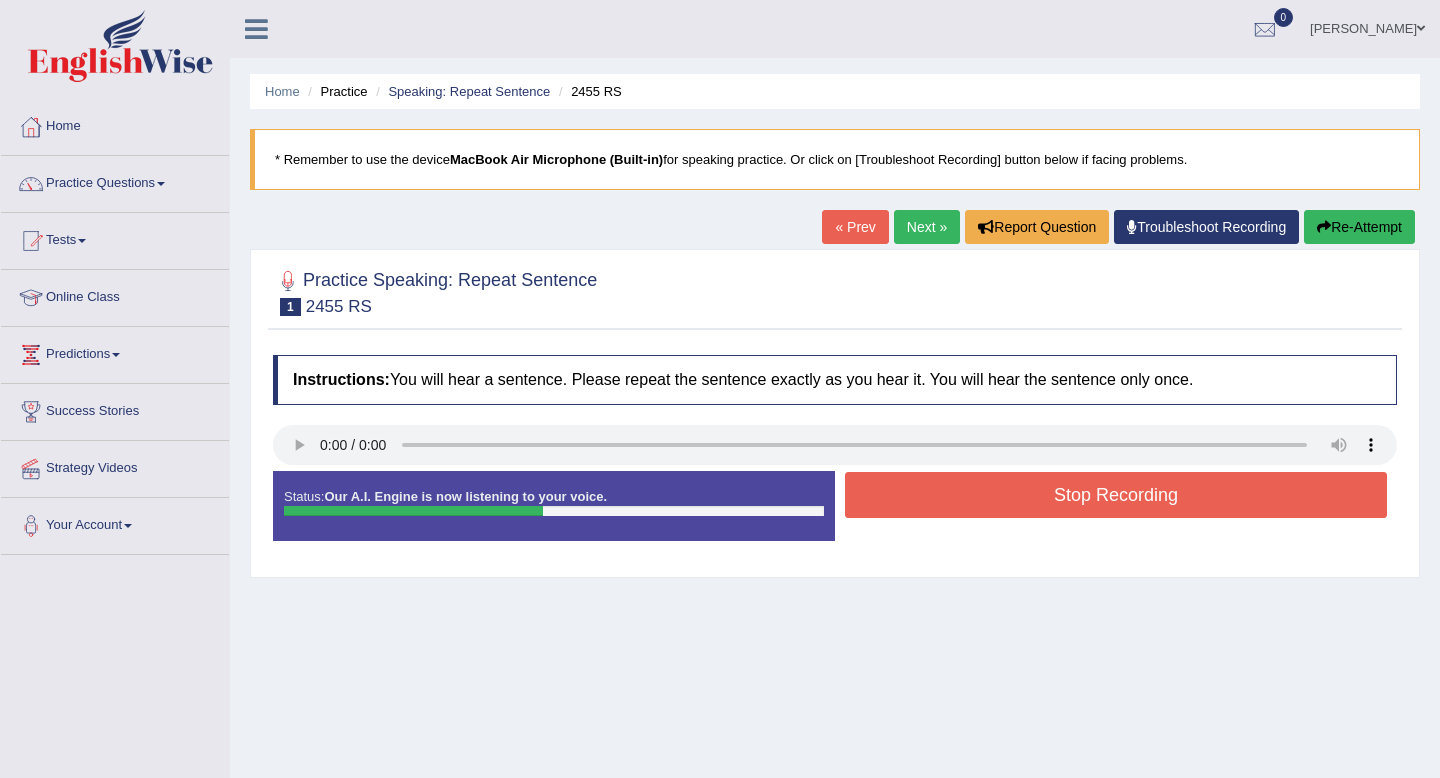 click on "Stop Recording" at bounding box center (1116, 495) 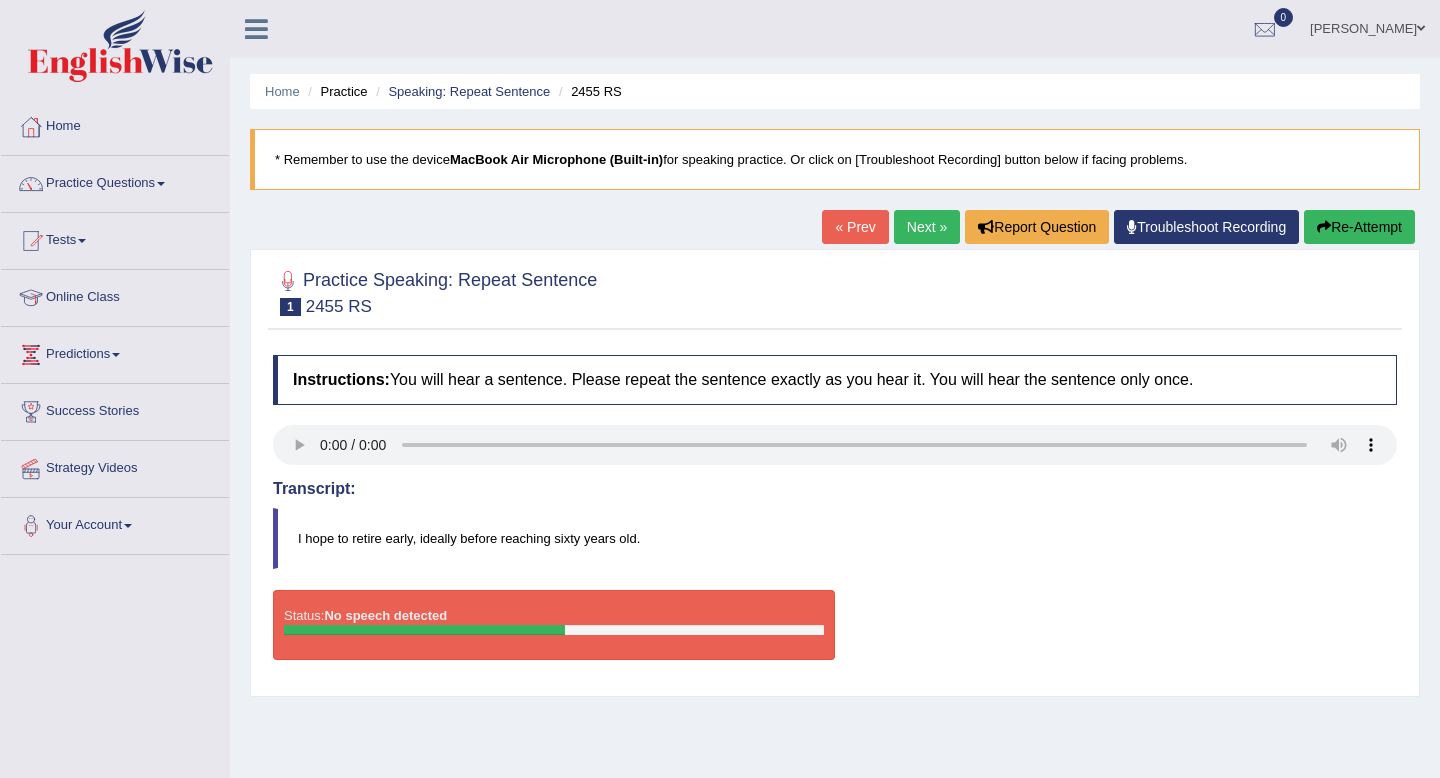 click on "Re-Attempt" at bounding box center (1359, 227) 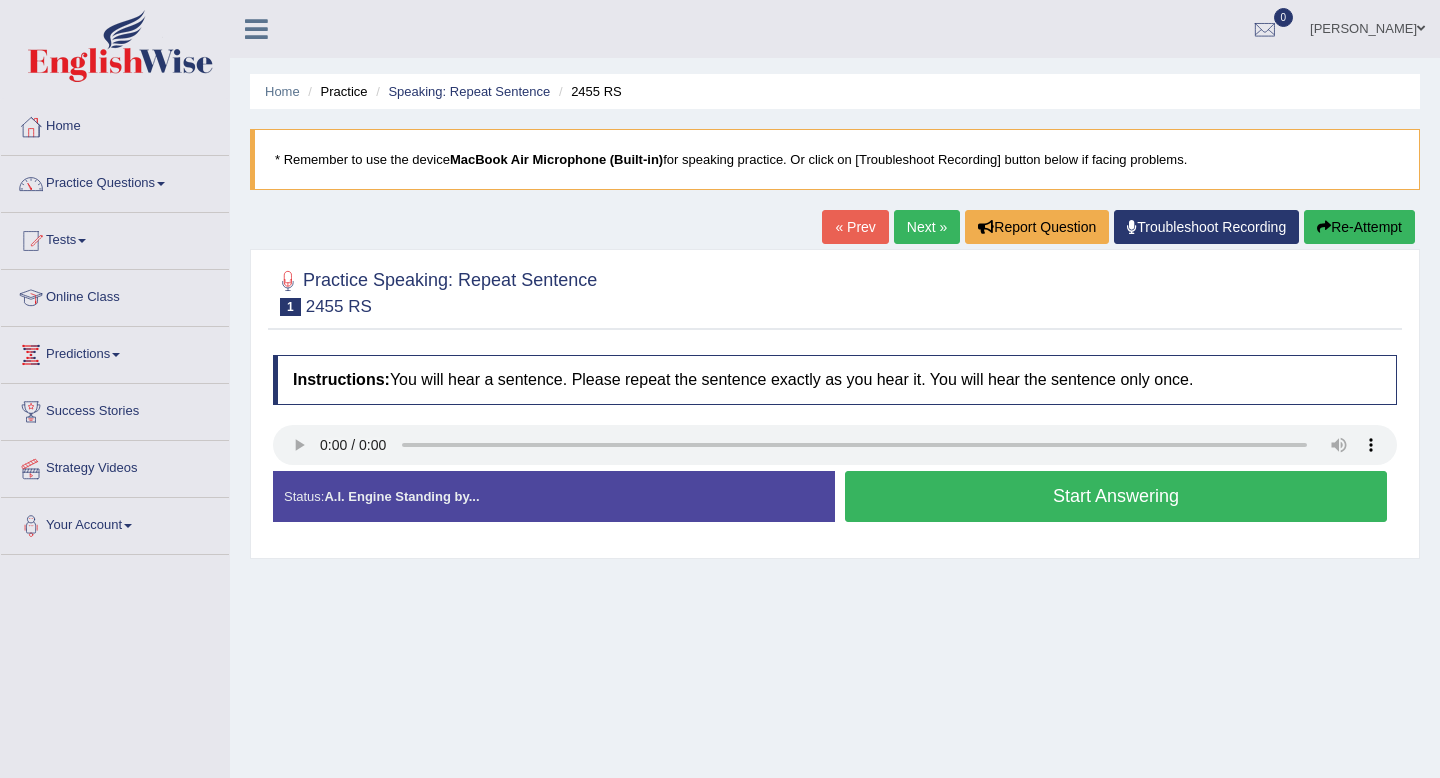 scroll, scrollTop: 0, scrollLeft: 0, axis: both 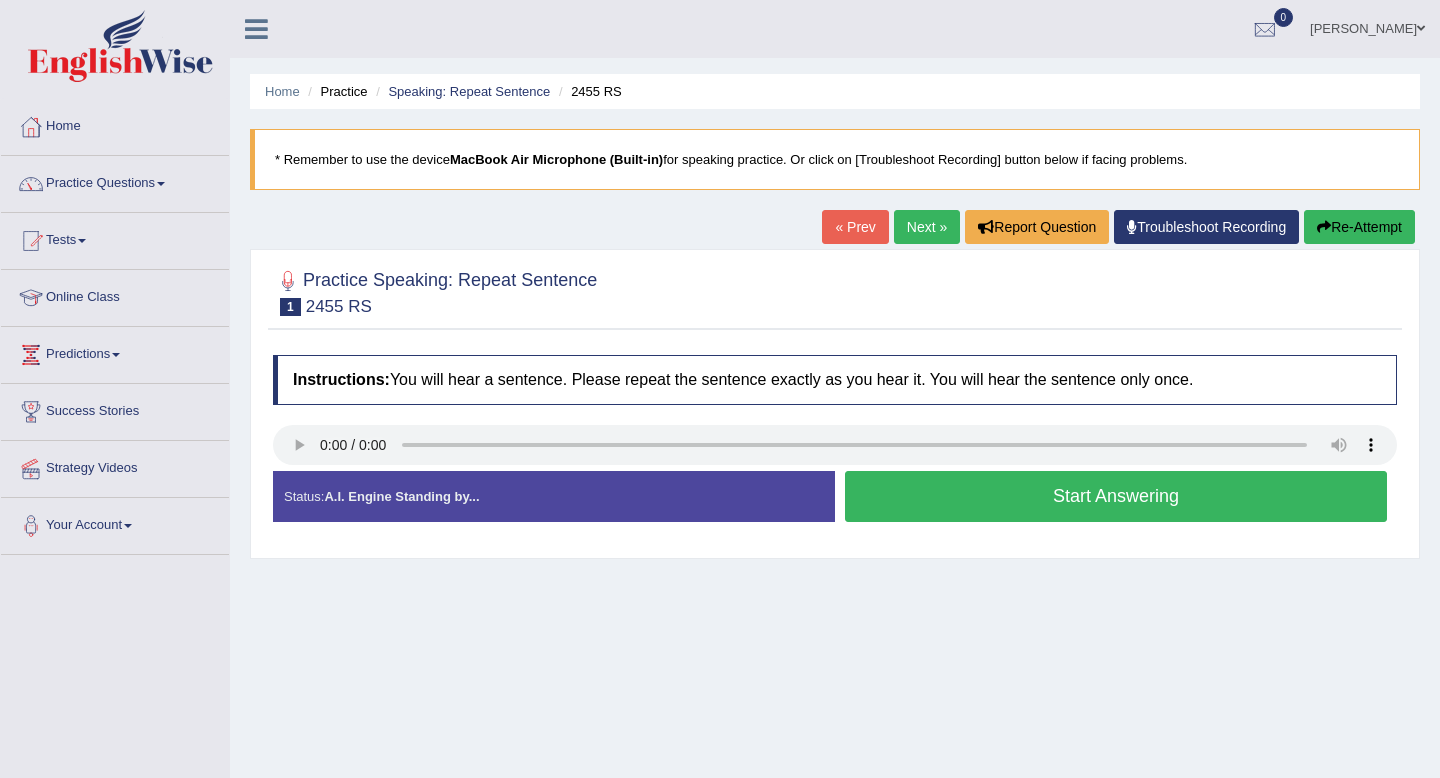 click on "Start Answering" at bounding box center (1116, 496) 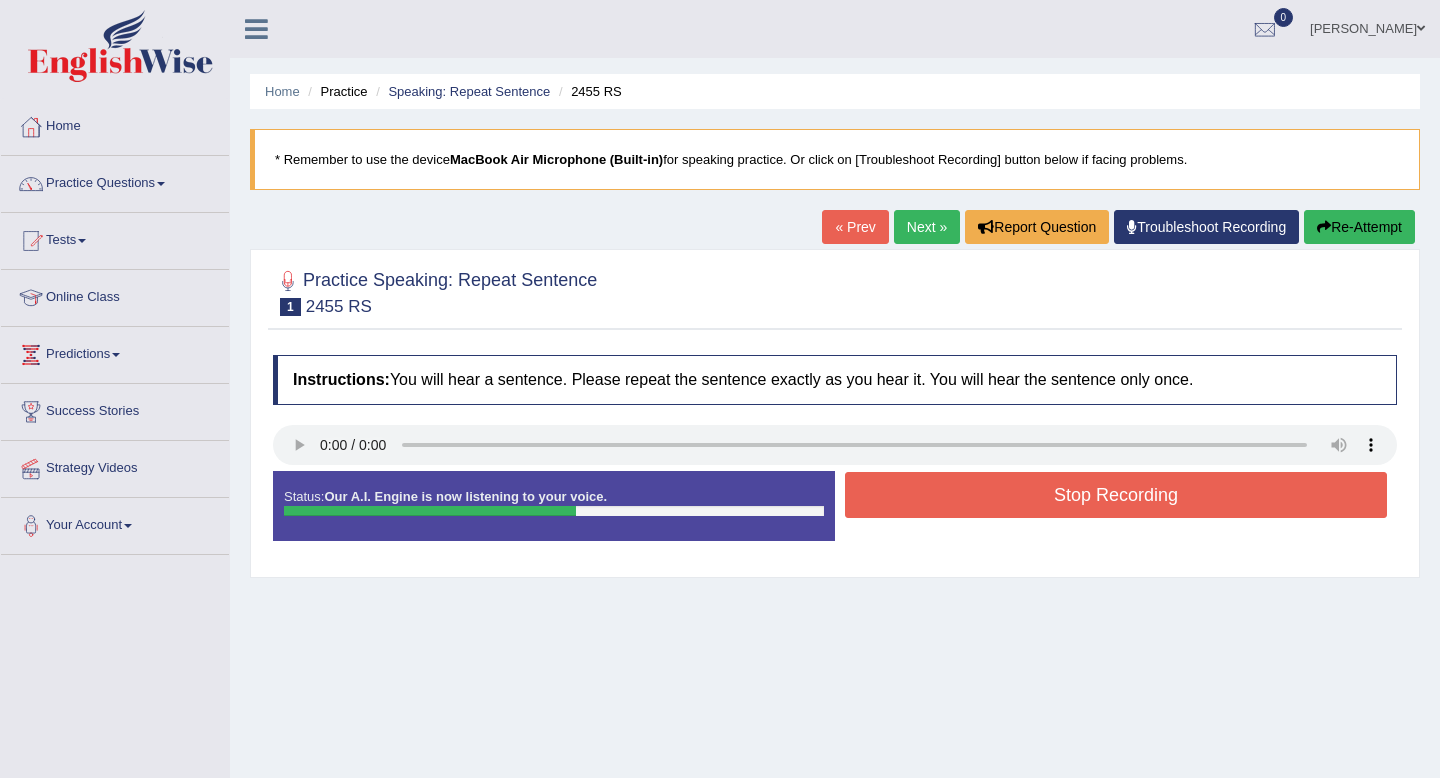 click on "Stop Recording" at bounding box center [1116, 495] 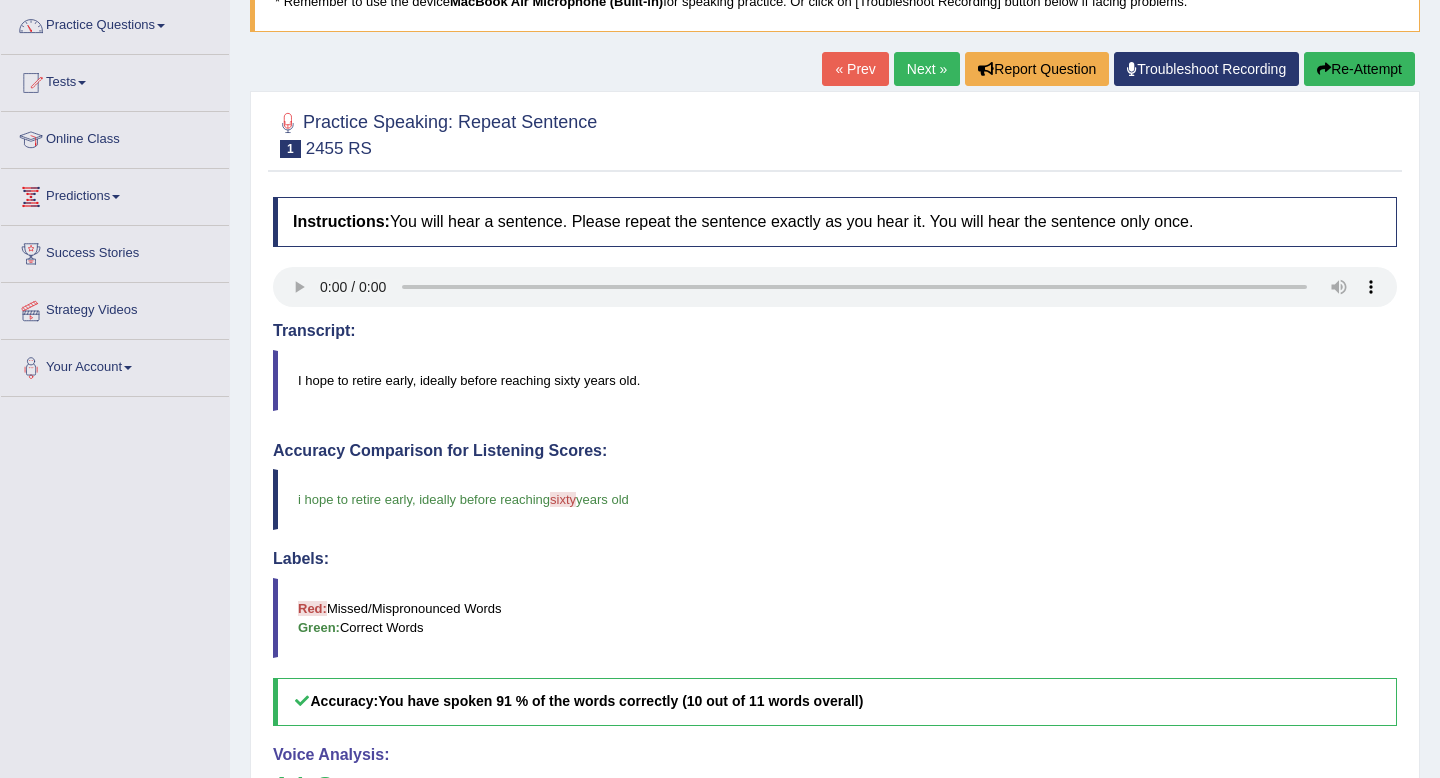 scroll, scrollTop: 146, scrollLeft: 0, axis: vertical 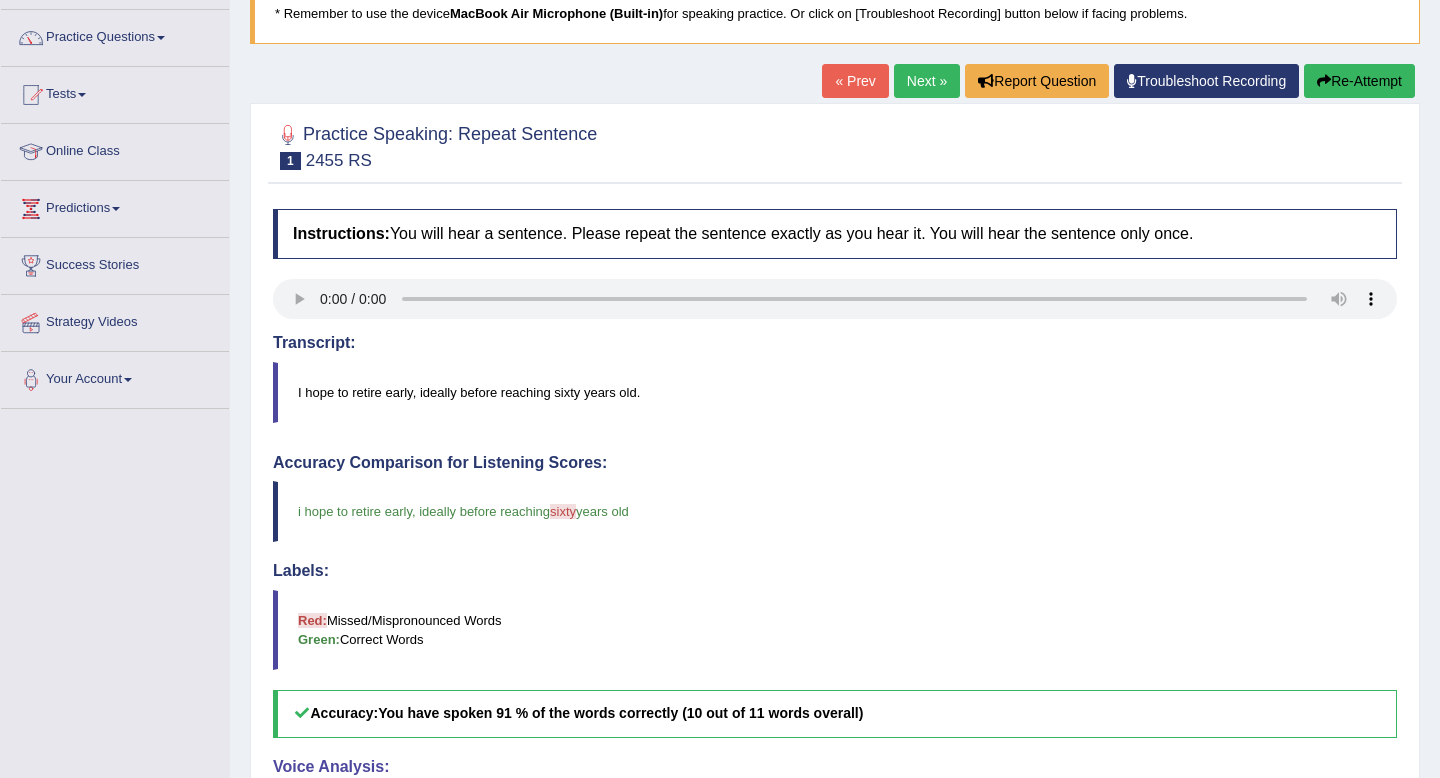 click on "Next »" at bounding box center [927, 81] 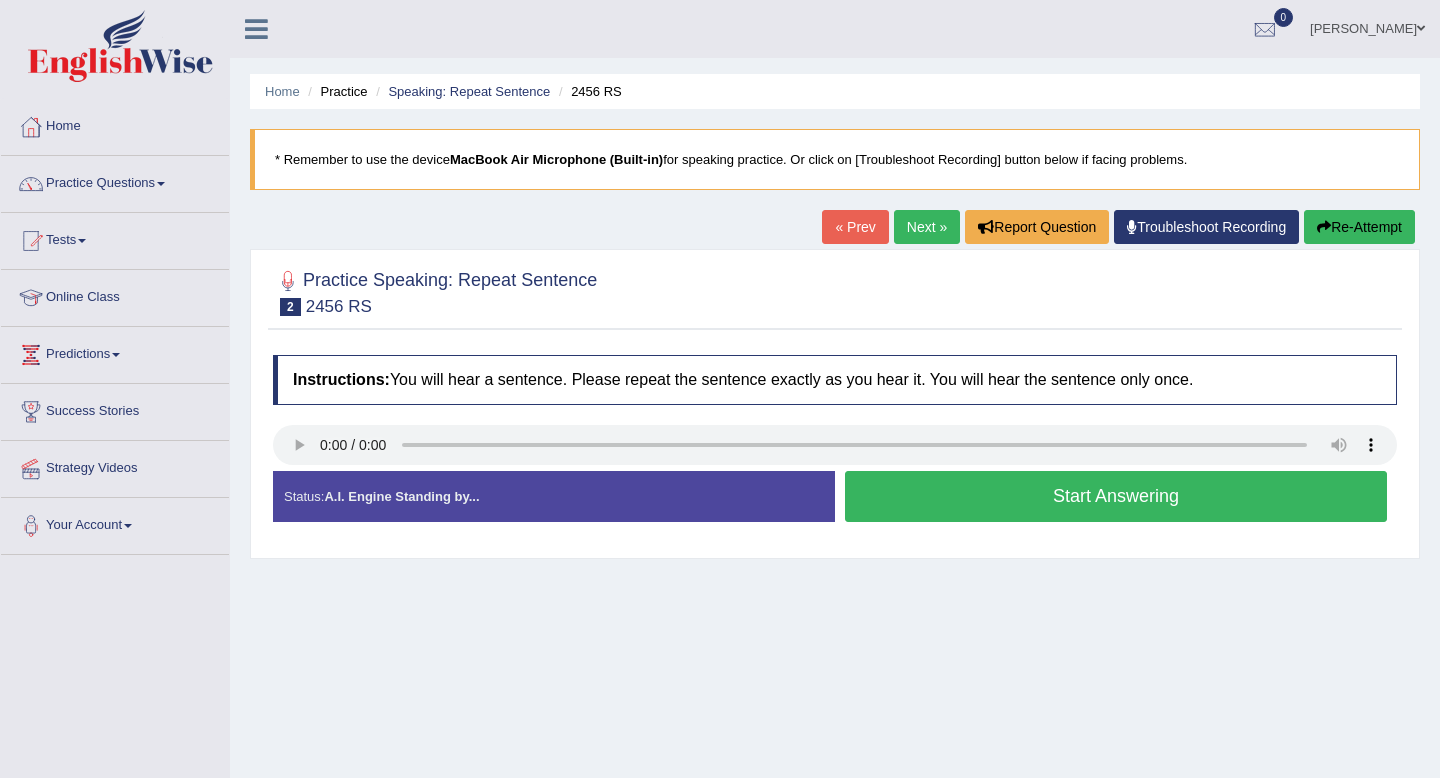 scroll, scrollTop: 0, scrollLeft: 0, axis: both 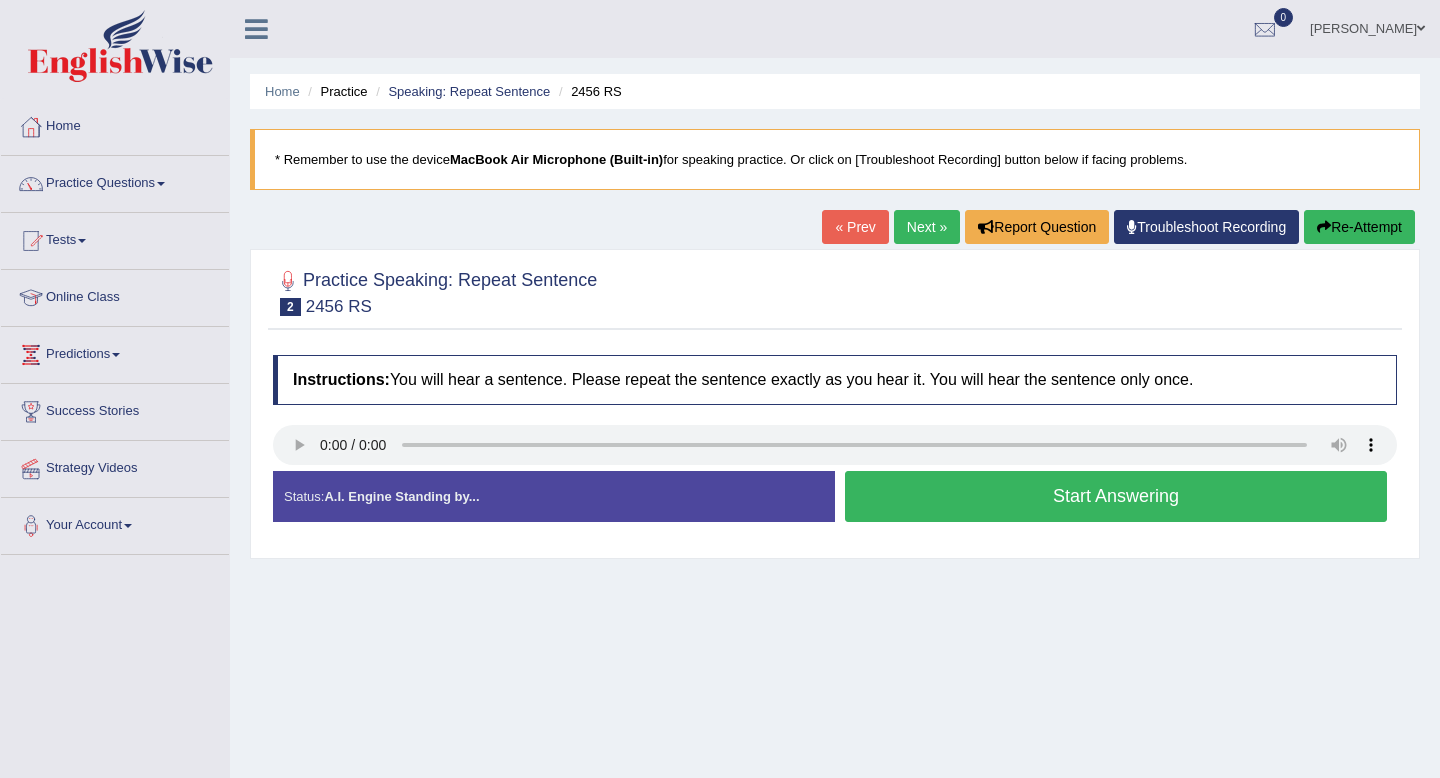 click on "Start Answering" at bounding box center [1116, 496] 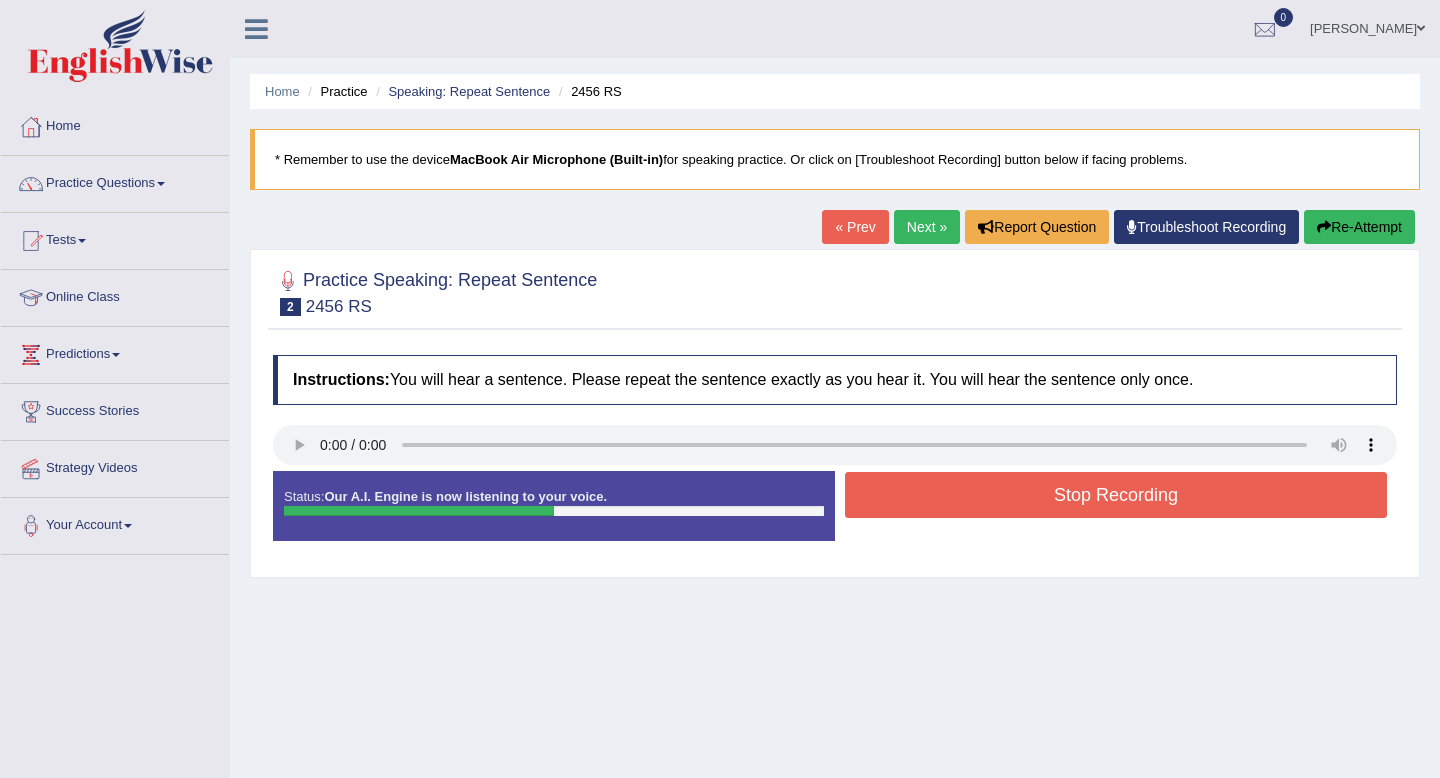 click on "Stop Recording" at bounding box center (1116, 495) 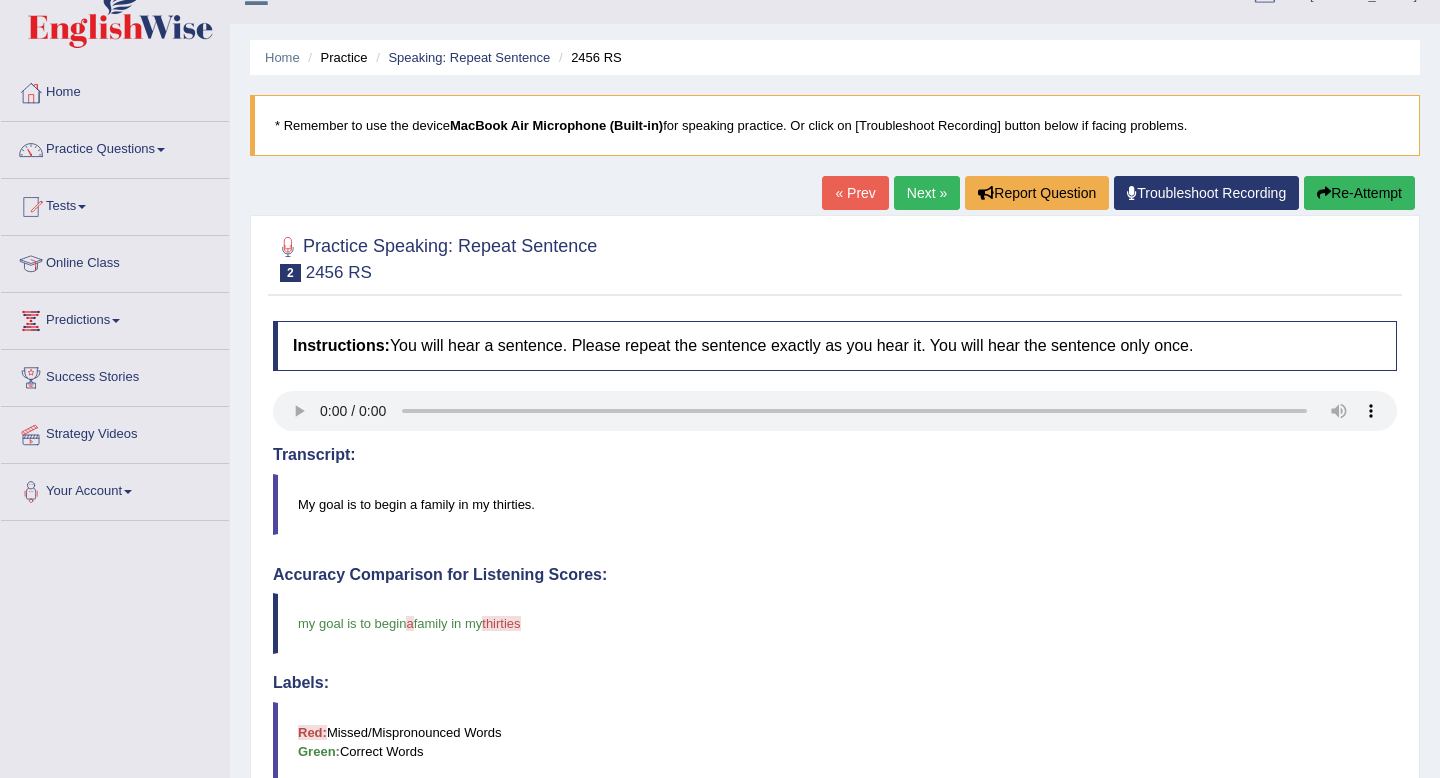 scroll, scrollTop: 0, scrollLeft: 0, axis: both 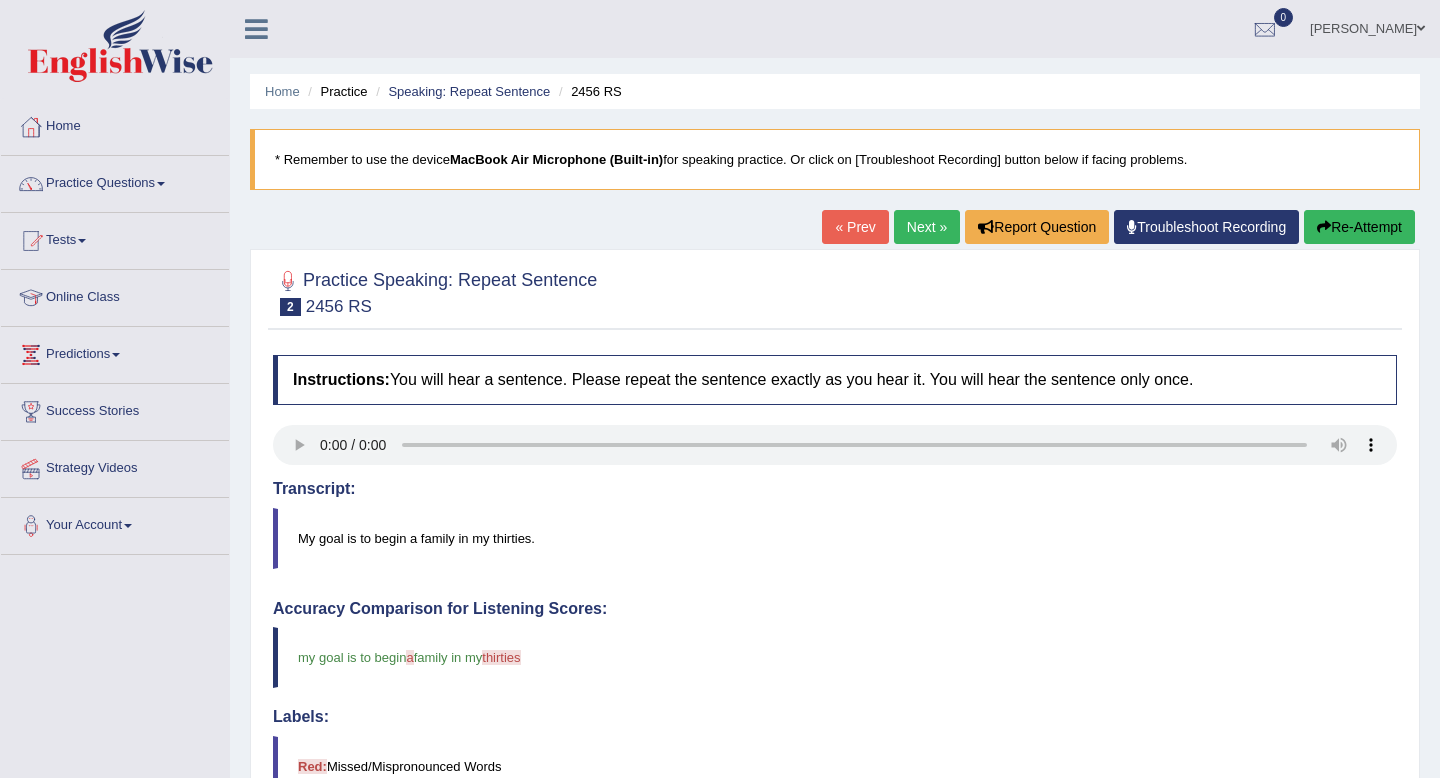 click on "Next »" at bounding box center [927, 227] 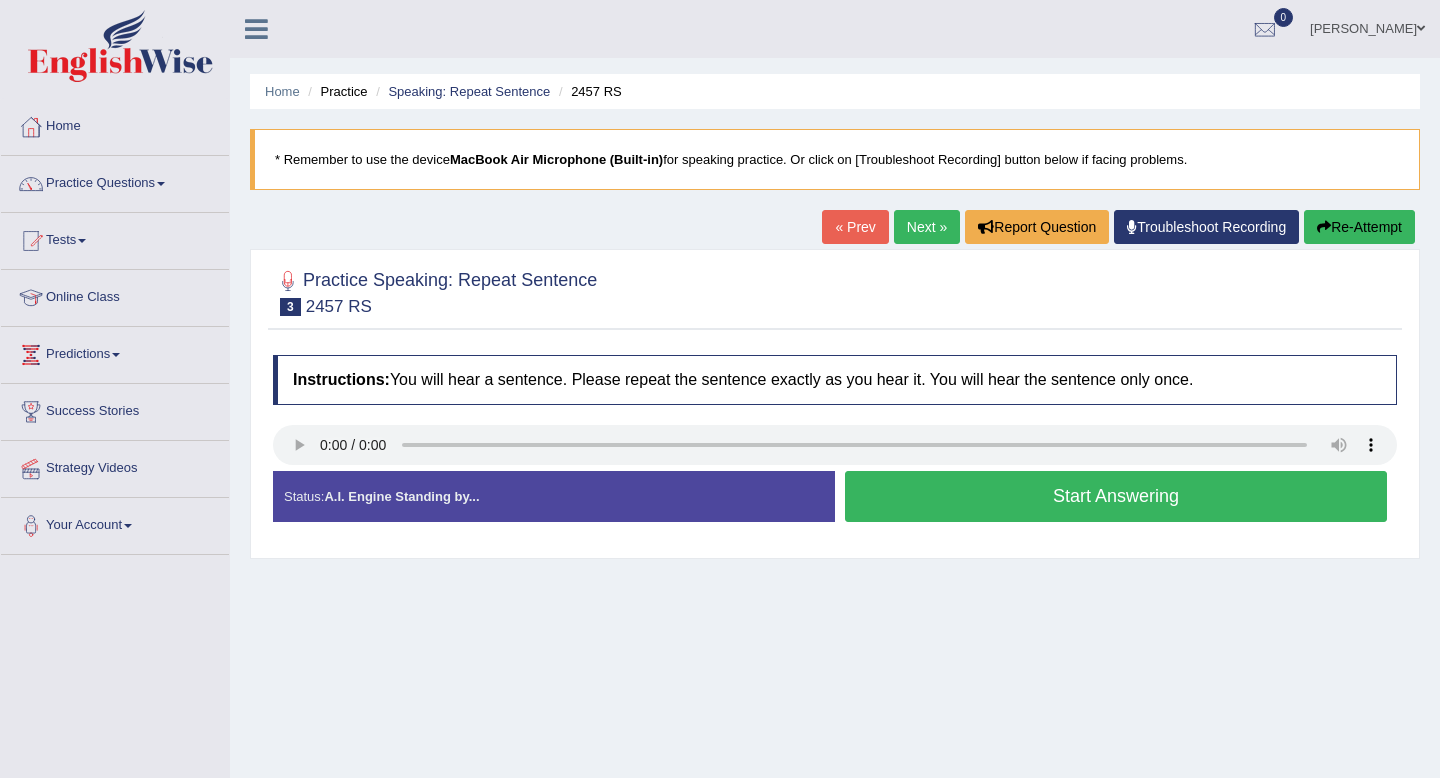 scroll, scrollTop: 0, scrollLeft: 0, axis: both 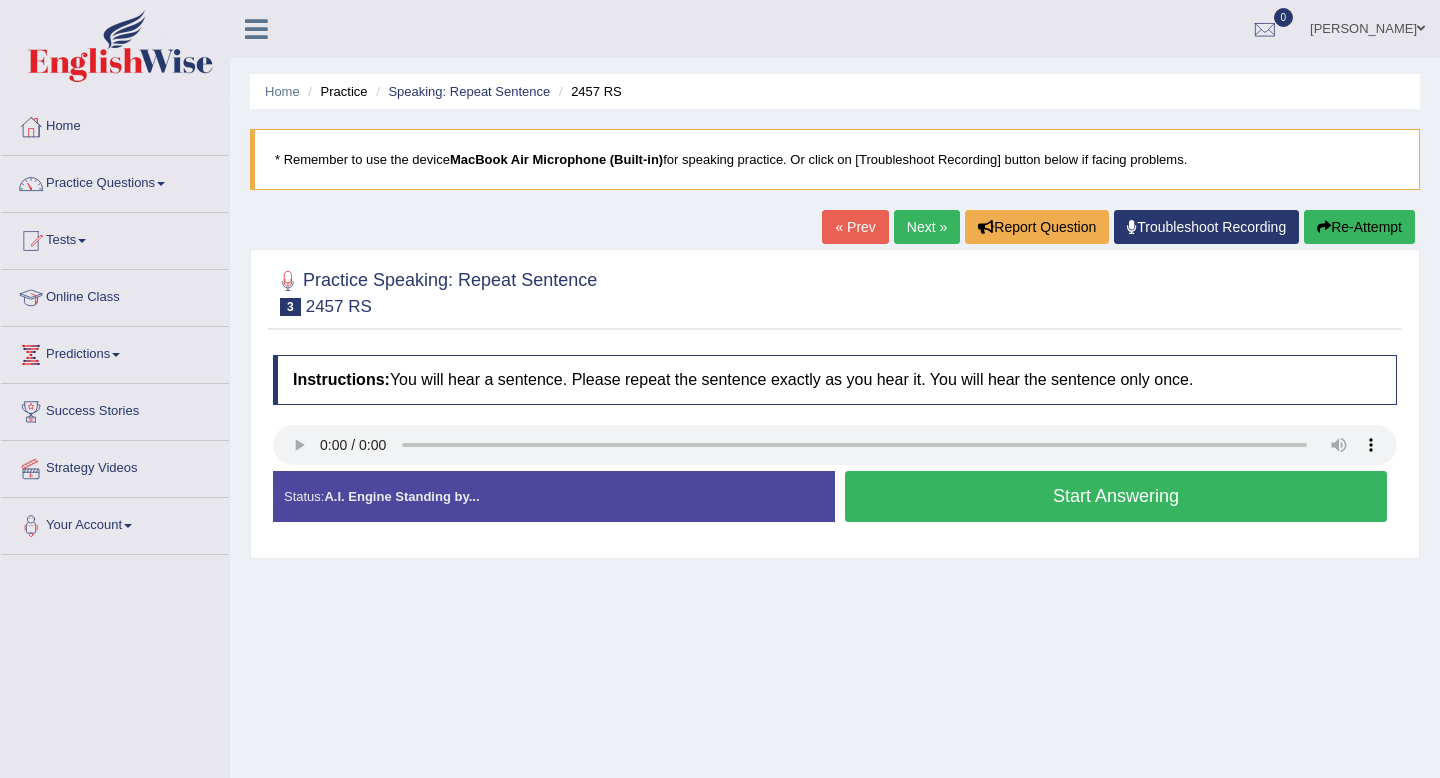 click on "Start Answering" at bounding box center [1116, 496] 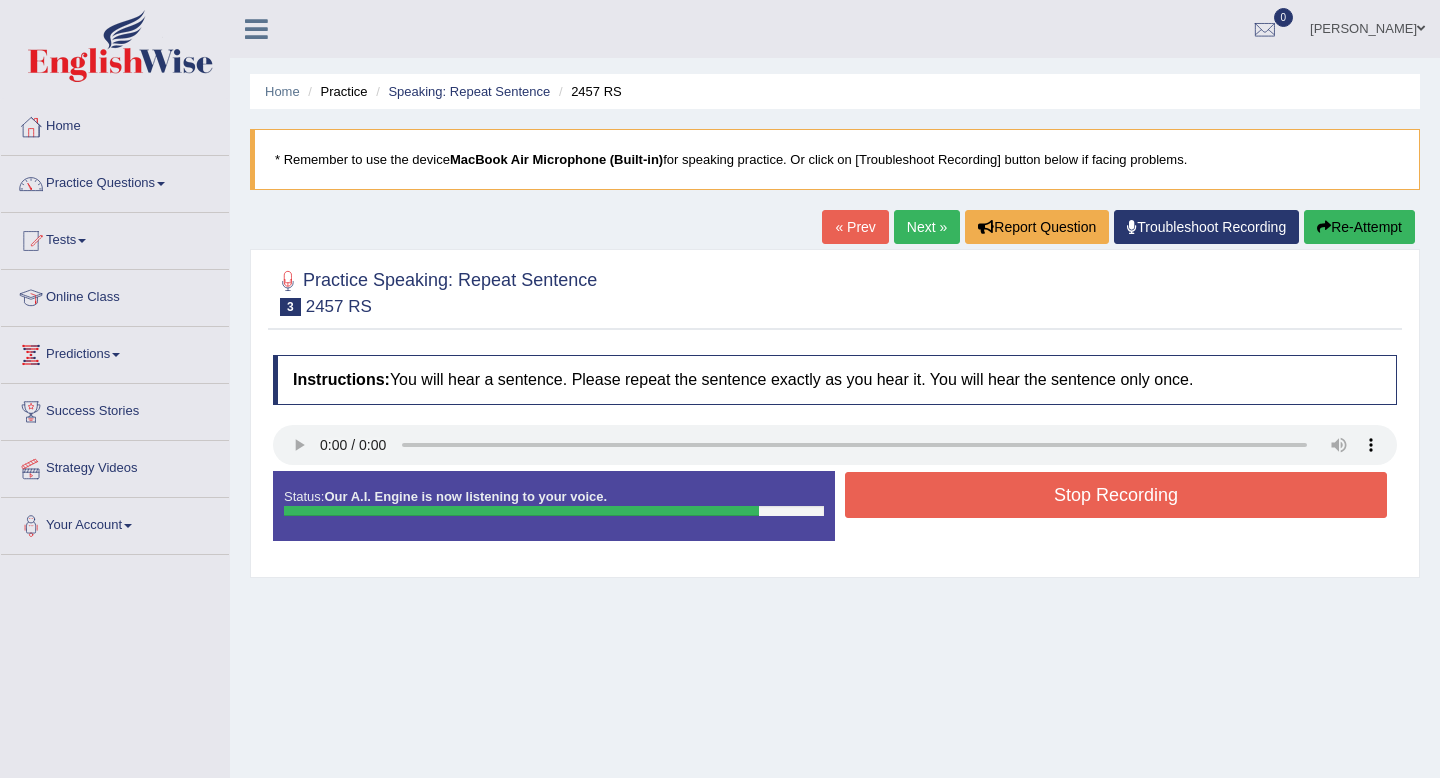 click on "Stop Recording" at bounding box center [1116, 495] 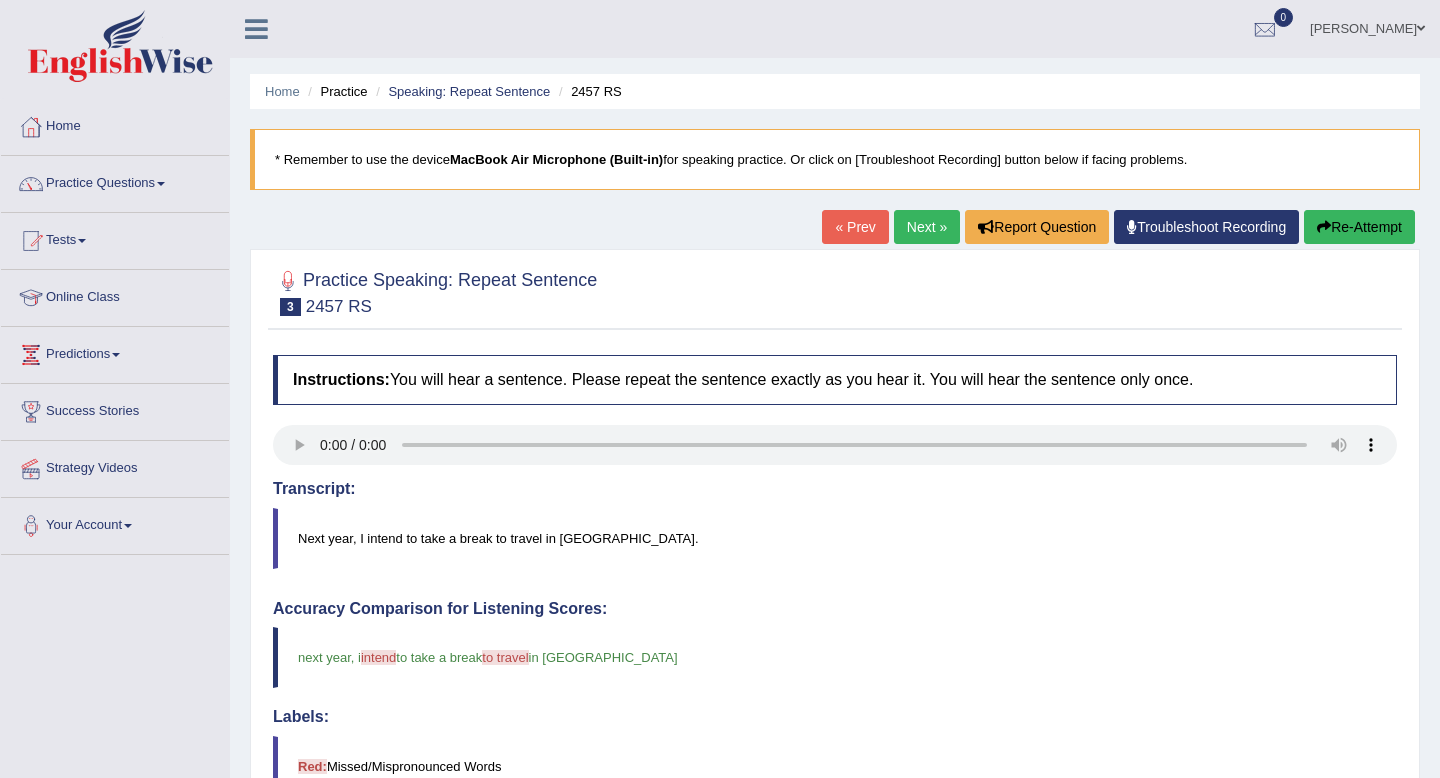click on "Next »" at bounding box center (927, 227) 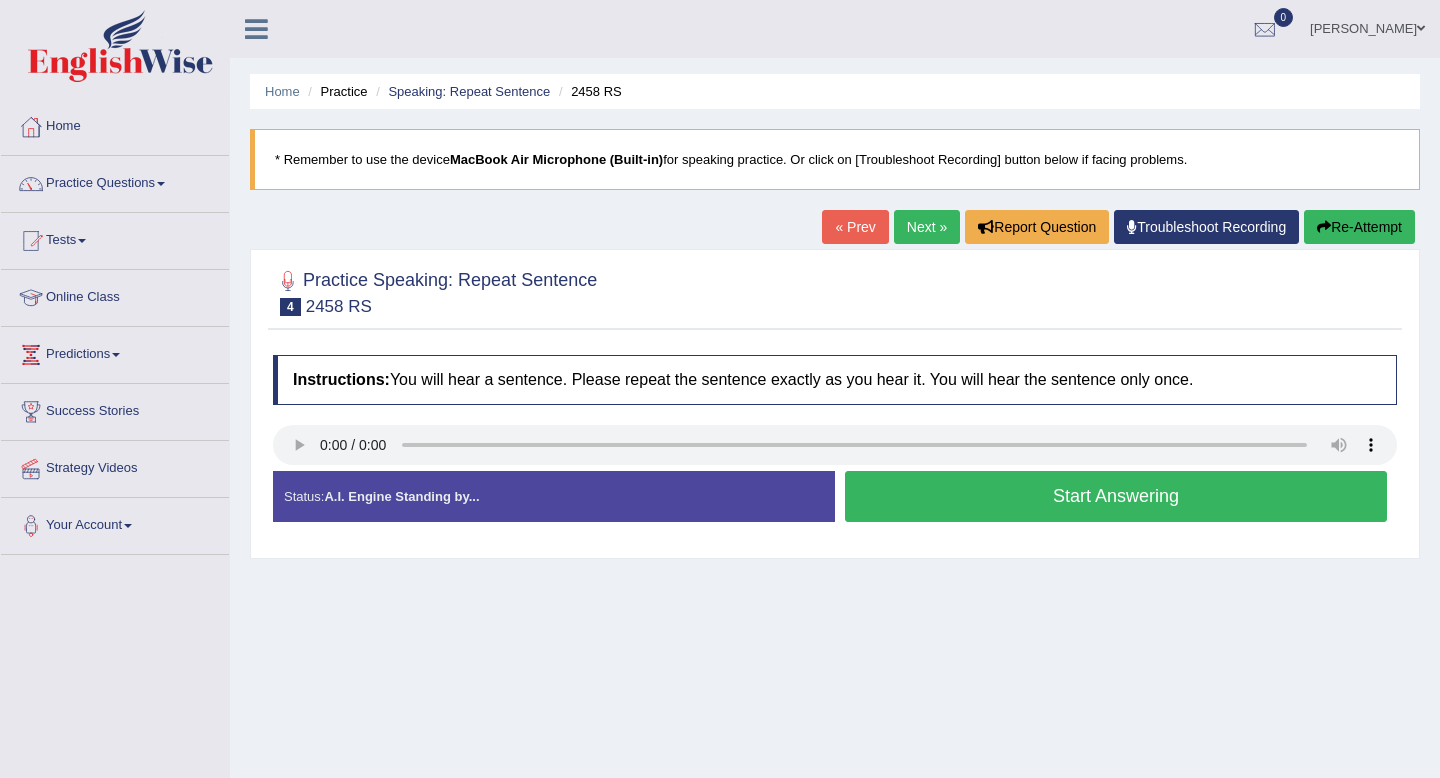 scroll, scrollTop: 0, scrollLeft: 0, axis: both 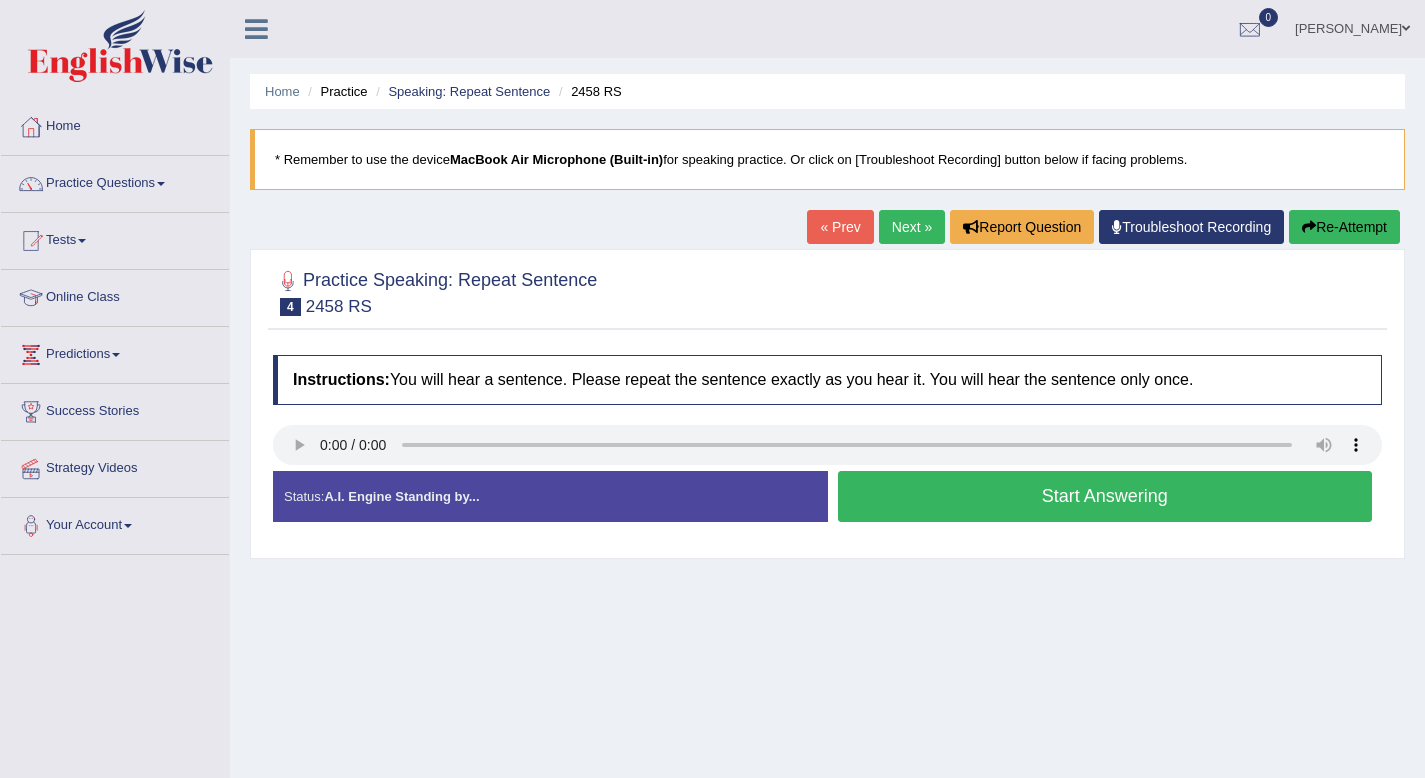 click on "Start Answering" at bounding box center (1105, 496) 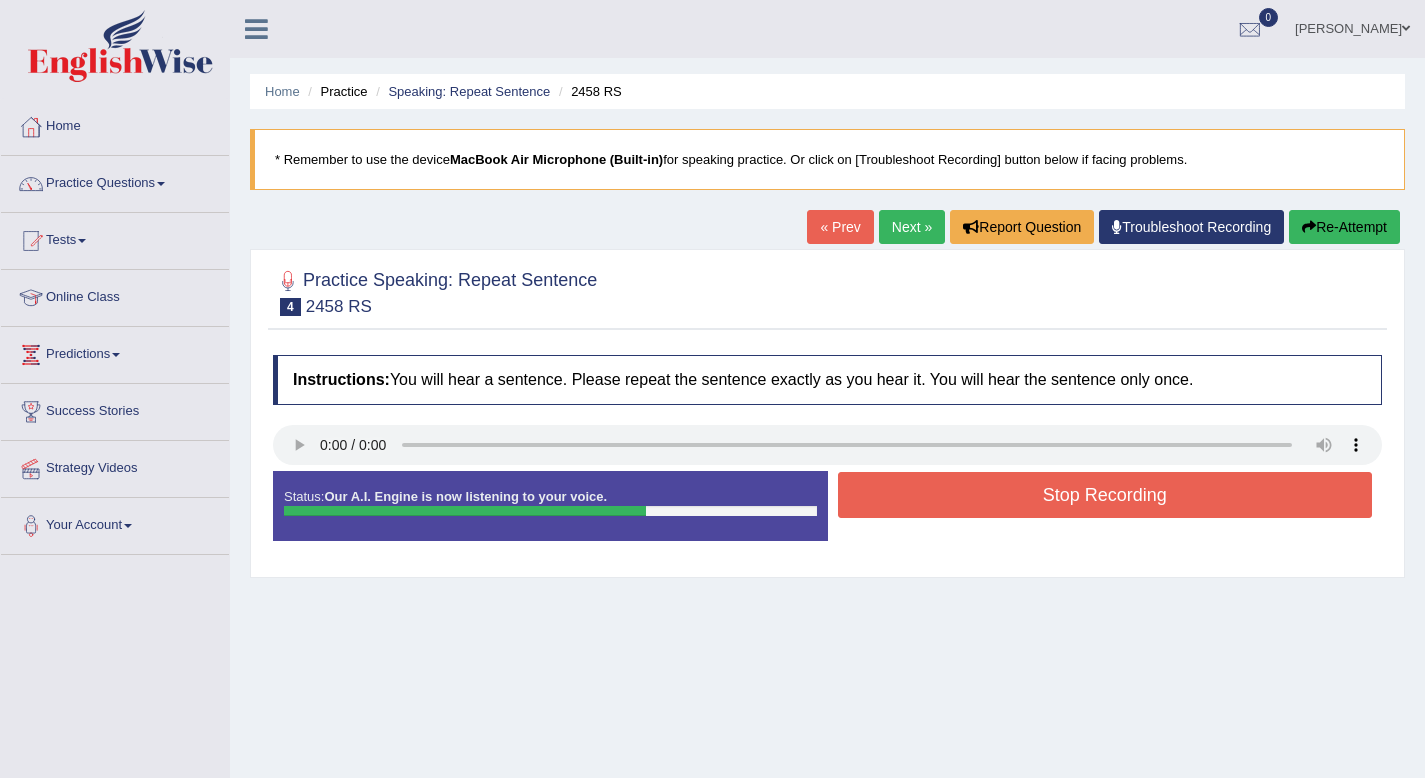 click on "Stop Recording" at bounding box center [1105, 495] 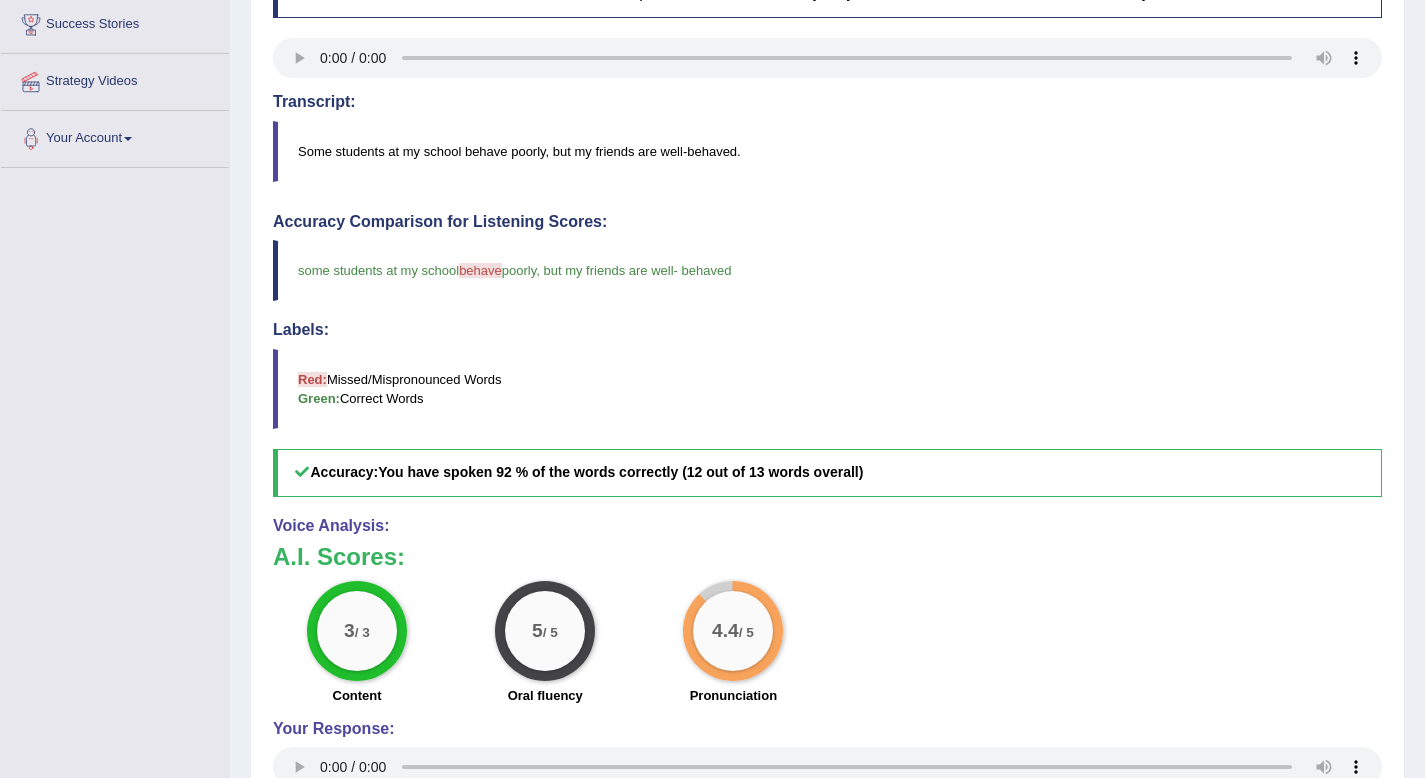 scroll, scrollTop: 0, scrollLeft: 0, axis: both 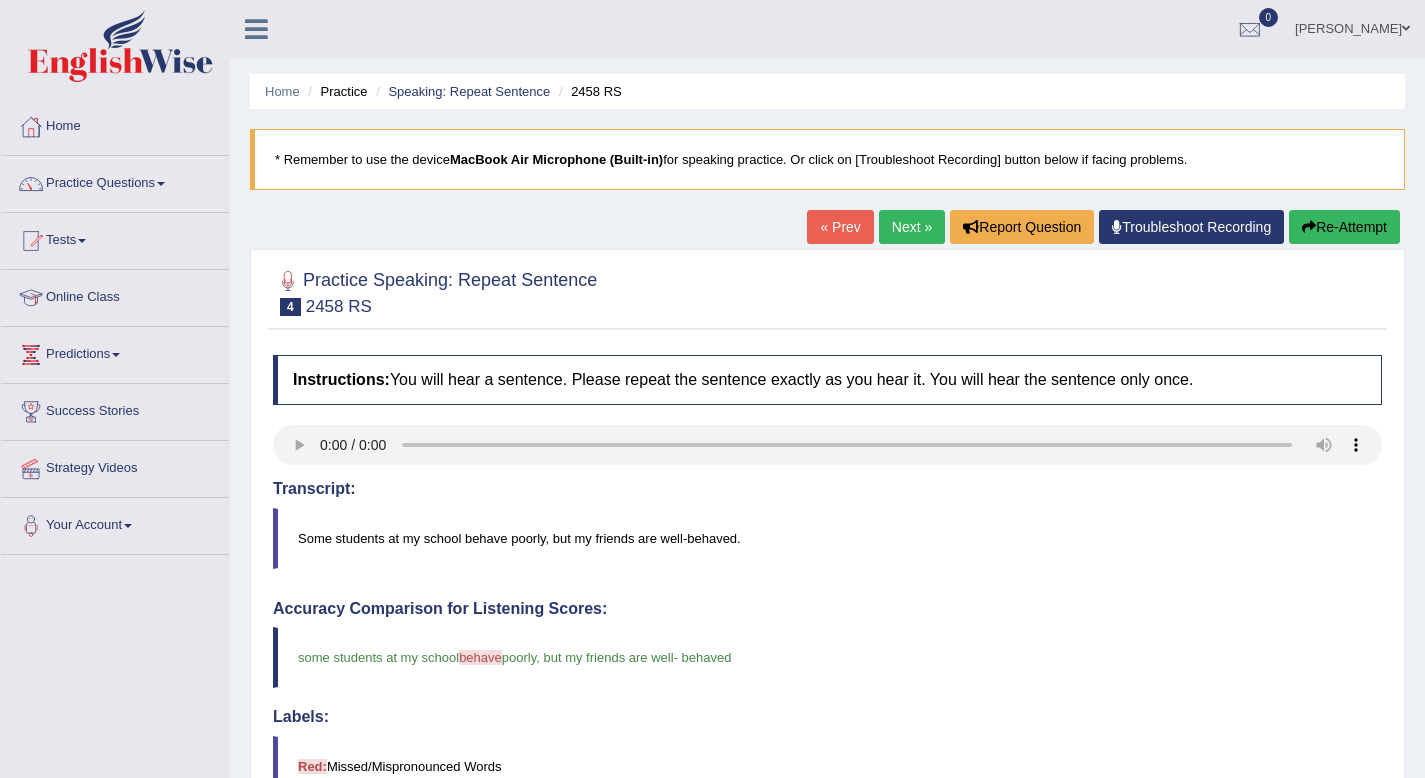 click on "Next »" at bounding box center [912, 227] 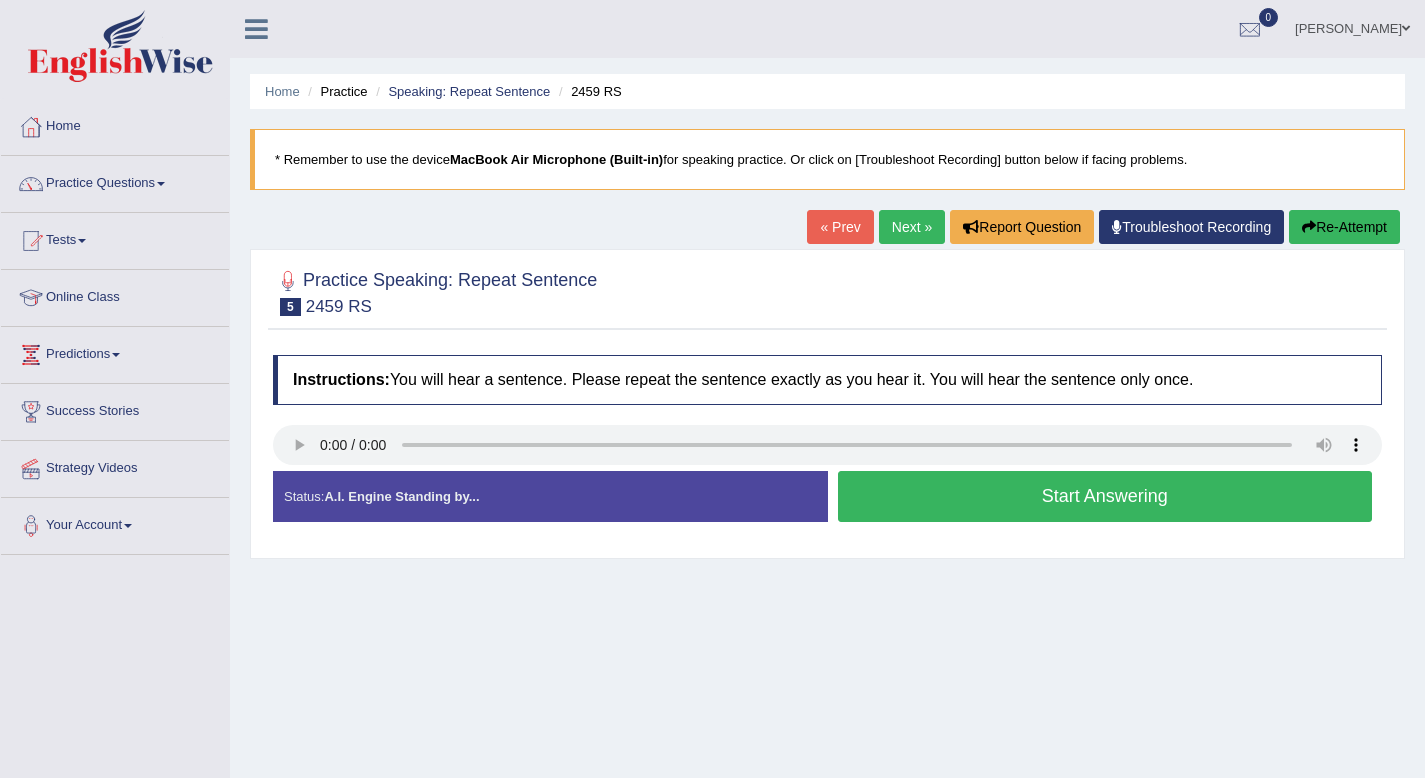 scroll, scrollTop: 0, scrollLeft: 0, axis: both 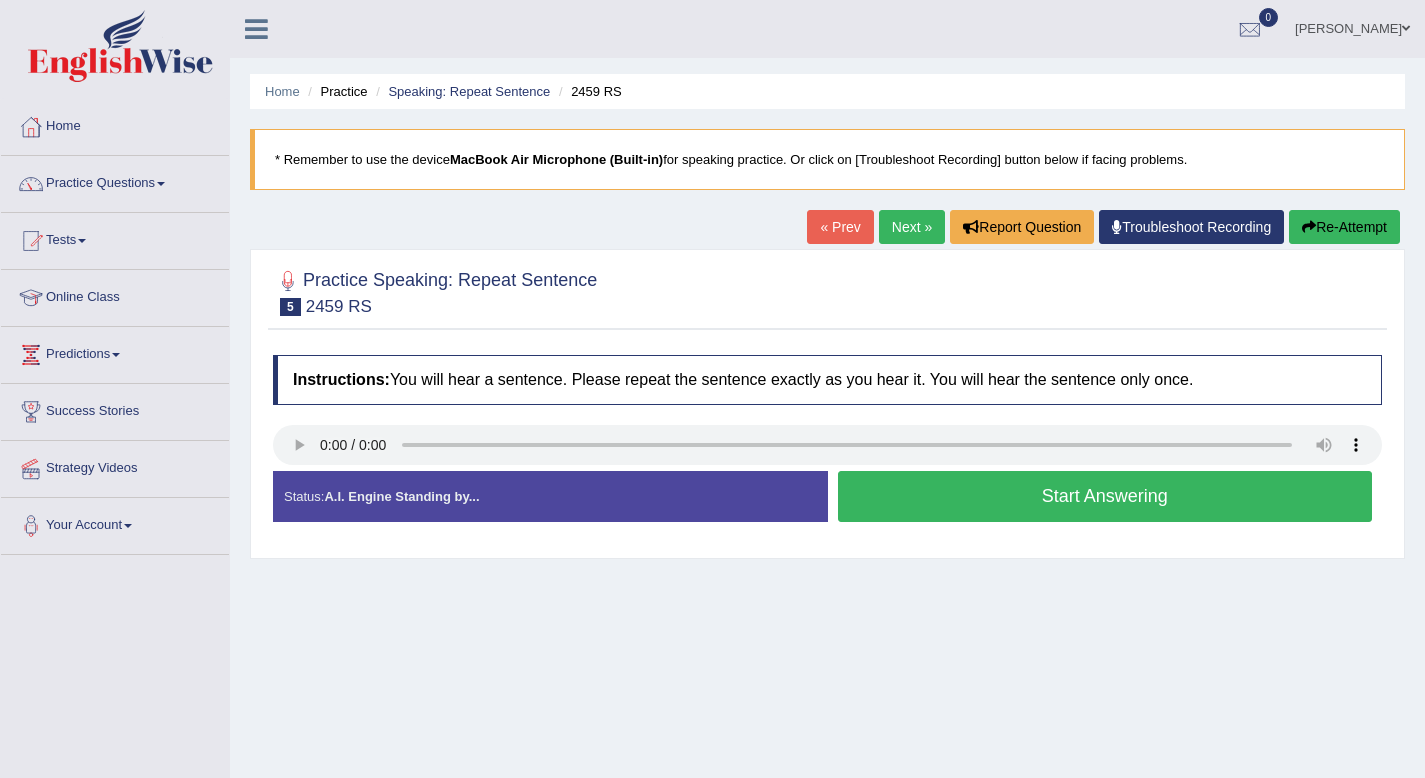 click on "Start Answering" at bounding box center (1105, 496) 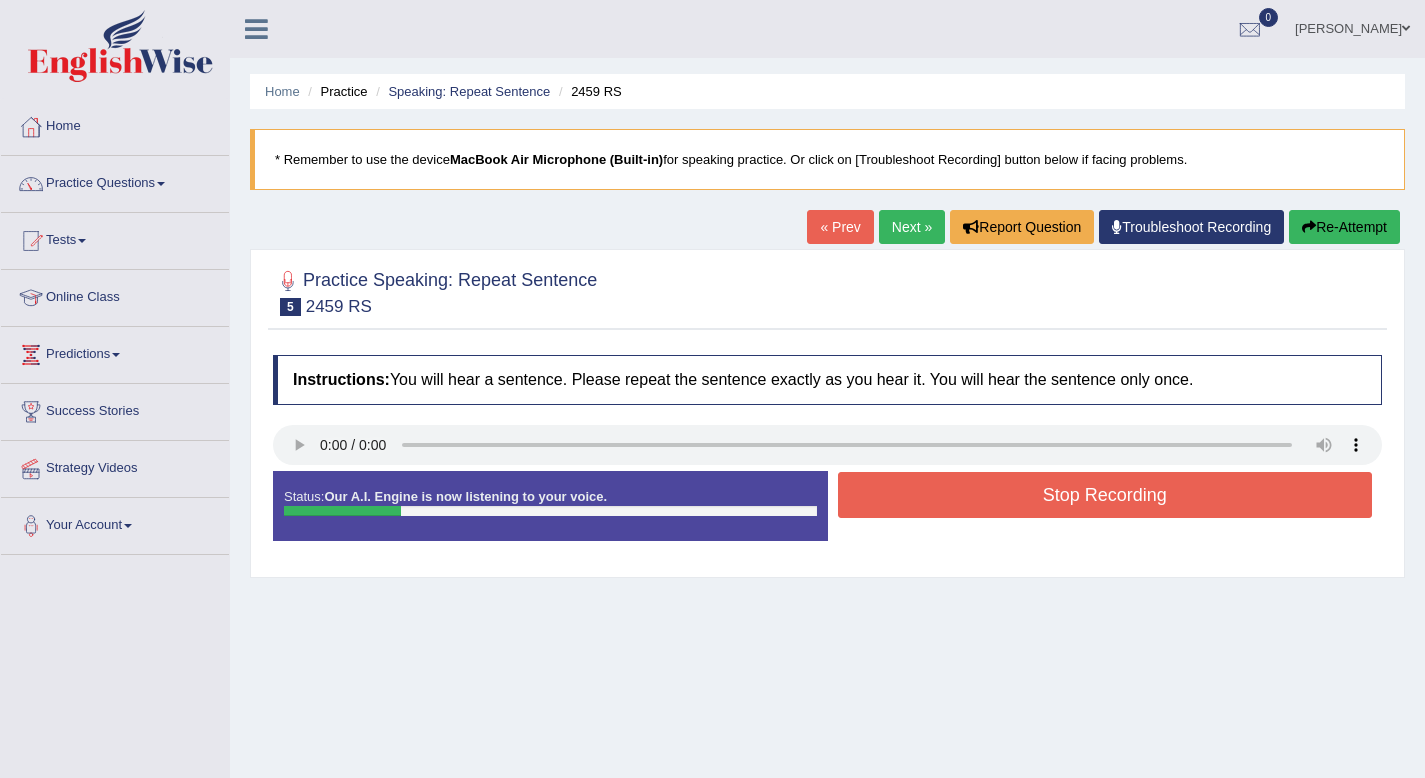 click on "Stop Recording" at bounding box center (1105, 495) 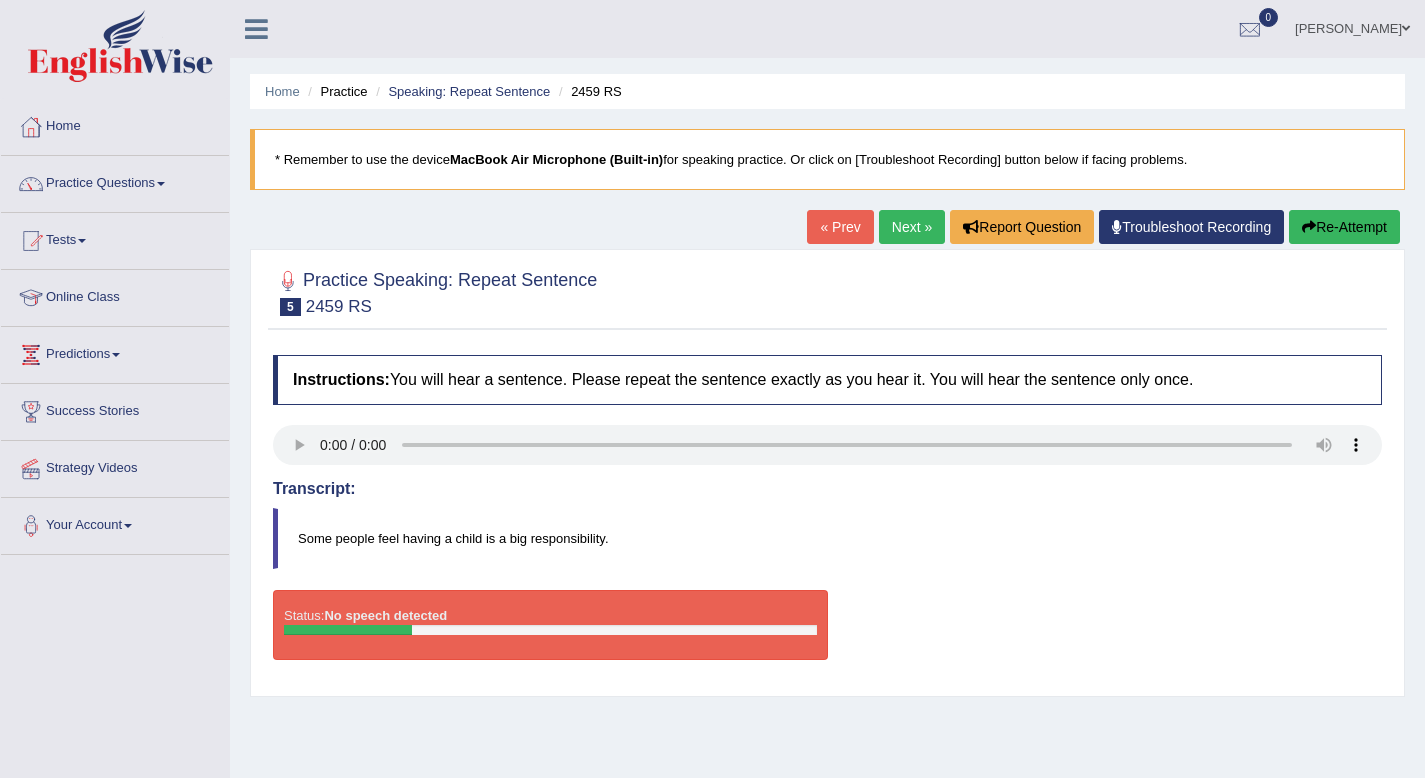 click on "Next »" at bounding box center (912, 227) 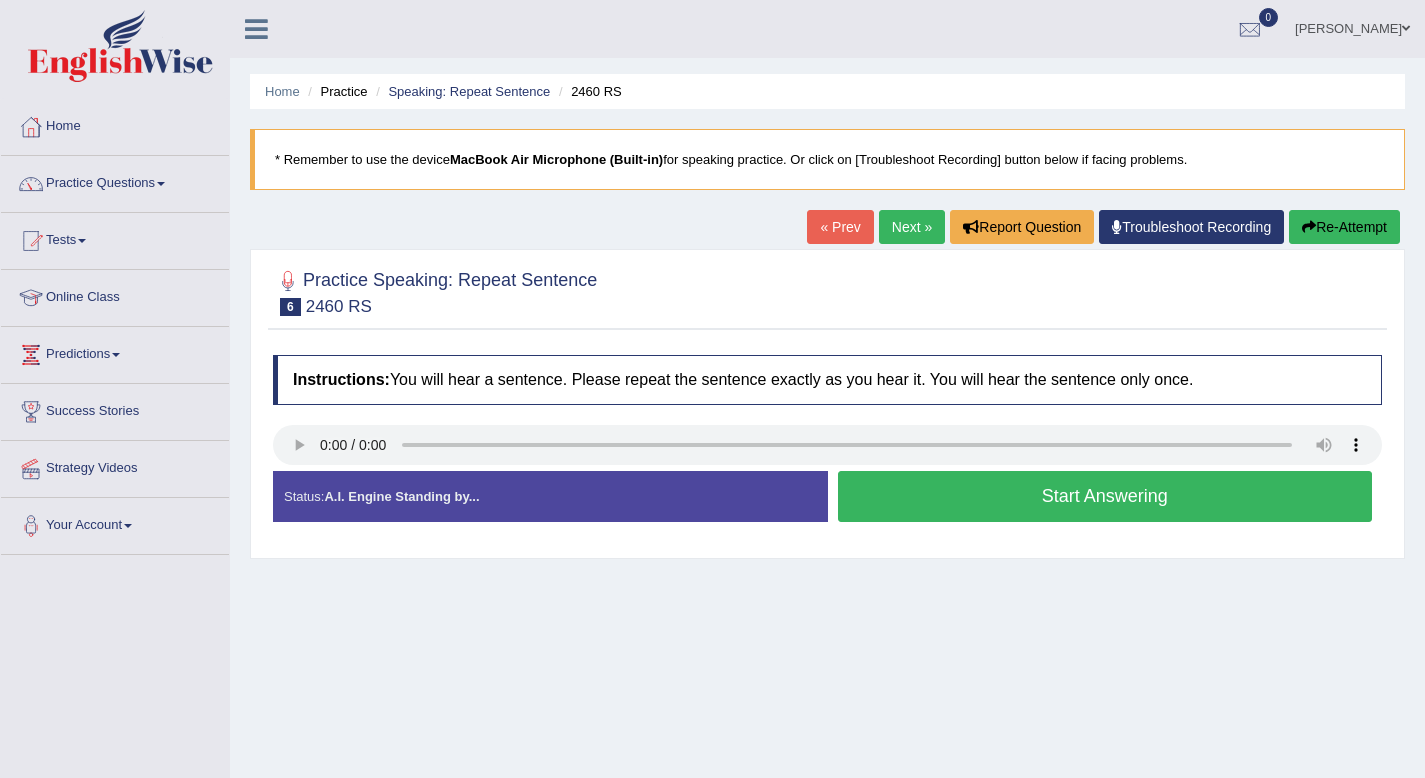 scroll, scrollTop: 0, scrollLeft: 0, axis: both 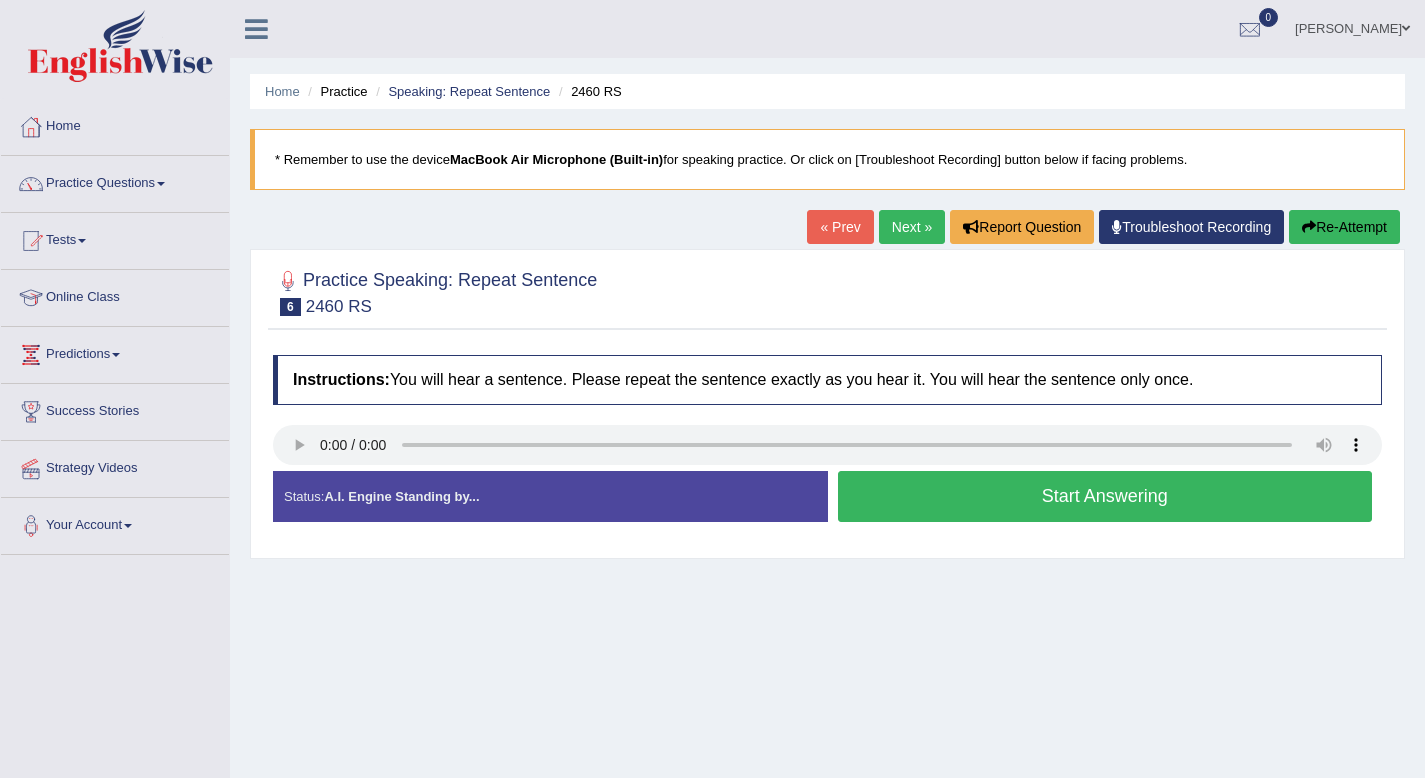 click on "Start Answering" at bounding box center (1105, 496) 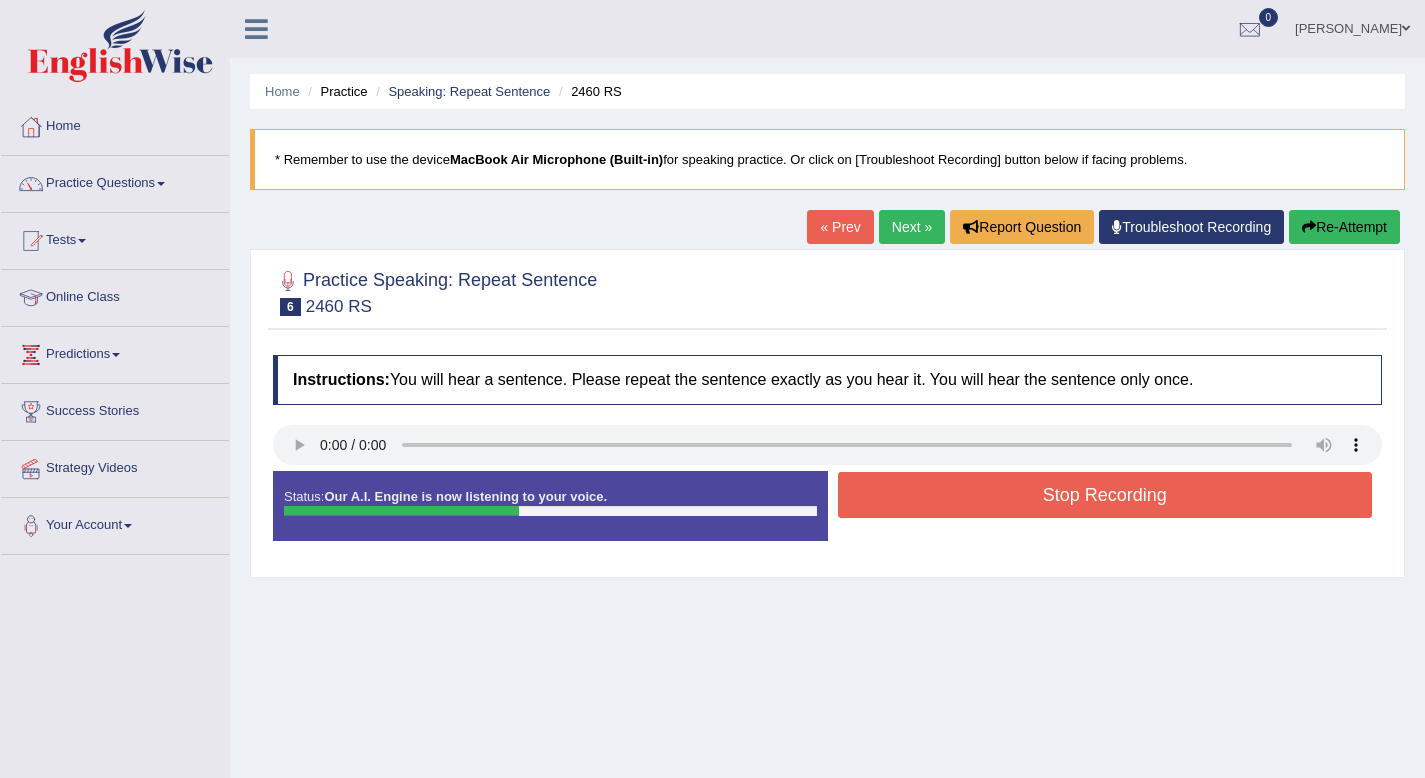 click on "Stop Recording" at bounding box center [1105, 495] 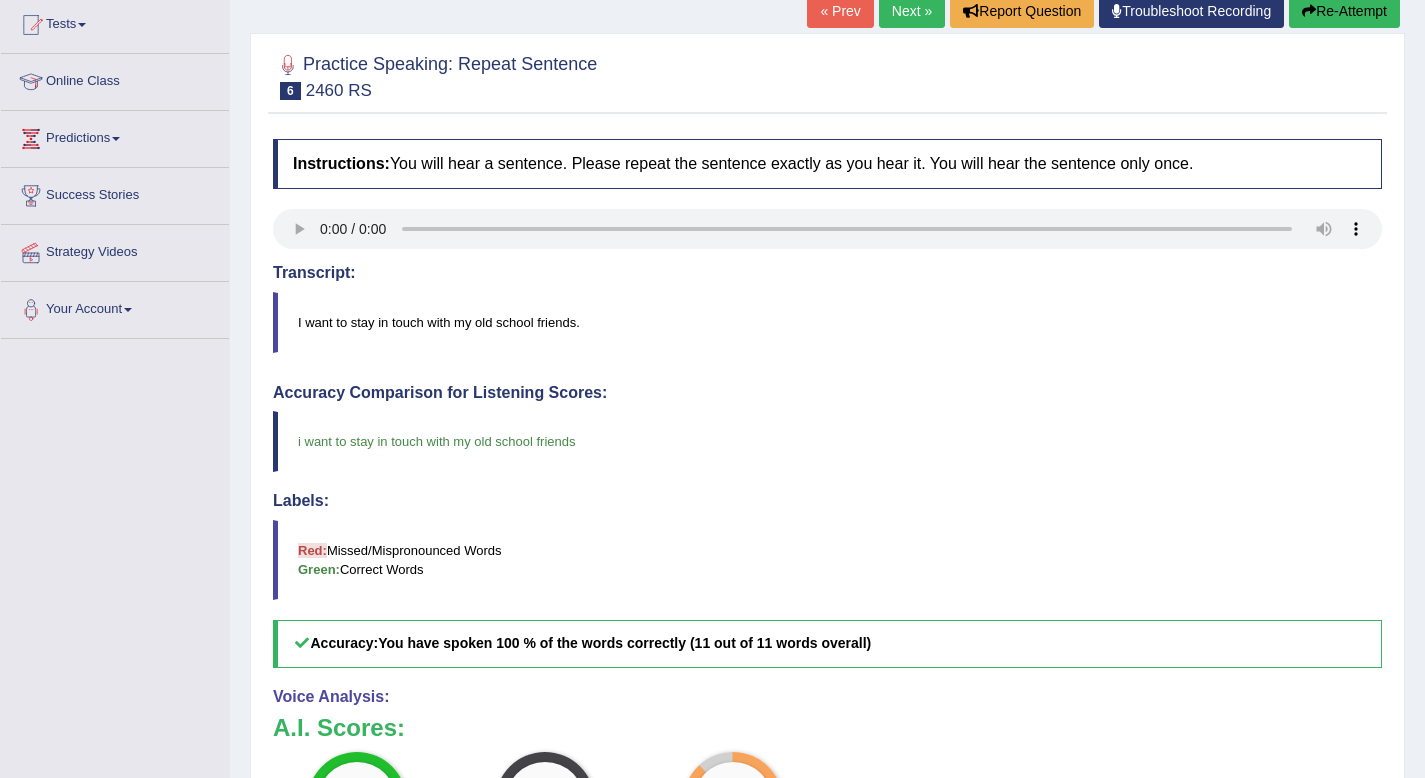 scroll, scrollTop: 0, scrollLeft: 0, axis: both 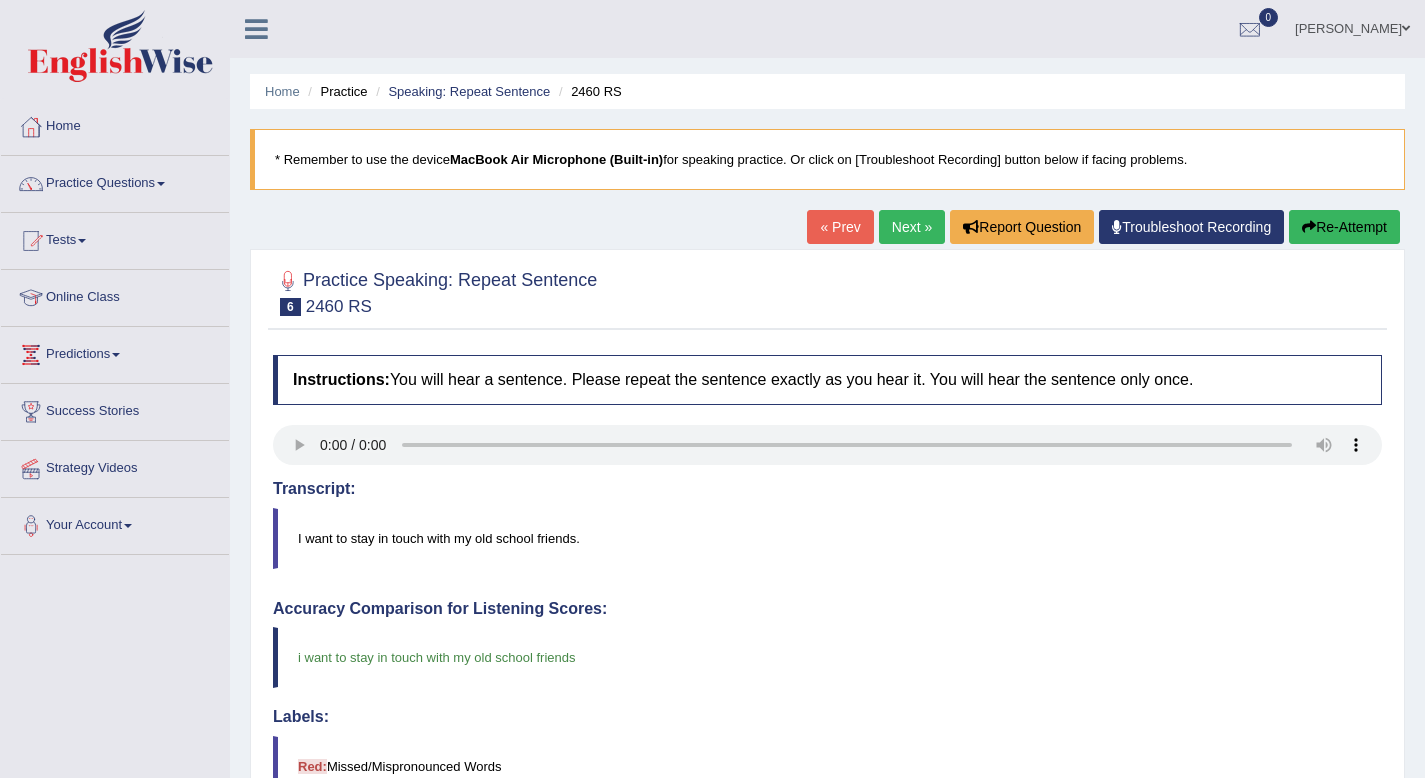 click on "Next »" at bounding box center (912, 227) 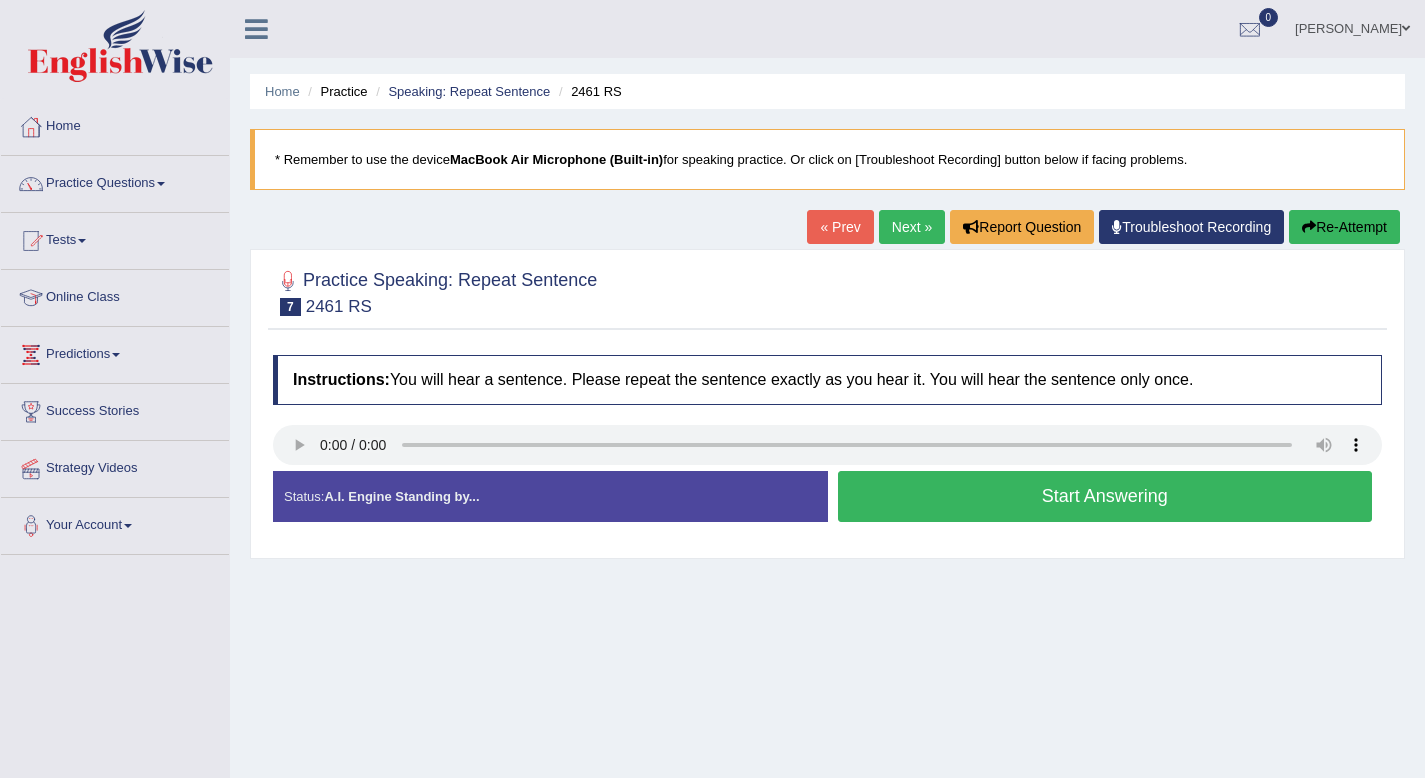 scroll, scrollTop: 0, scrollLeft: 0, axis: both 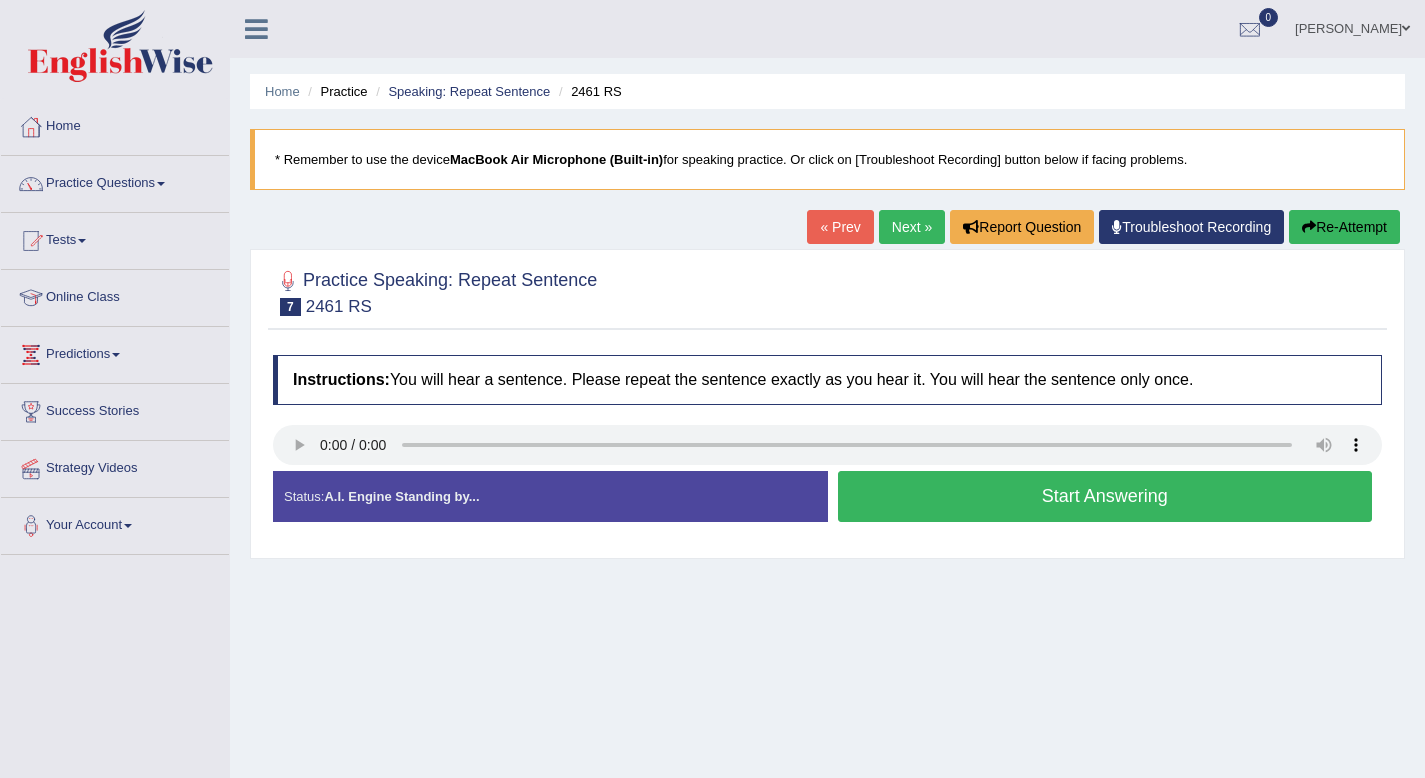 click on "Start Answering" at bounding box center (1105, 496) 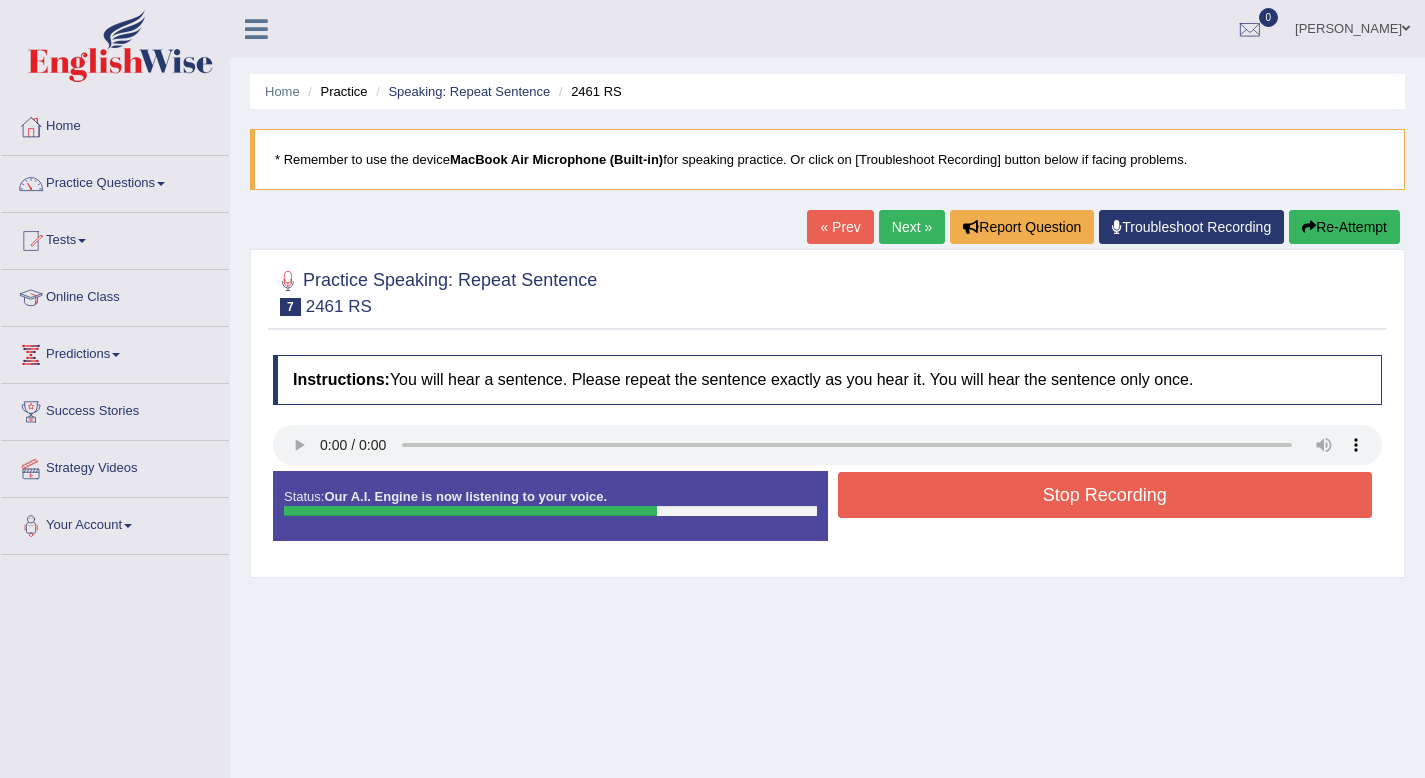 click on "Stop Recording" at bounding box center (1105, 495) 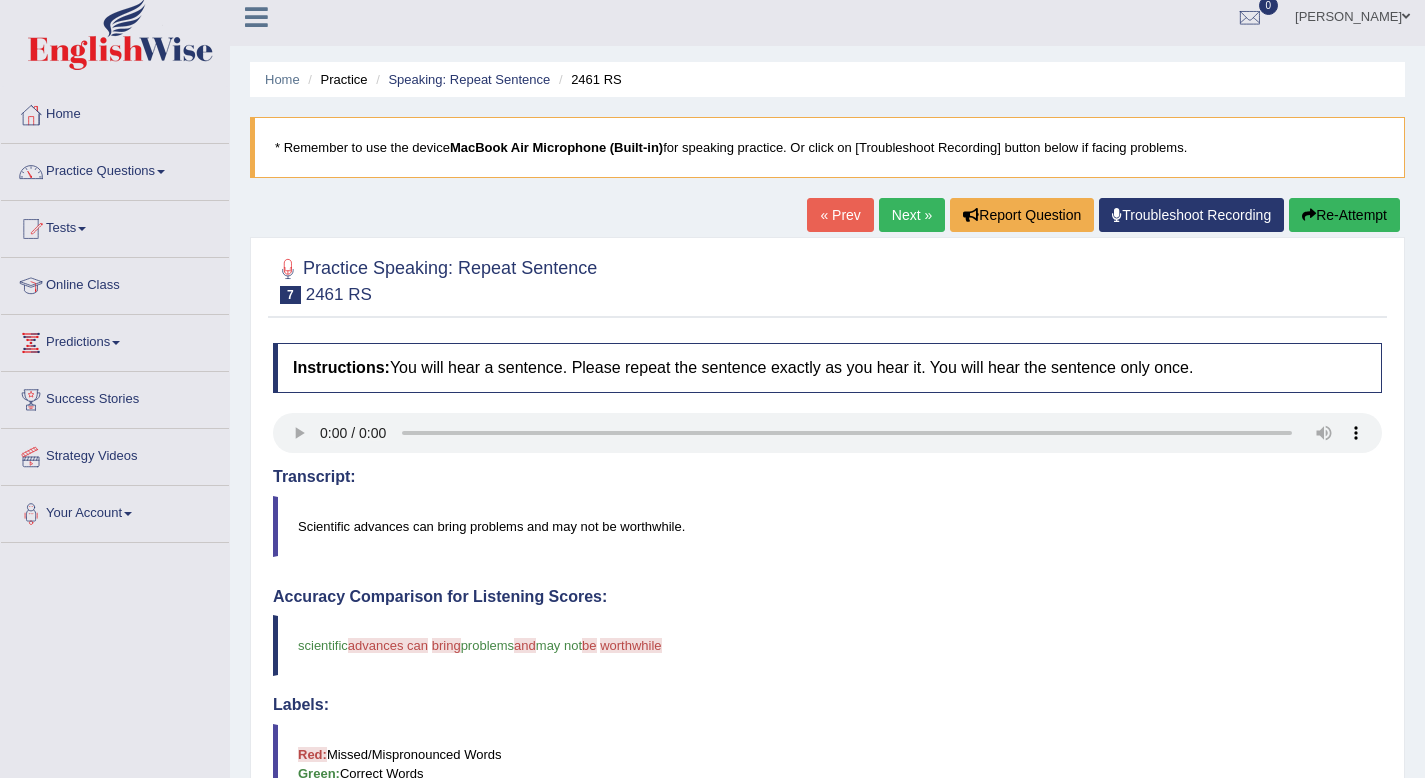 scroll, scrollTop: 0, scrollLeft: 0, axis: both 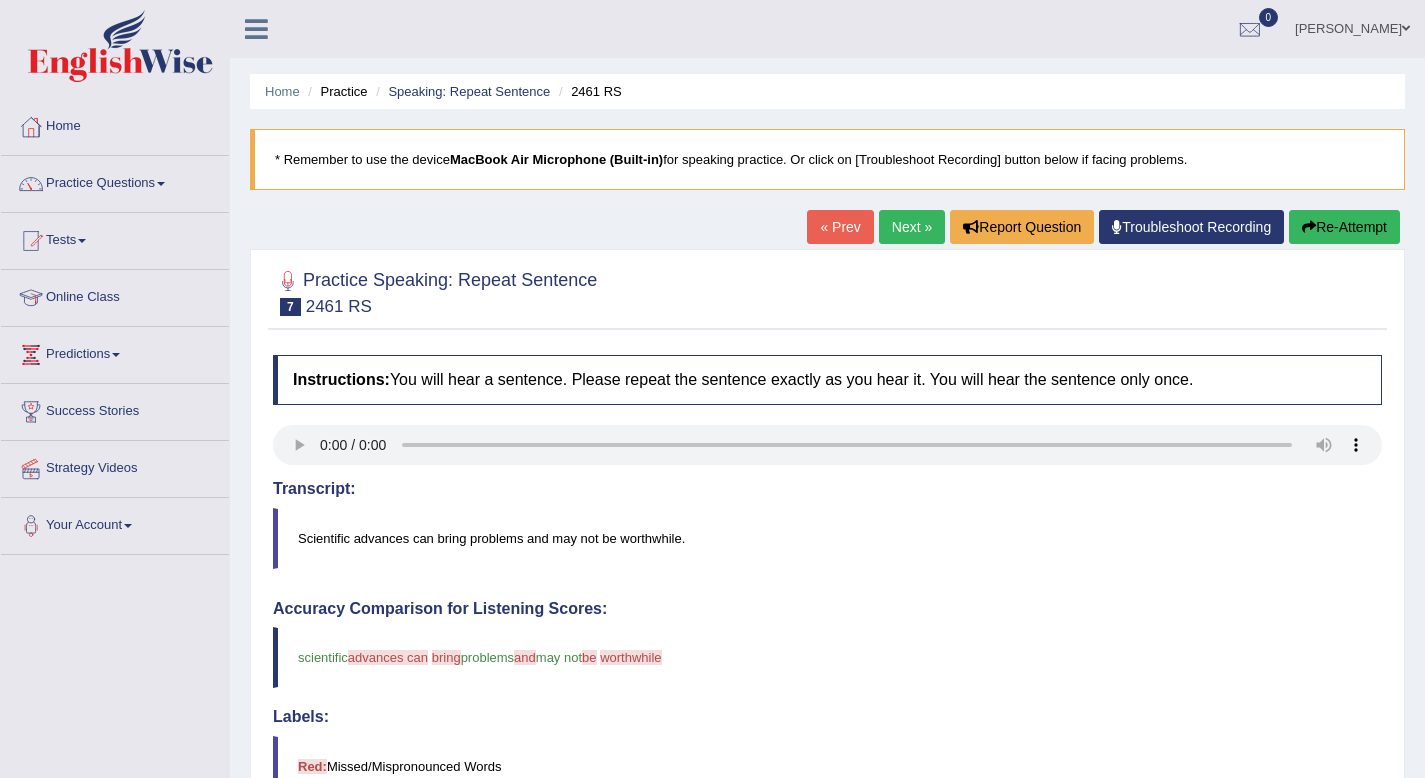 click on "Next »" at bounding box center (912, 227) 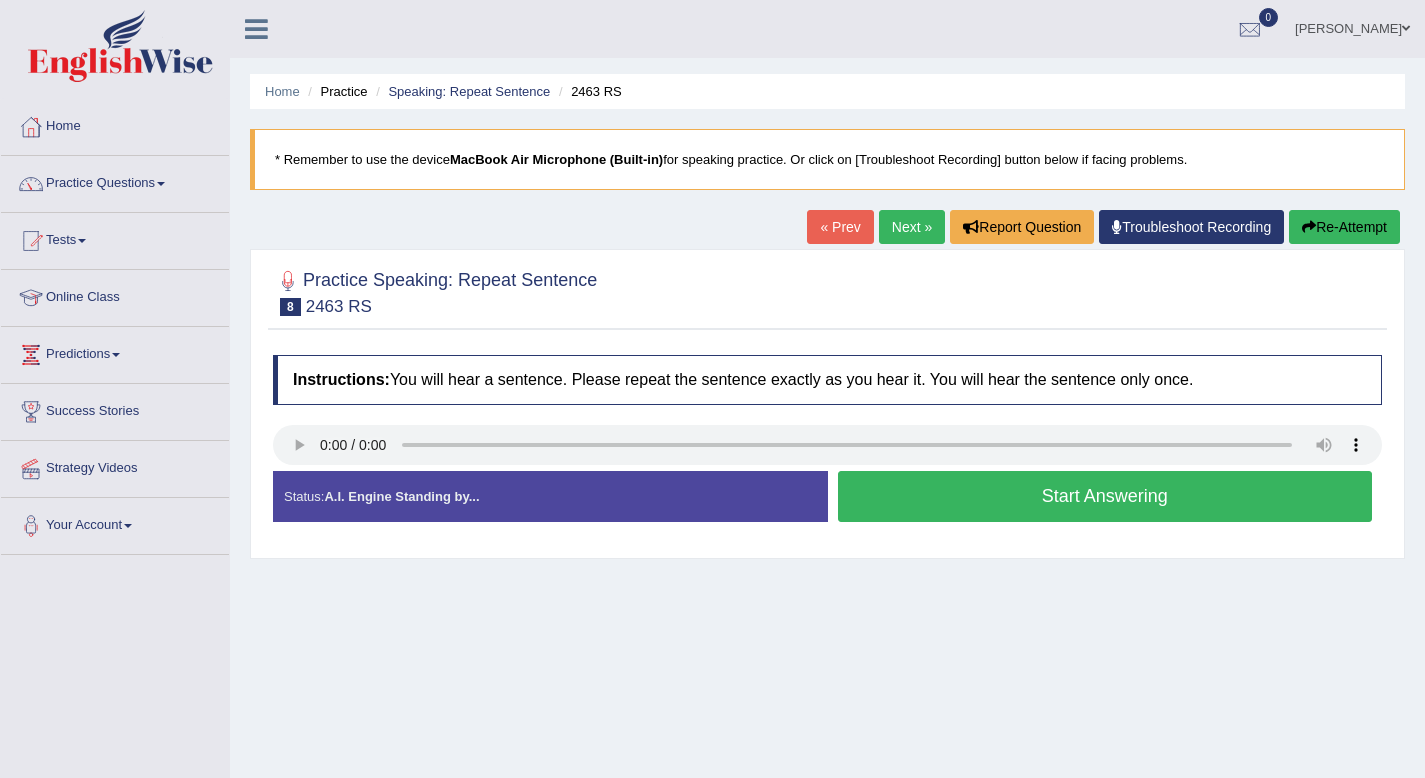 scroll, scrollTop: 0, scrollLeft: 0, axis: both 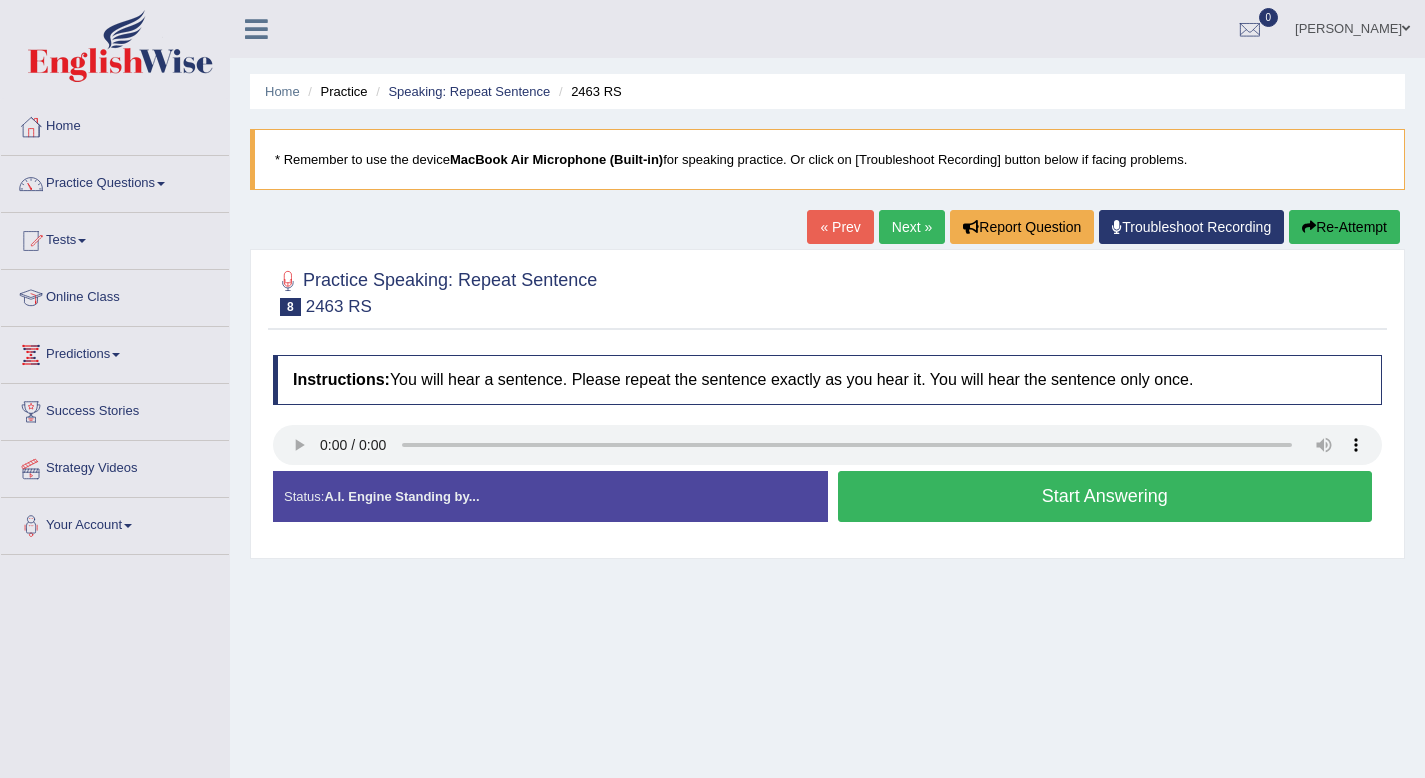 click on "Start Answering" at bounding box center [1105, 496] 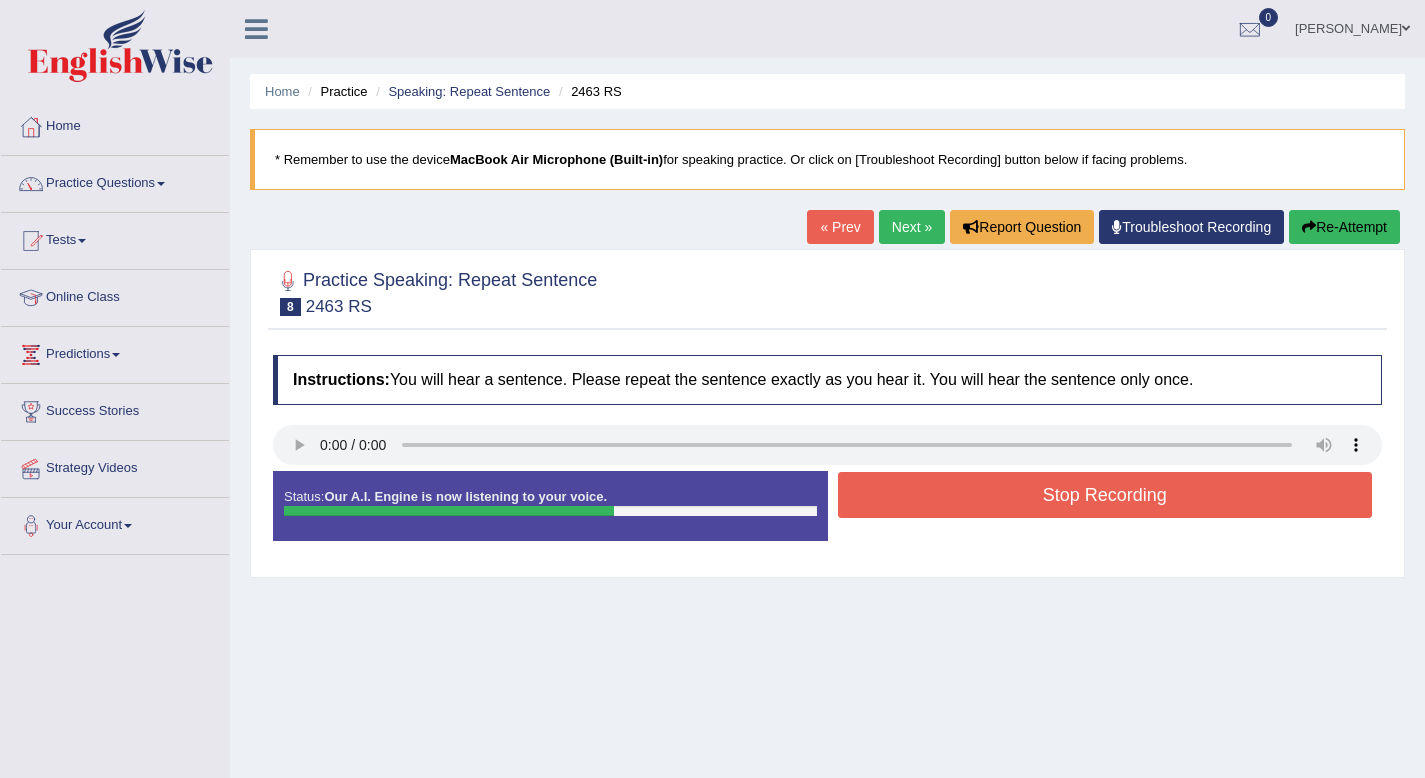 click on "Stop Recording" at bounding box center [1105, 495] 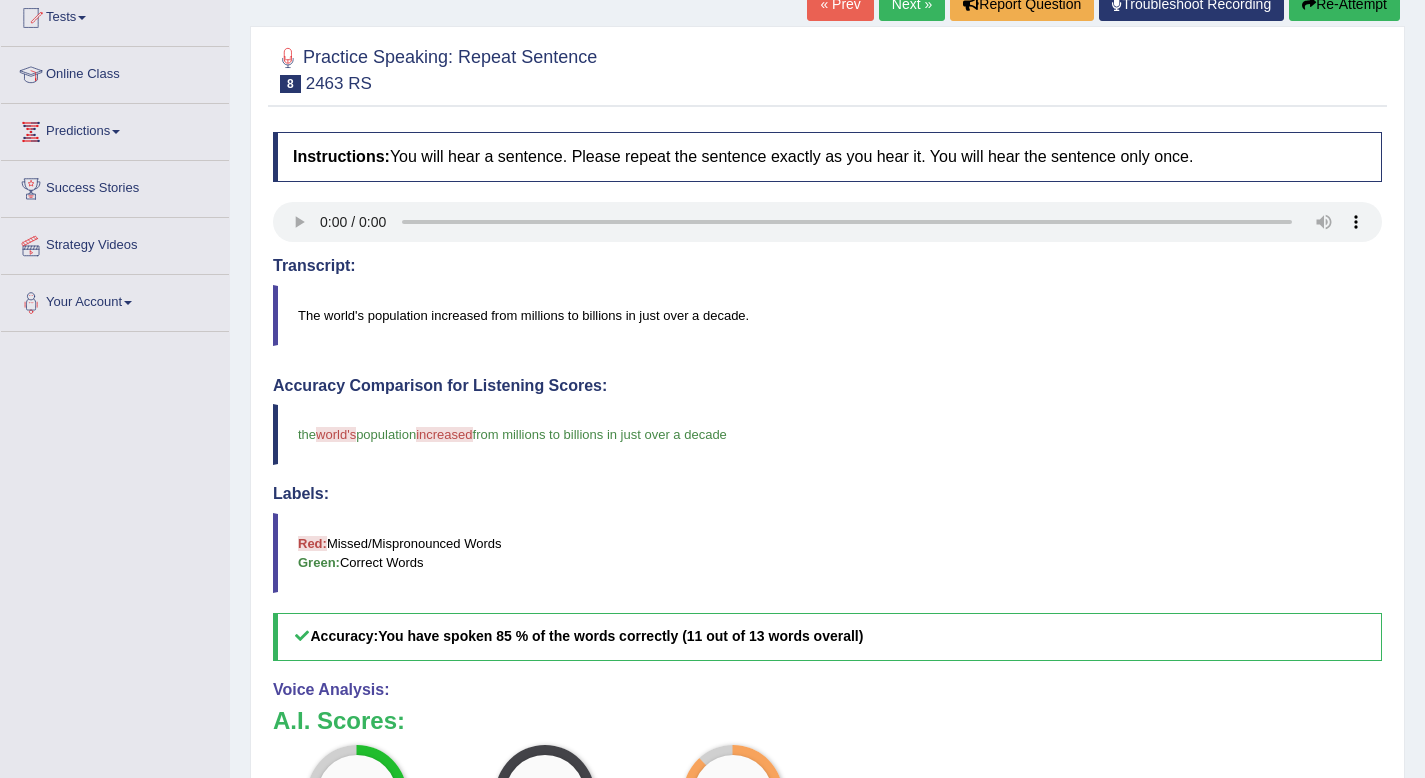 scroll, scrollTop: 0, scrollLeft: 0, axis: both 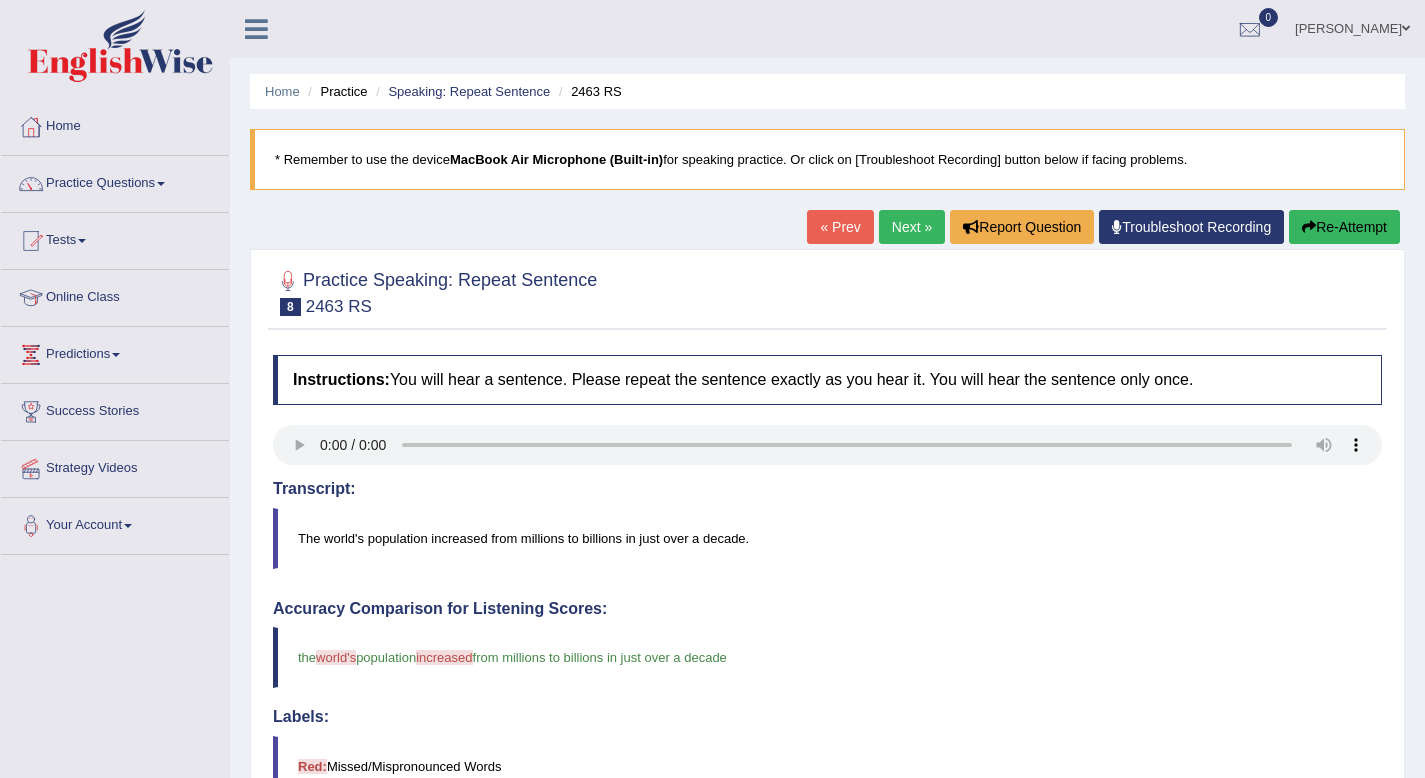 click on "Next »" at bounding box center (912, 227) 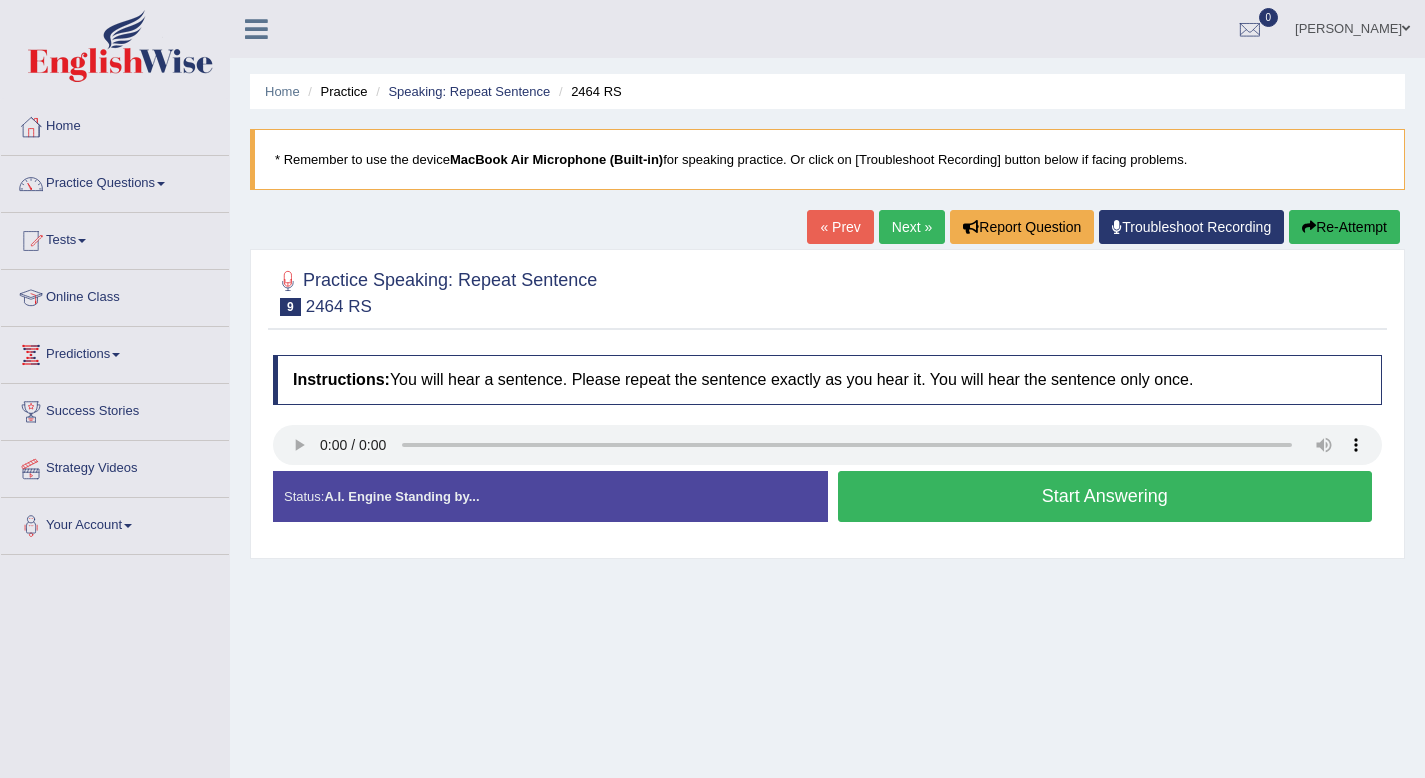 scroll, scrollTop: 0, scrollLeft: 0, axis: both 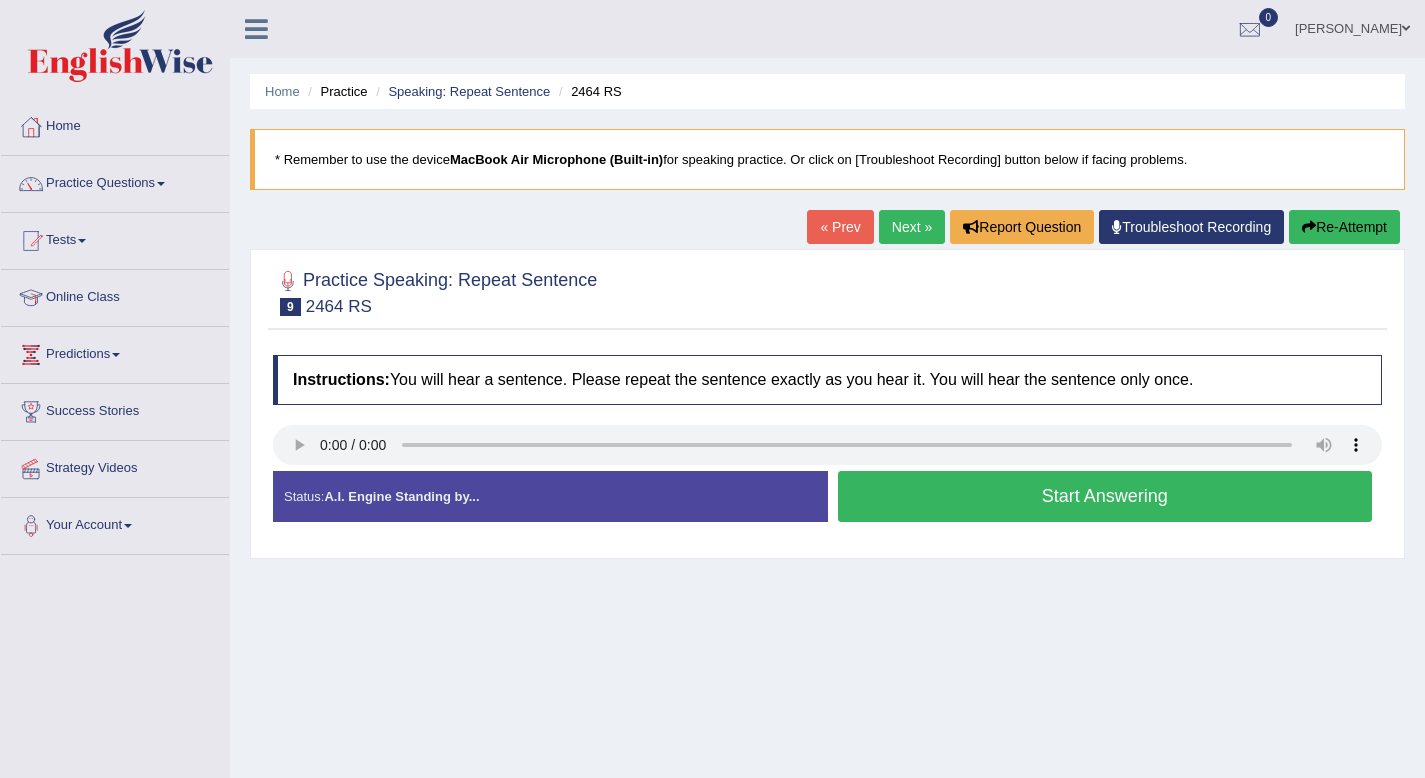 click on "Start Answering" at bounding box center [1105, 496] 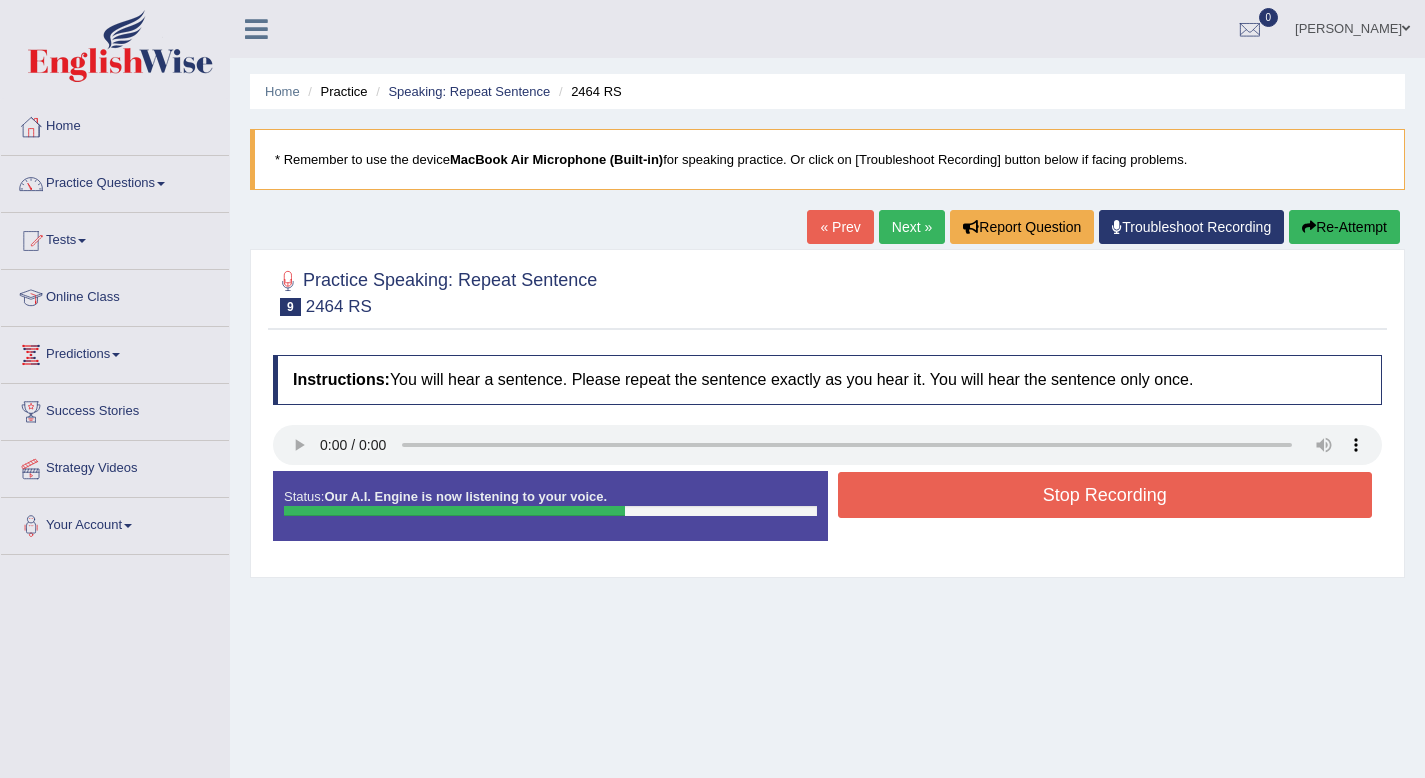 click on "Stop Recording" at bounding box center (1105, 495) 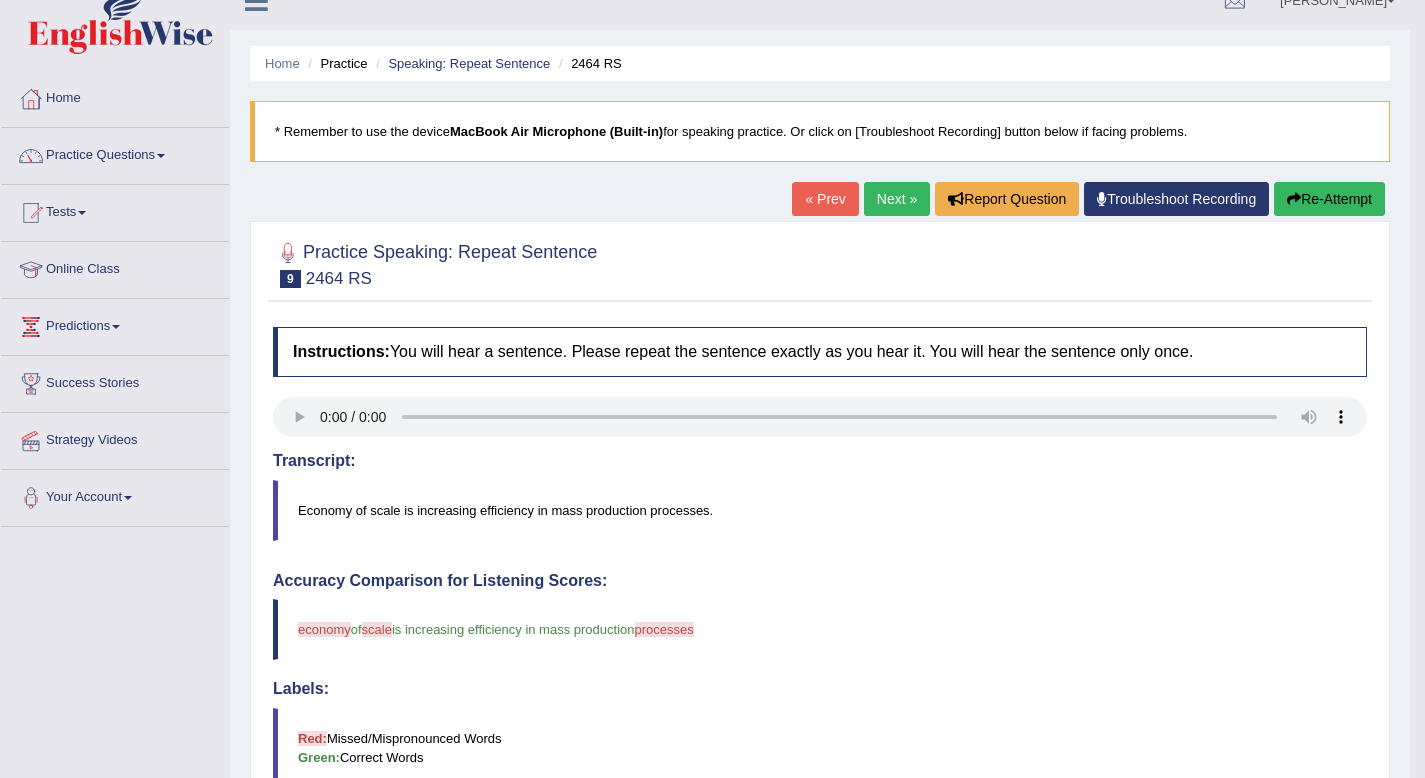 scroll, scrollTop: 16, scrollLeft: 0, axis: vertical 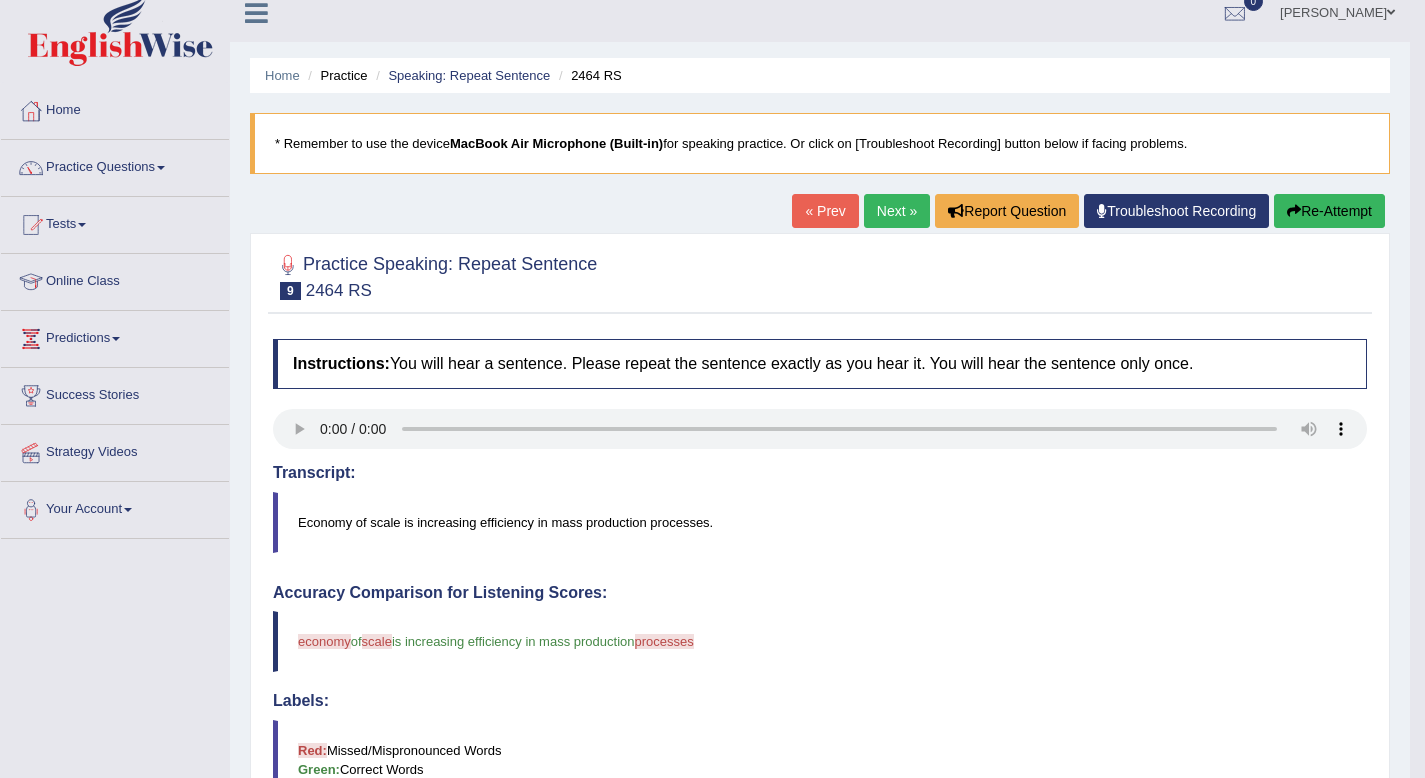 click on "Next »" at bounding box center [897, 211] 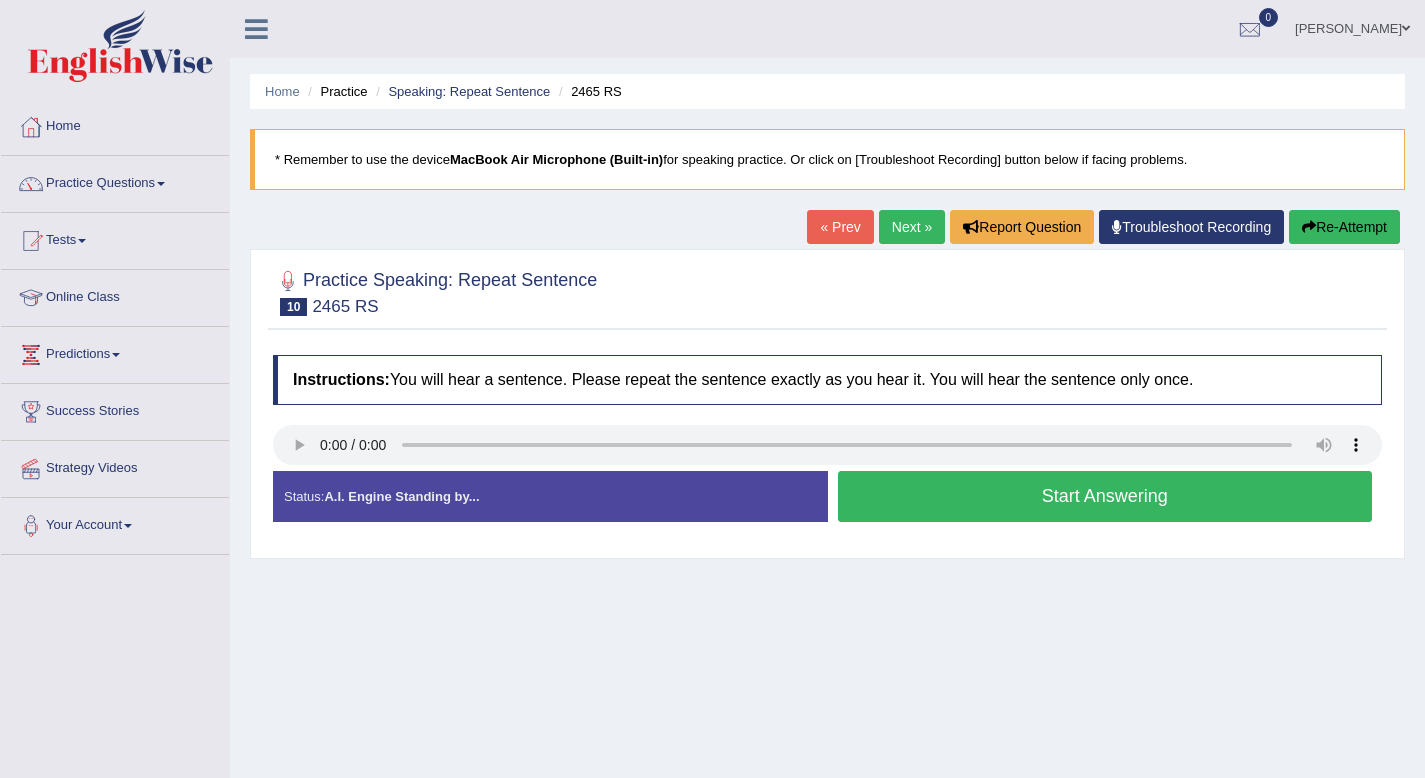 scroll, scrollTop: 0, scrollLeft: 0, axis: both 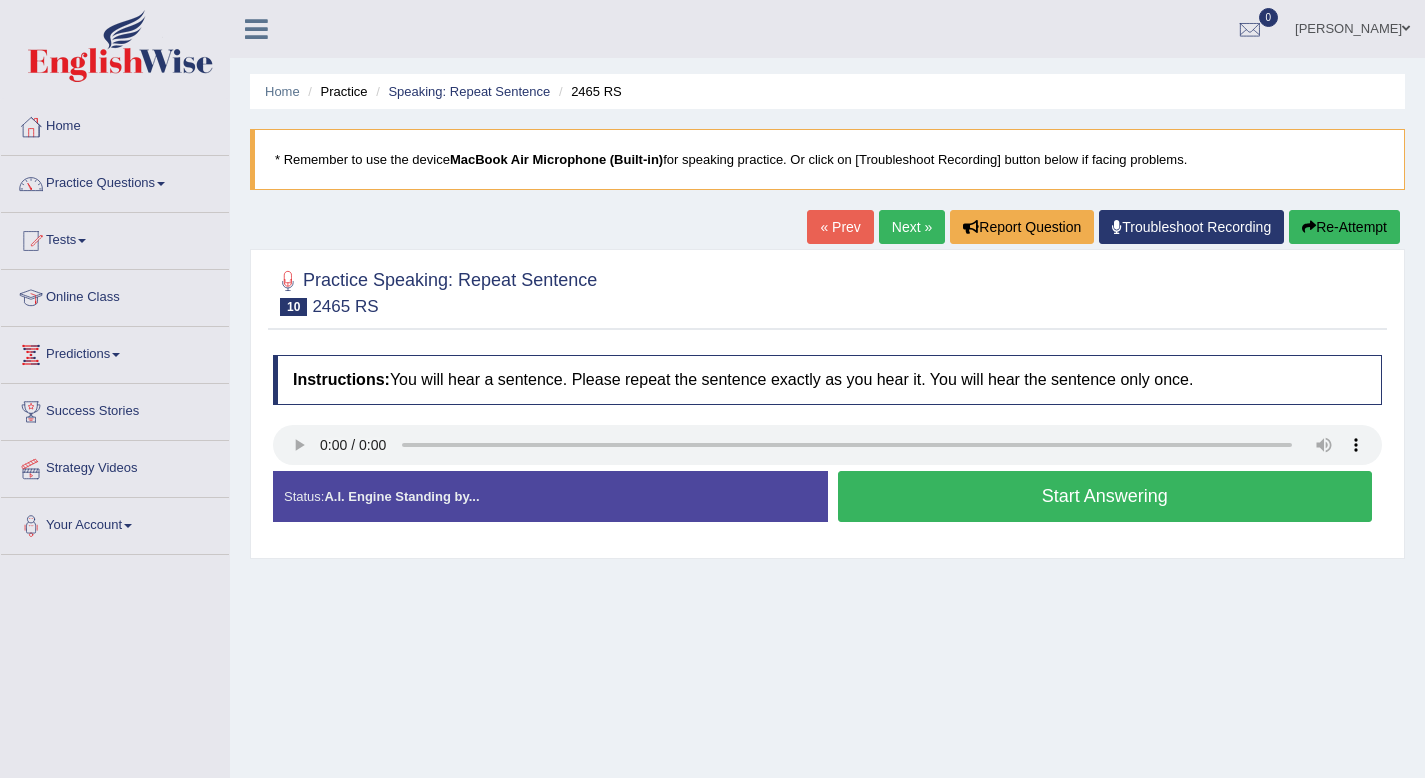 click on "Start Answering" at bounding box center [1105, 496] 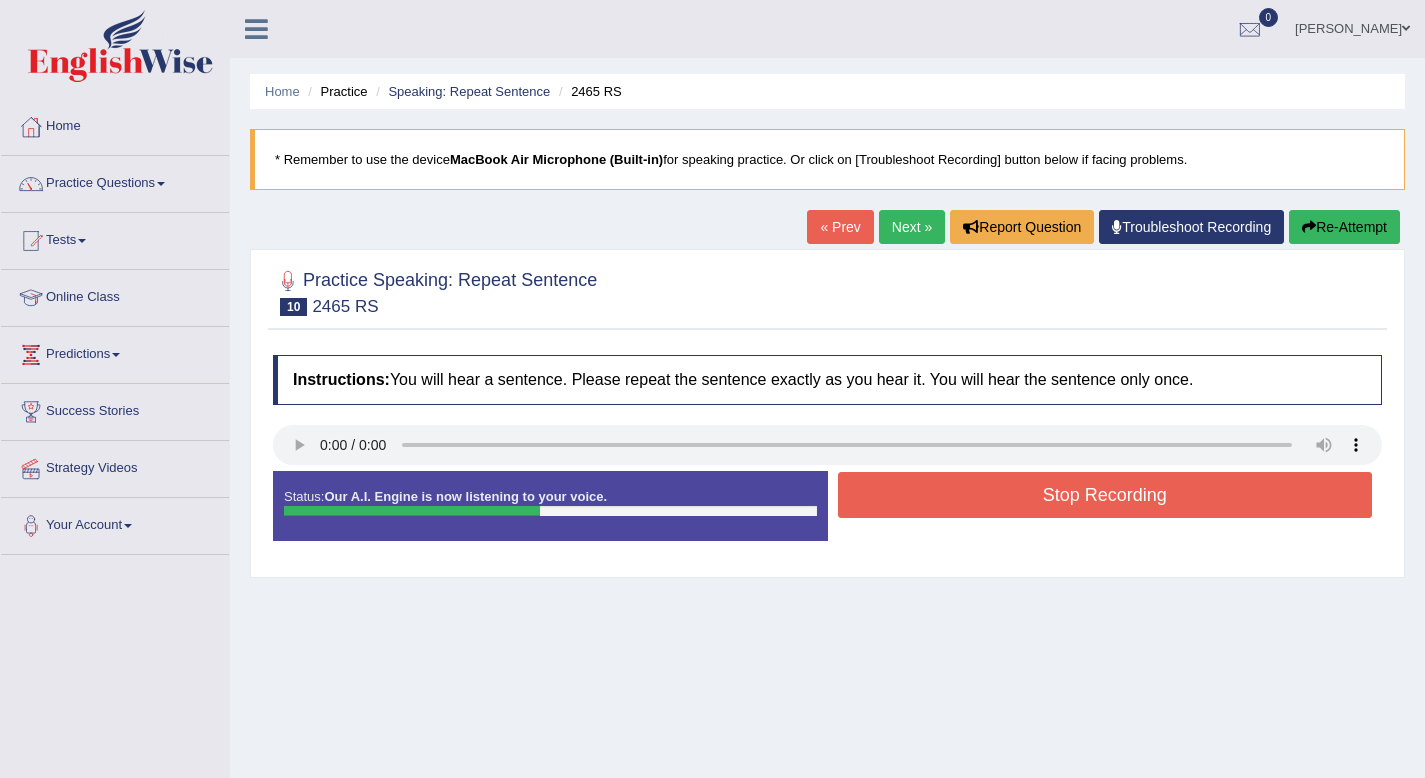 click on "Status:  Our A.I. Engine is now listening to your voice. Start Answering Stop Recording" at bounding box center [827, 516] 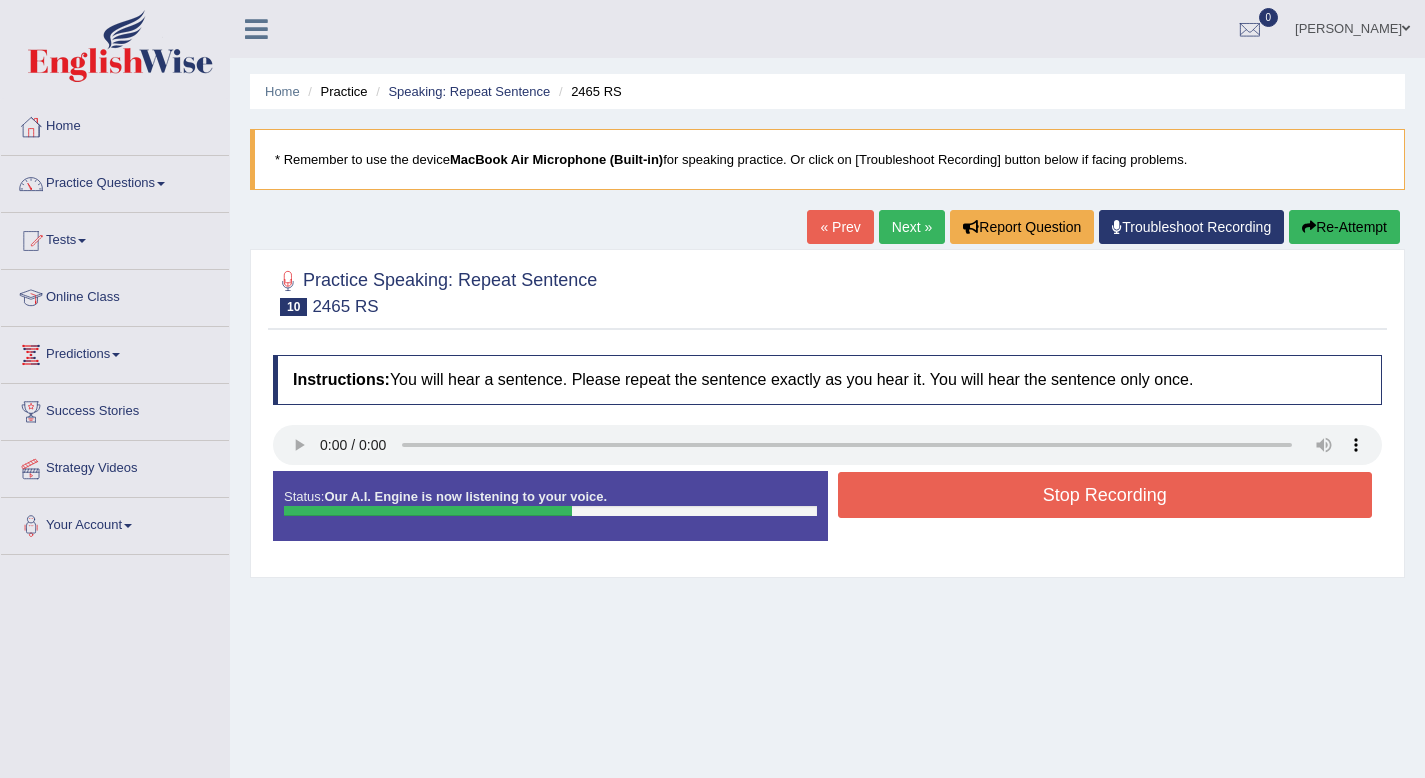 click on "Stop Recording" at bounding box center (1105, 495) 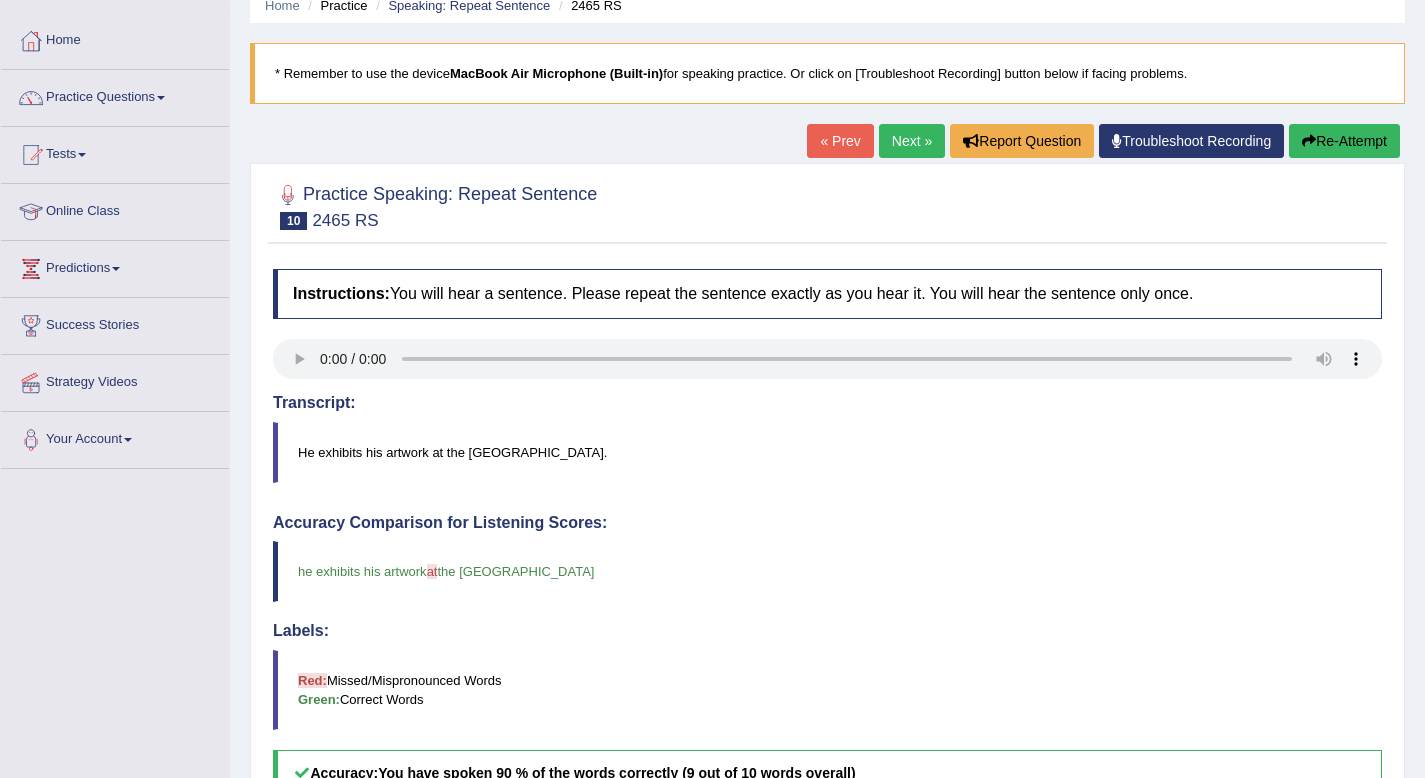 scroll, scrollTop: 0, scrollLeft: 0, axis: both 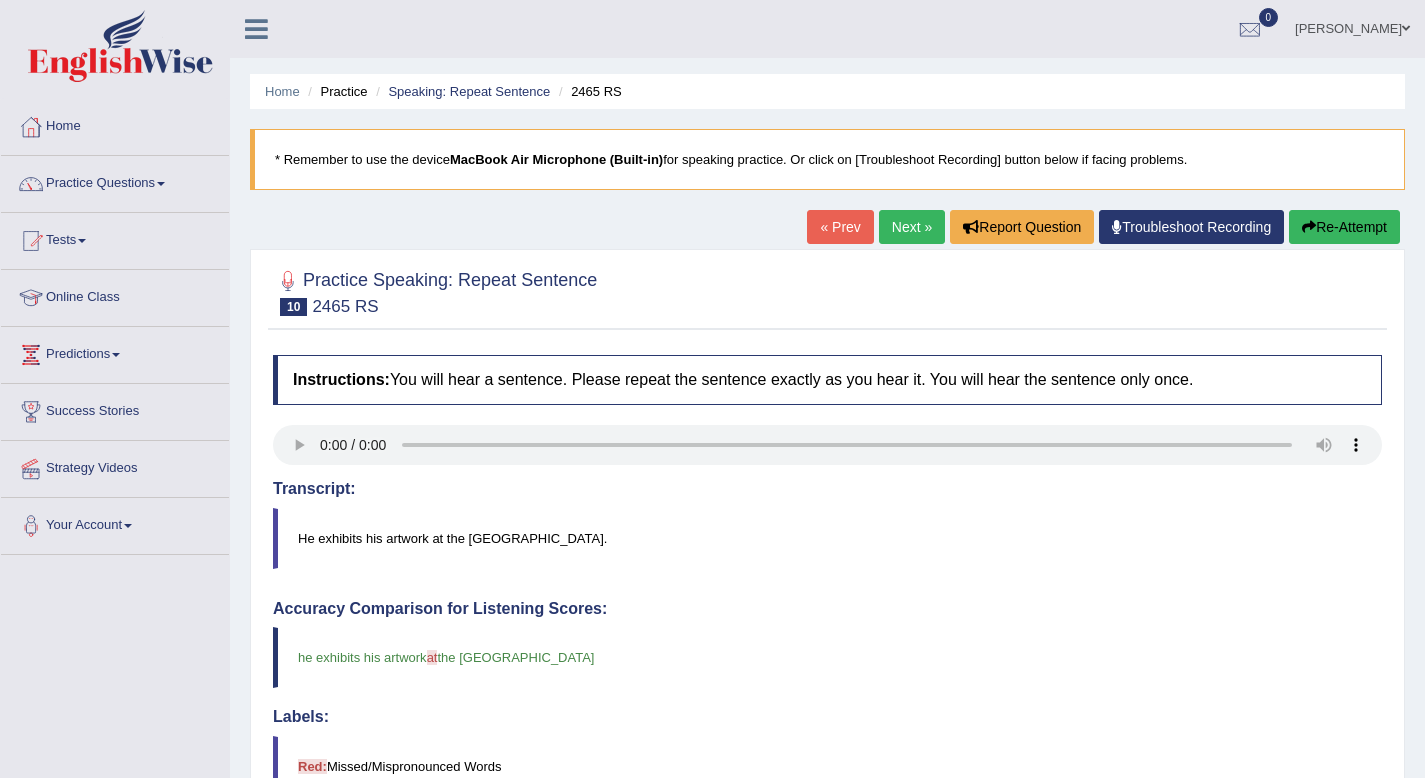 click on "Next »" at bounding box center (912, 227) 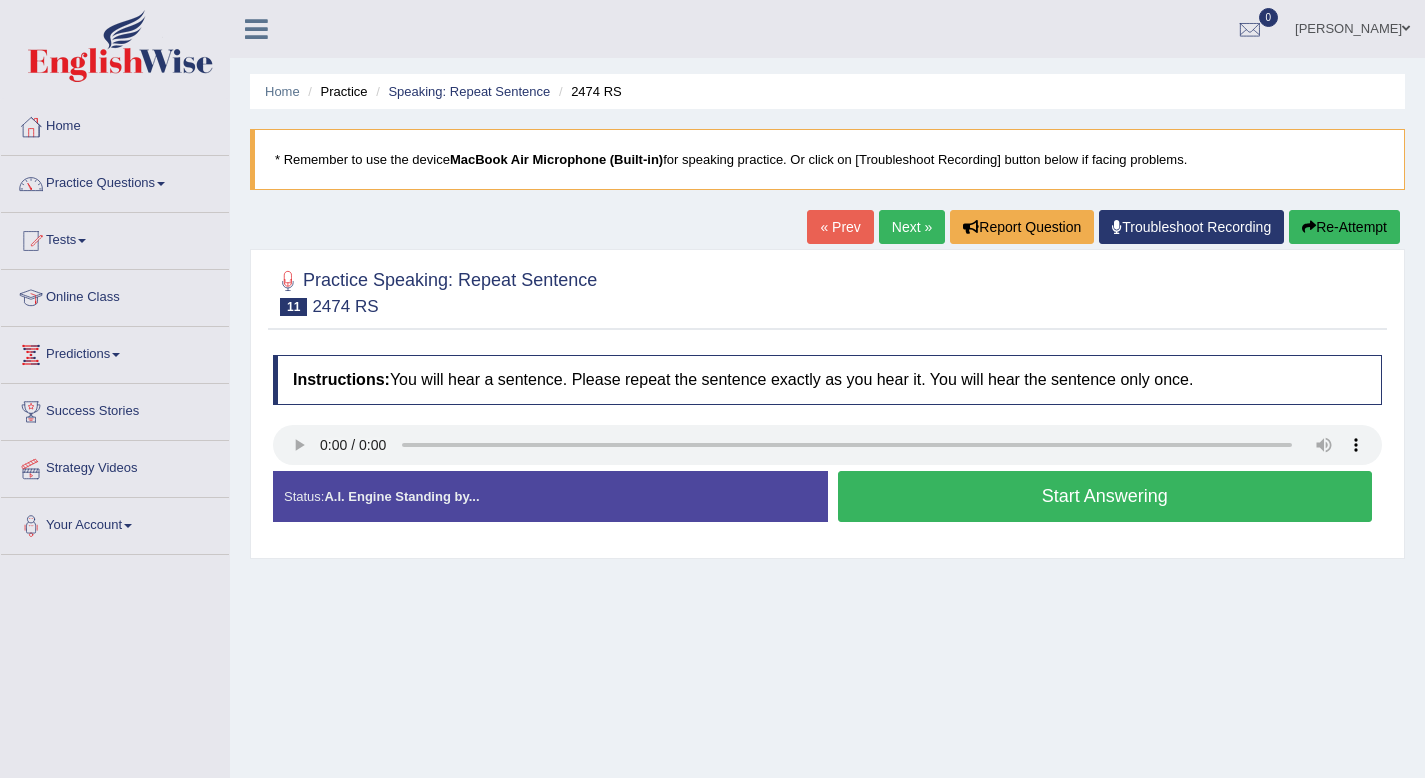 scroll, scrollTop: 0, scrollLeft: 0, axis: both 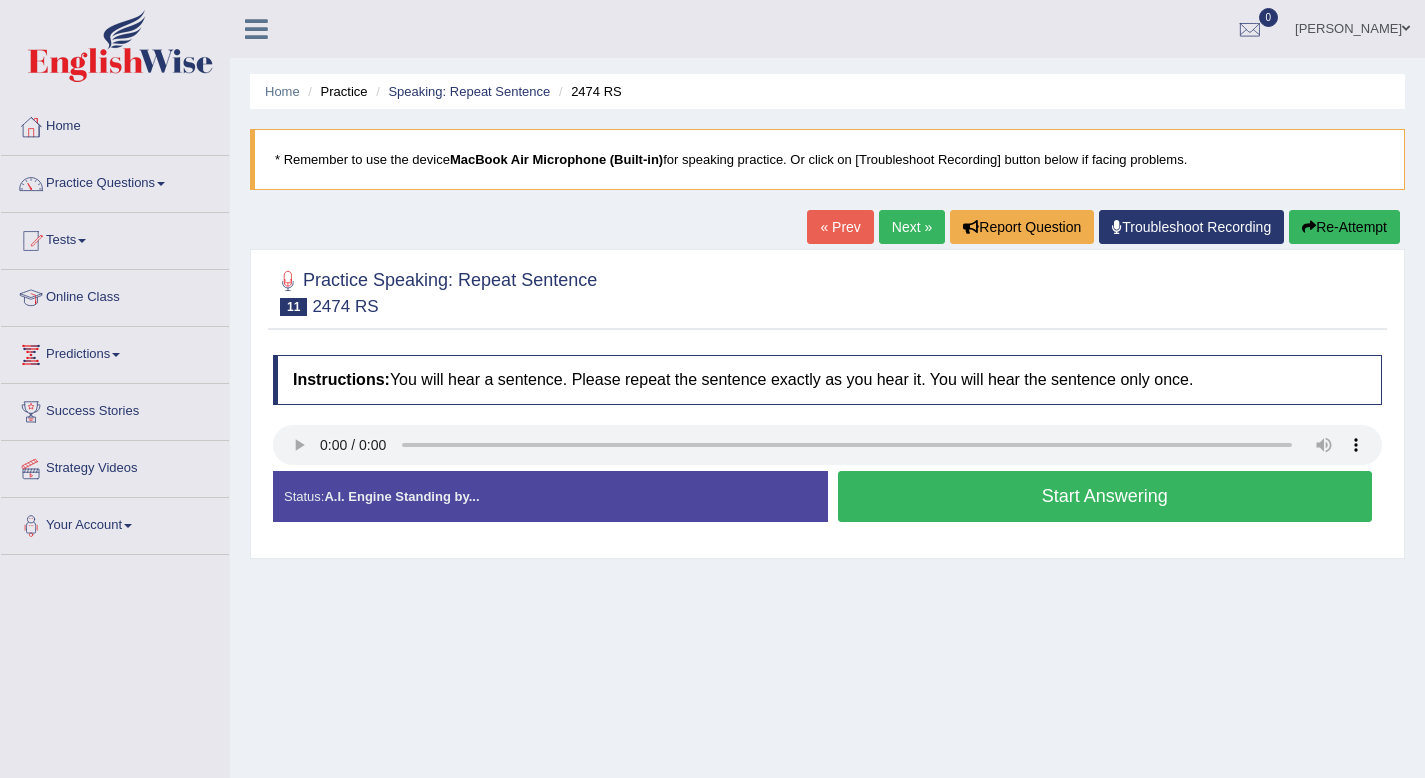 click on "Start Answering" at bounding box center [1105, 496] 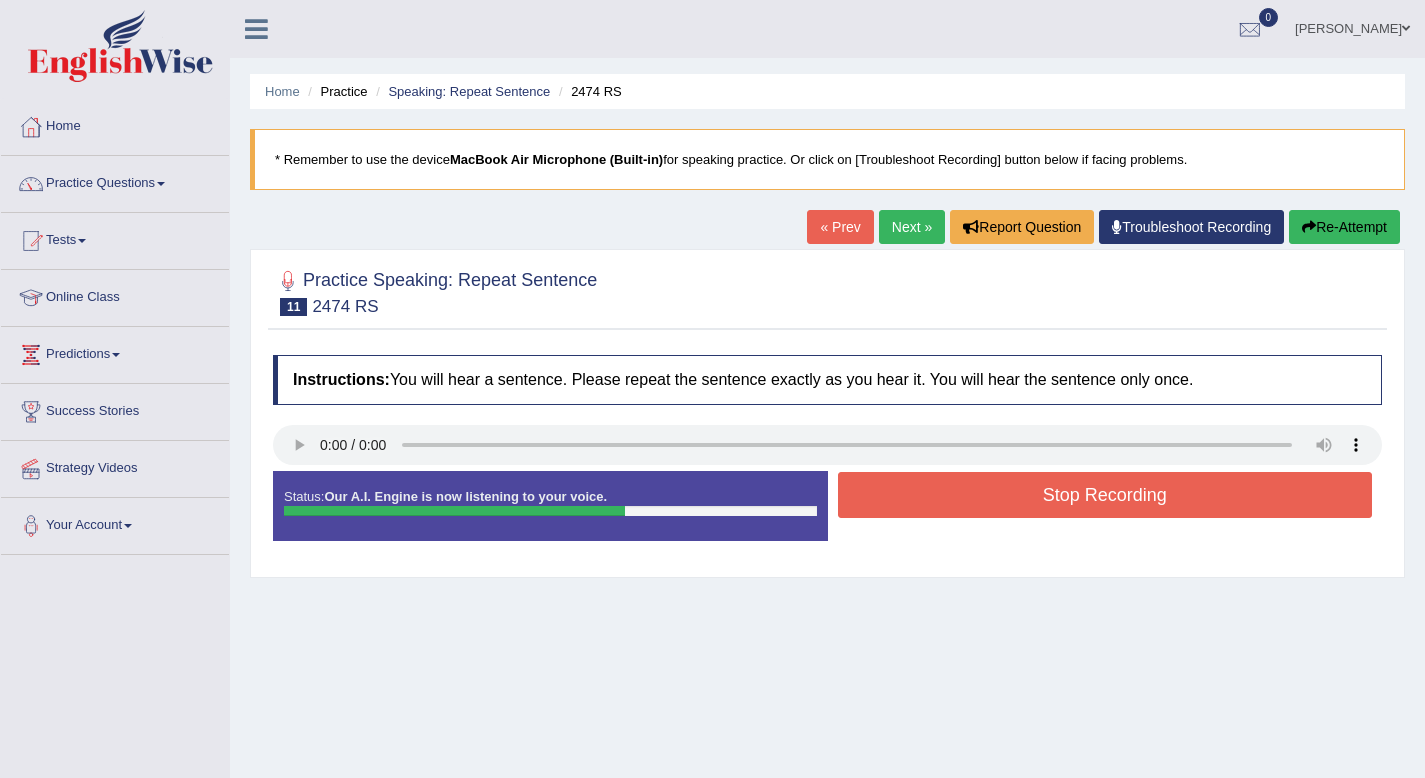 click on "Stop Recording" at bounding box center [1105, 495] 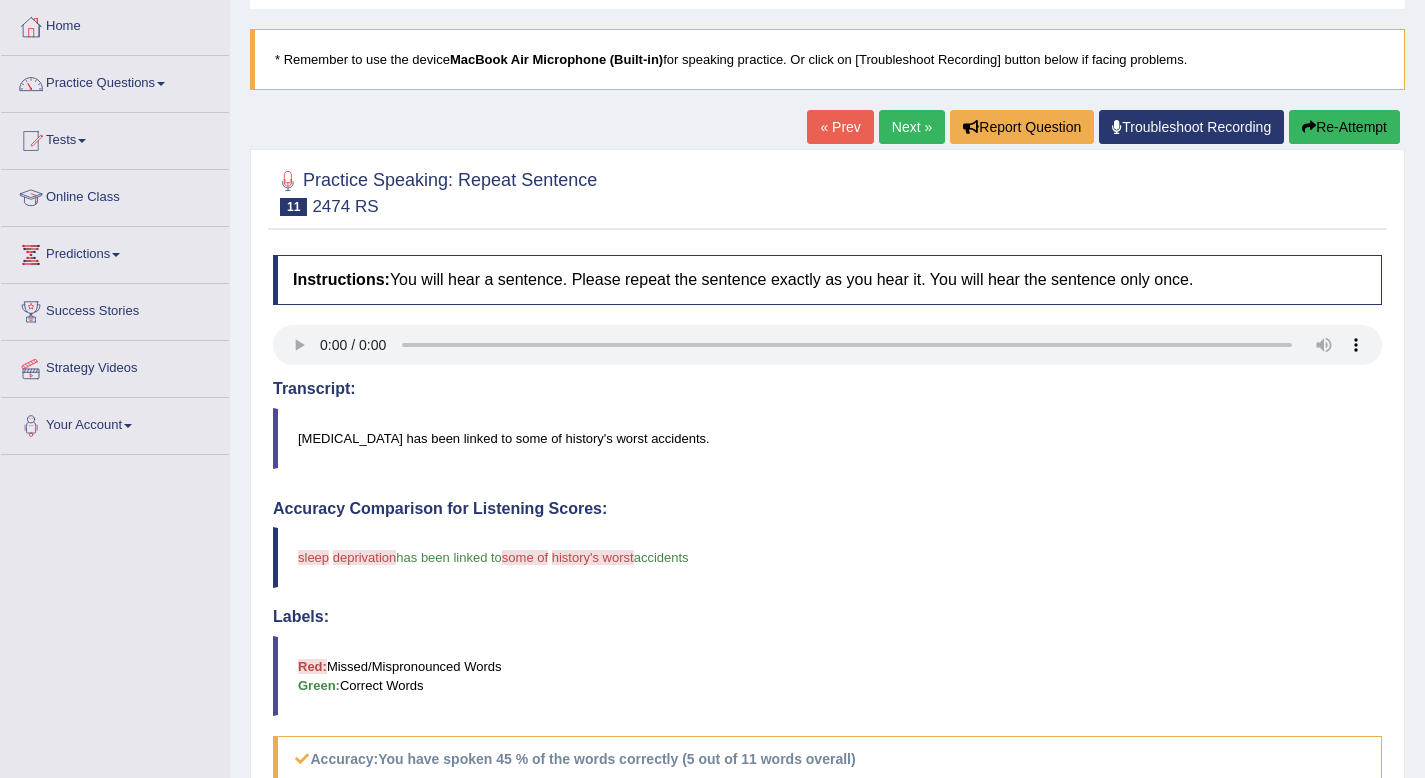 scroll, scrollTop: 0, scrollLeft: 0, axis: both 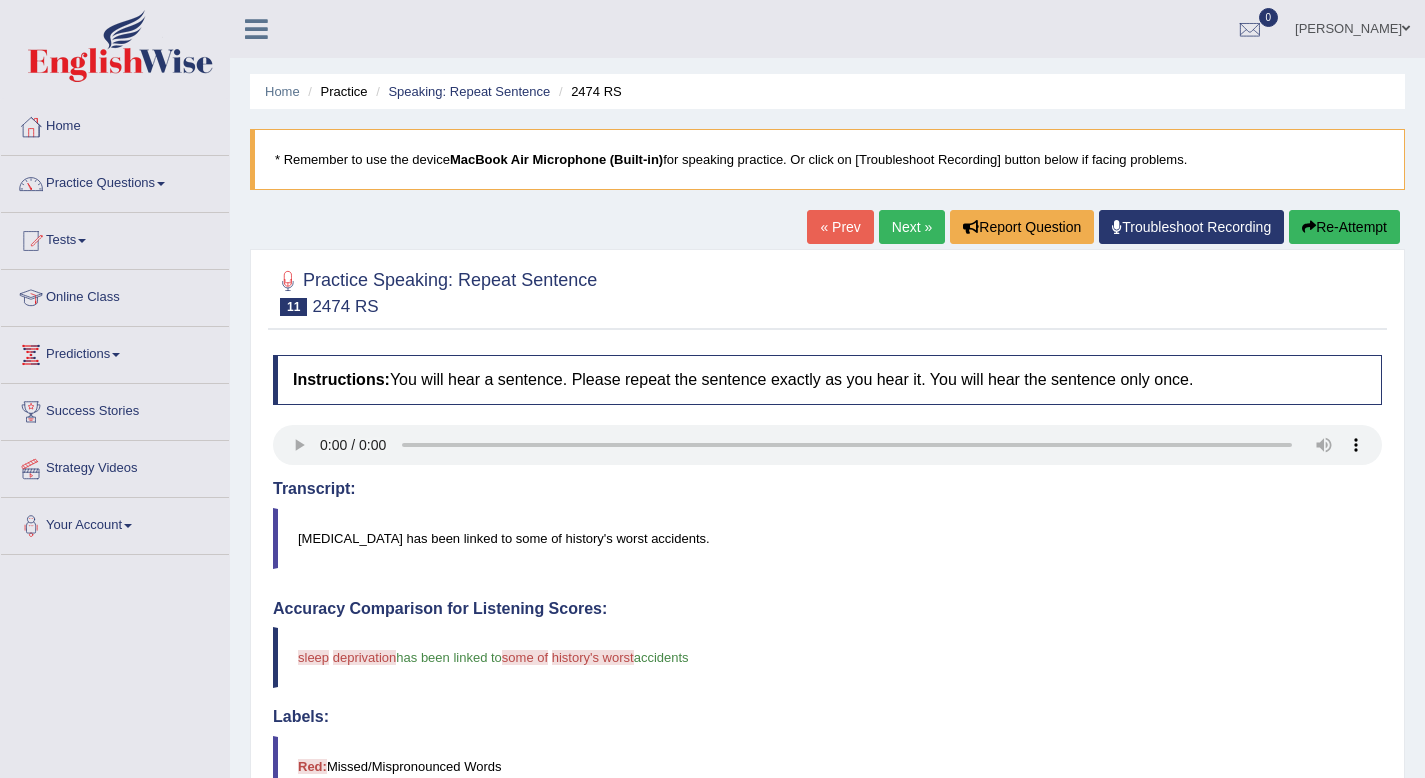 click on "Next »" at bounding box center [912, 227] 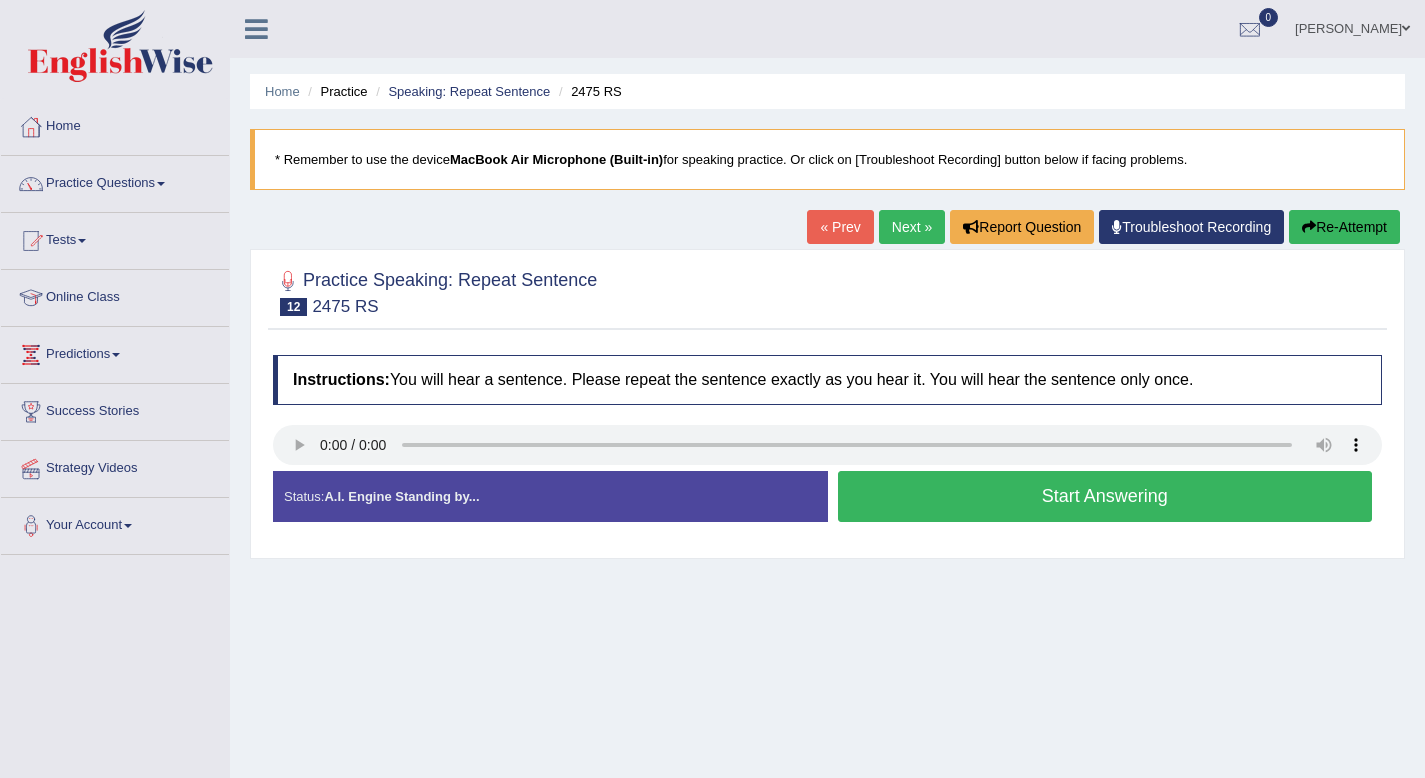 scroll, scrollTop: 0, scrollLeft: 0, axis: both 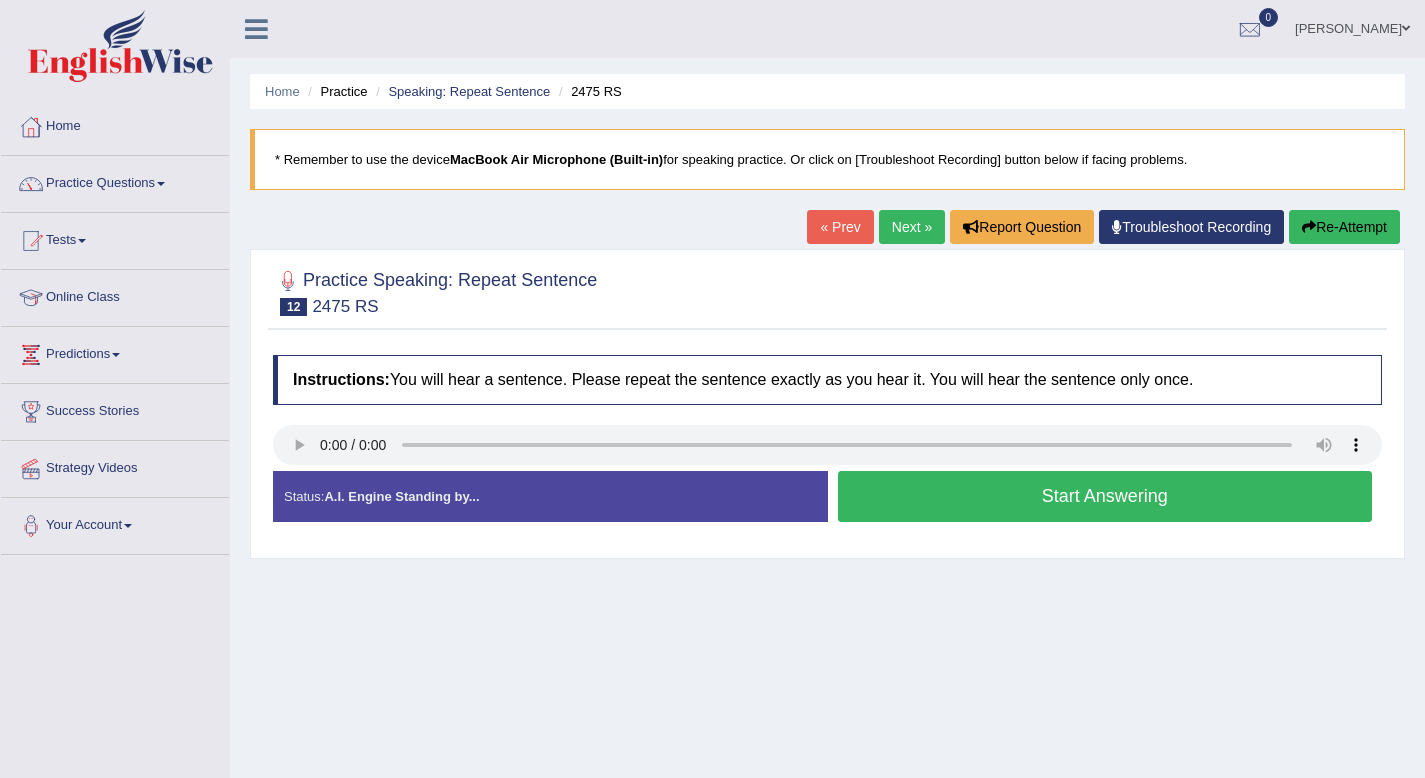 click on "Start Answering" at bounding box center [1105, 496] 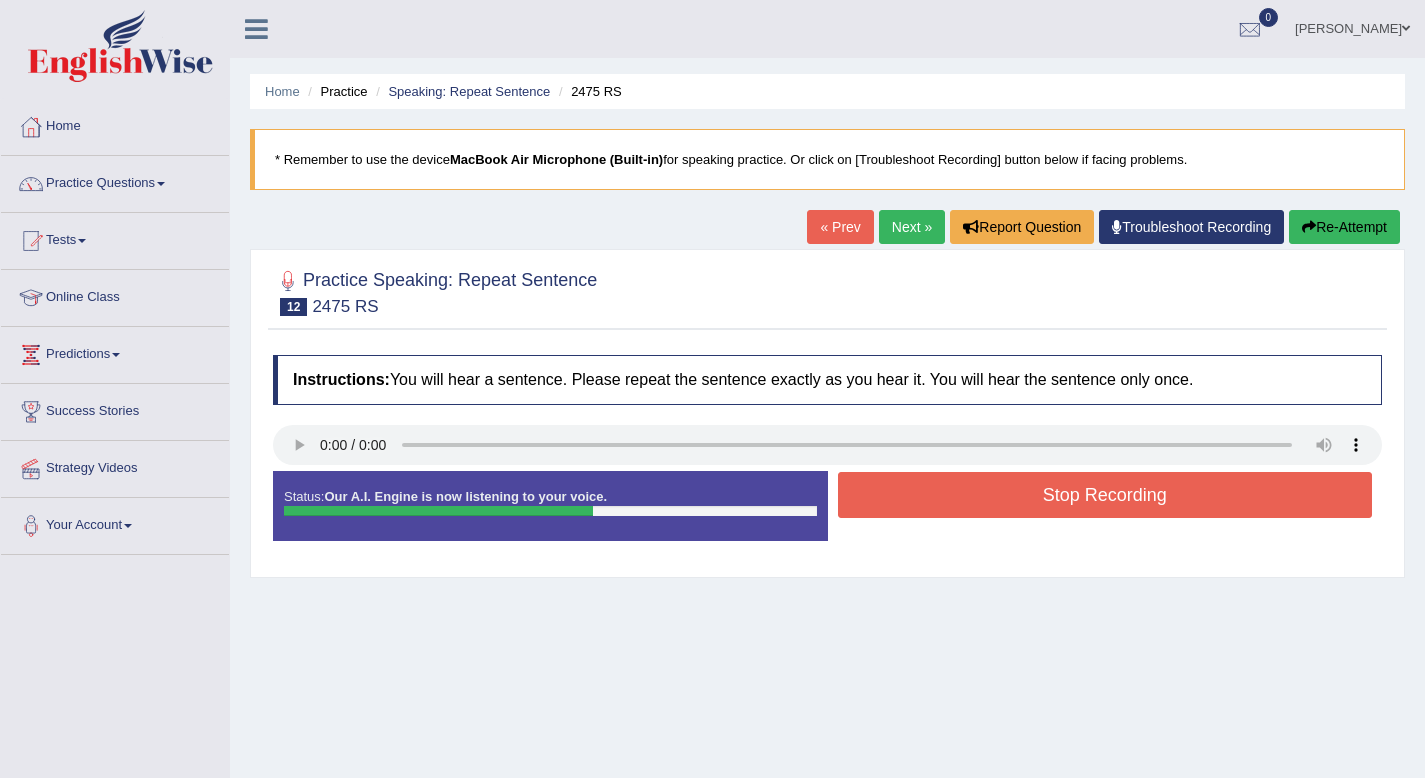 click on "Stop Recording" at bounding box center [1105, 495] 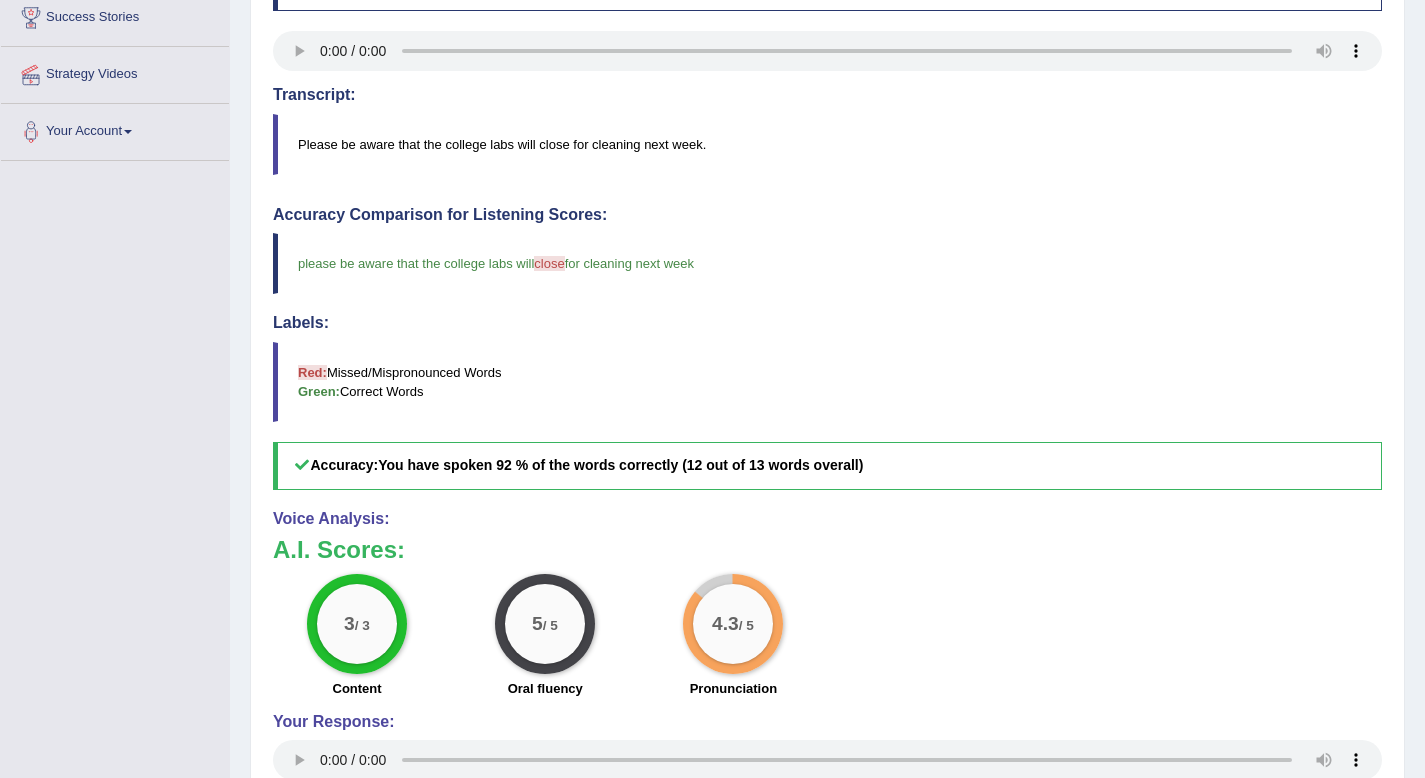 scroll, scrollTop: 0, scrollLeft: 0, axis: both 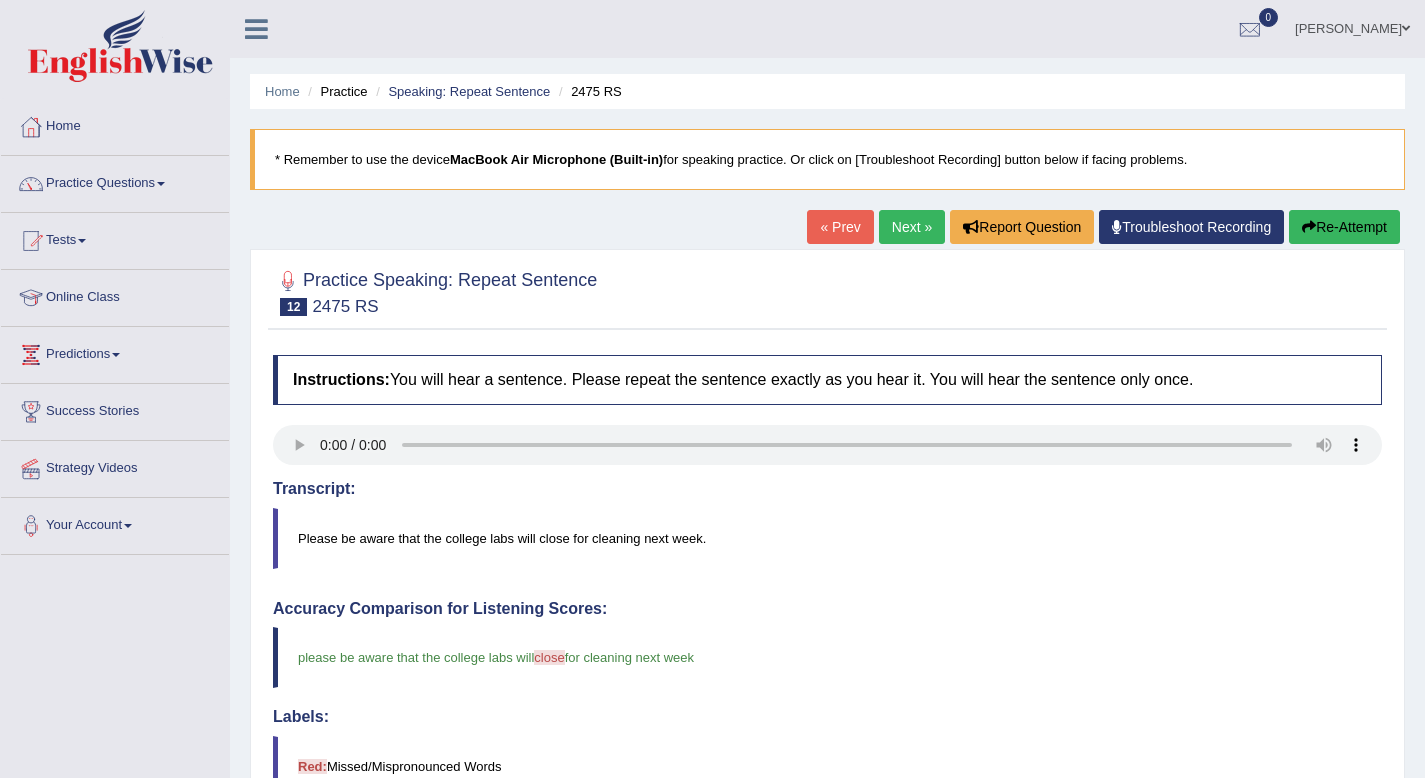 click on "Next »" at bounding box center (912, 227) 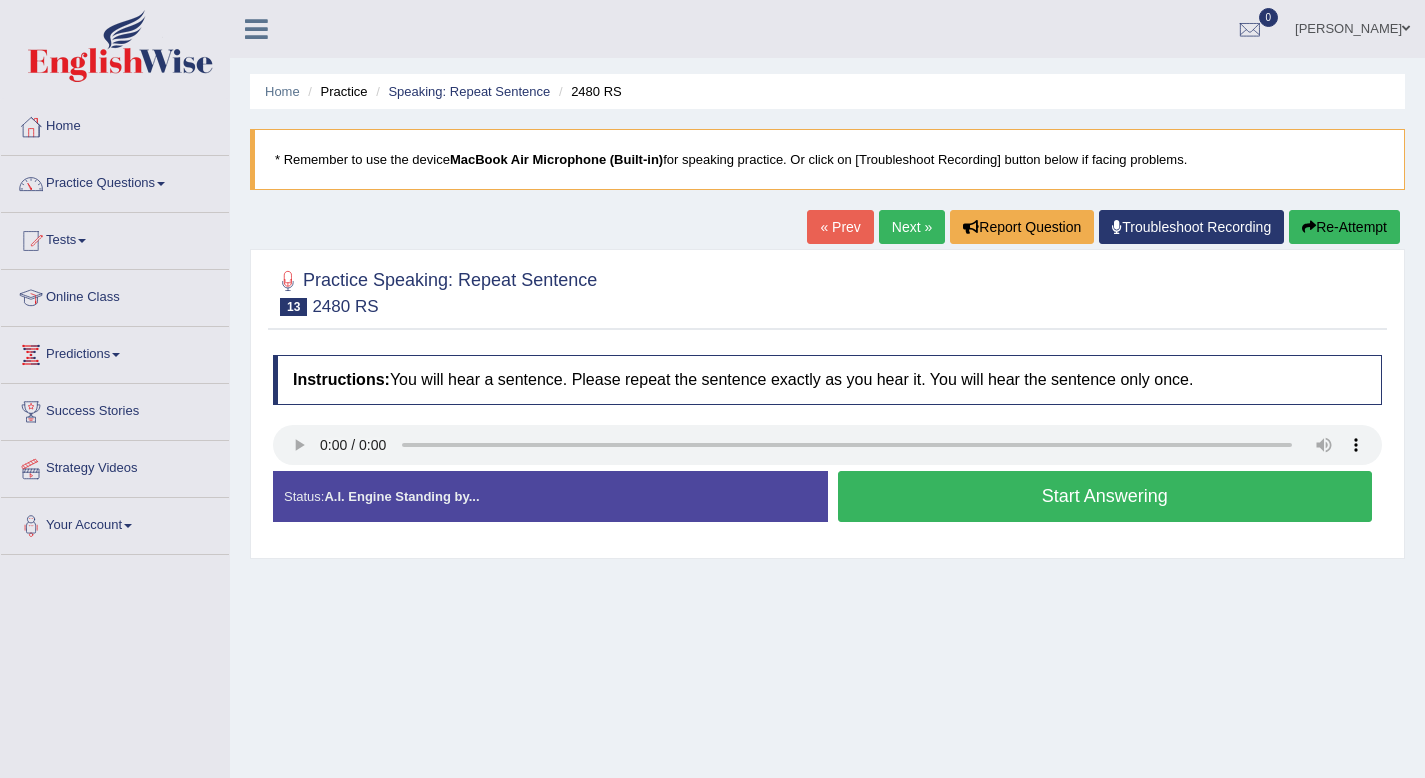 scroll, scrollTop: 0, scrollLeft: 0, axis: both 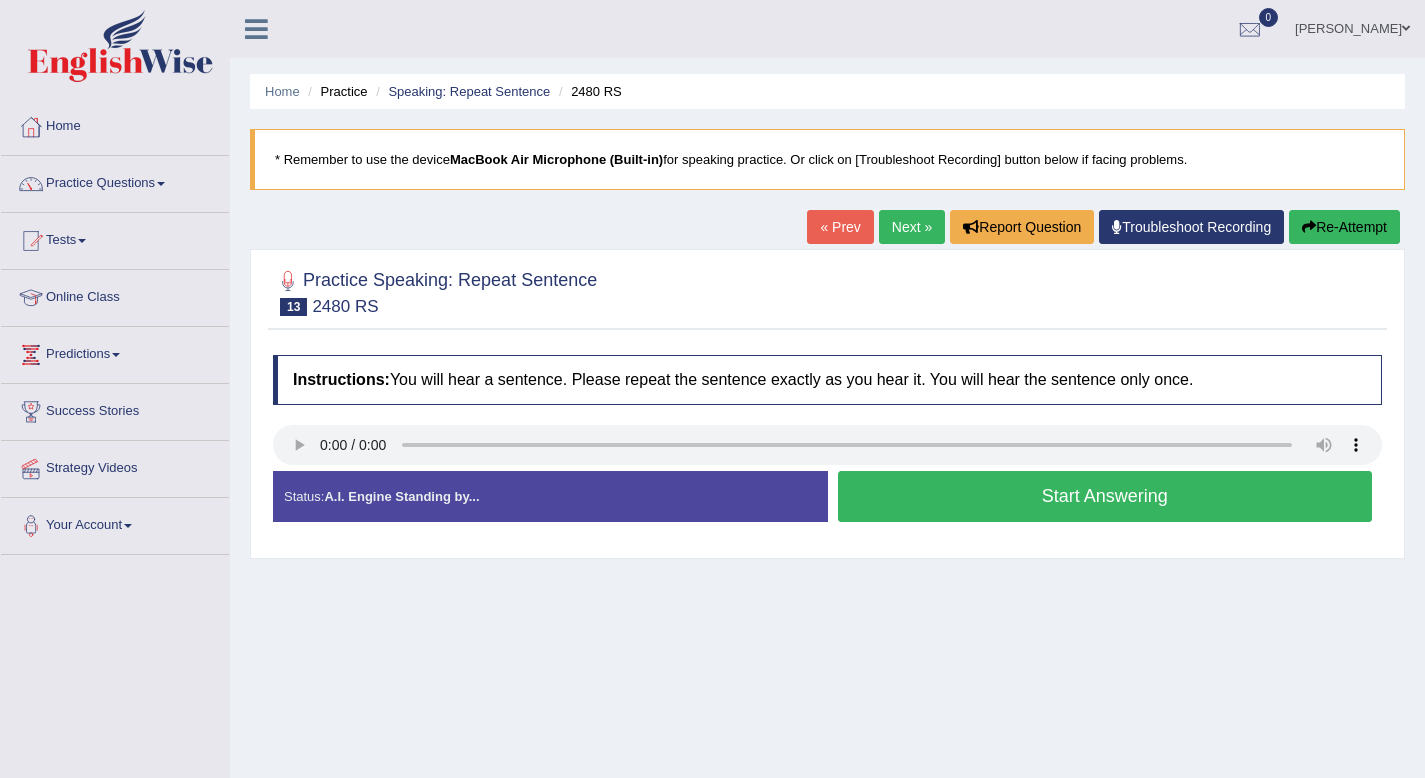 click on "Start Answering" at bounding box center [1105, 496] 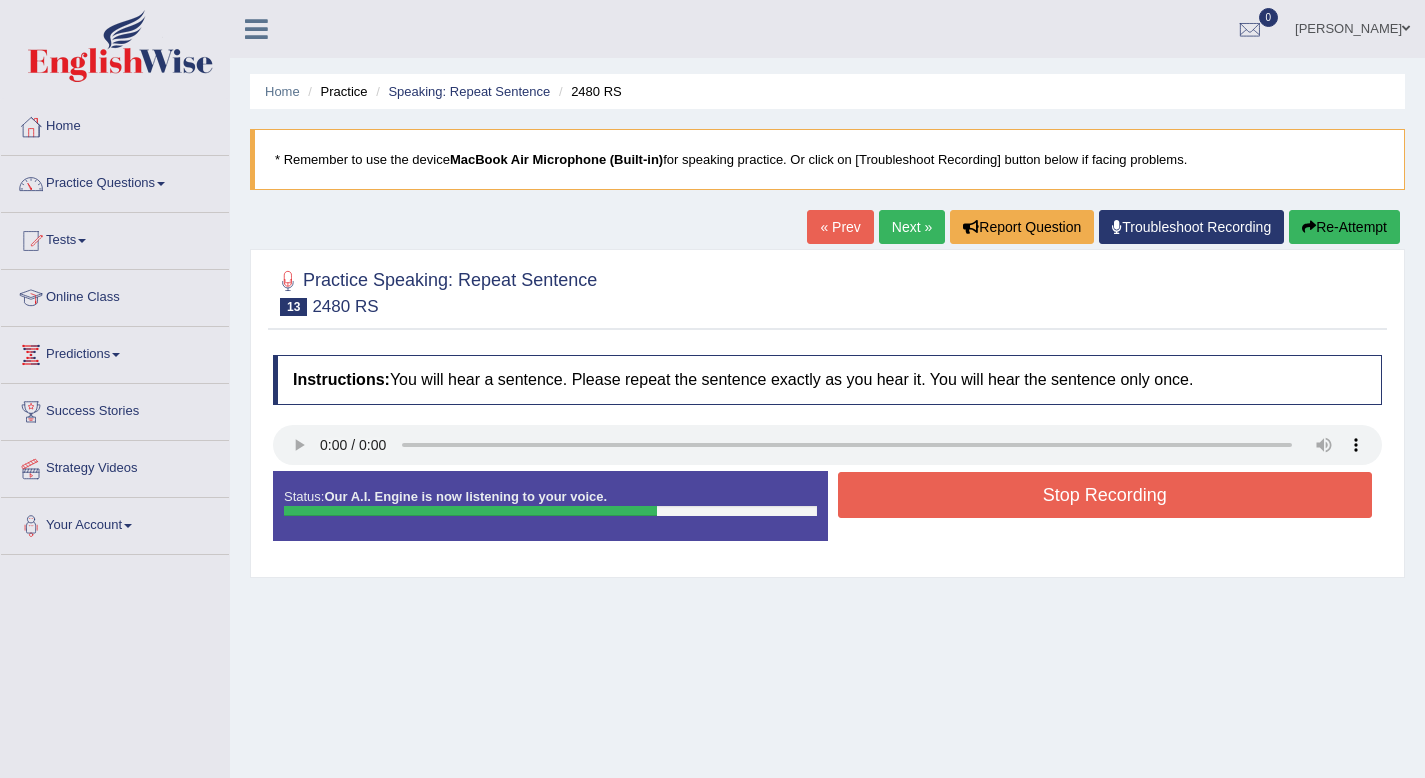 click on "Stop Recording" at bounding box center (1105, 495) 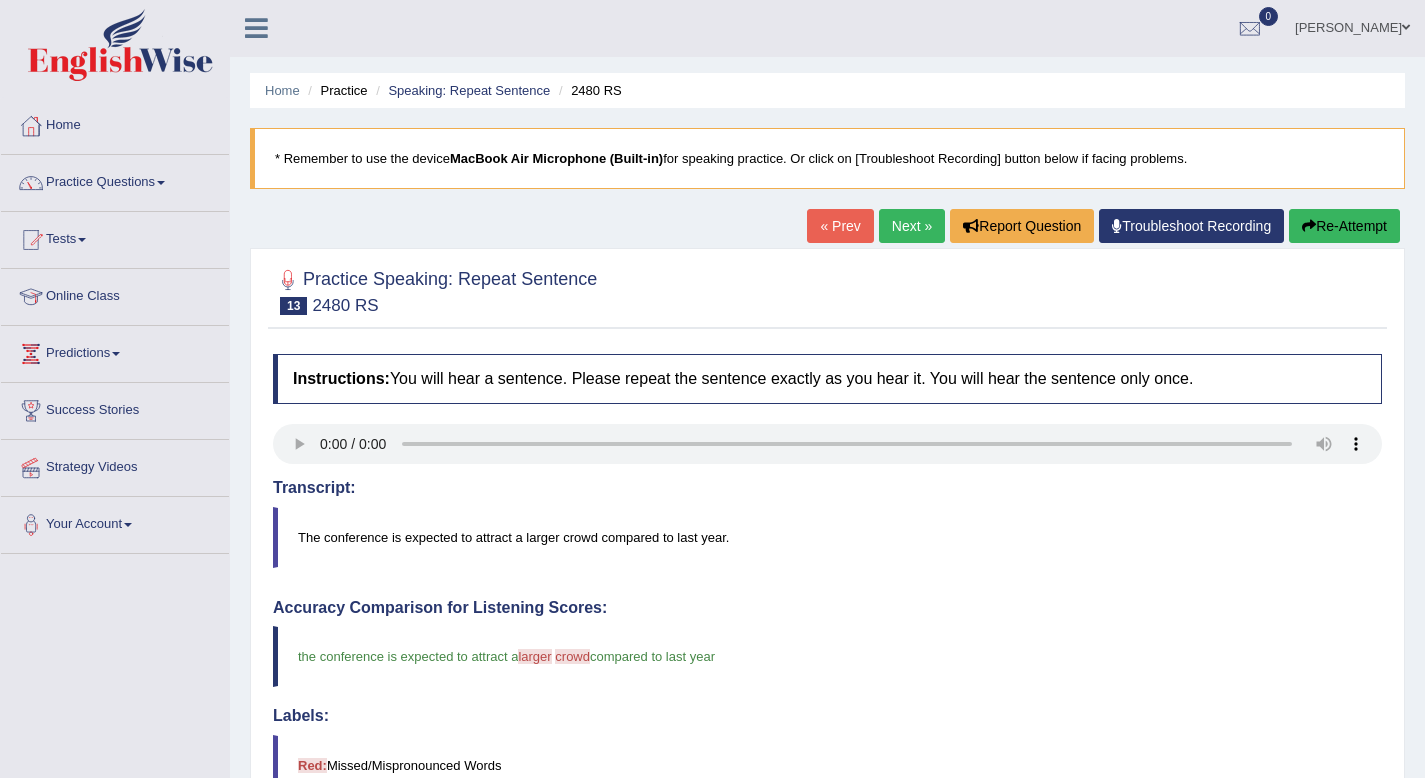 scroll, scrollTop: 0, scrollLeft: 0, axis: both 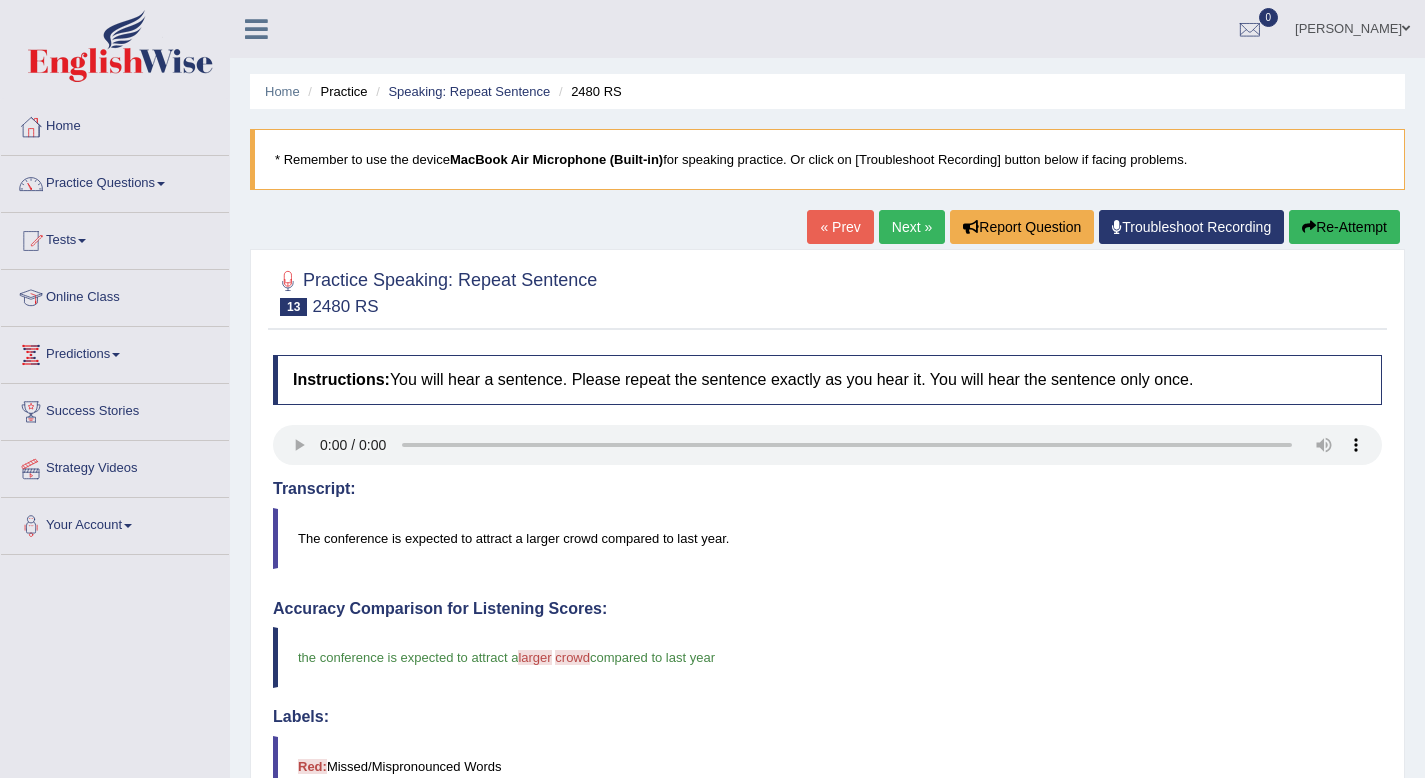 click on "Next »" at bounding box center (912, 227) 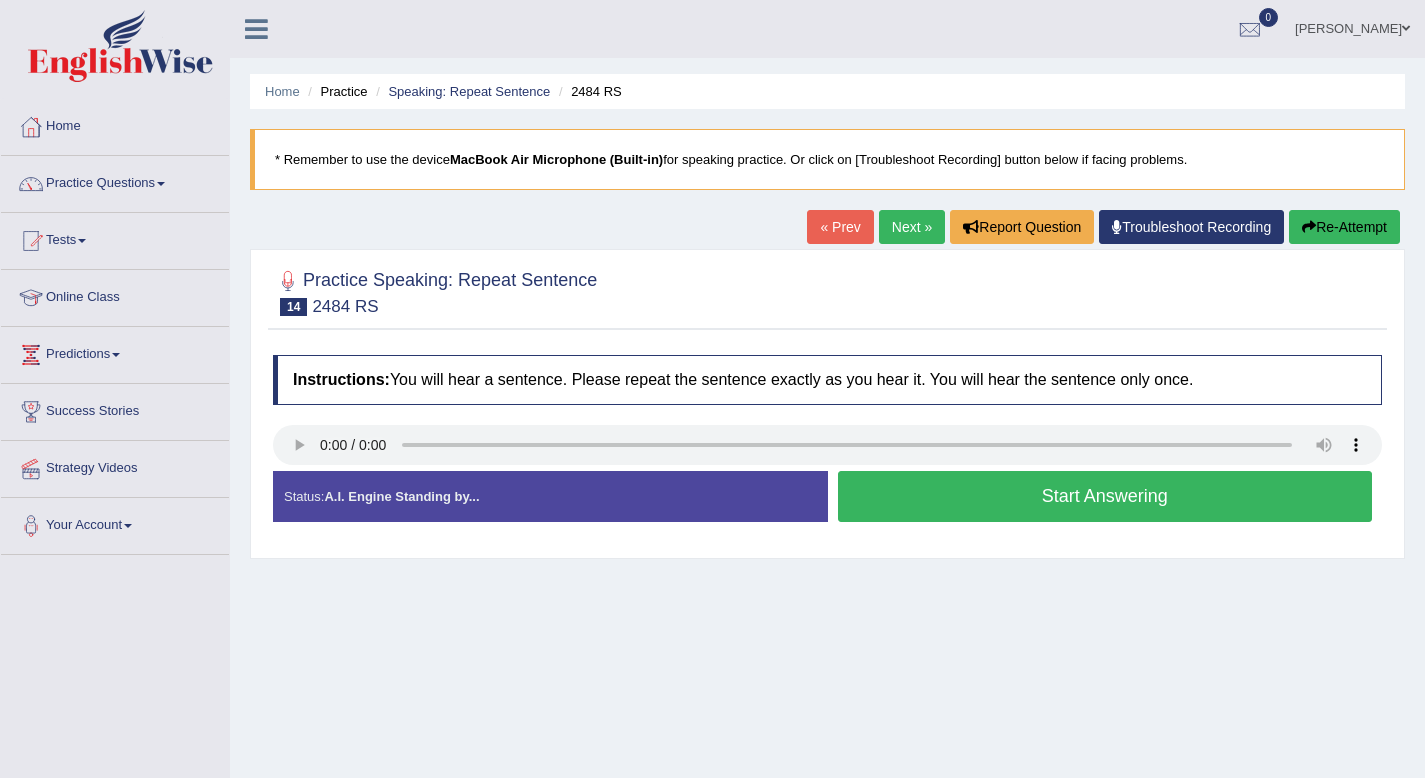 scroll, scrollTop: 0, scrollLeft: 0, axis: both 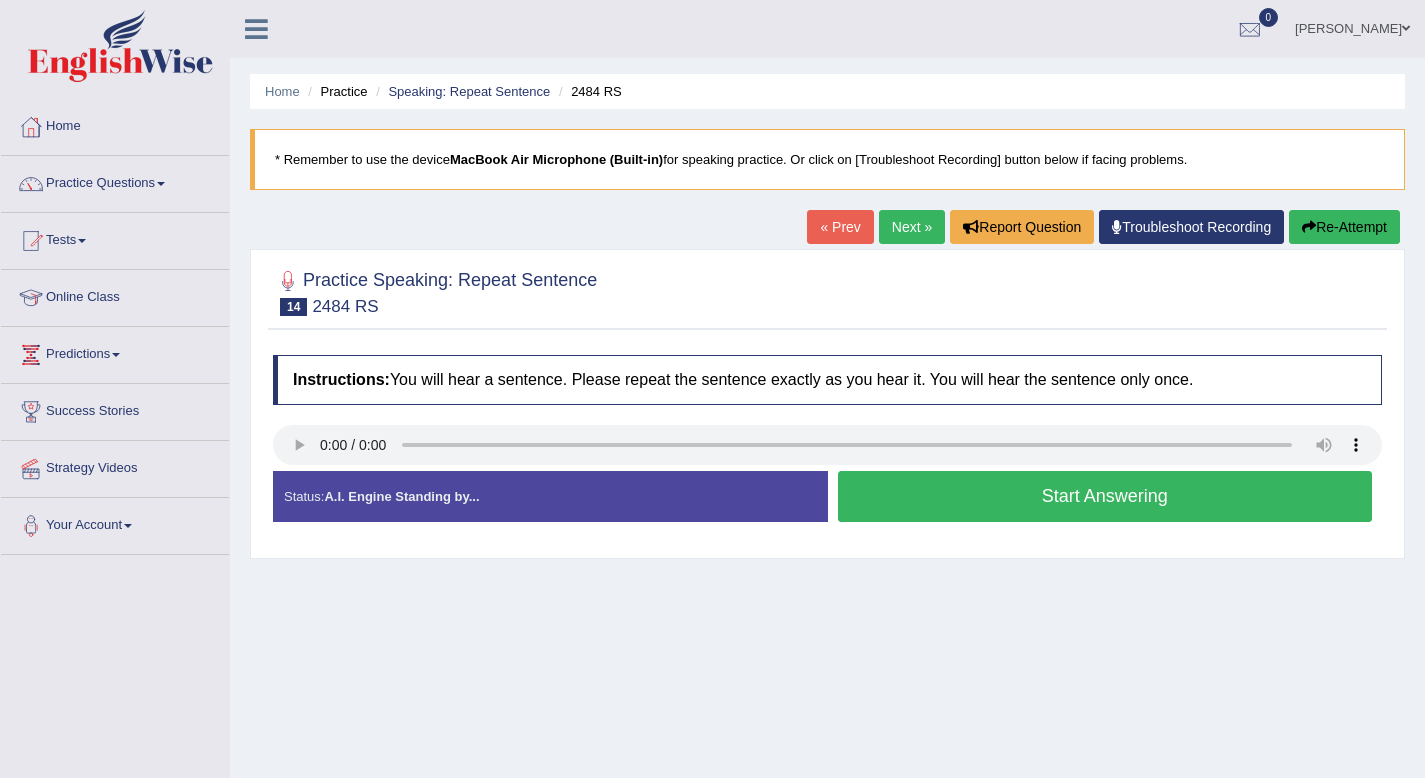 click on "Start Answering" at bounding box center (1105, 496) 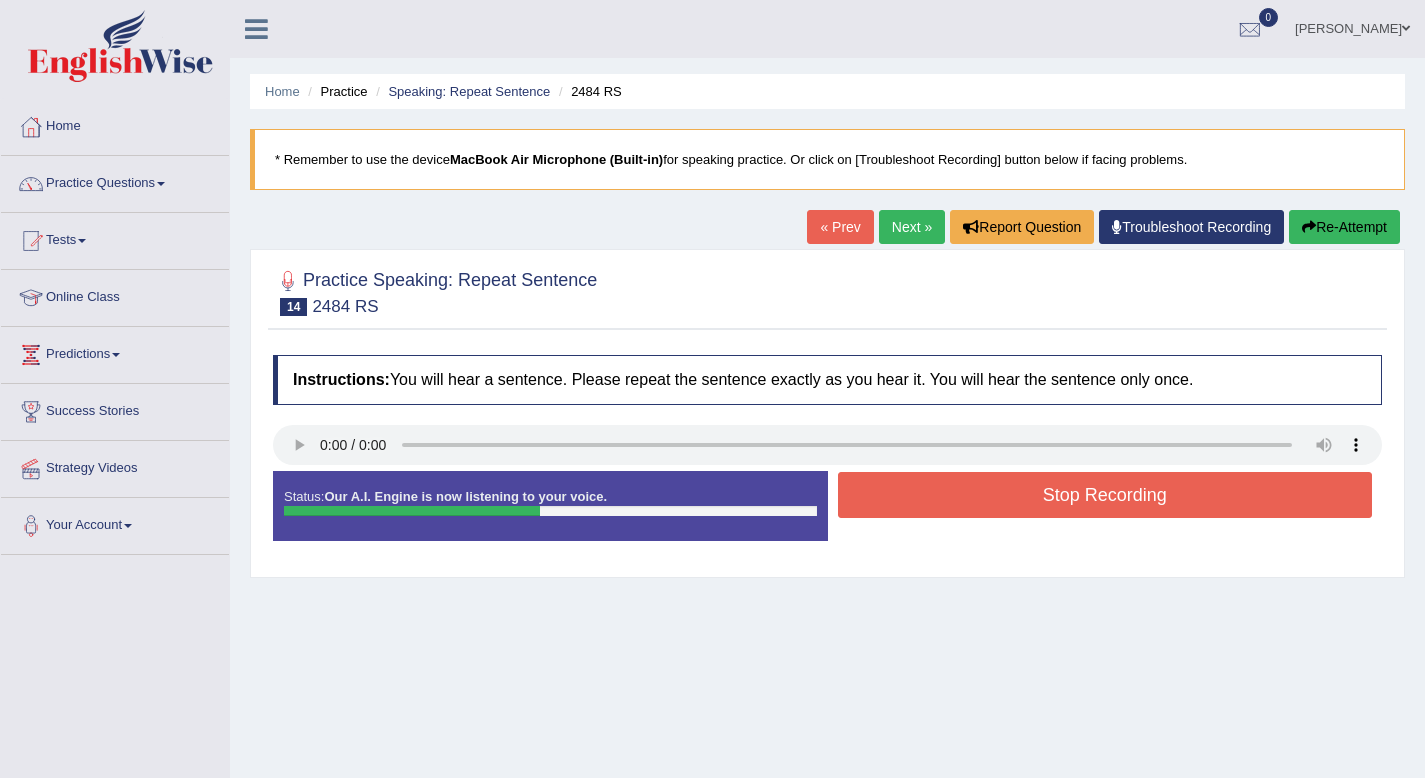 click on "Next »" at bounding box center (912, 227) 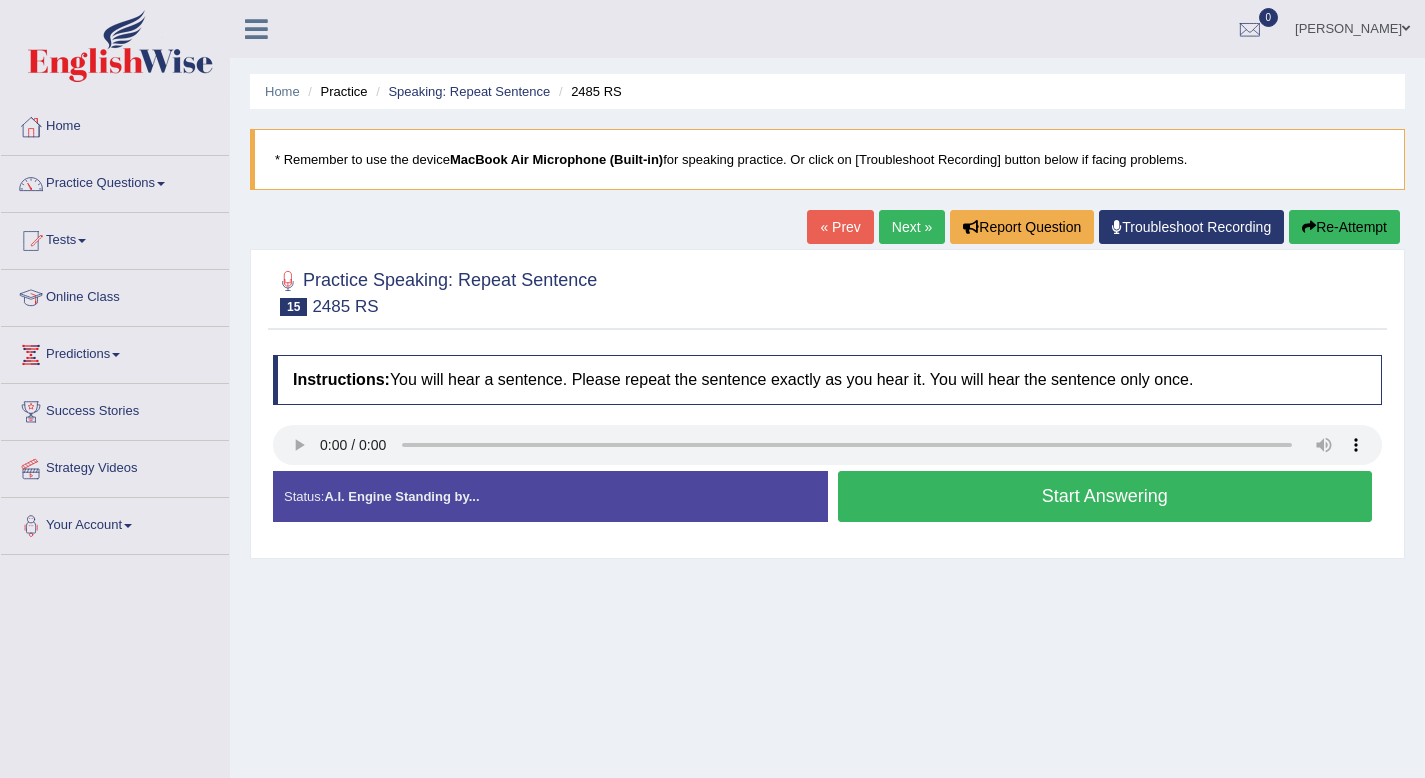 scroll, scrollTop: 0, scrollLeft: 0, axis: both 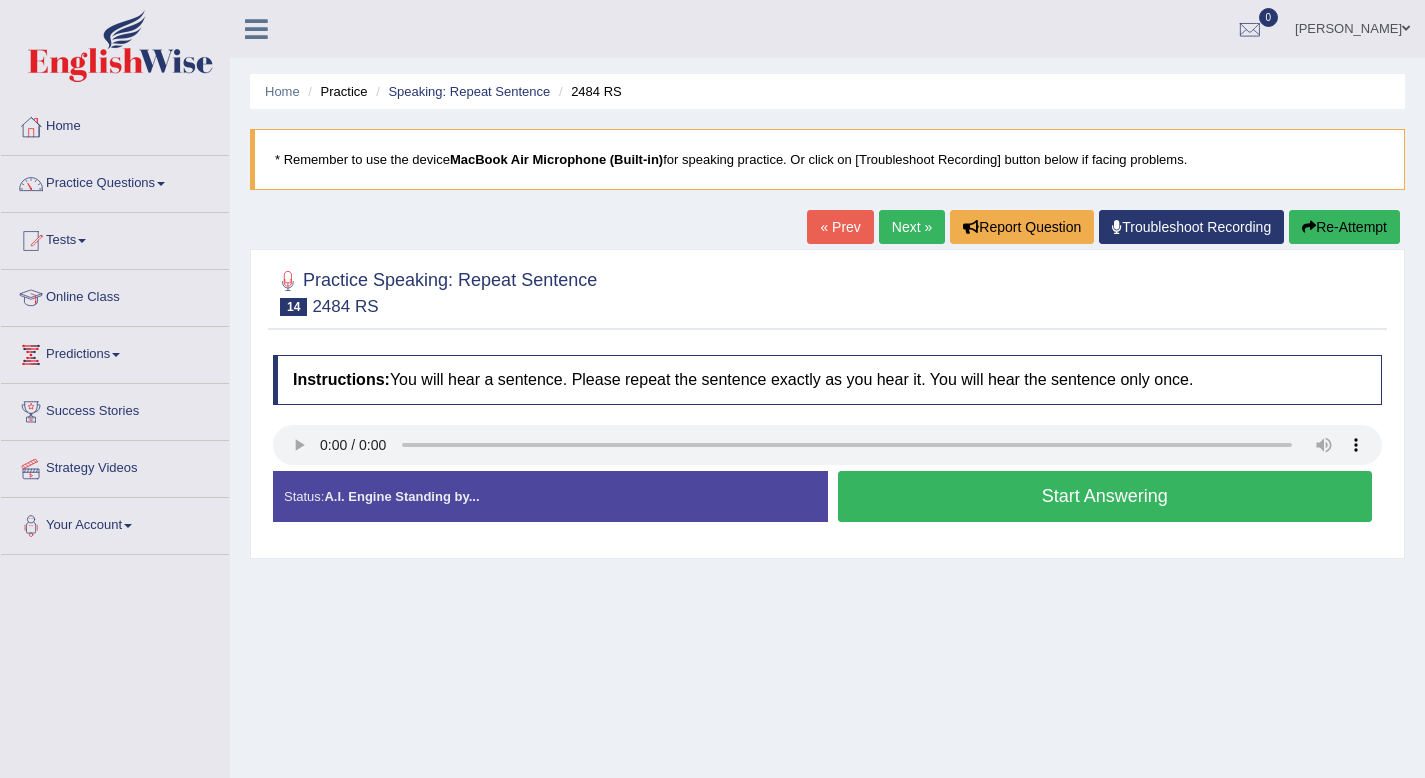 click on "Start Answering" at bounding box center (1105, 496) 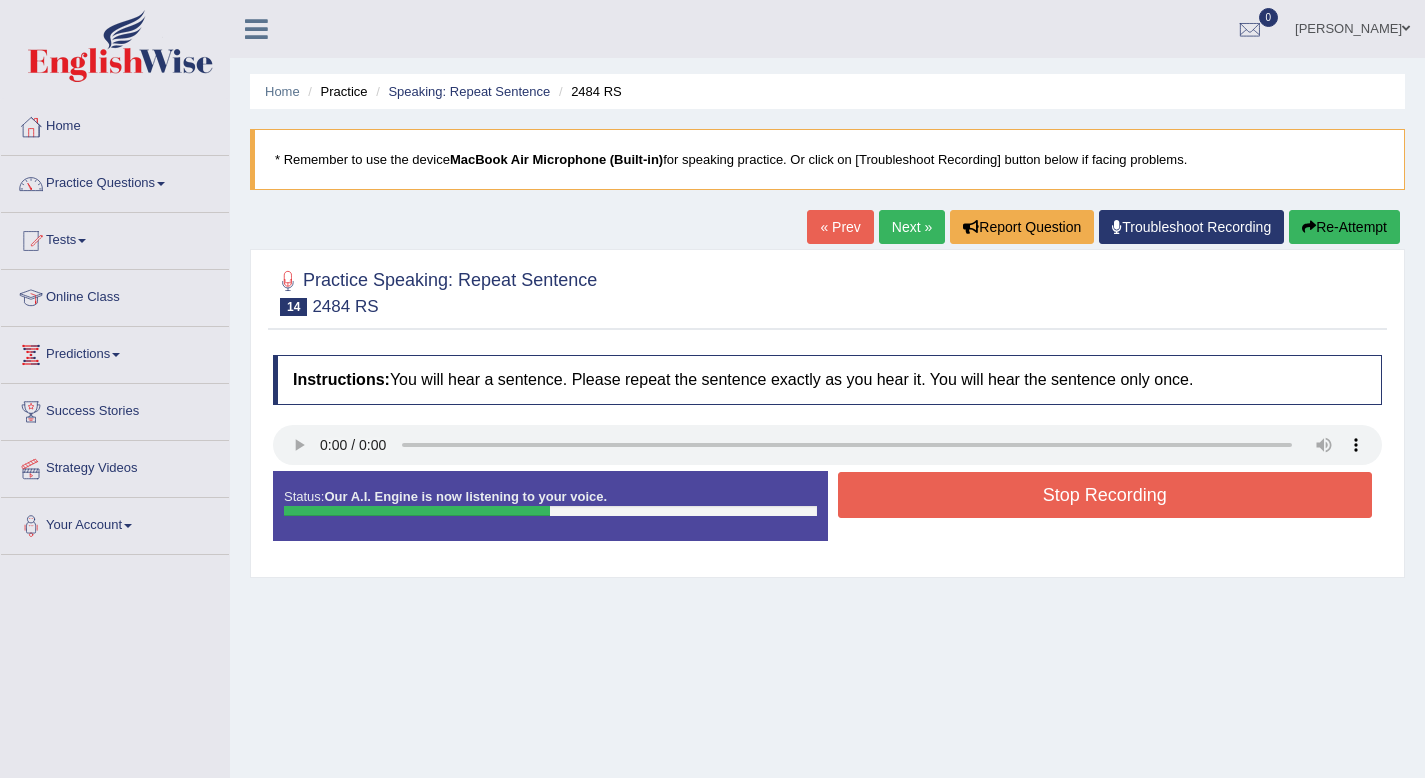 click on "Stop Recording" at bounding box center [1105, 495] 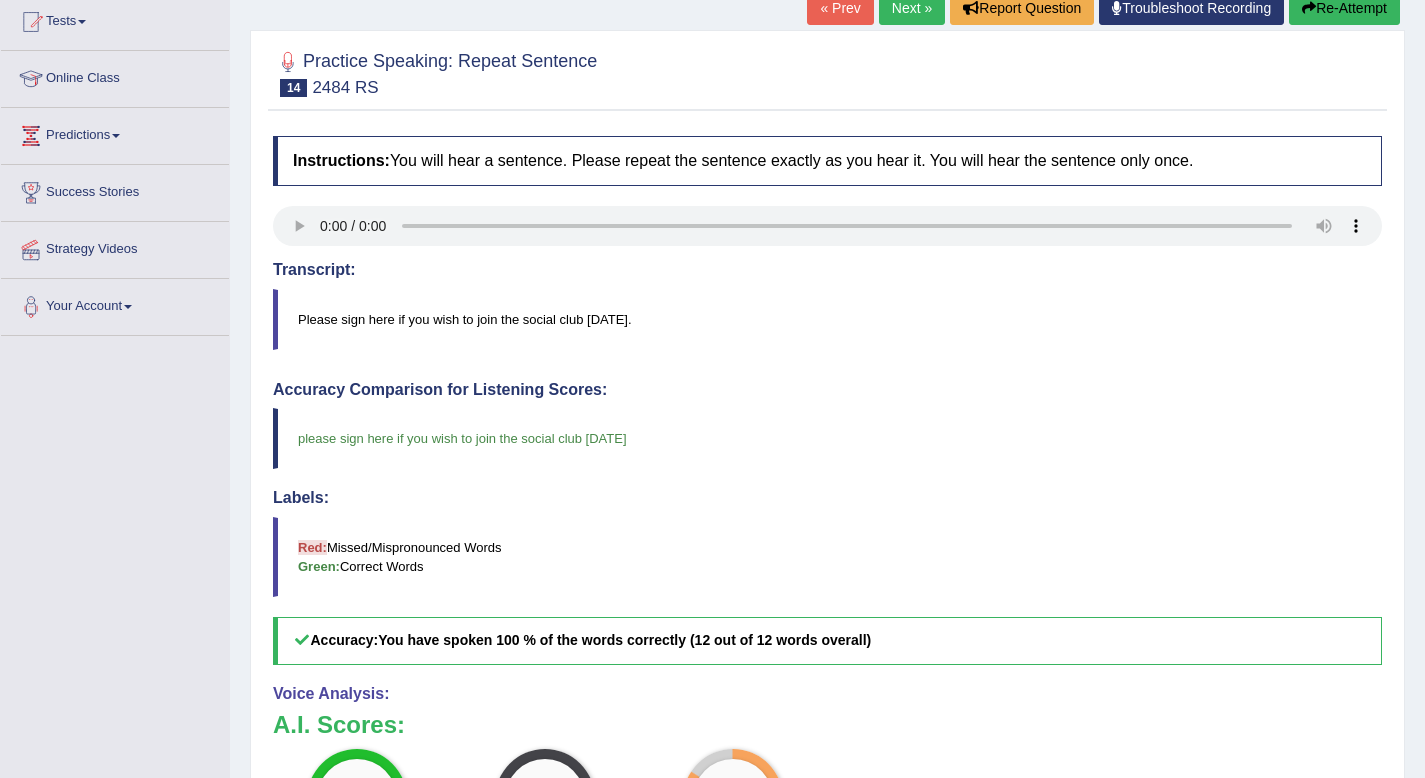 scroll, scrollTop: 0, scrollLeft: 0, axis: both 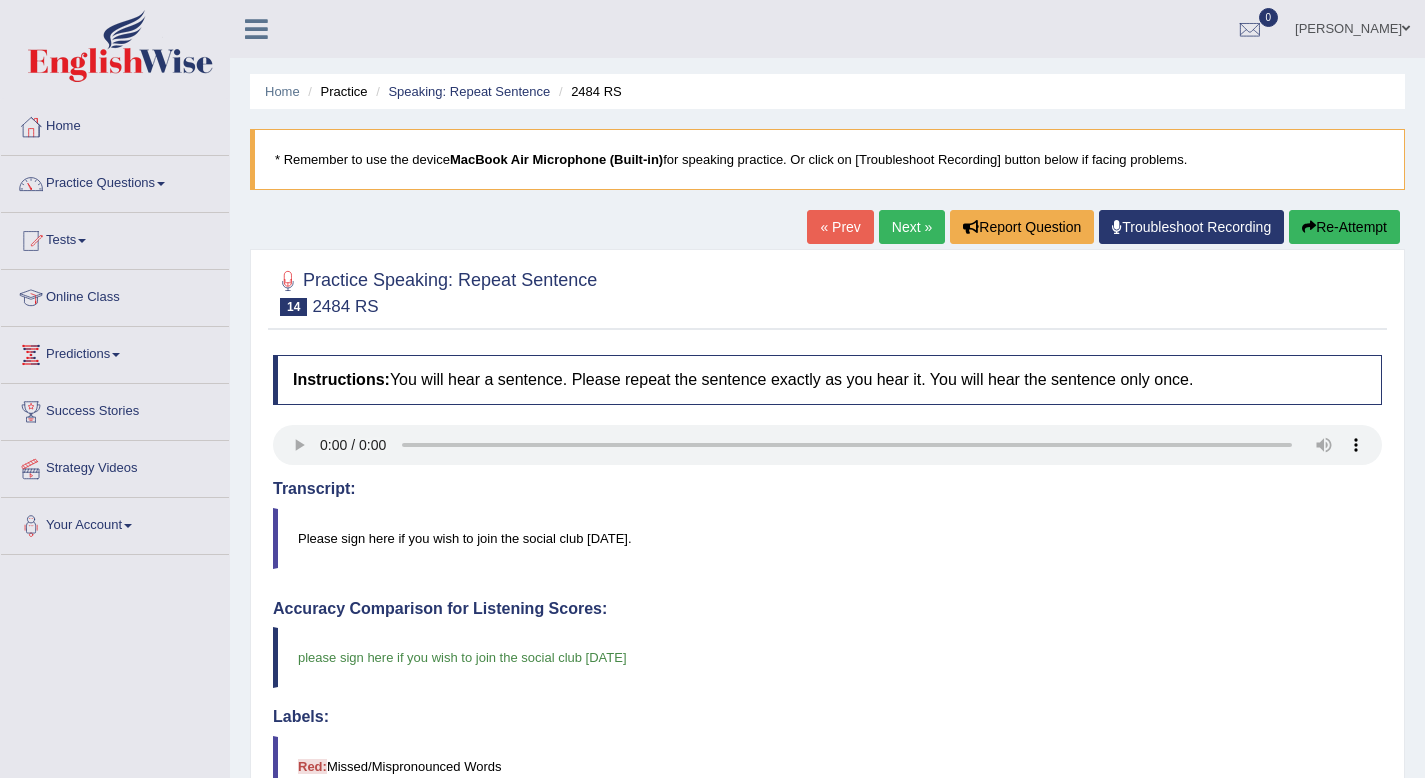 click on "Next »" at bounding box center (912, 227) 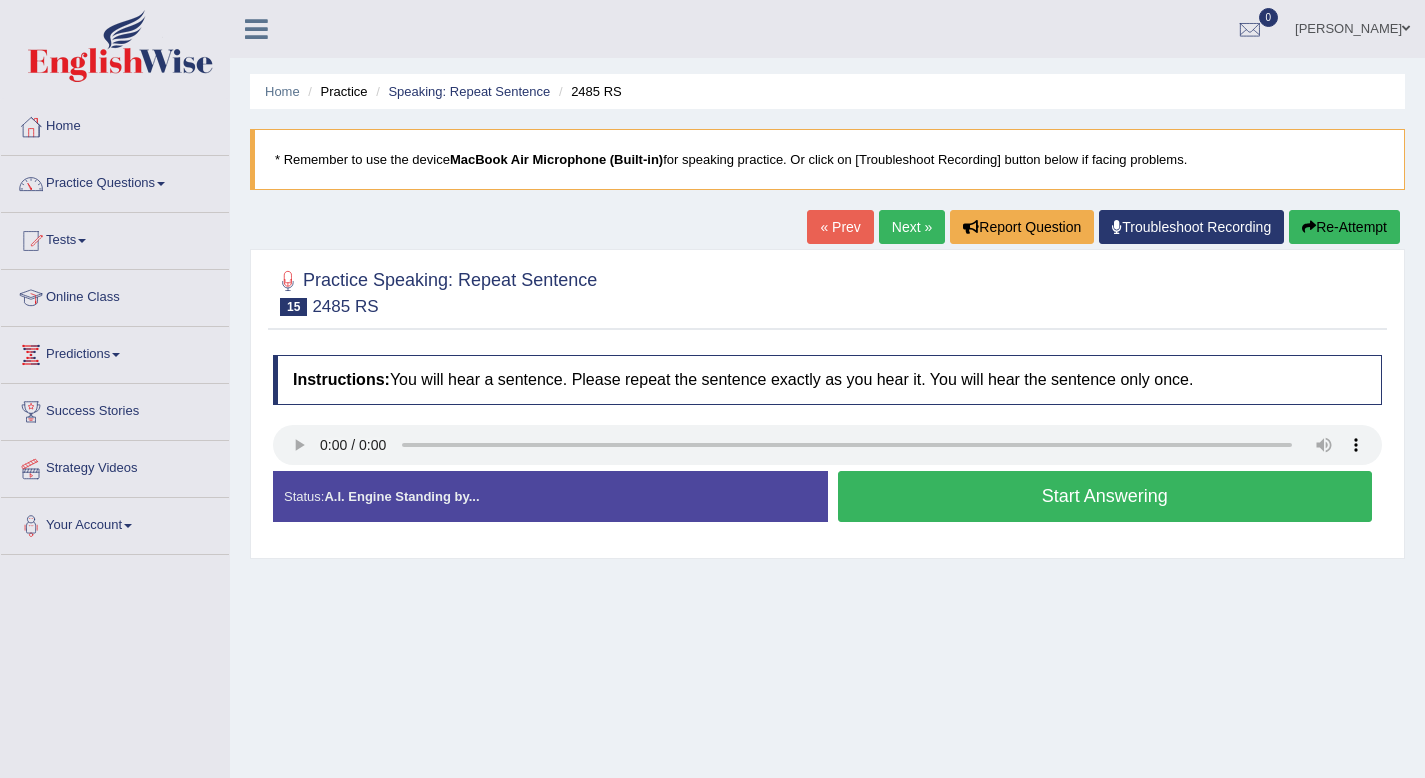 scroll, scrollTop: 0, scrollLeft: 0, axis: both 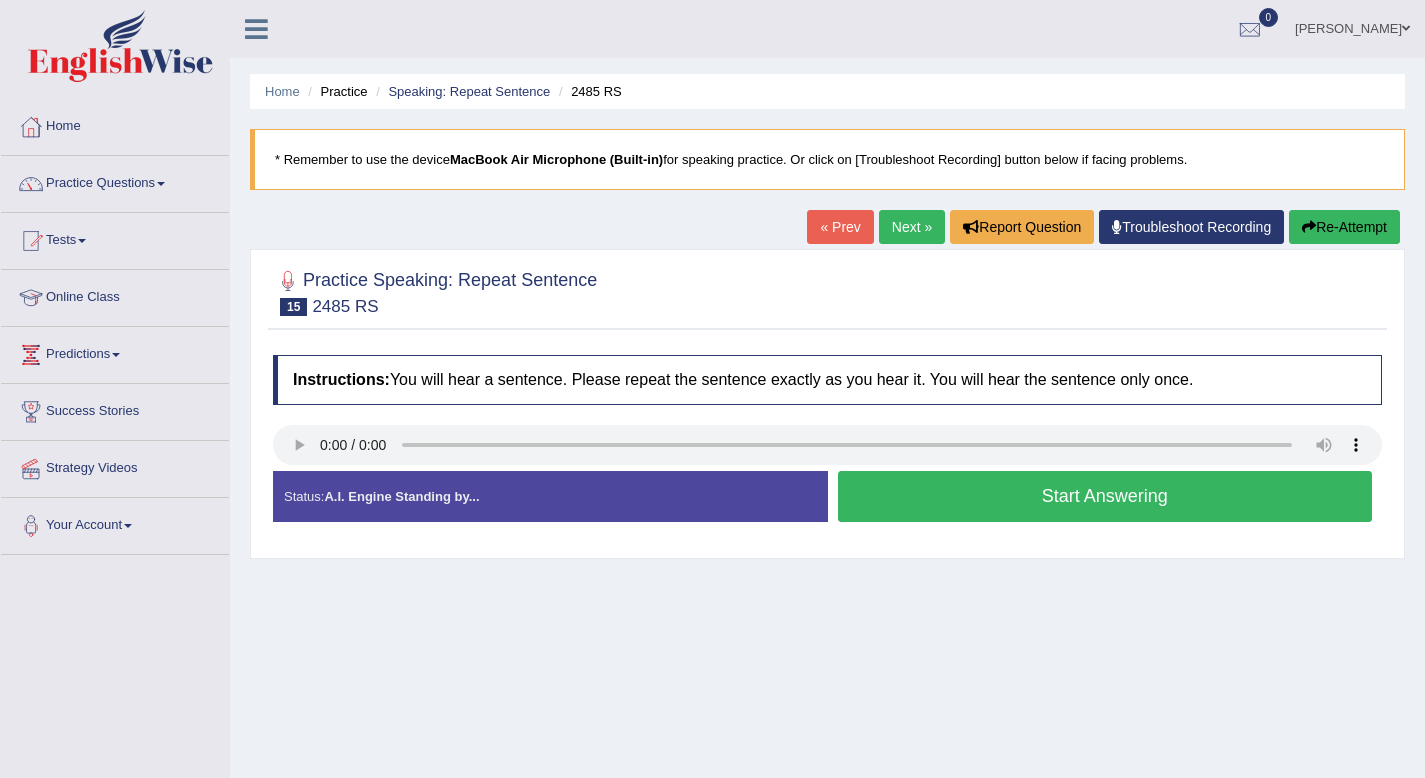click on "Start Answering" at bounding box center [1105, 496] 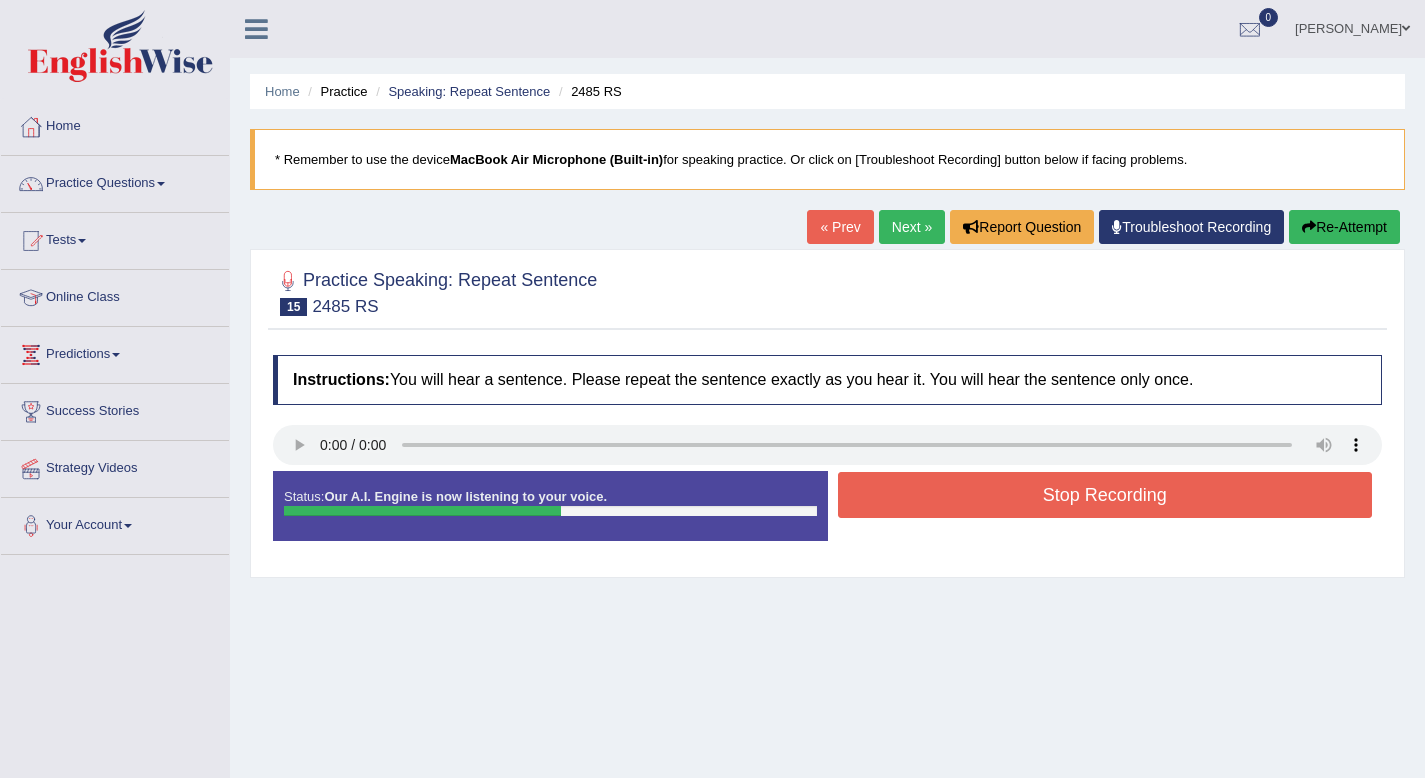 click on "Stop Recording" at bounding box center (1105, 495) 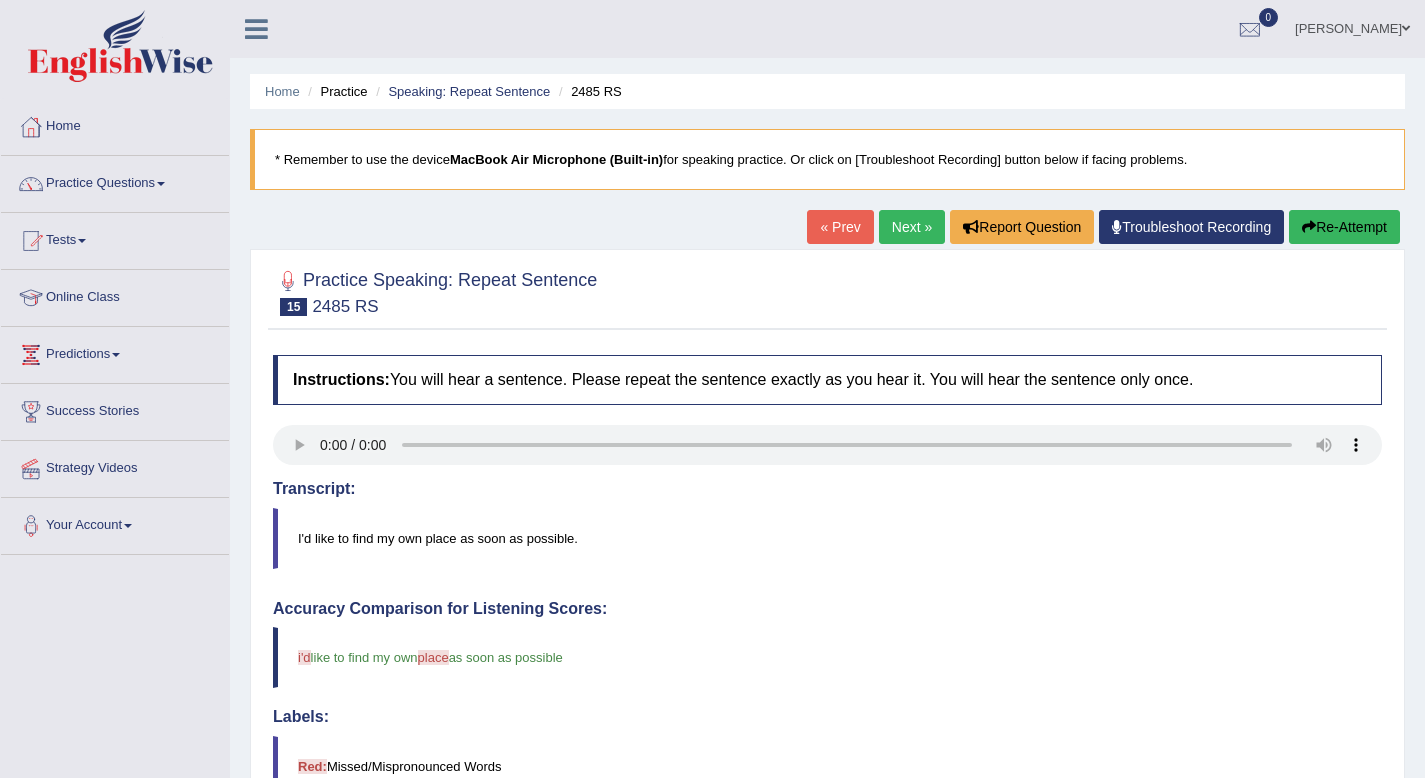 click on "Next »" at bounding box center [912, 227] 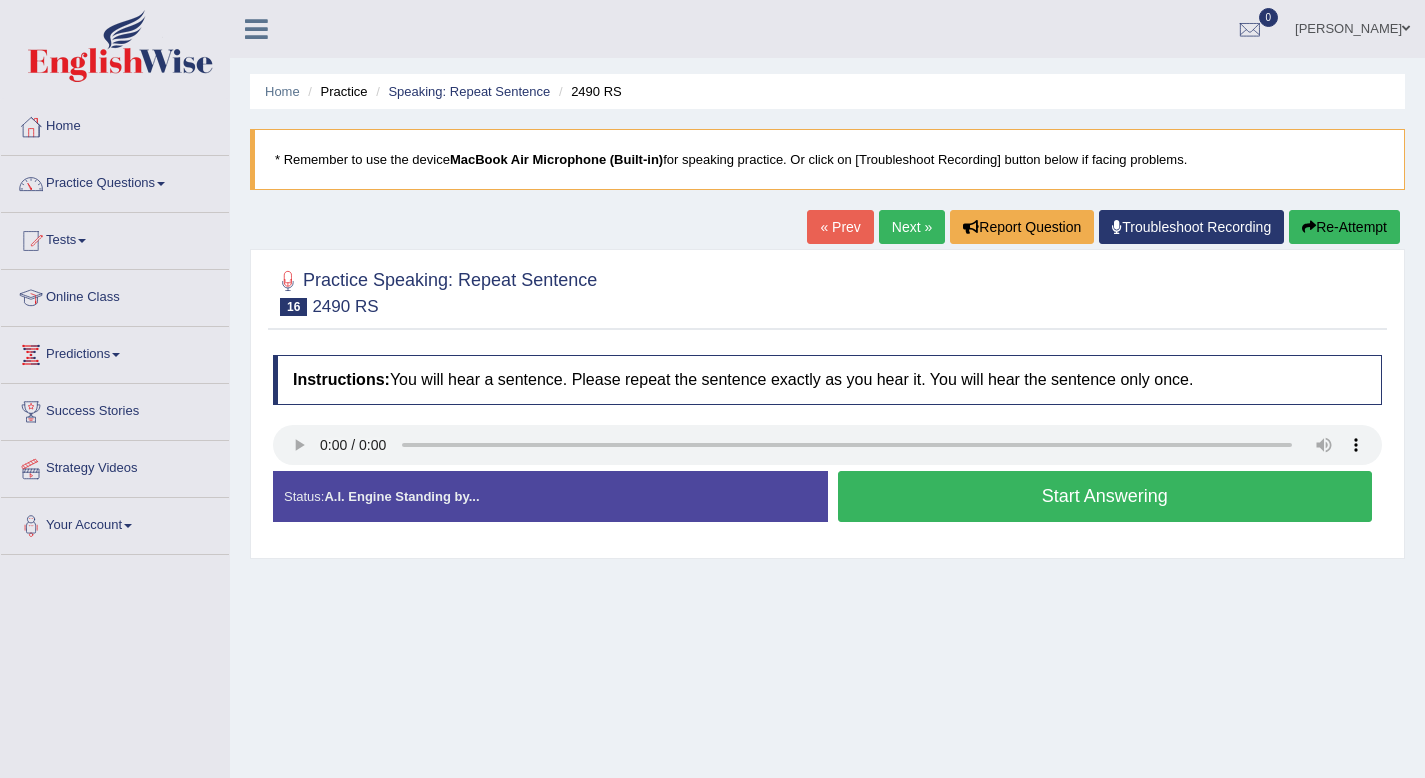 scroll, scrollTop: 0, scrollLeft: 0, axis: both 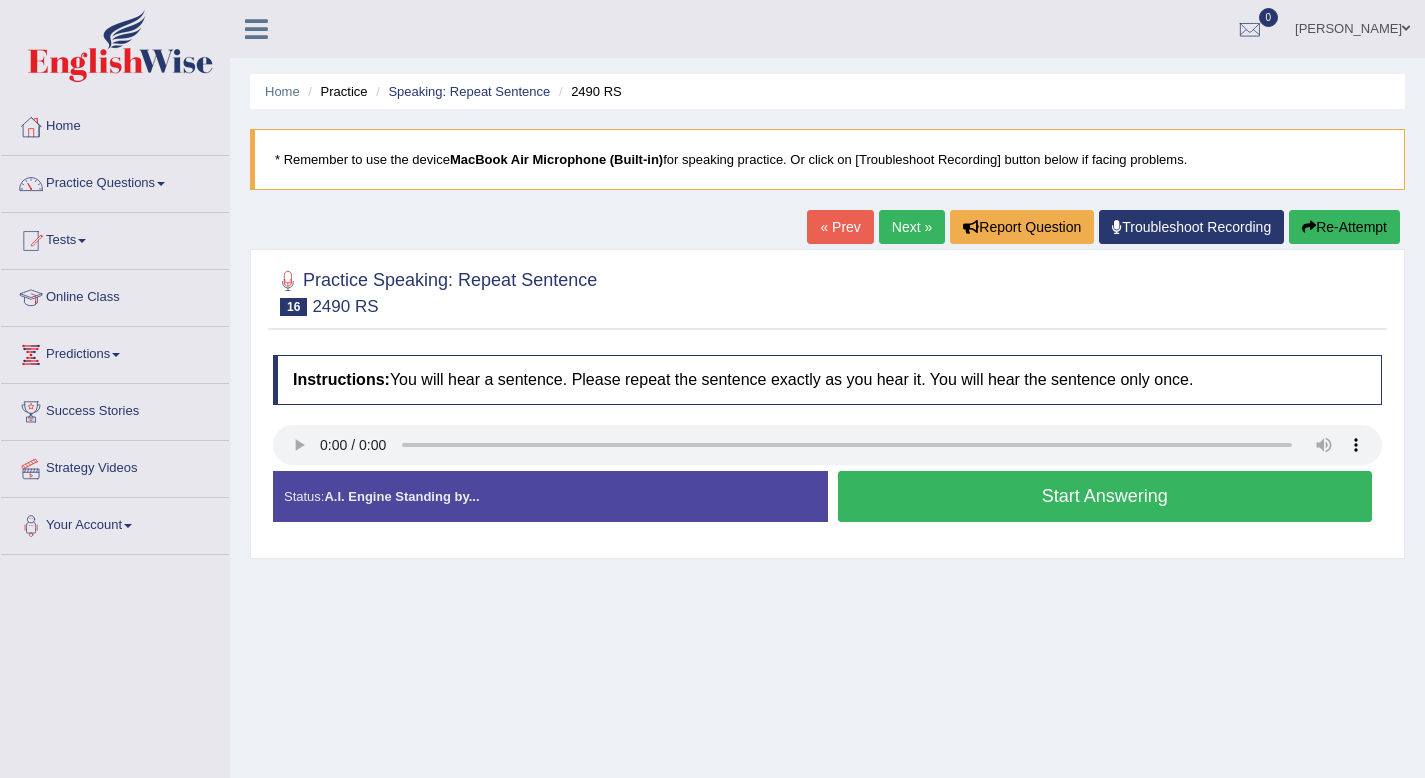 click on "Start Answering" at bounding box center [1105, 496] 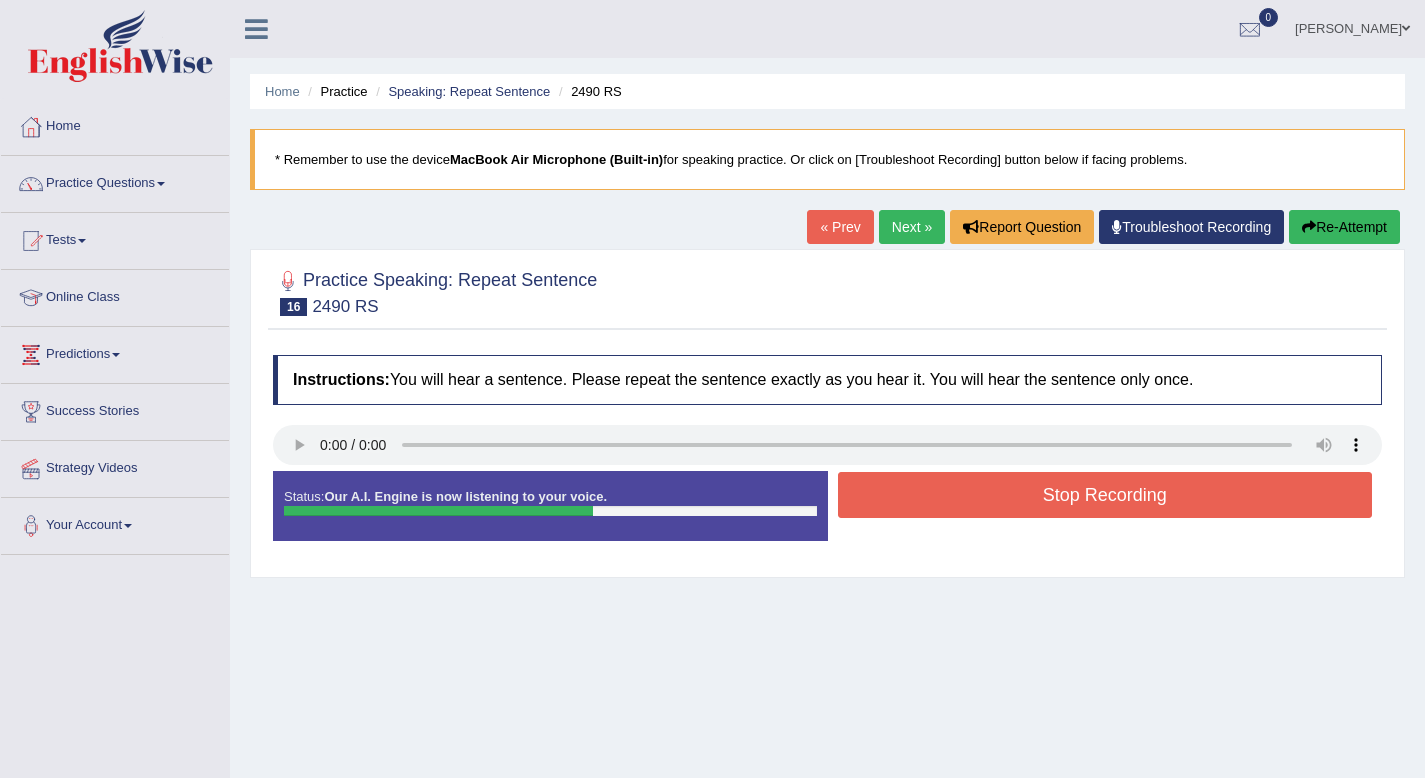 click on "Next »" at bounding box center (912, 227) 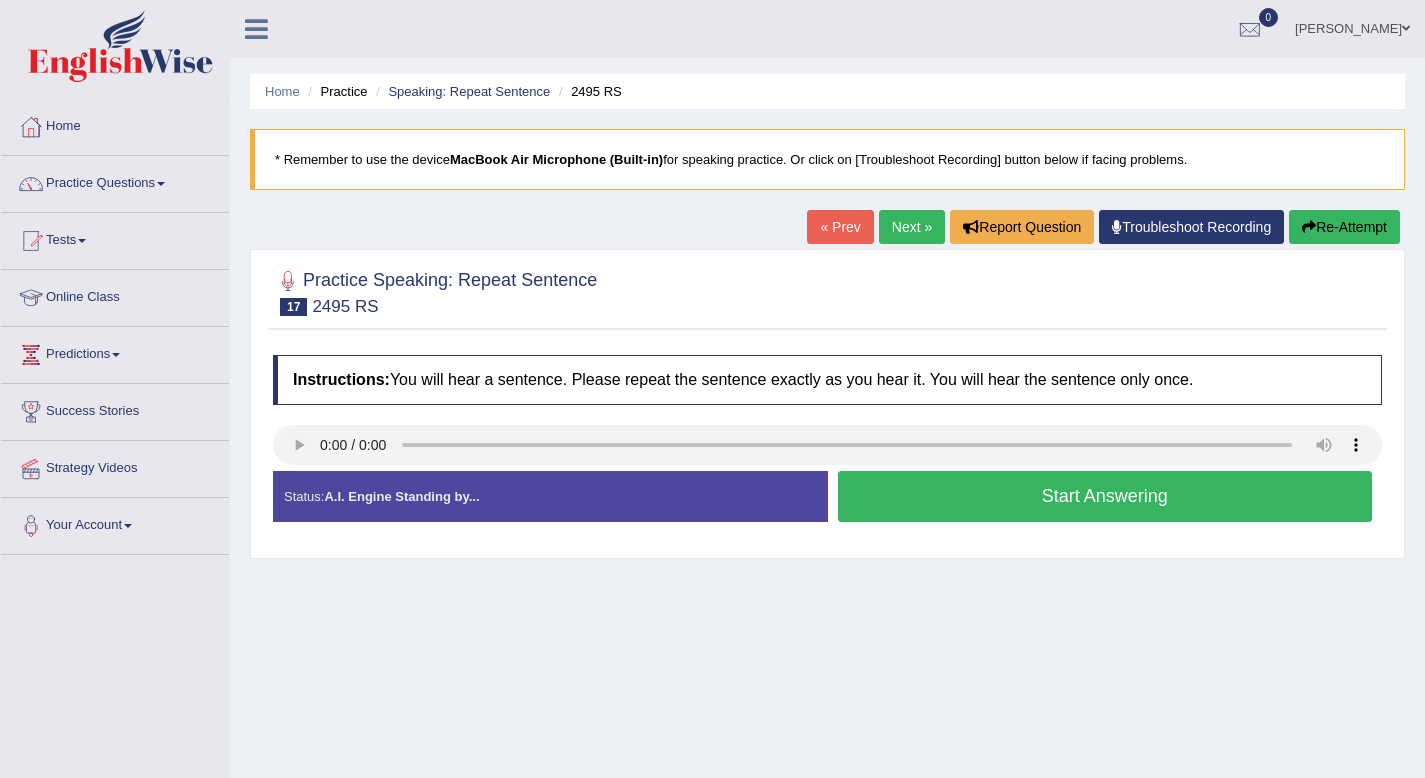 scroll, scrollTop: 0, scrollLeft: 0, axis: both 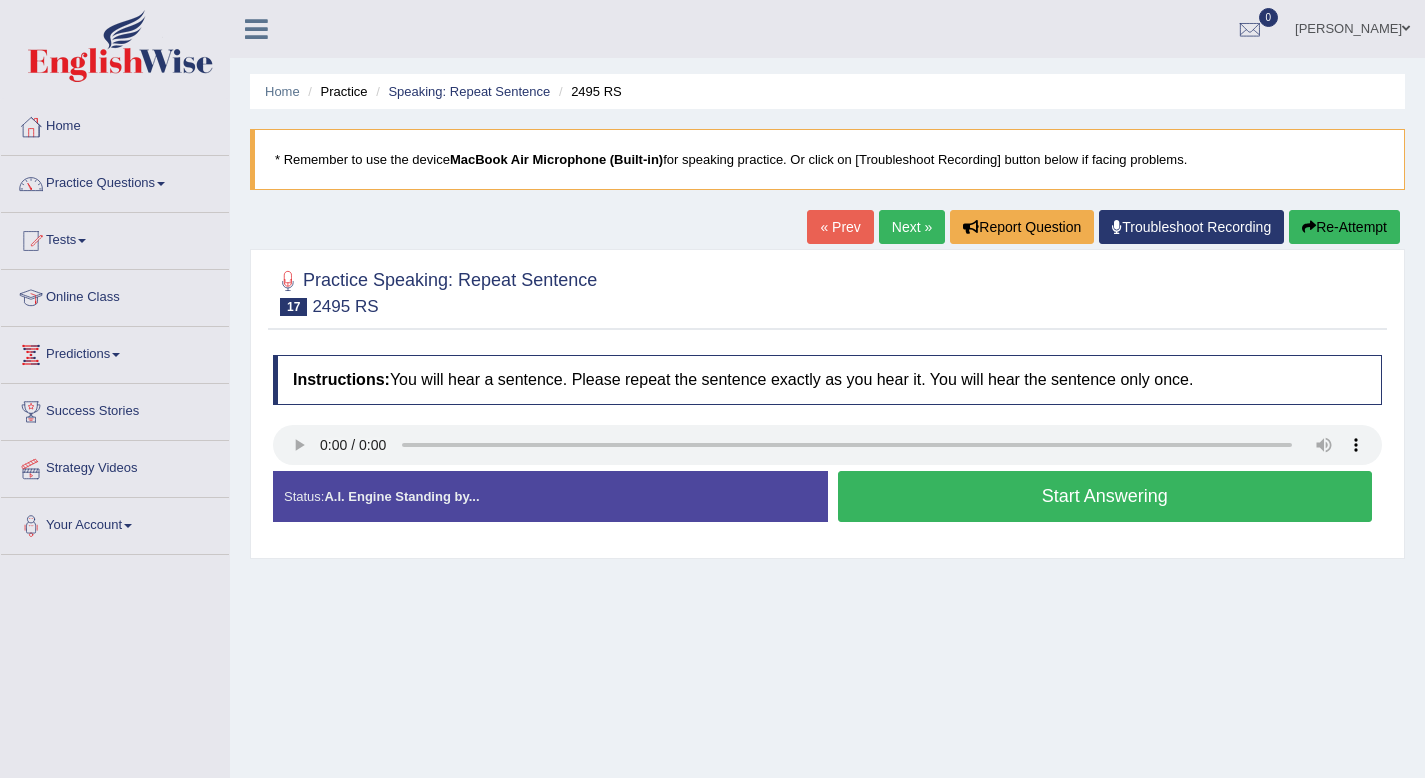 click on "Start Answering" at bounding box center [1105, 496] 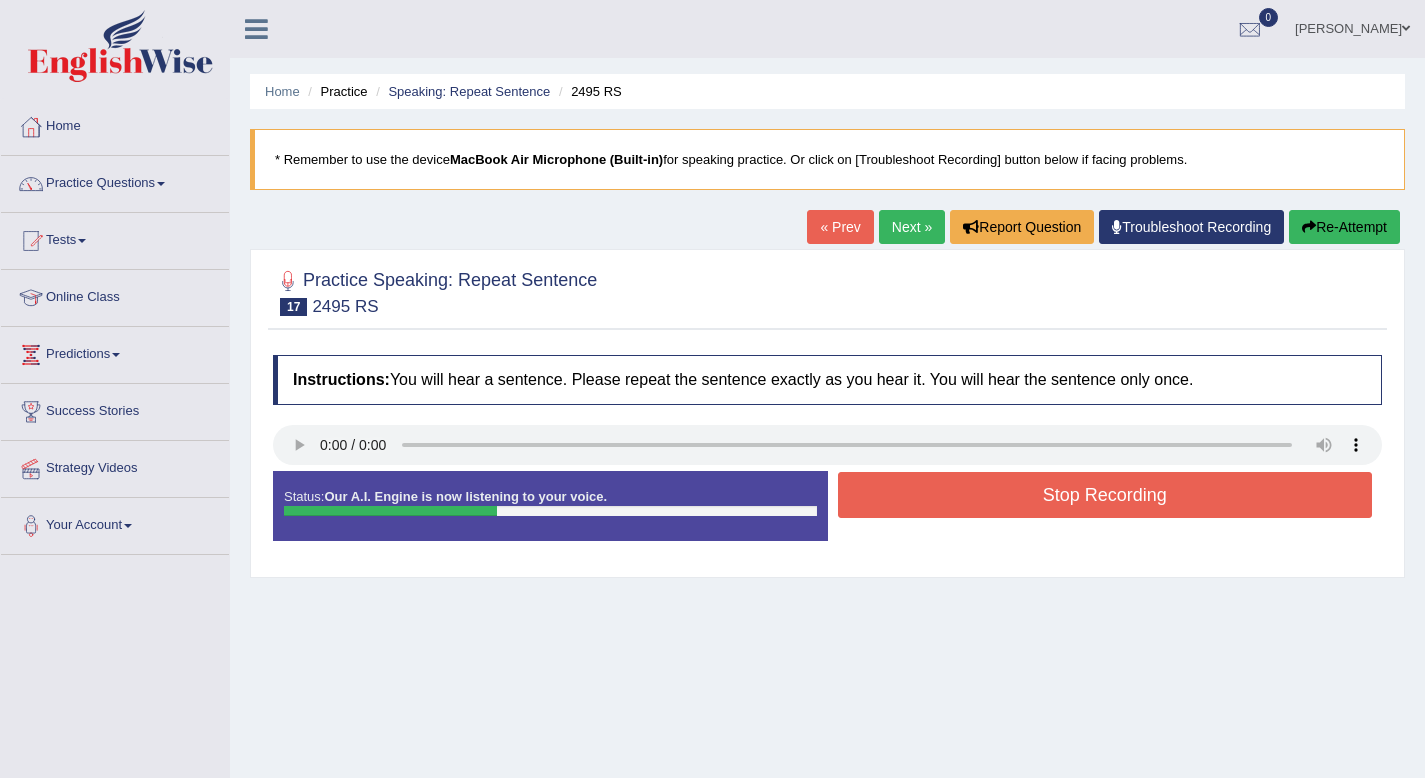 click on "Stop Recording" at bounding box center (1105, 495) 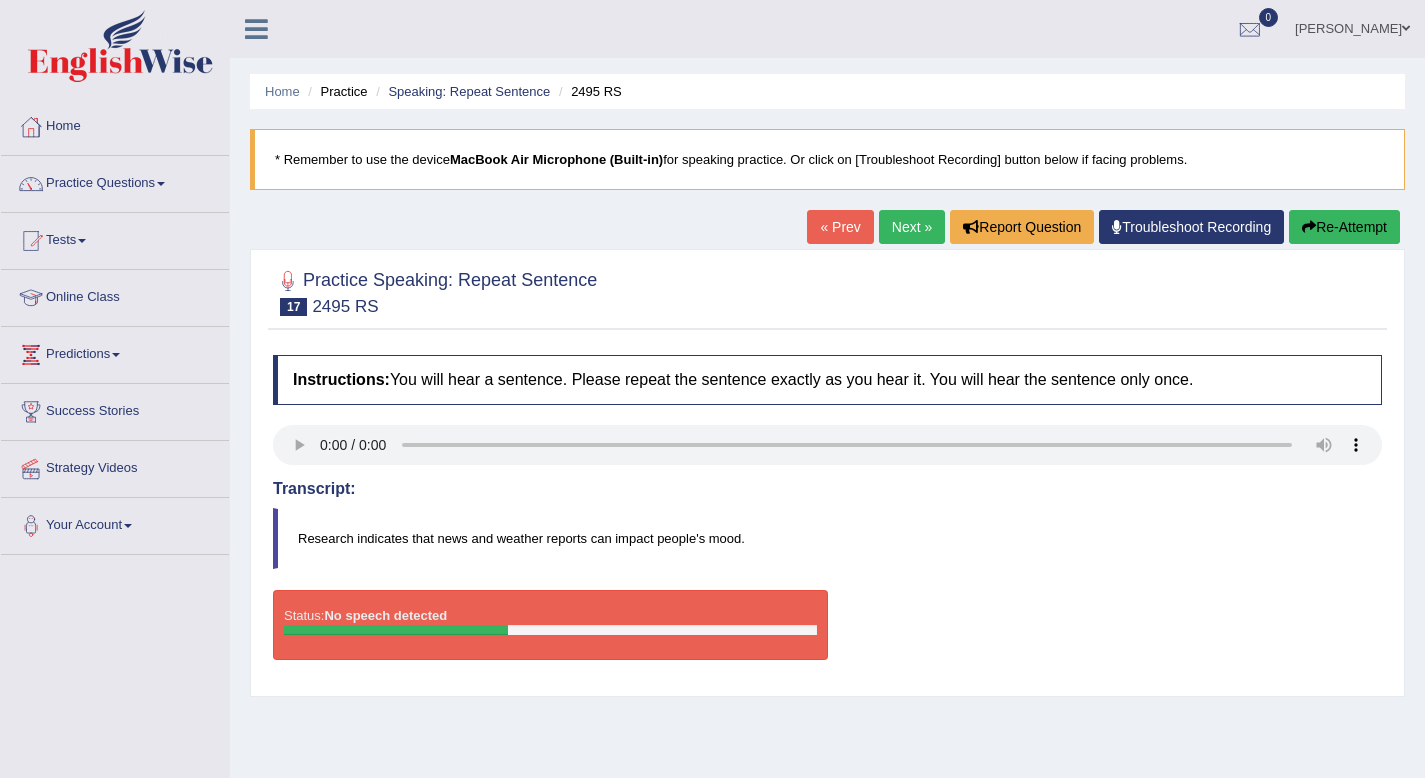 click on "Next »" at bounding box center (912, 227) 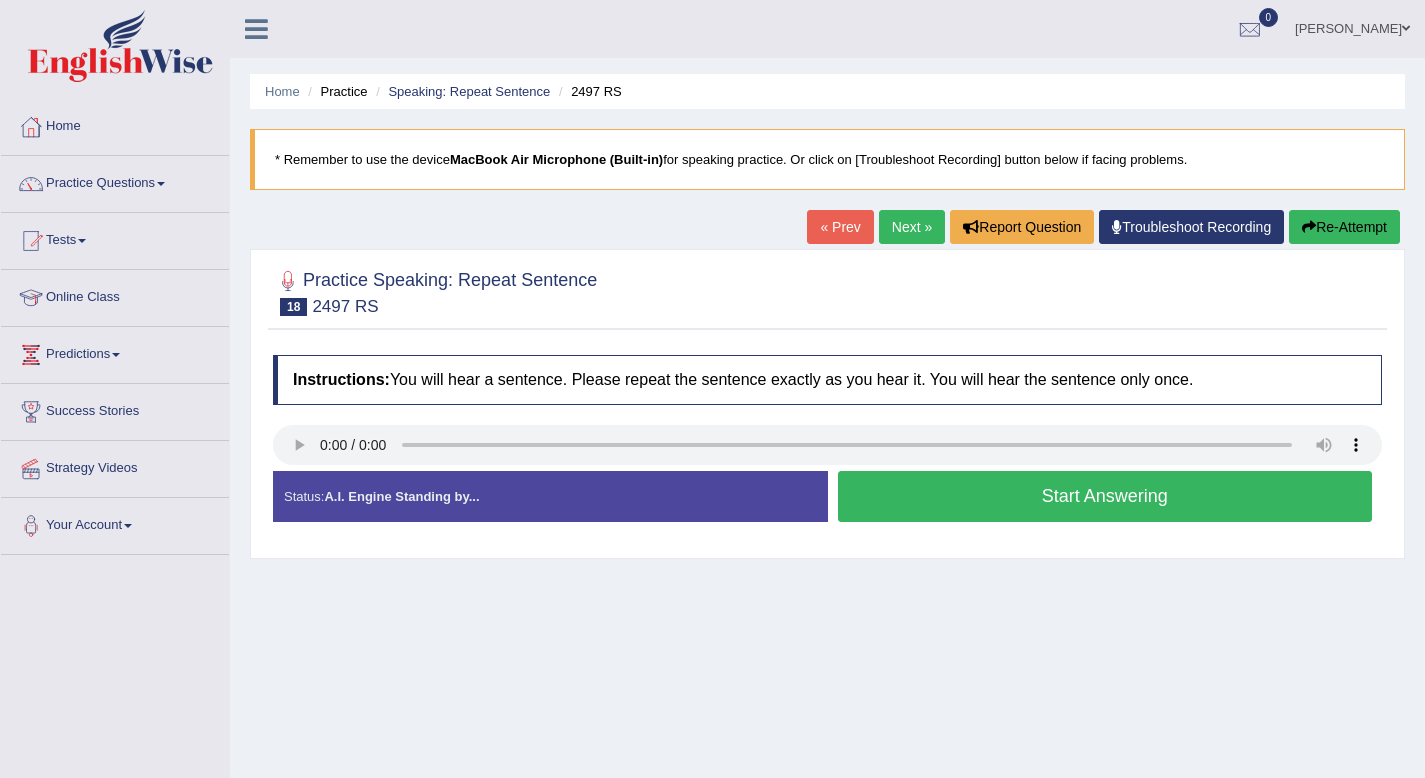 scroll, scrollTop: 0, scrollLeft: 0, axis: both 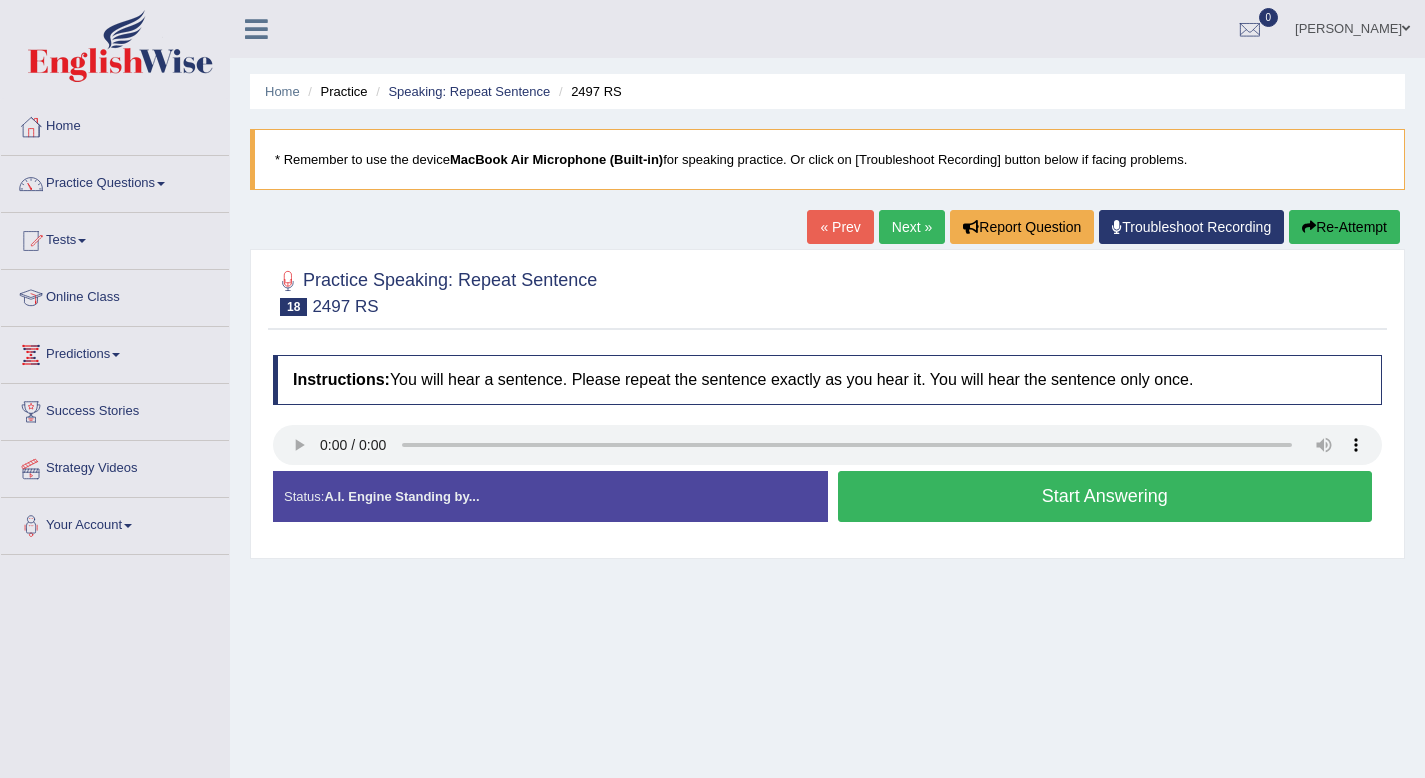 click on "Start Answering" at bounding box center (1105, 496) 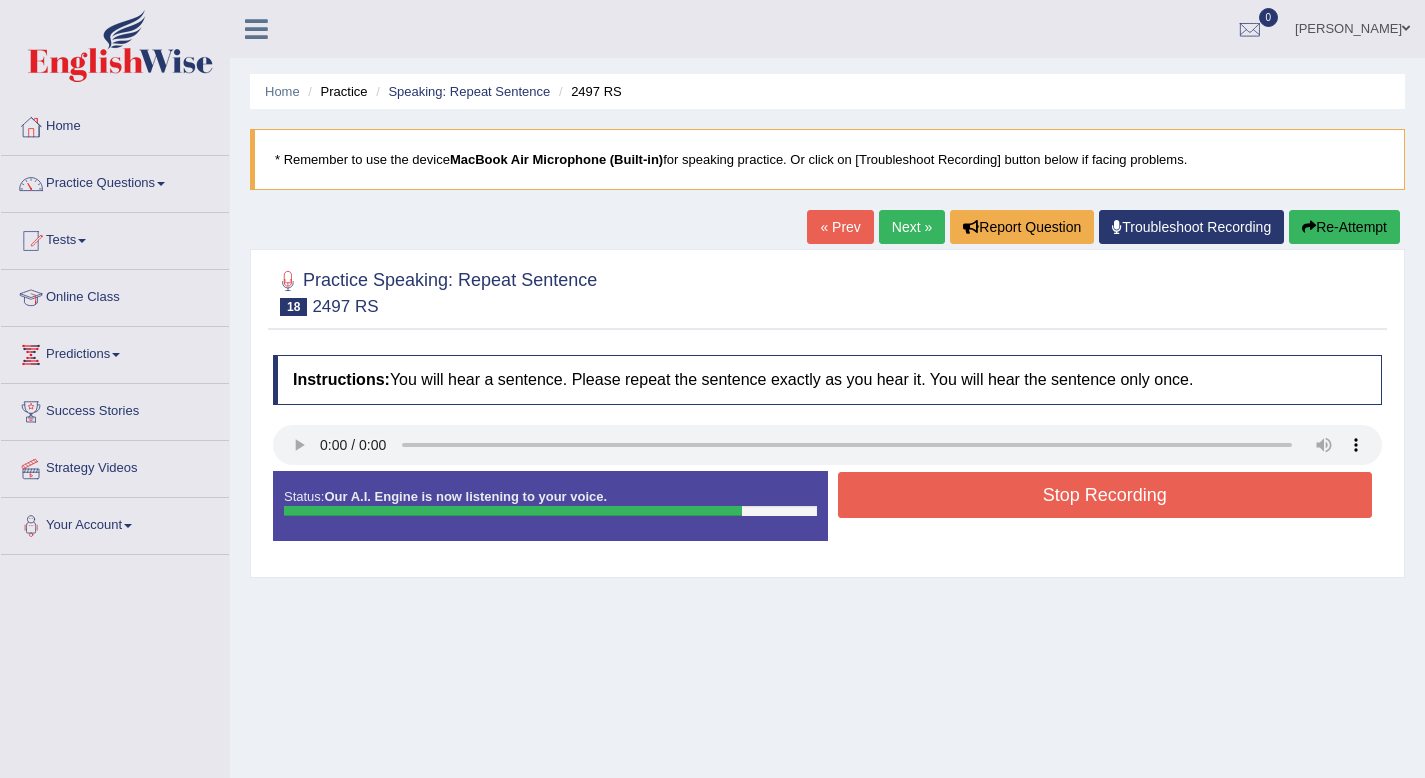 click on "Next »" at bounding box center (912, 227) 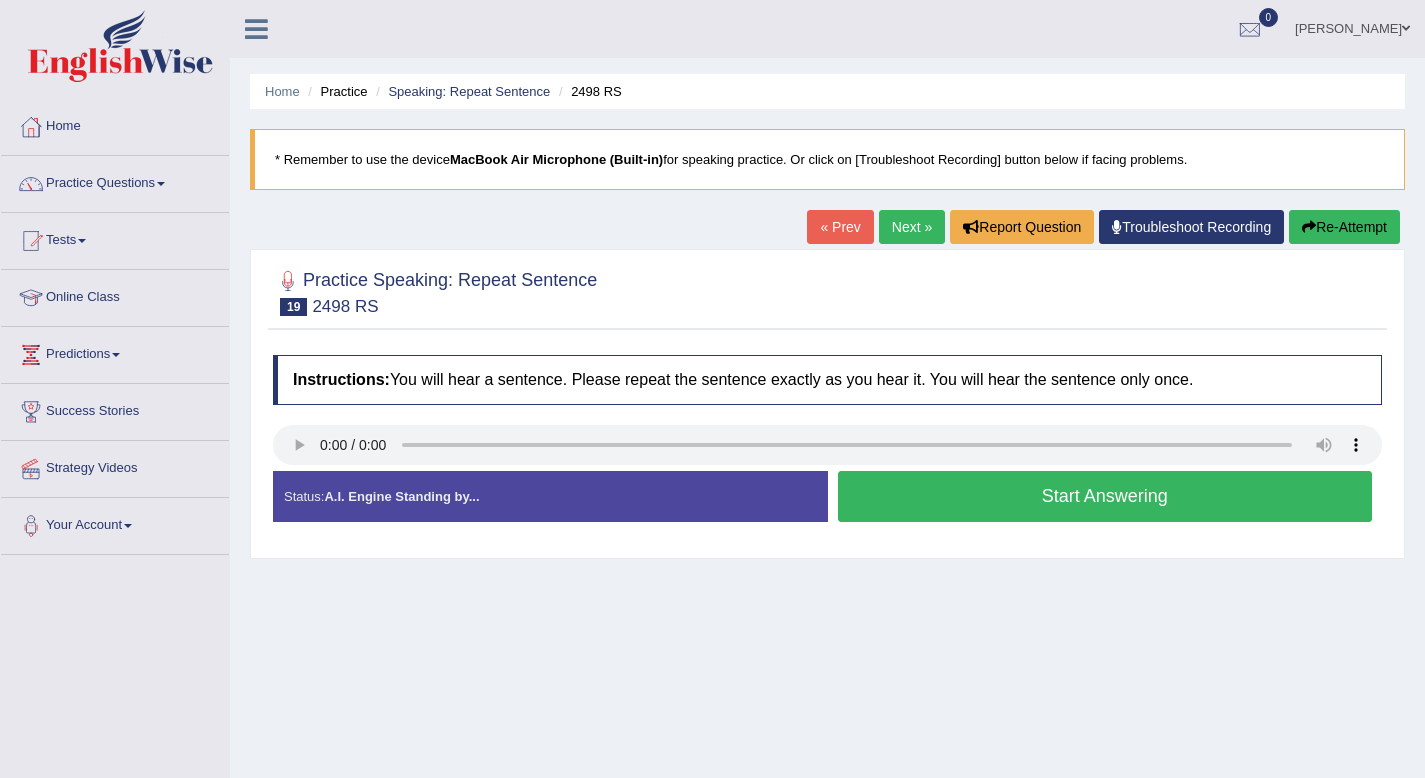 scroll, scrollTop: 0, scrollLeft: 0, axis: both 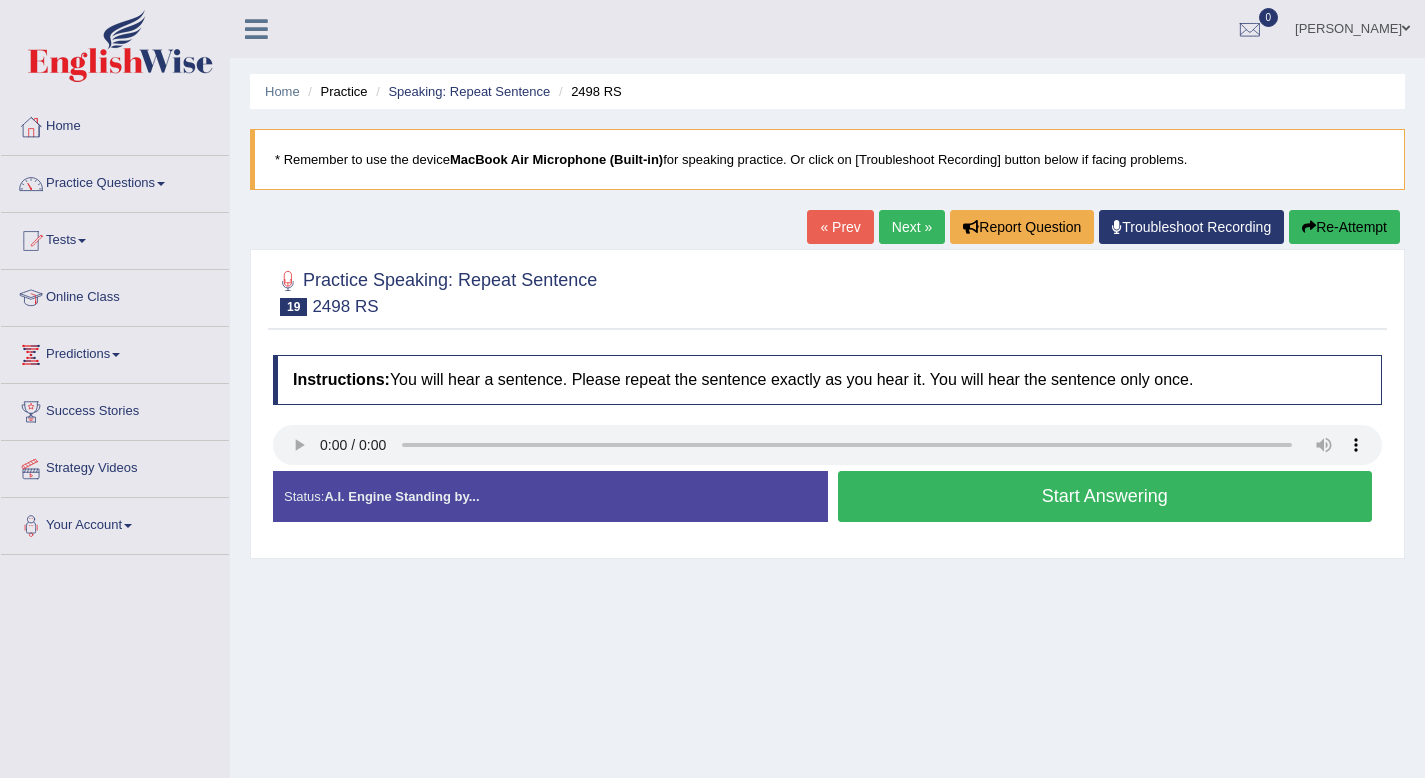 click on "Start Answering" at bounding box center (1105, 496) 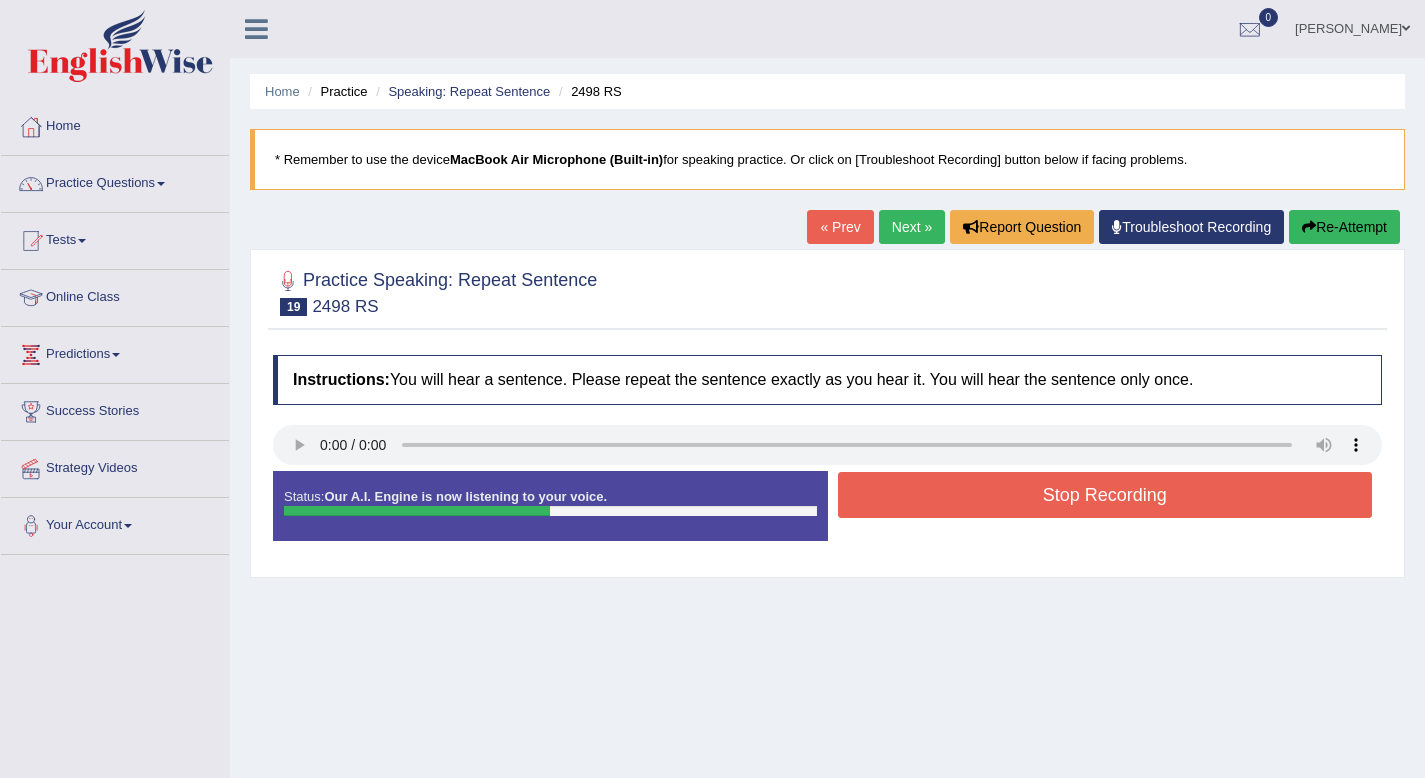 click on "Stop Recording" at bounding box center (1105, 495) 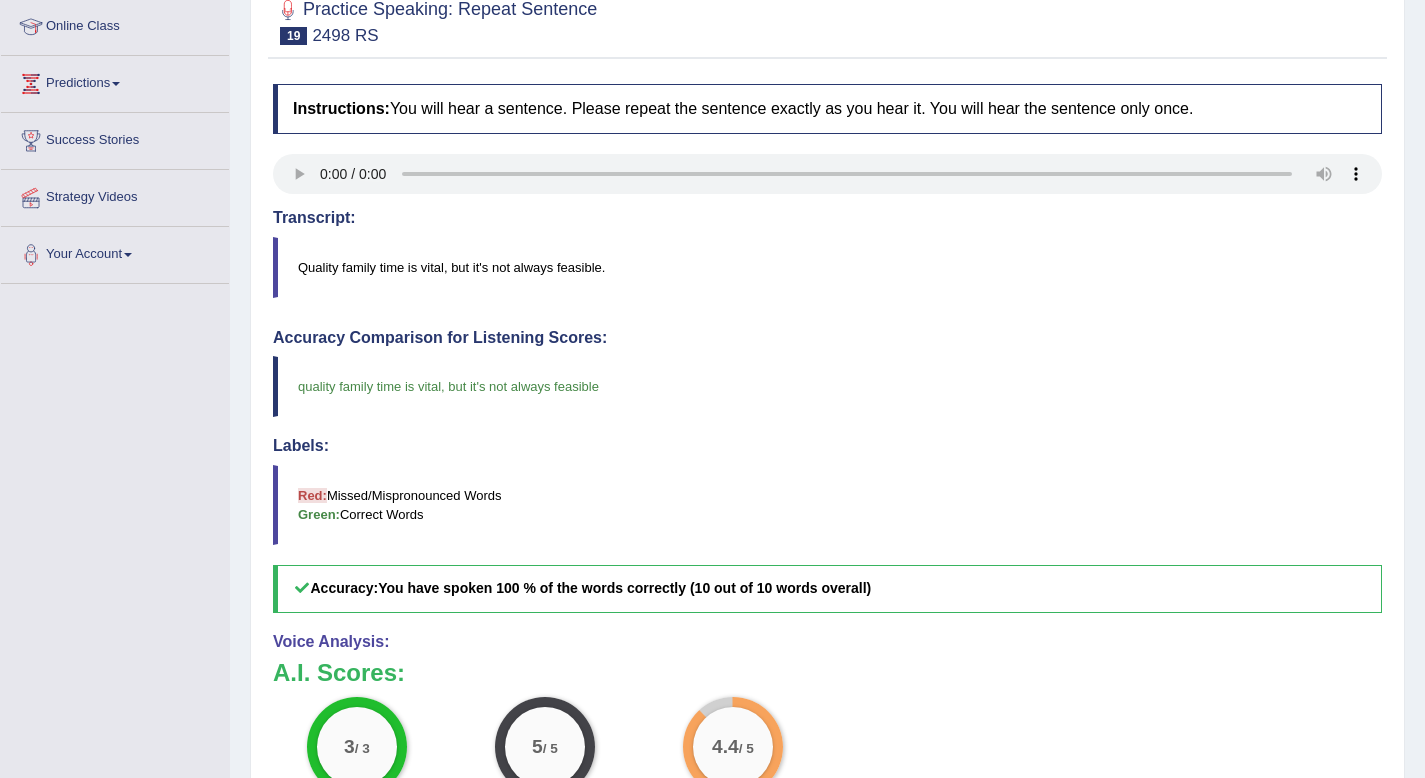 scroll, scrollTop: 0, scrollLeft: 0, axis: both 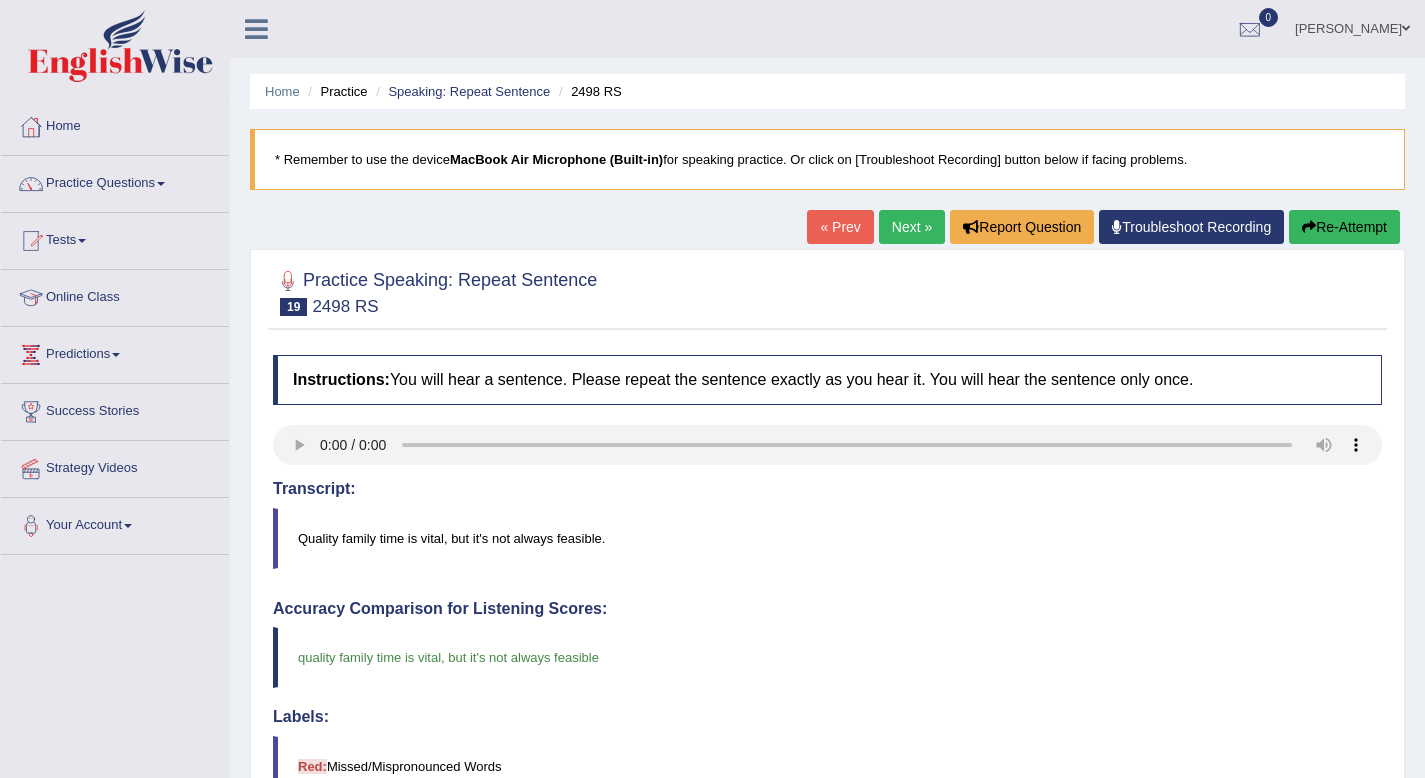 click on "Next »" at bounding box center [912, 227] 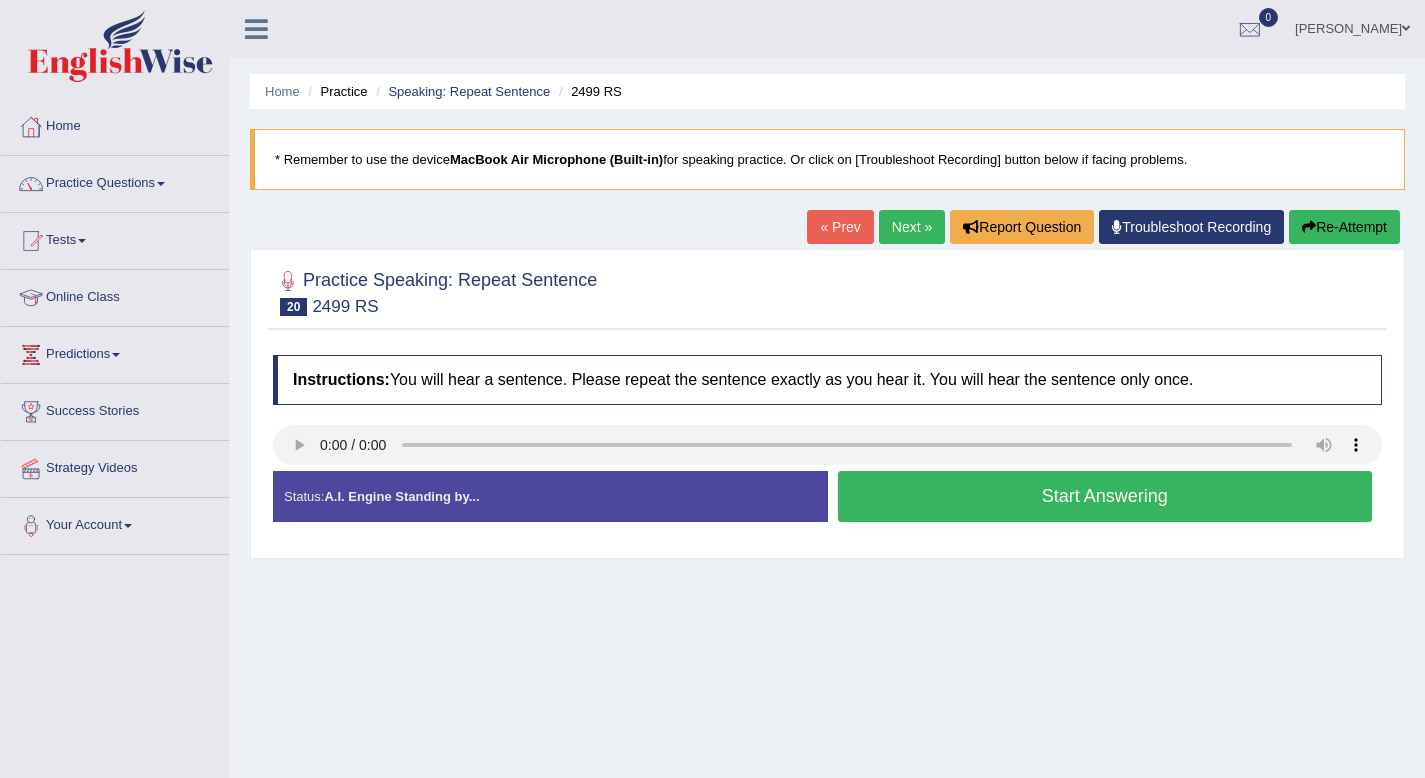 scroll, scrollTop: 0, scrollLeft: 0, axis: both 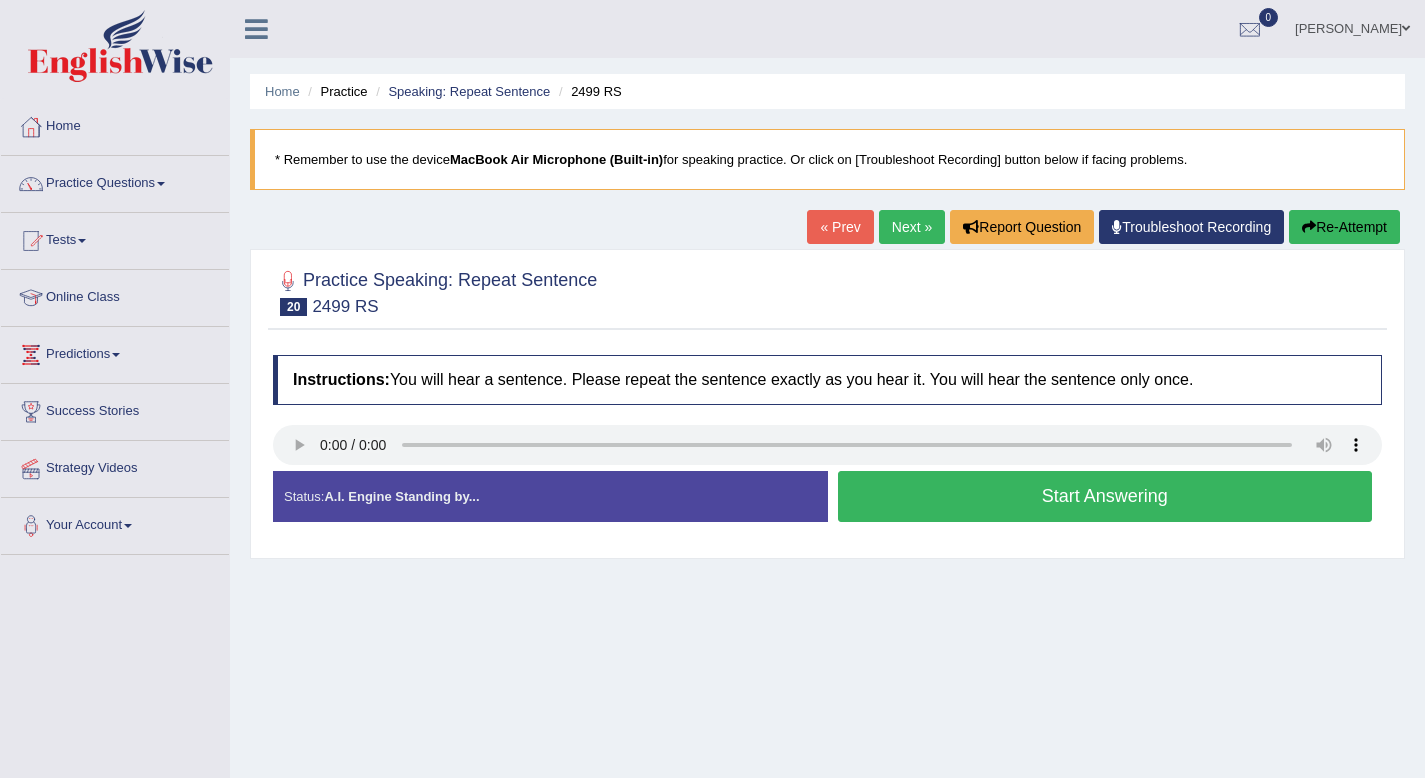 click on "Start Answering" at bounding box center [1105, 496] 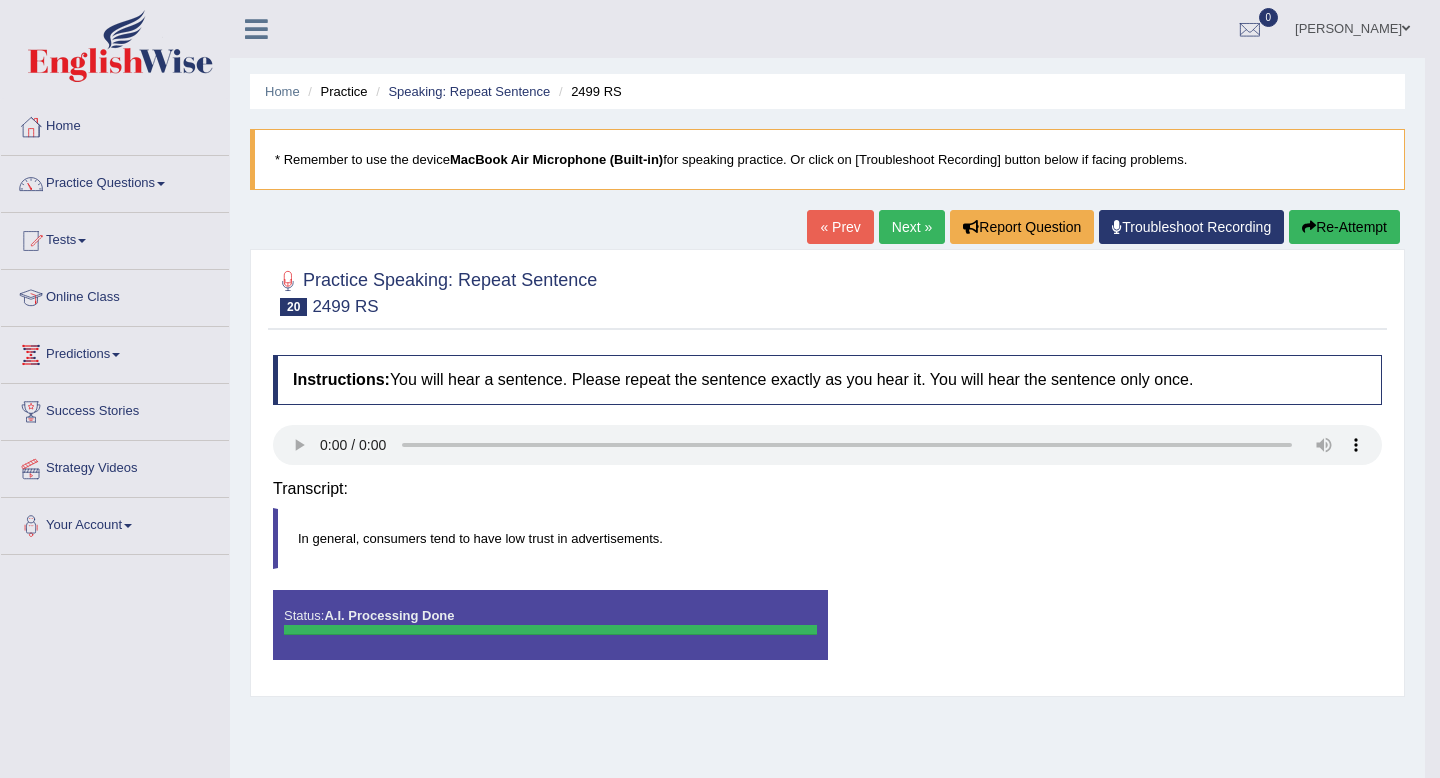 click on "Instructions:  You will hear a sentence. Please repeat the sentence exactly as you hear it. You will hear the sentence only once.
Transcript: In general, consumers tend to have low trust in advertisements. Created with Highcharts 7.1.2 Too low Too high Time Pitch meter: 0 2 4 6 8 10 Created with Highcharts 7.1.2 Great Too slow Too fast Time Speech pace meter: 0 10 20 30 40 Accuracy Comparison for Listening Scores: Labels:
Red:  Missed/Mispronounced Words
Green:  Correct Words
Accuracy:  Voice Analysis: Your Response: Status:  A.I. Processing Done Start Answering Stop Recording" at bounding box center (827, 515) 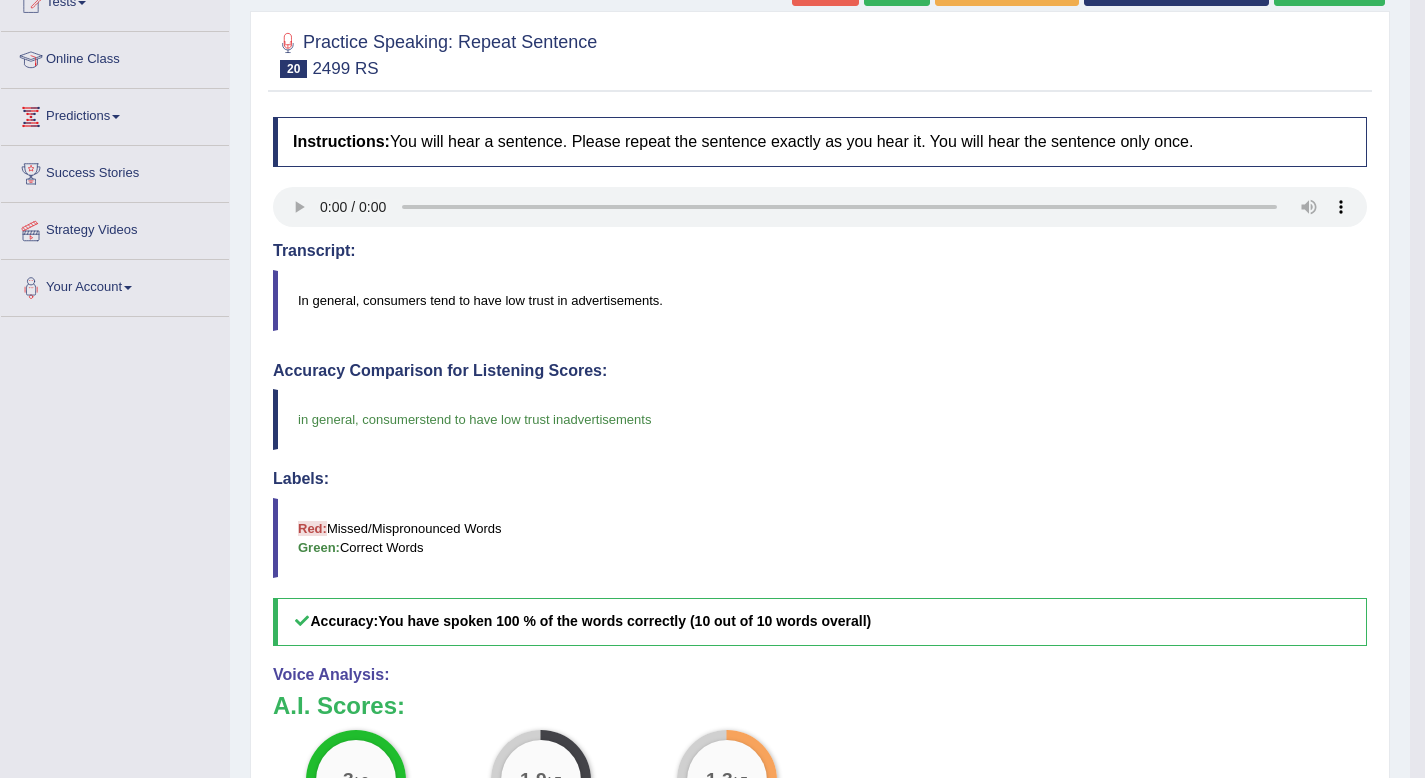 scroll, scrollTop: 0, scrollLeft: 0, axis: both 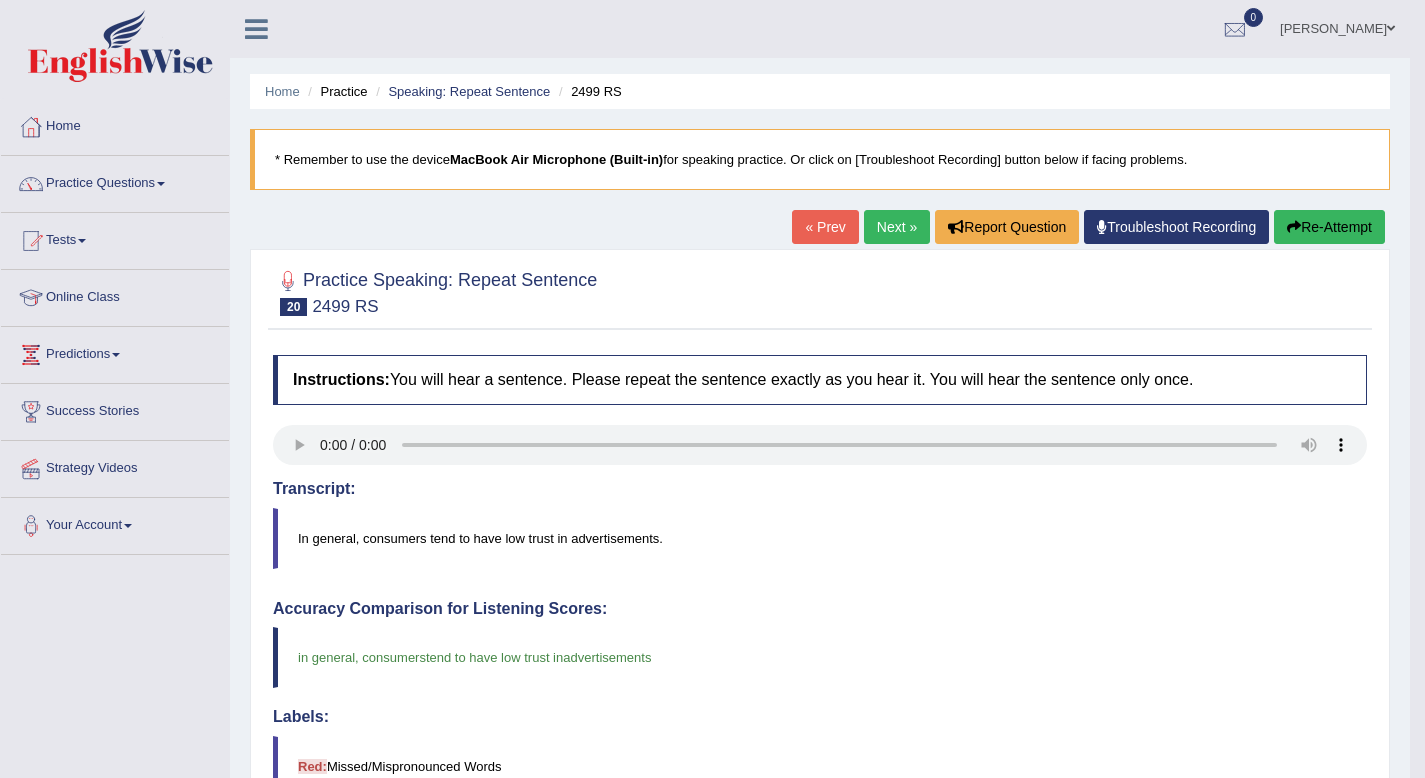 click on "Next »" at bounding box center (897, 227) 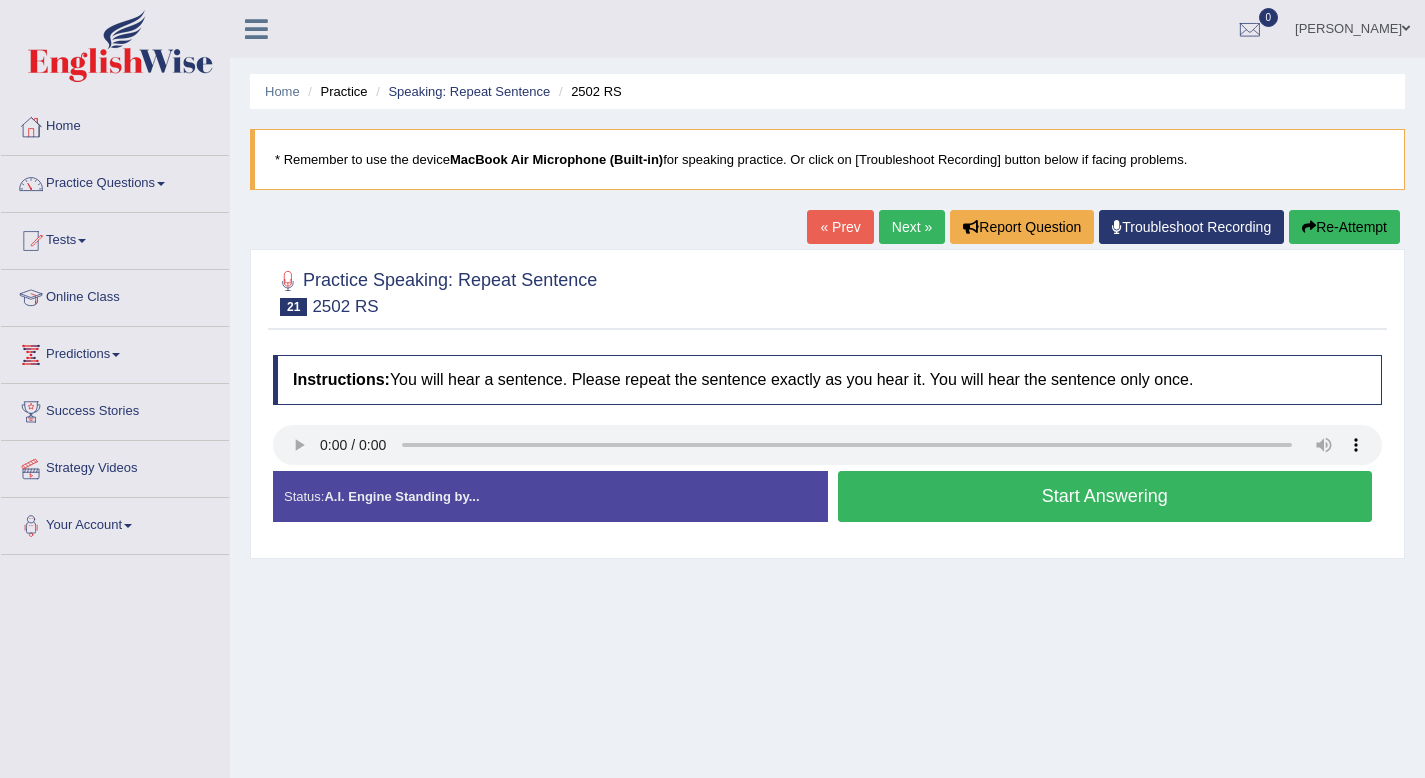 scroll, scrollTop: 0, scrollLeft: 0, axis: both 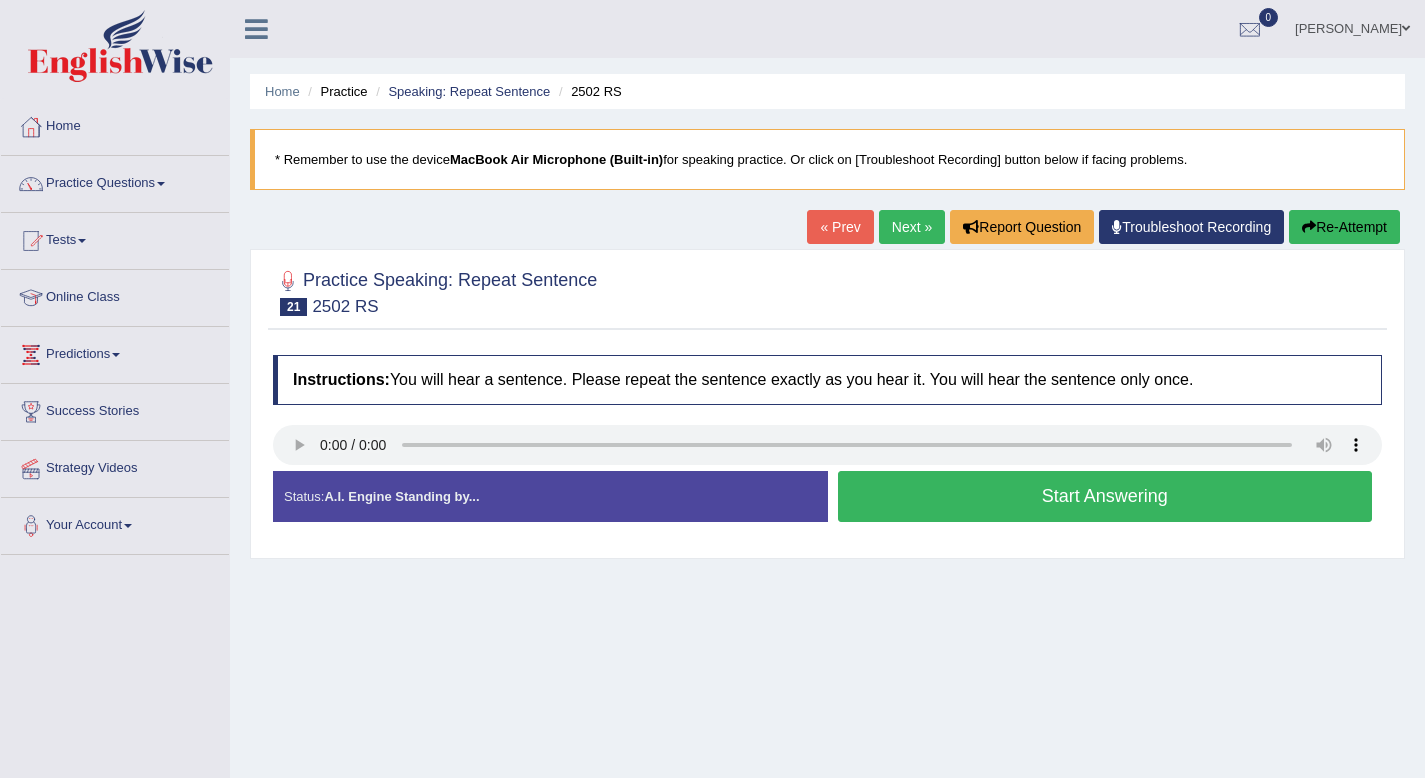 click on "Start Answering" at bounding box center [1105, 496] 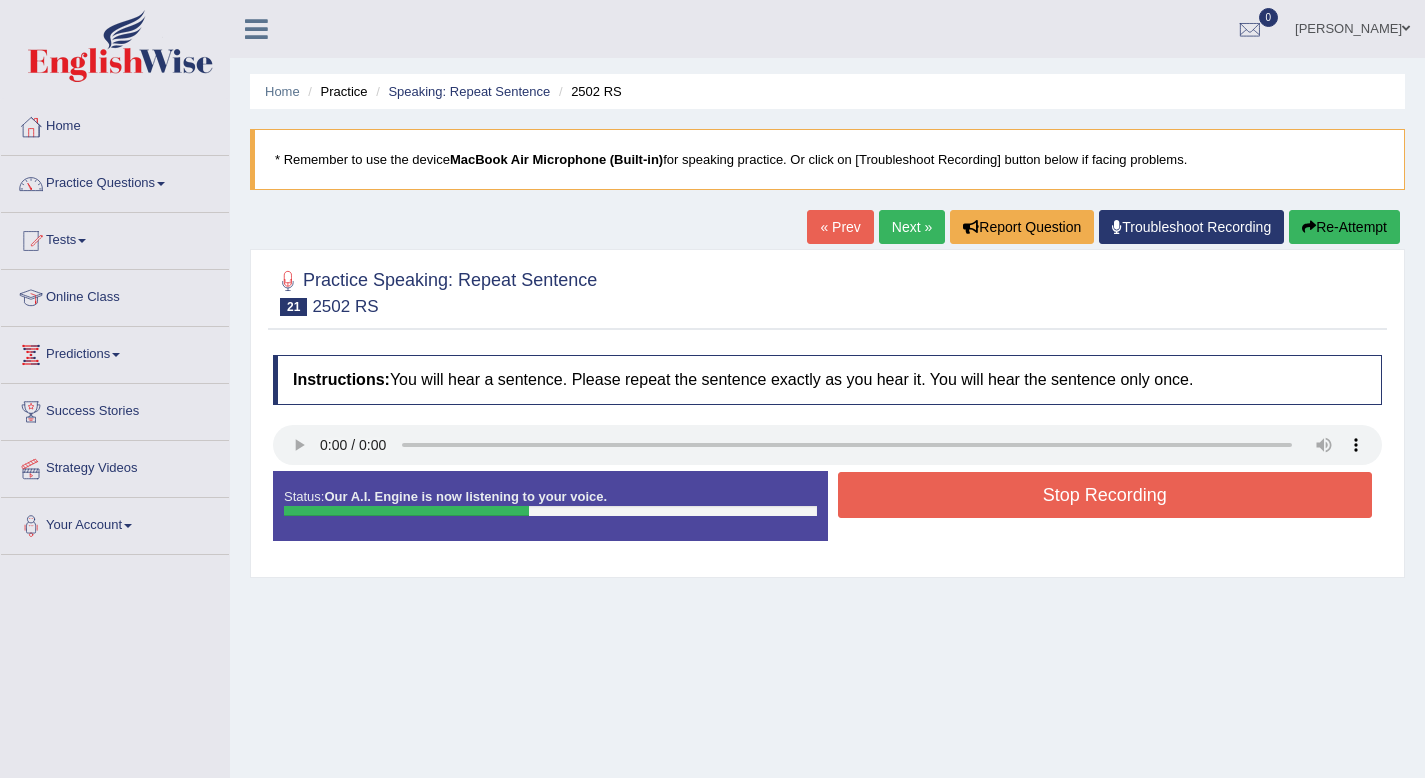 click on "Stop Recording" at bounding box center [1105, 495] 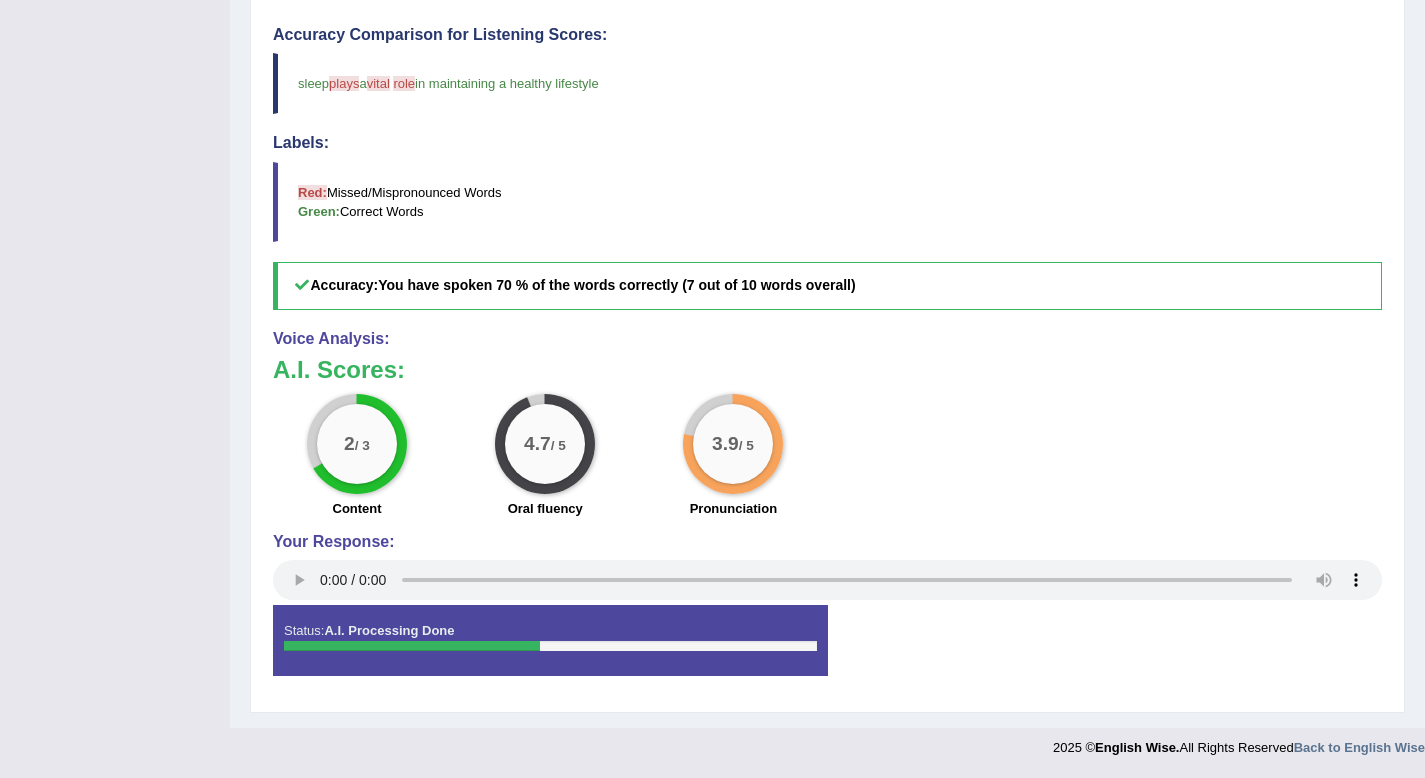 scroll, scrollTop: 0, scrollLeft: 0, axis: both 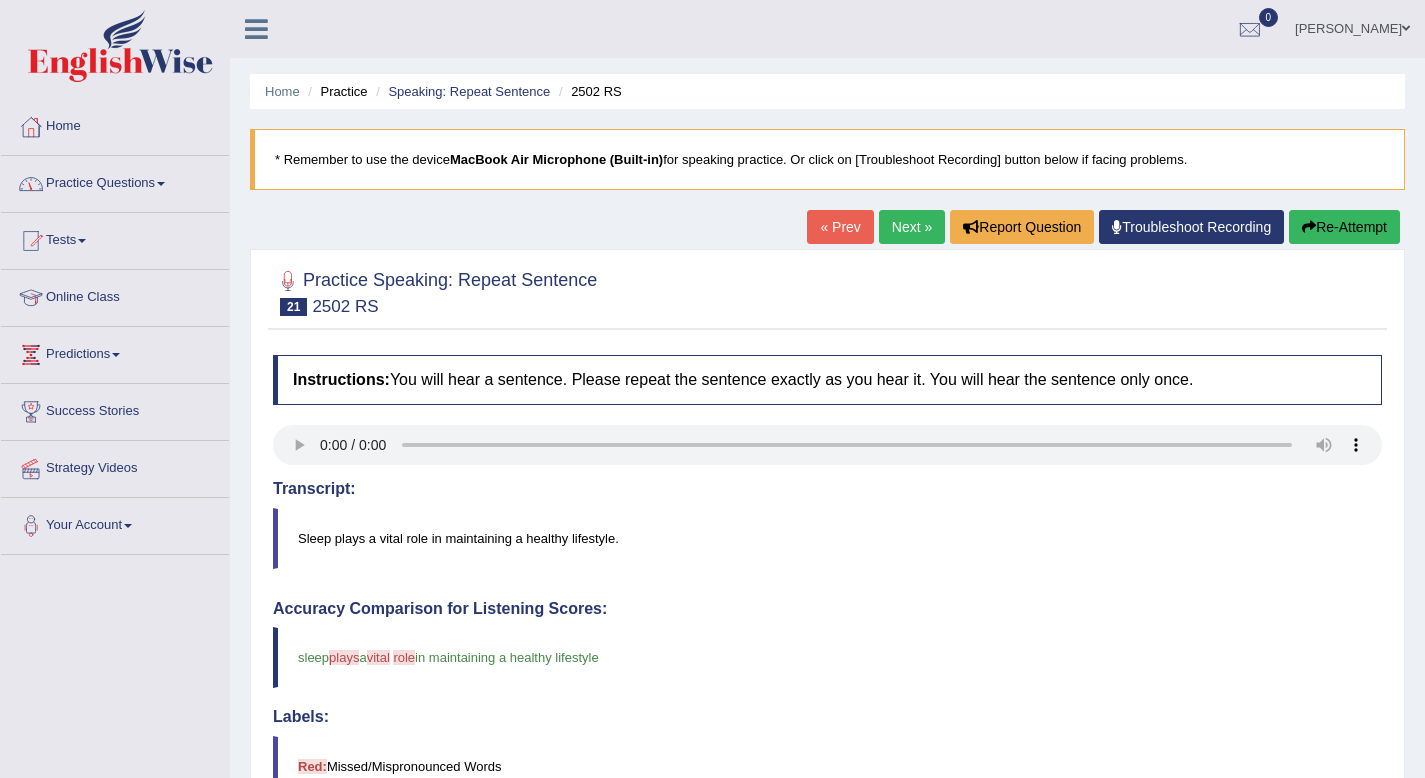 click on "Practice Questions" at bounding box center (115, 181) 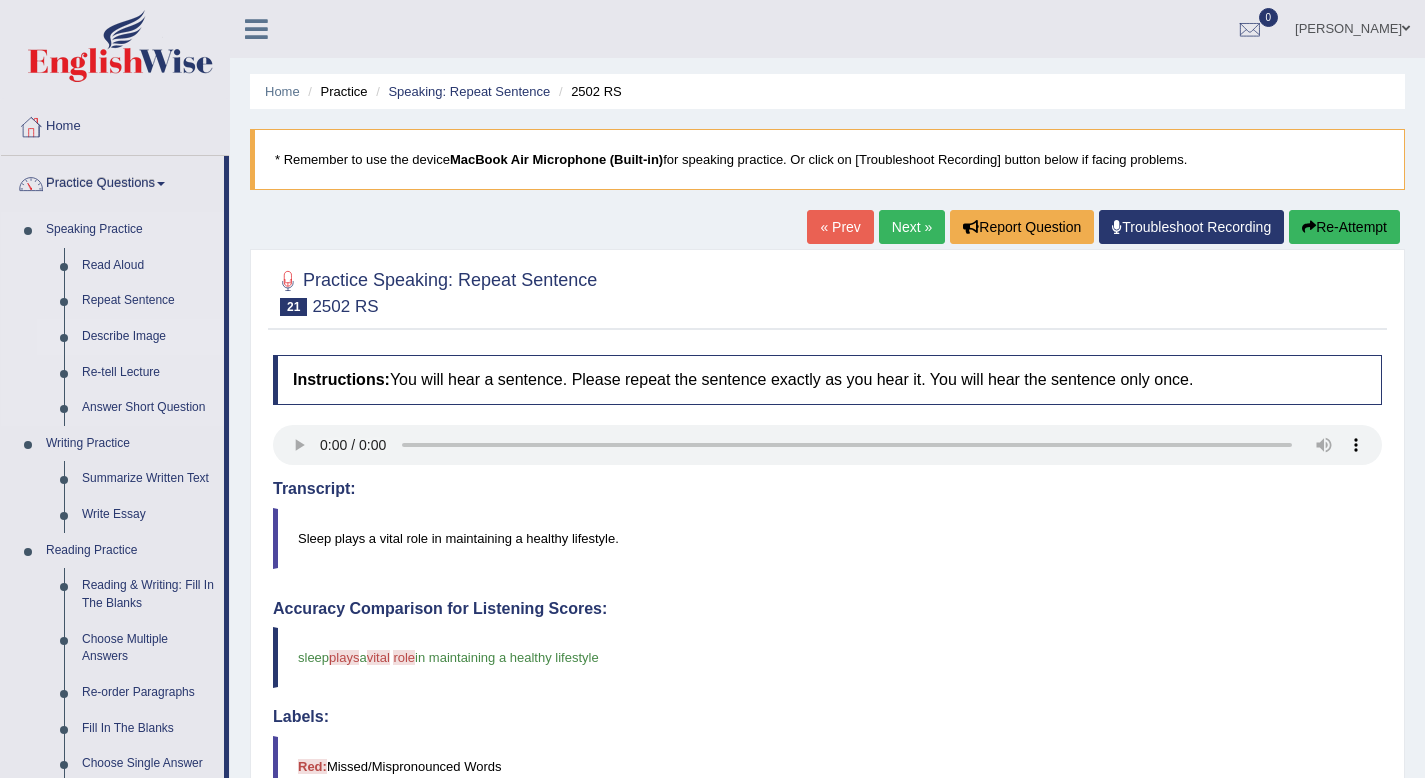 click on "Describe Image" at bounding box center [148, 337] 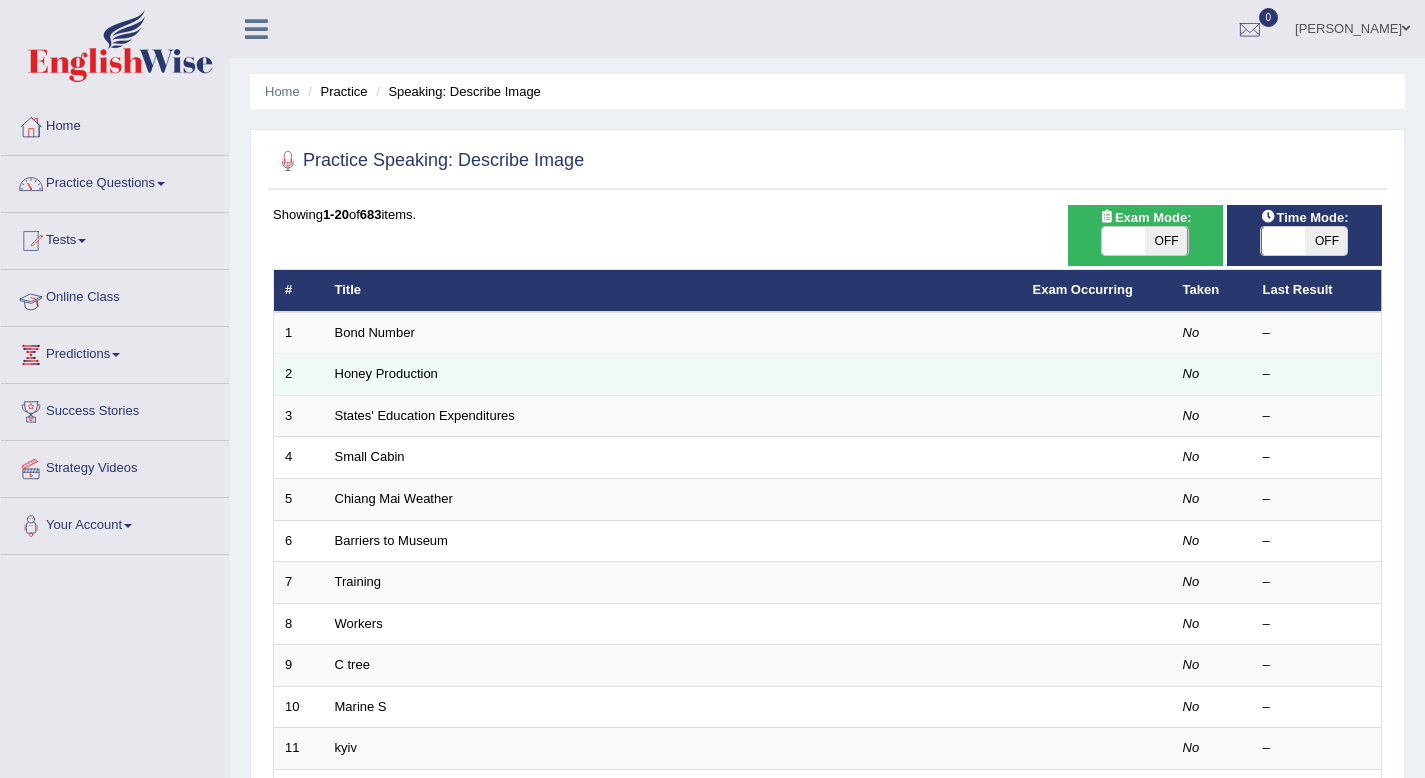 scroll, scrollTop: 0, scrollLeft: 0, axis: both 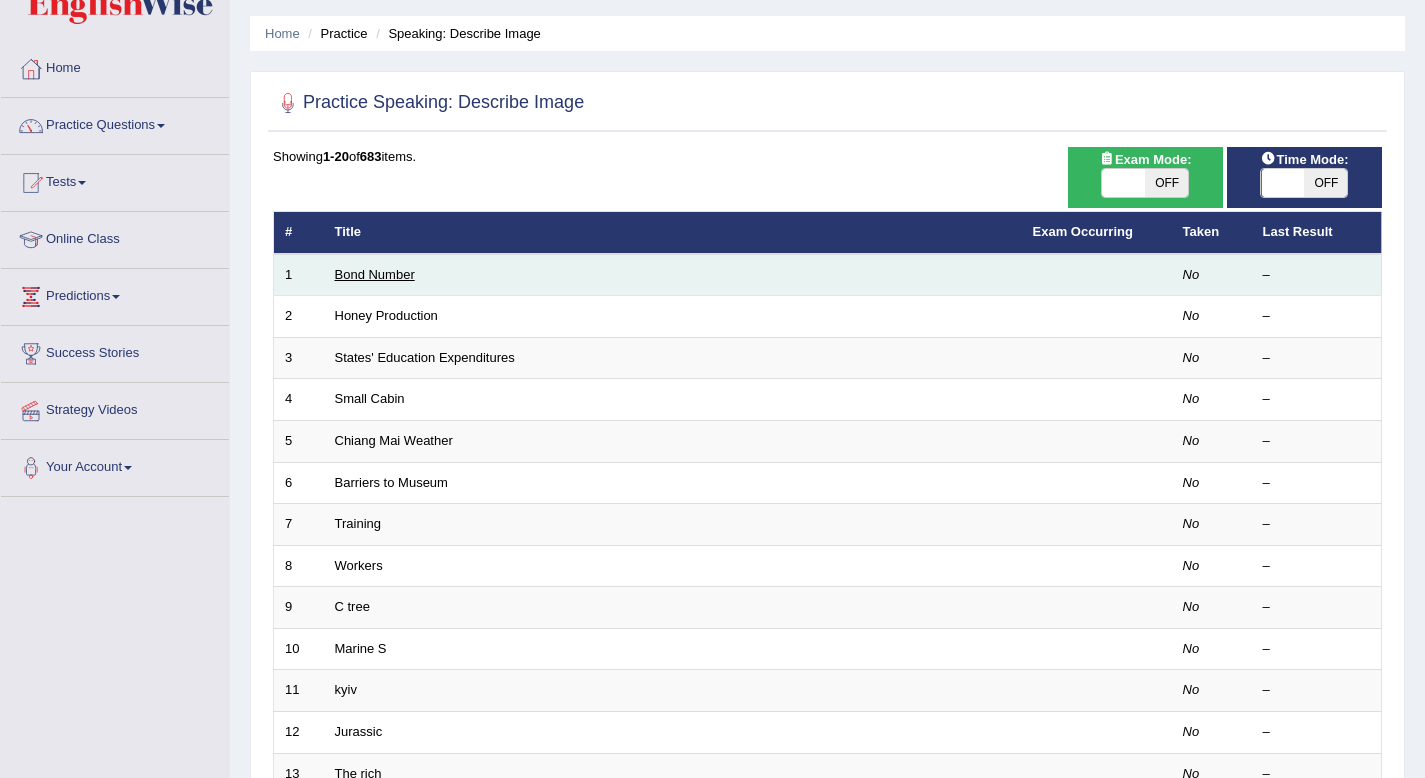 click on "Bond Number" at bounding box center [375, 274] 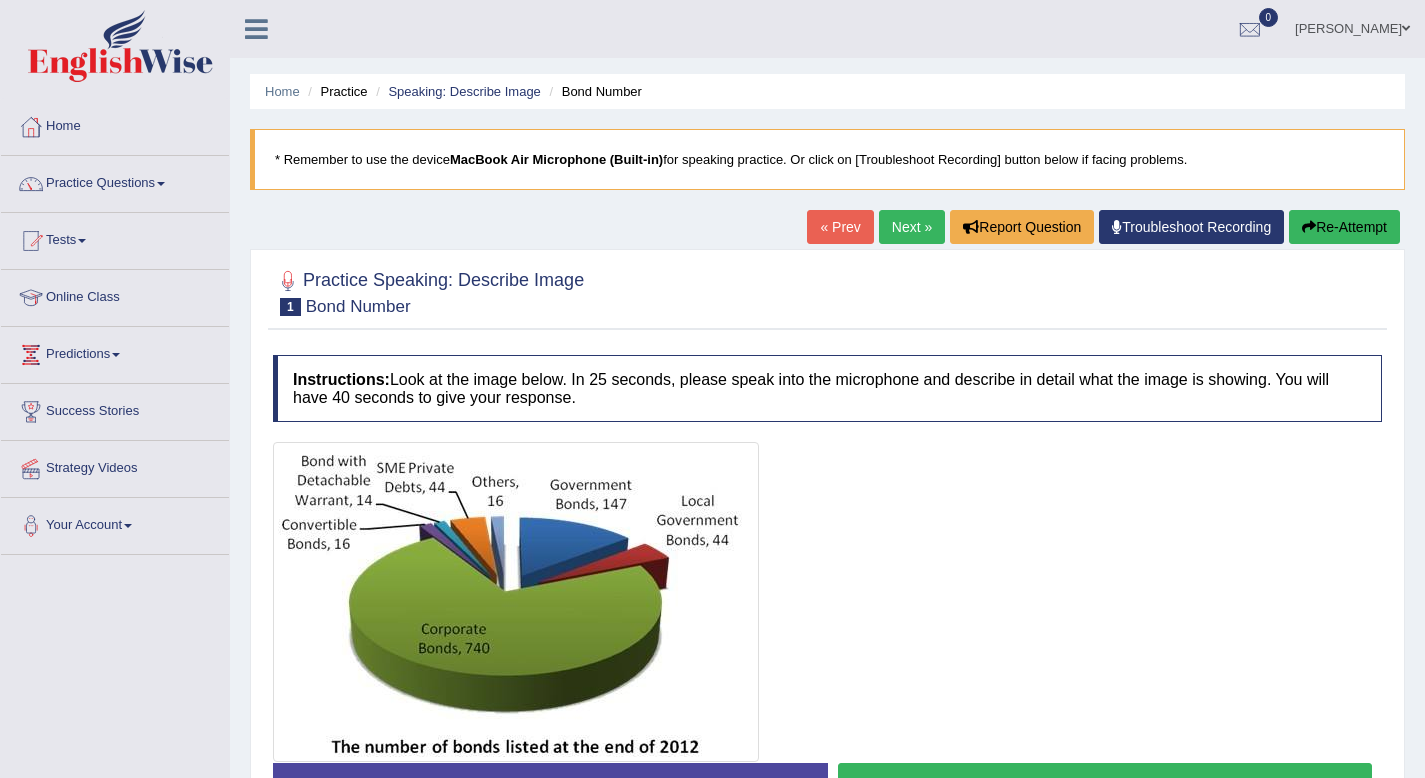 scroll, scrollTop: 0, scrollLeft: 0, axis: both 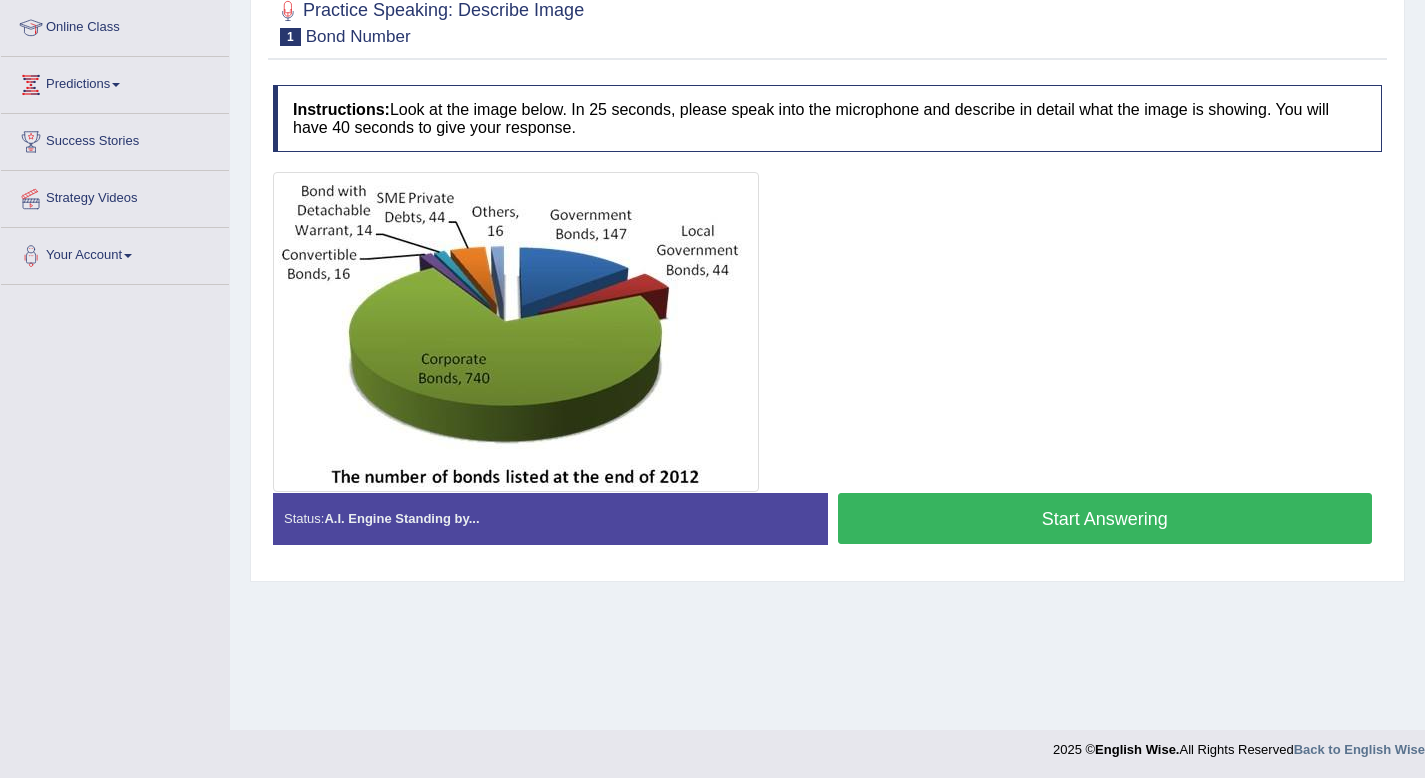 click on "Start Answering" at bounding box center [1105, 518] 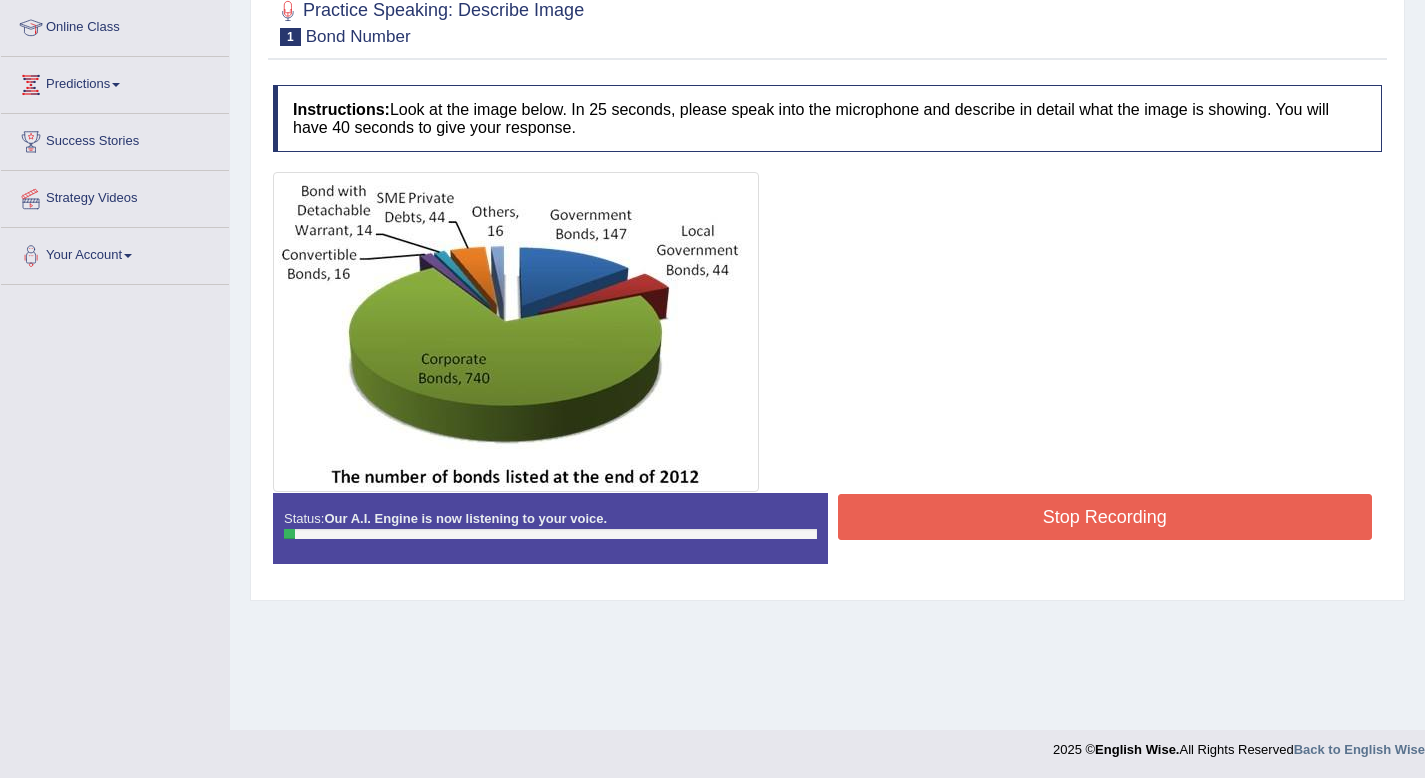click on "Stop Recording" at bounding box center (1105, 517) 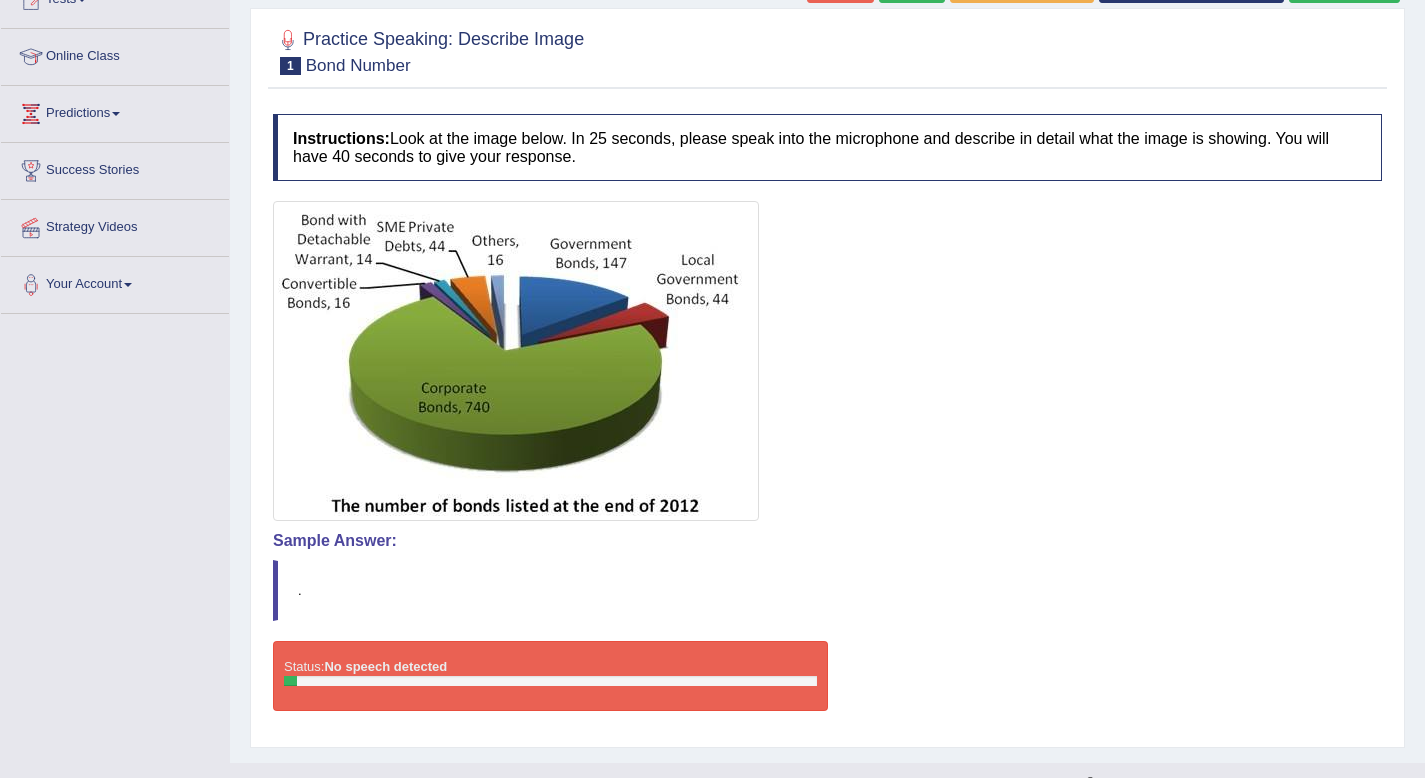 scroll, scrollTop: 277, scrollLeft: 0, axis: vertical 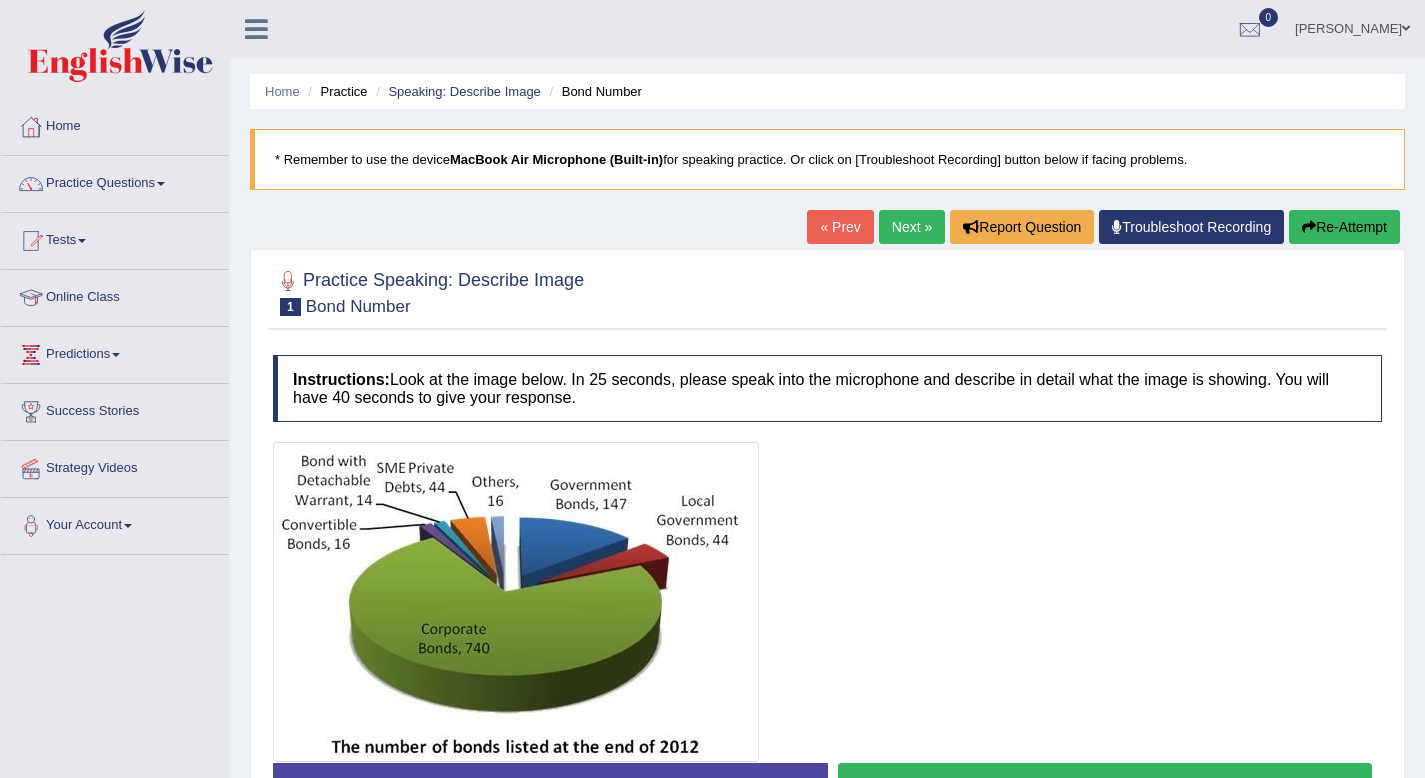 click at bounding box center (82, 241) 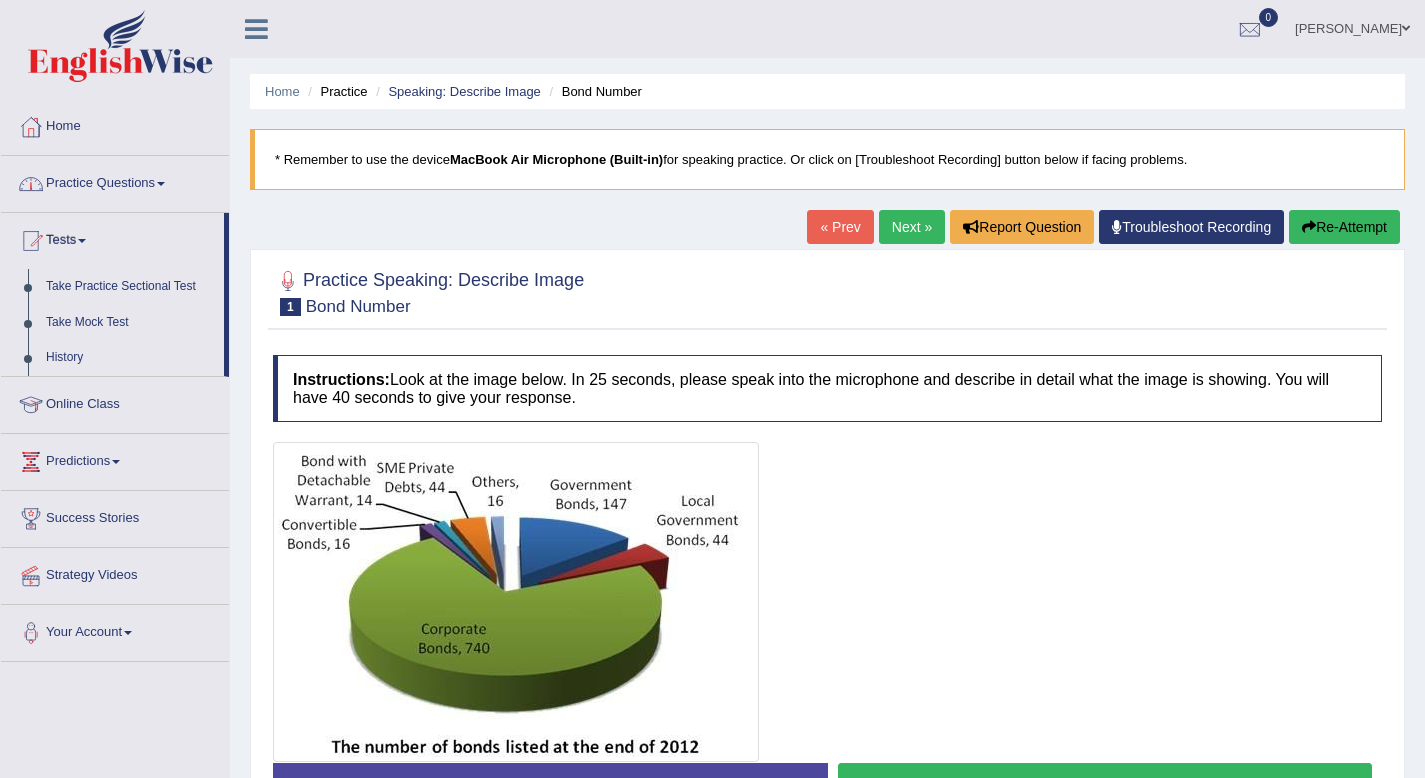click on "Practice Questions" at bounding box center [115, 181] 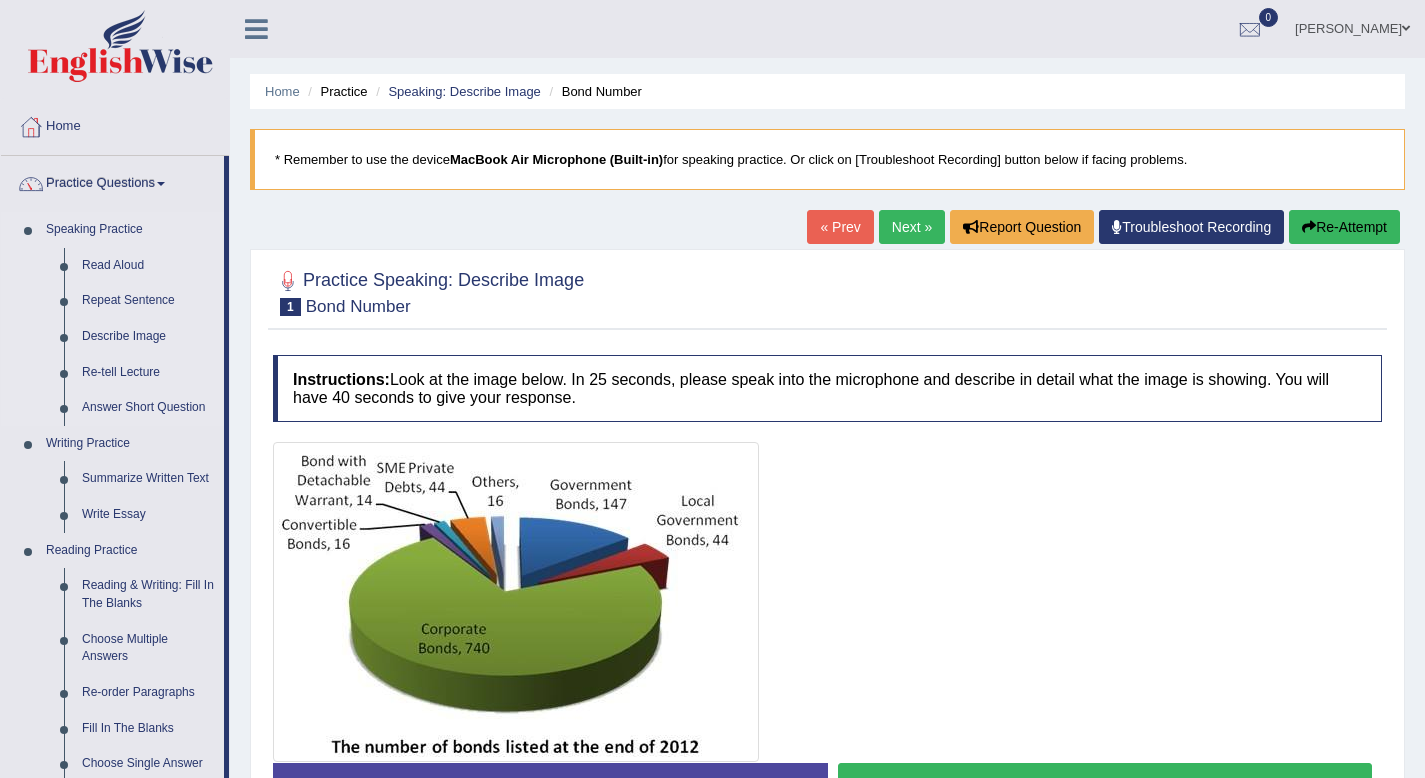 click on "Speaking Practice" at bounding box center (130, 230) 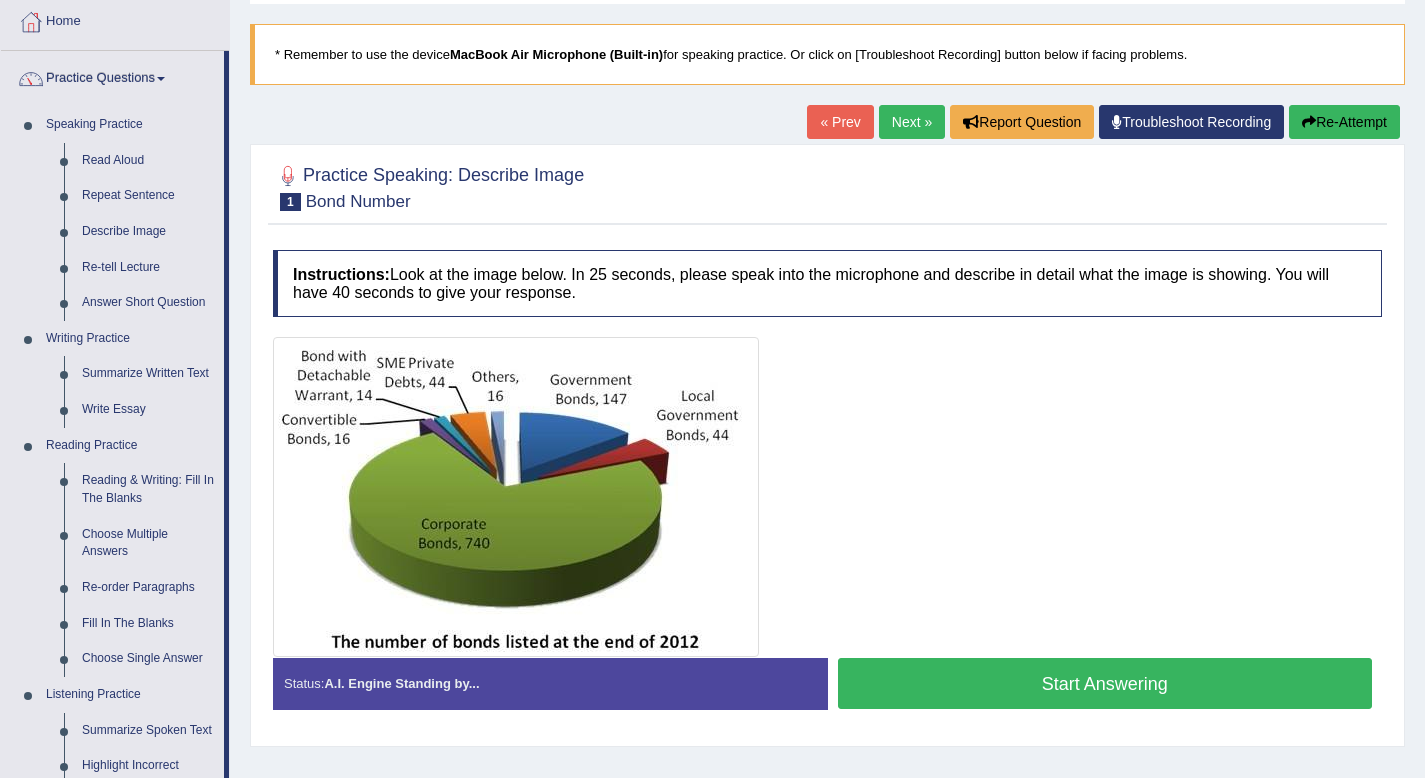 scroll, scrollTop: 129, scrollLeft: 0, axis: vertical 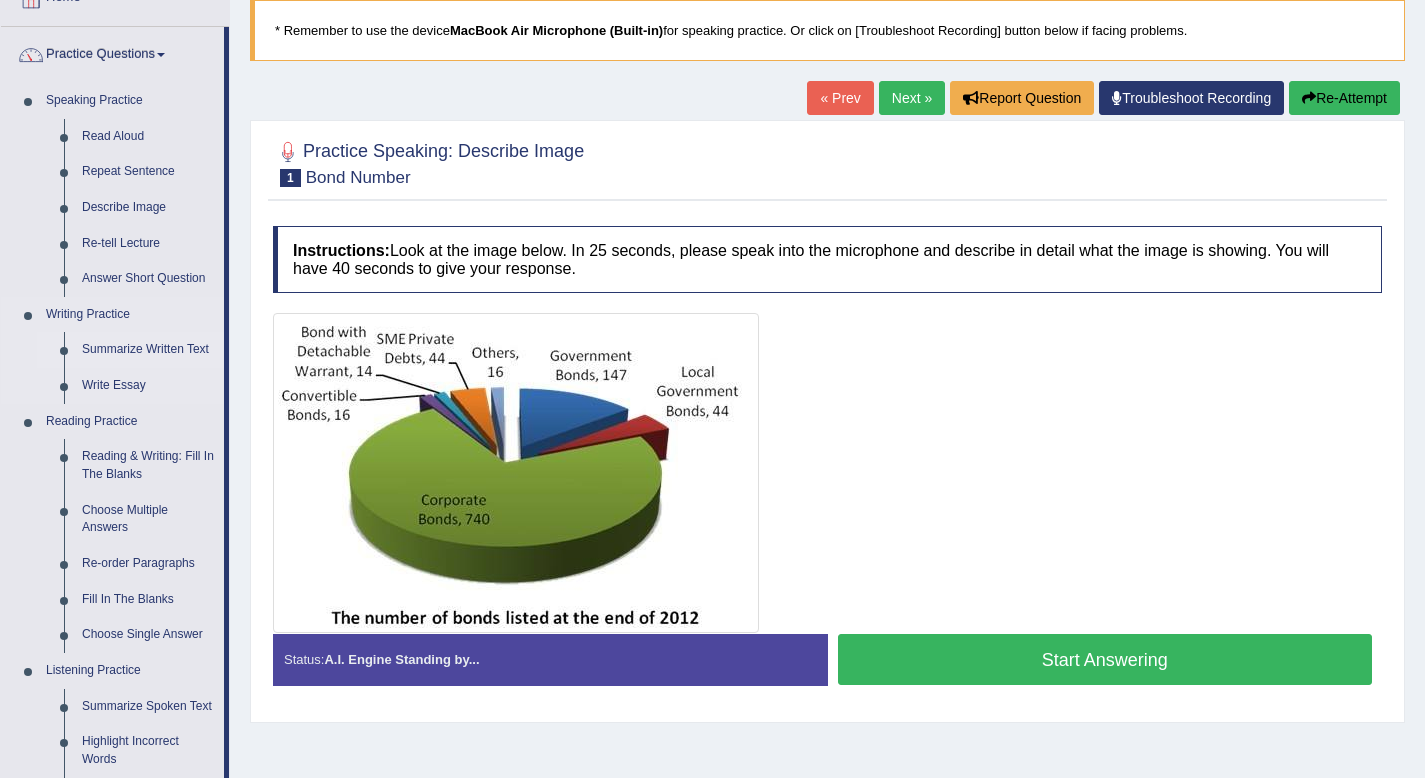 click on "Summarize Written Text" at bounding box center (148, 350) 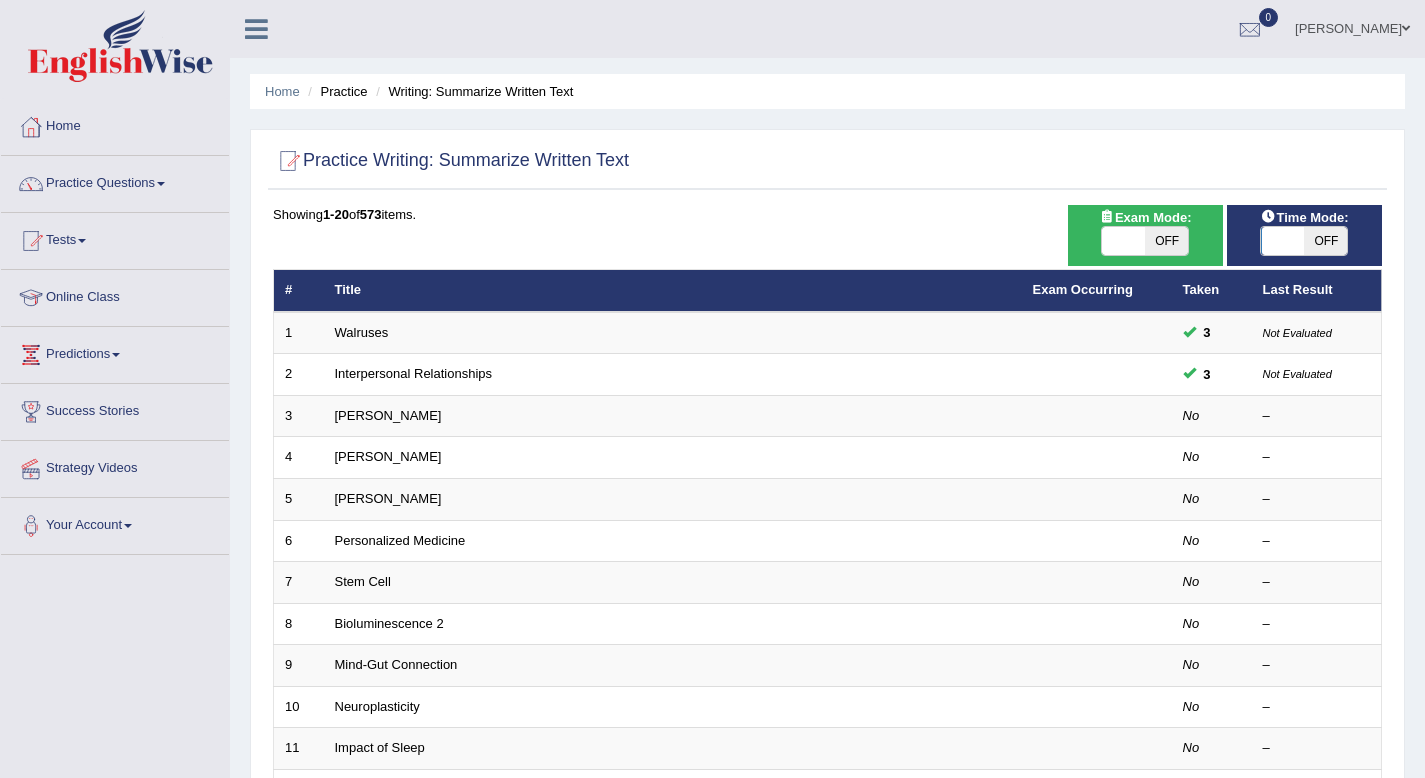scroll, scrollTop: 0, scrollLeft: 0, axis: both 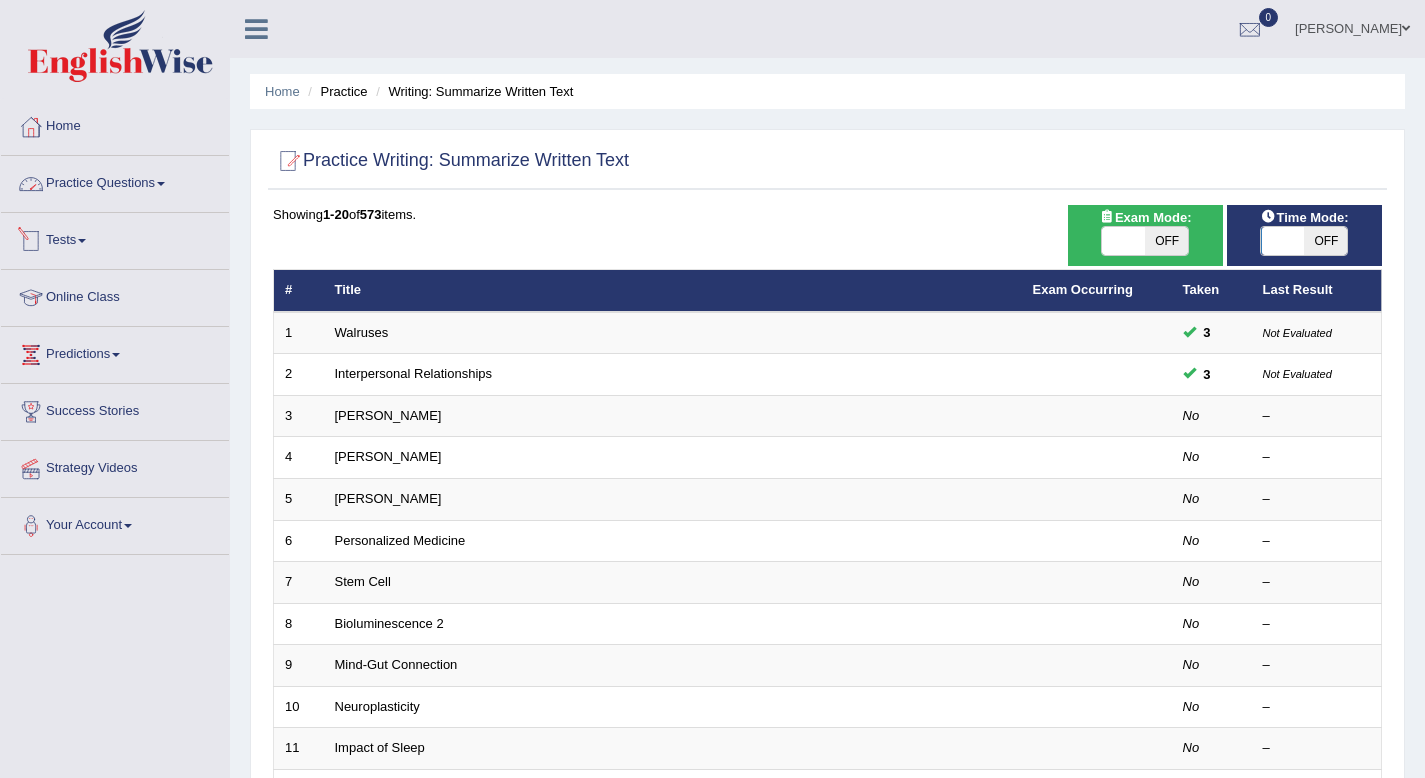 click on "Practice Questions" at bounding box center (115, 181) 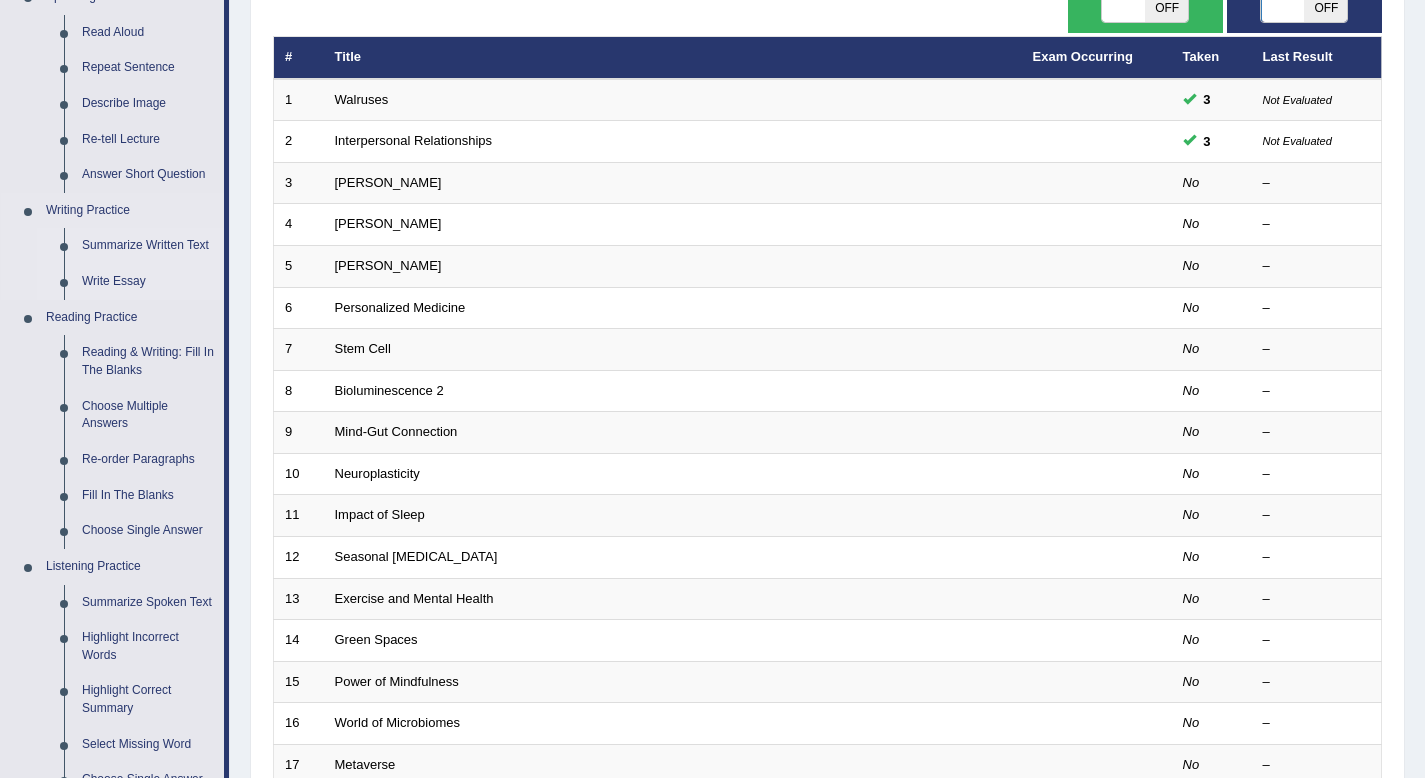 scroll, scrollTop: 286, scrollLeft: 0, axis: vertical 